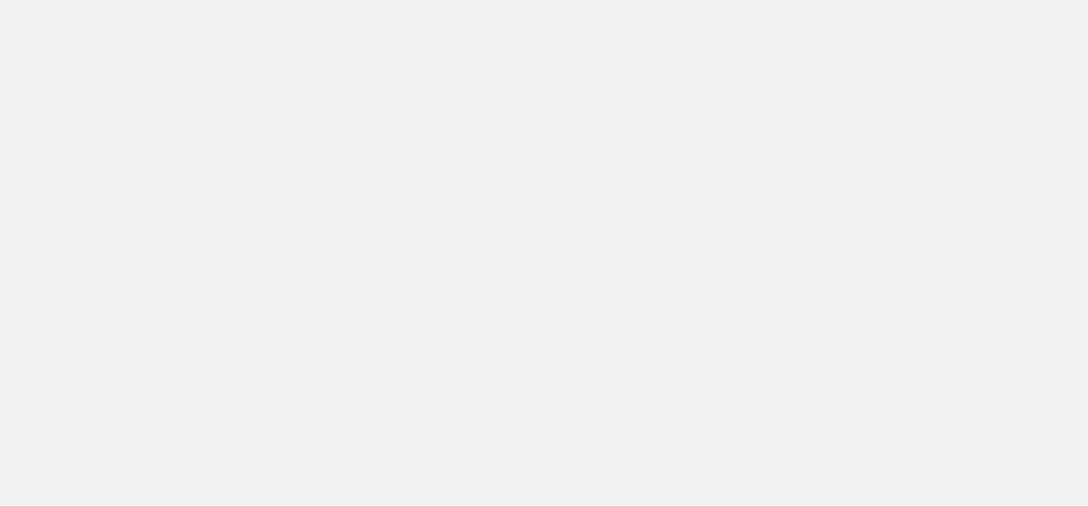 scroll, scrollTop: 0, scrollLeft: 0, axis: both 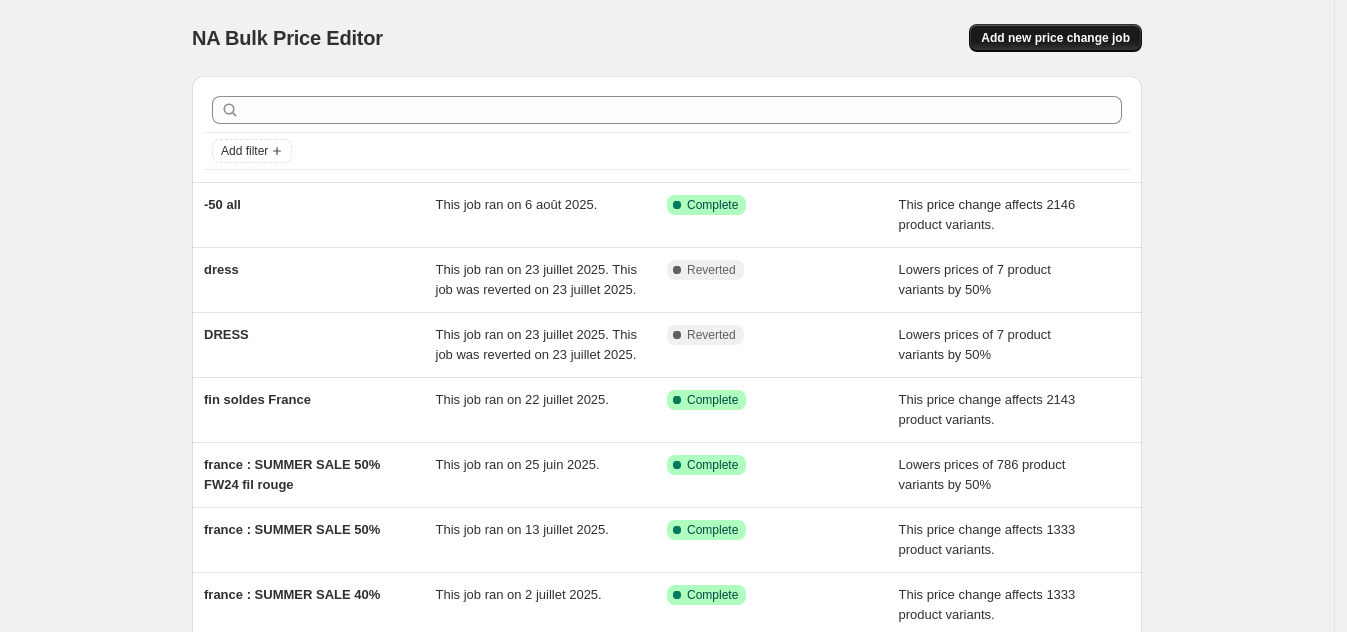 click on "Add new price change job" at bounding box center (1055, 38) 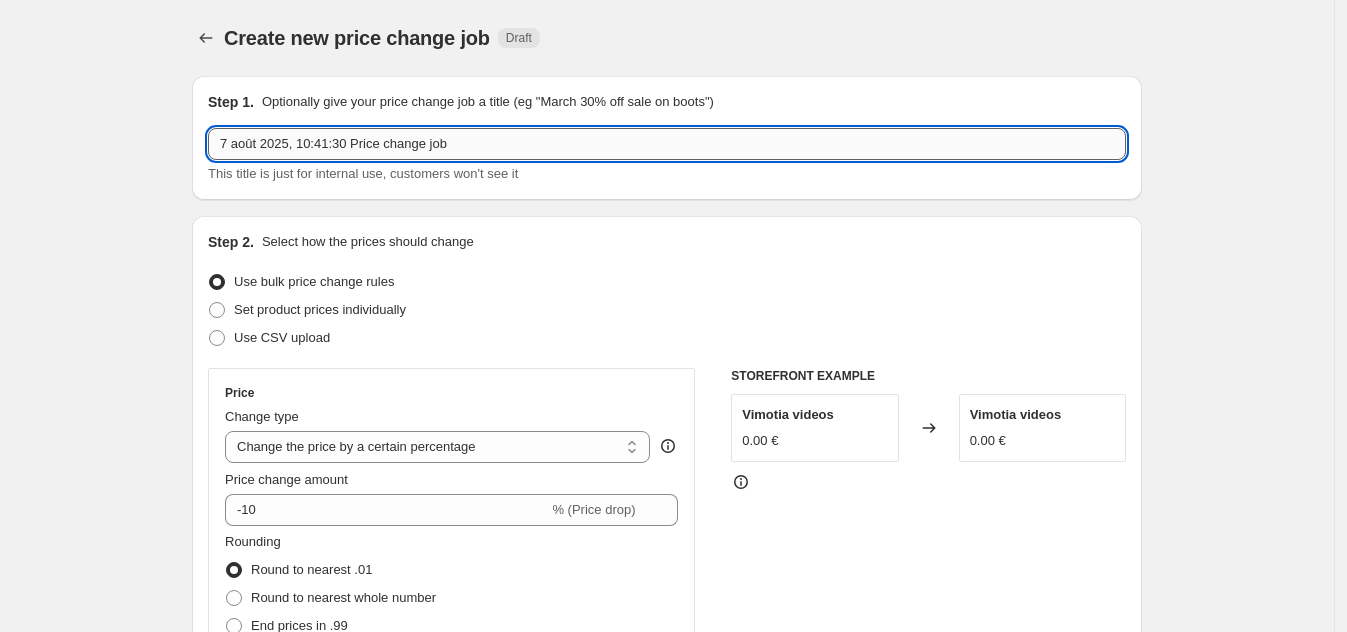 click on "7 août 2025, 10:41:30 Price change job" at bounding box center [667, 144] 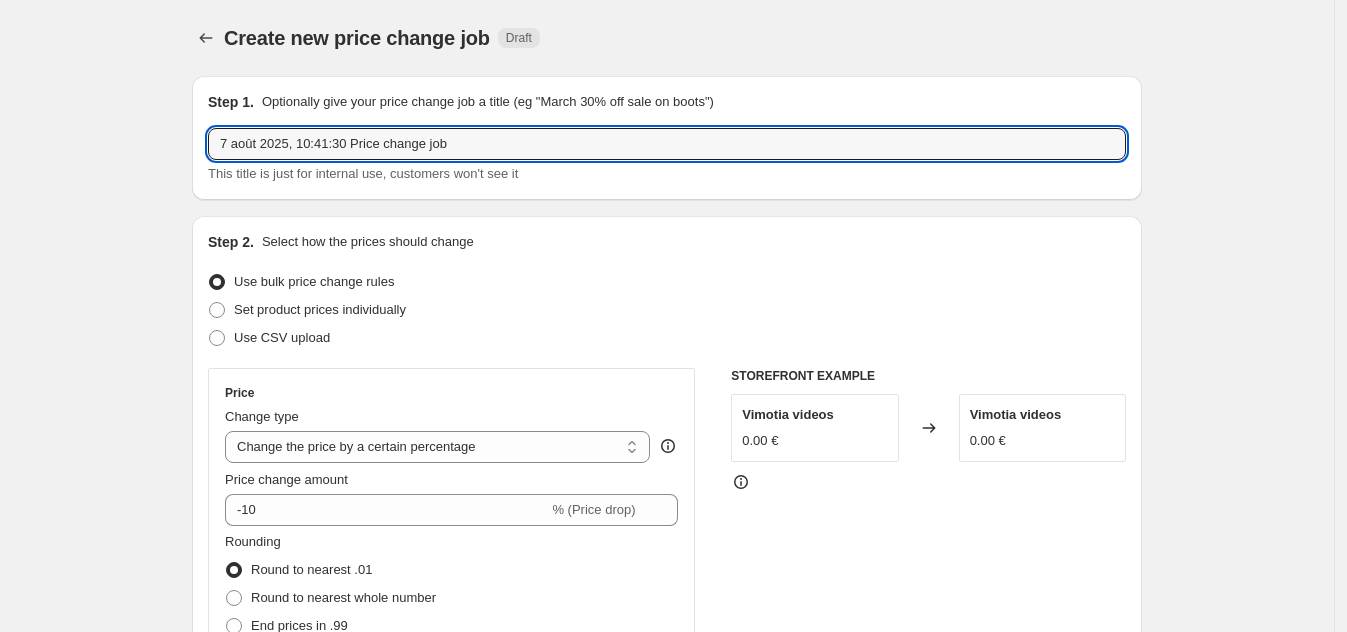 click on "Create new price change job. This page is ready Create new price change job Draft Step 1. Optionally give your price change job a title (eg "March 30% off sale on boots") 7 août 2025, 10:41:30 Price change job This title is just for internal use, customers won't see it Step 2. Select how the prices should change Use bulk price change rules Set product prices individually Use CSV upload Price Change type Change the price to a certain amount Change the price by a certain amount Change the price by a certain percentage Change the price to the current compare at price (price before sale) Change the price by a certain amount relative to the compare at price Change the price by a certain percentage relative to the compare at price Don't change the price Change the price by a certain percentage relative to the cost per item Change price to certain cost margin Change the price by a certain percentage Price change amount -10 % (Price drop) Rounding Round to nearest .01 Round to nearest whole number End prices in .99" at bounding box center [667, 992] 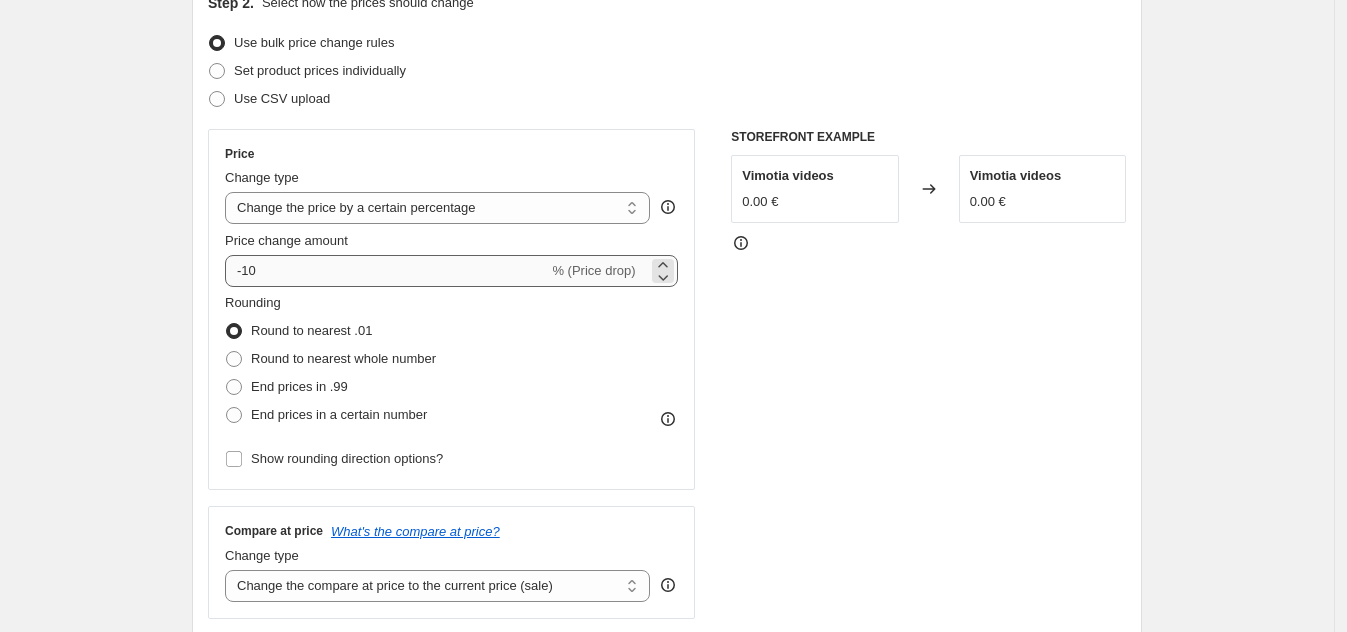 scroll, scrollTop: 249, scrollLeft: 0, axis: vertical 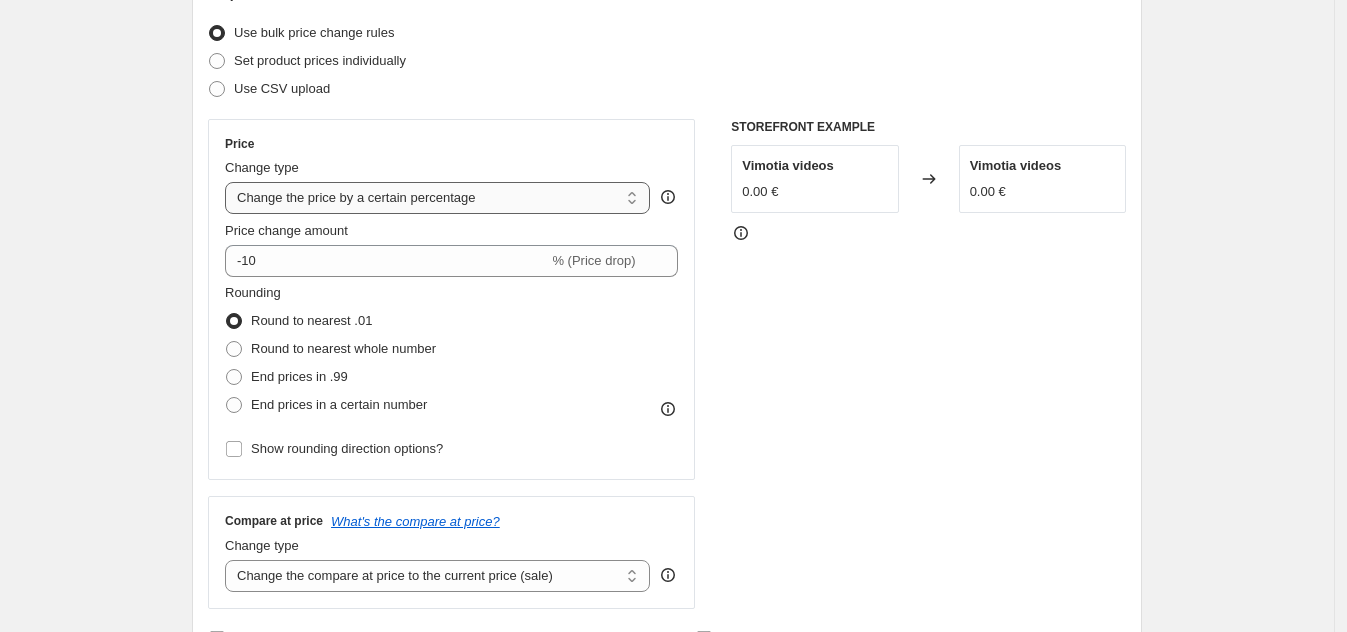 click on "Change the price to a certain amount Change the price by a certain amount Change the price by a certain percentage Change the price to the current compare at price (price before sale) Change the price by a certain amount relative to the compare at price Change the price by a certain percentage relative to the compare at price Don't change the price Change the price by a certain percentage relative to the cost per item Change price to certain cost margin" at bounding box center (437, 198) 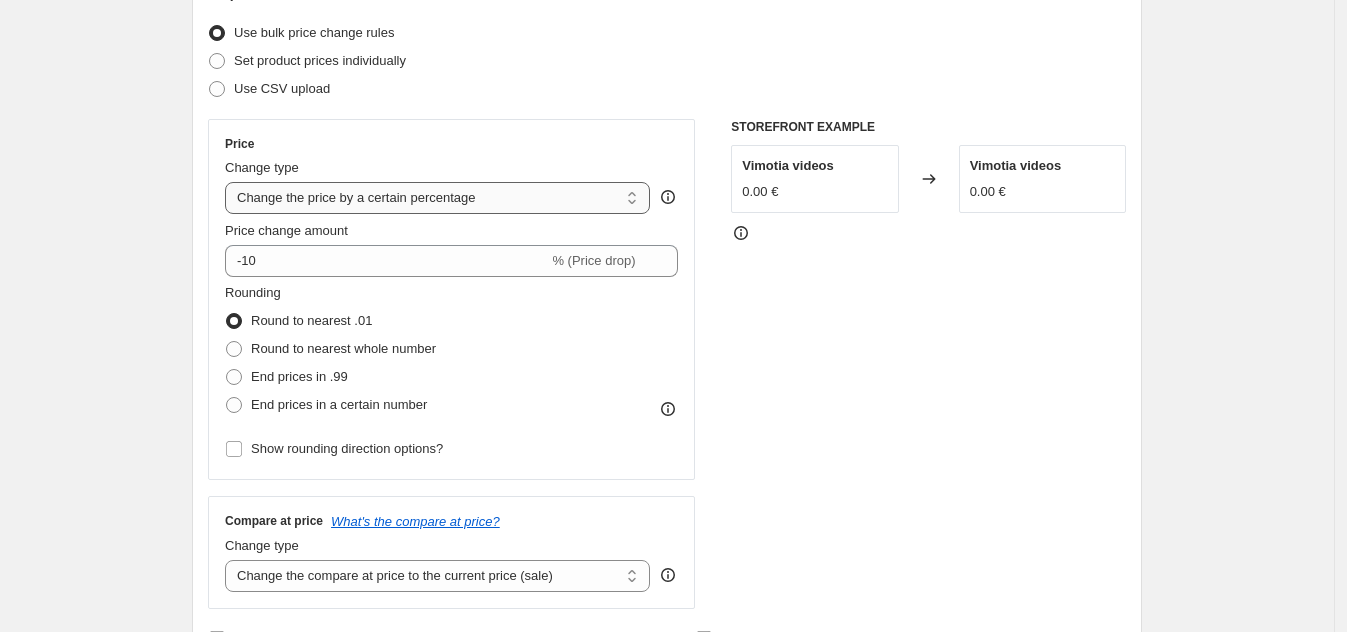 select on "ecap" 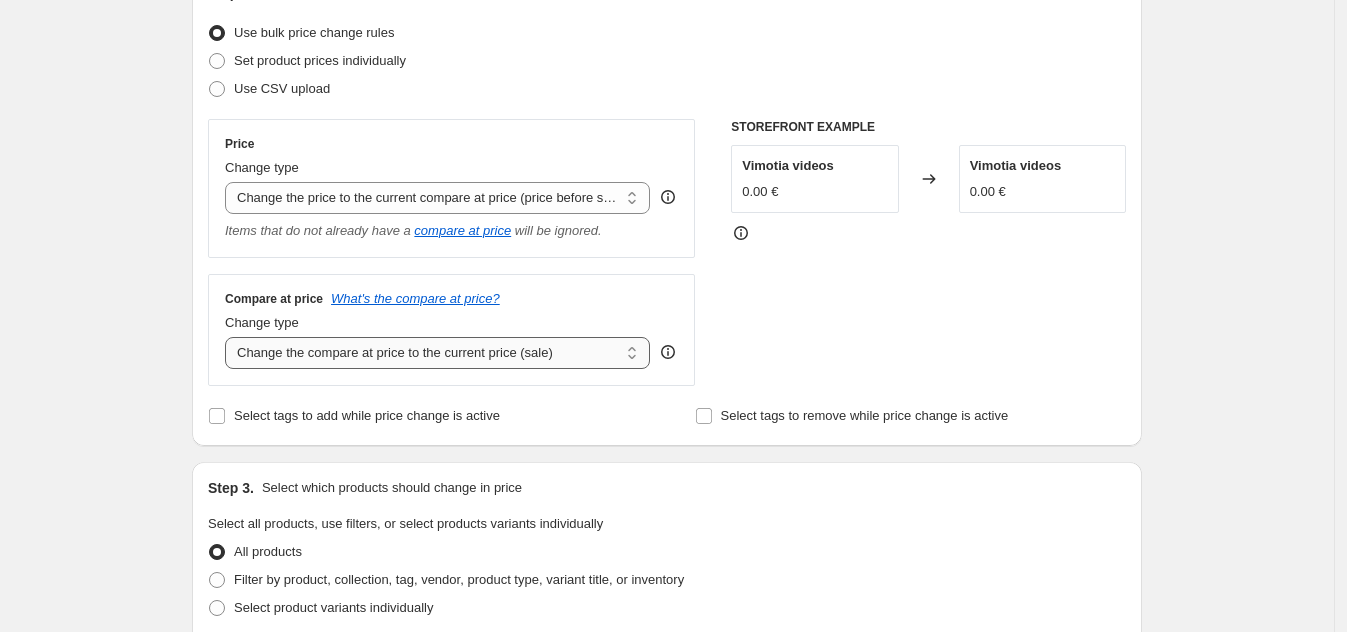 click on "Change the compare at price to the current price (sale) Change the compare at price to a certain amount Change the compare at price by a certain amount Change the compare at price by a certain percentage Change the compare at price by a certain amount relative to the actual price Change the compare at price by a certain percentage relative to the actual price Don't change the compare at price Remove the compare at price" at bounding box center [437, 353] 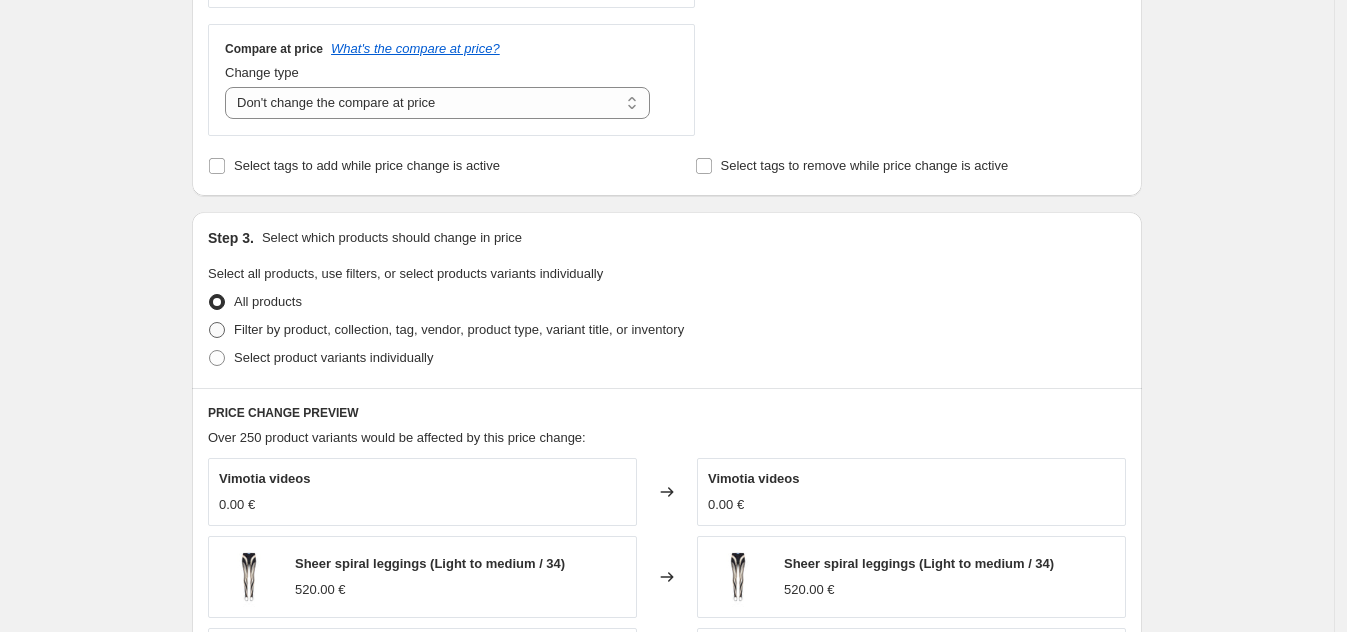 click on "Filter by product, collection, tag, vendor, product type, variant title, or inventory" at bounding box center [459, 329] 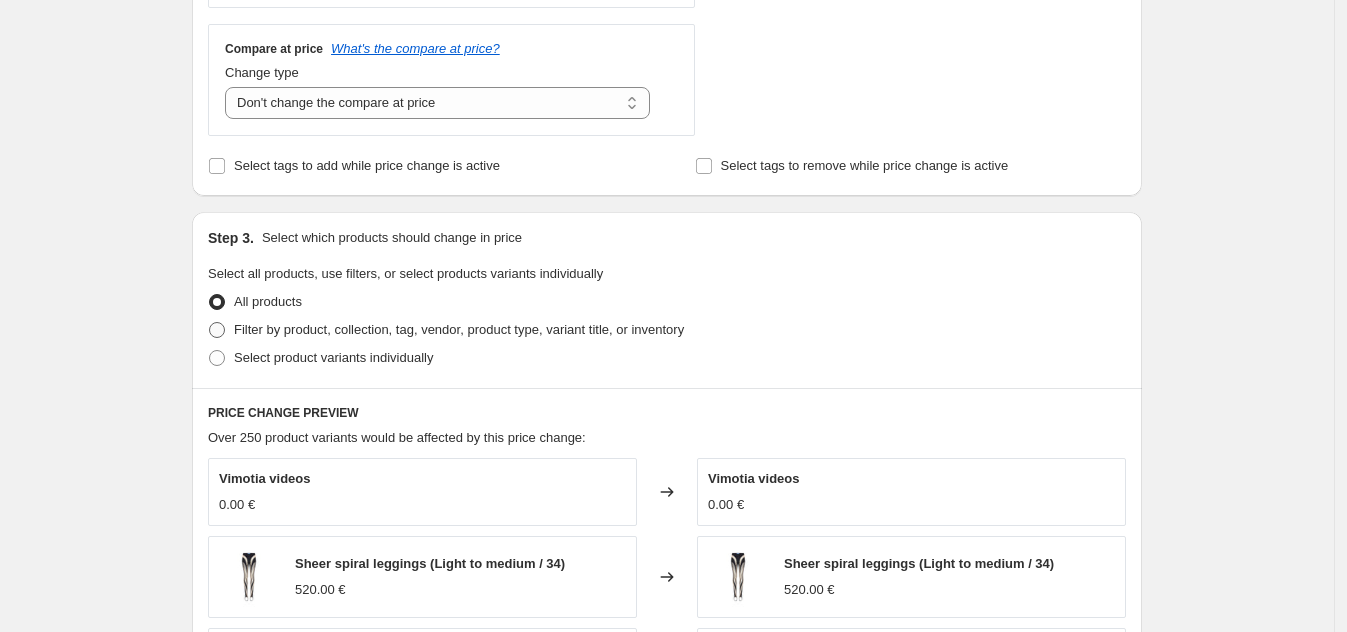radio on "true" 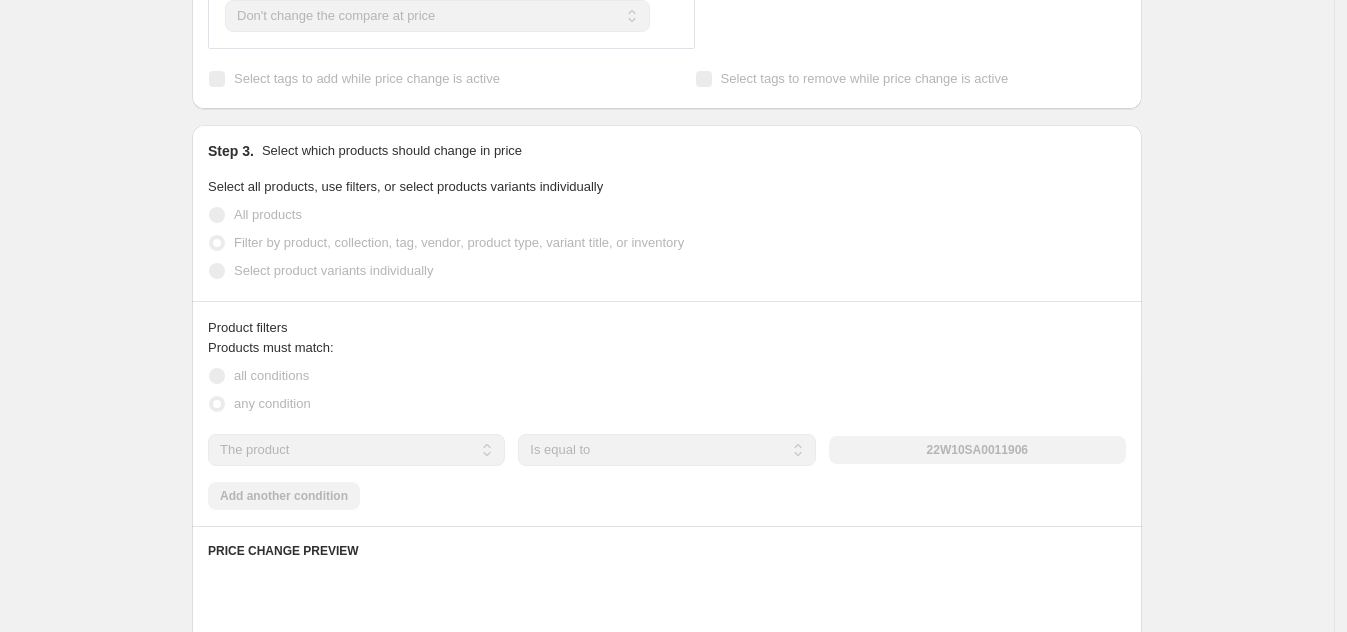scroll, scrollTop: 625, scrollLeft: 0, axis: vertical 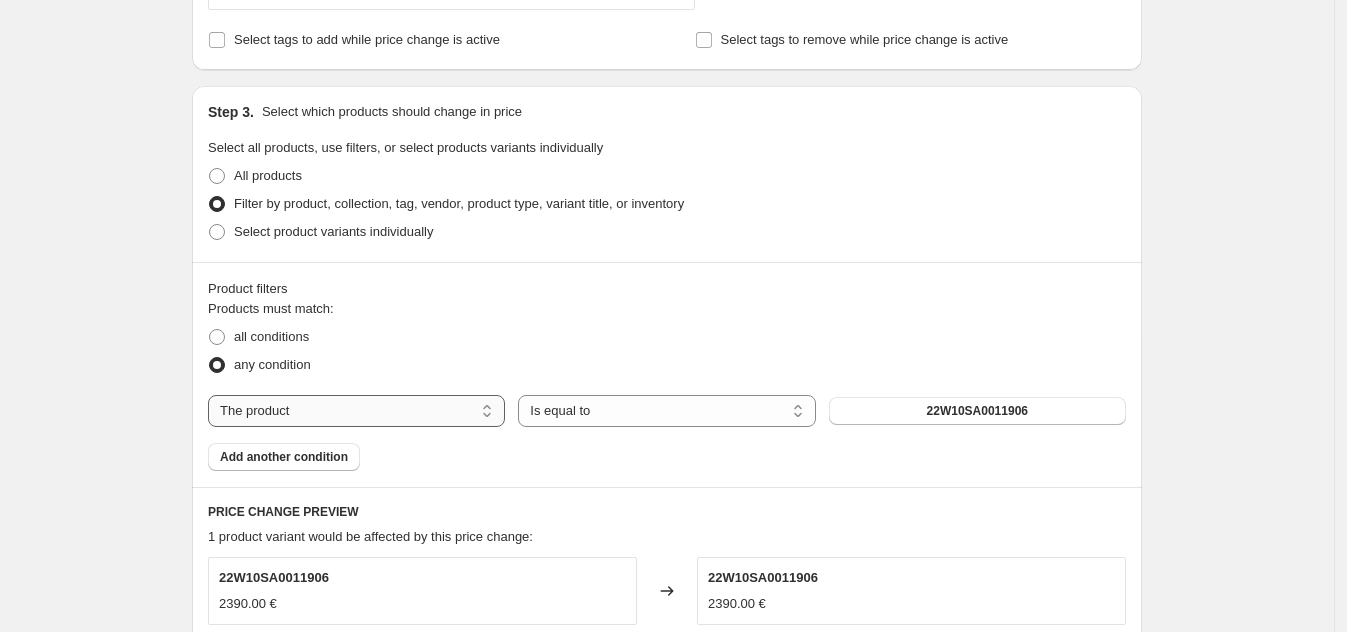 click on "The product The product's collection The product's tag The product's vendor The product's type The product's status The variant's title Inventory quantity" at bounding box center [356, 411] 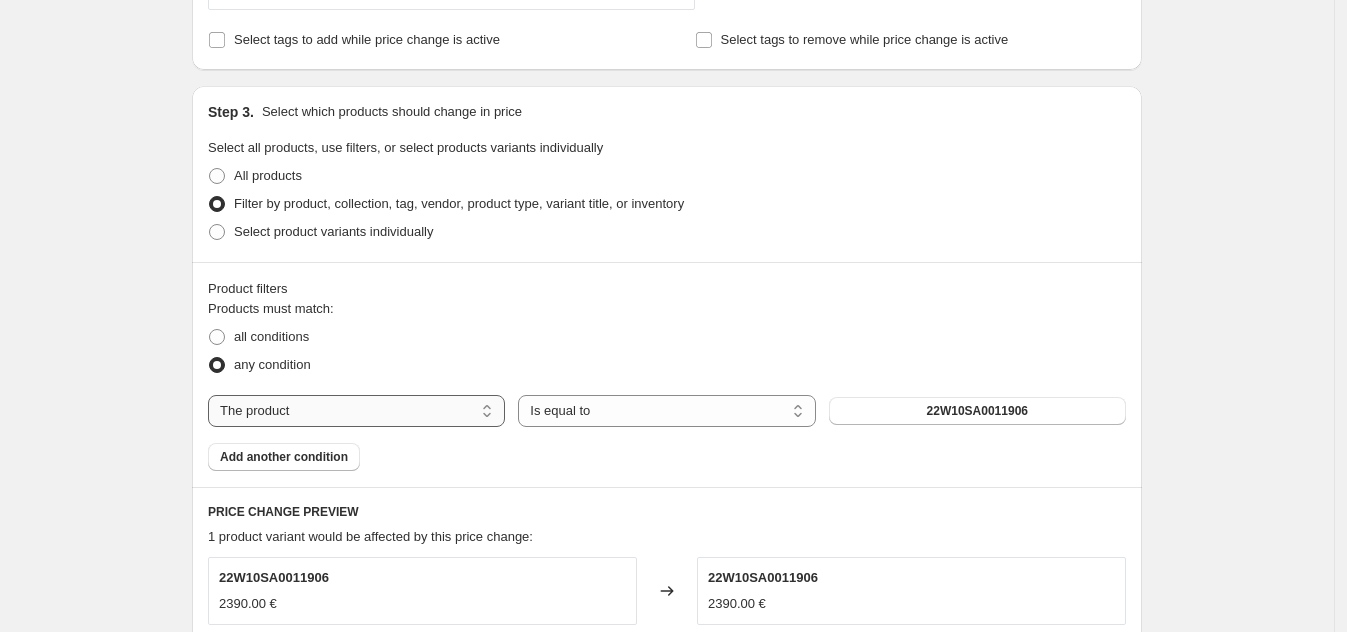 select on "collection" 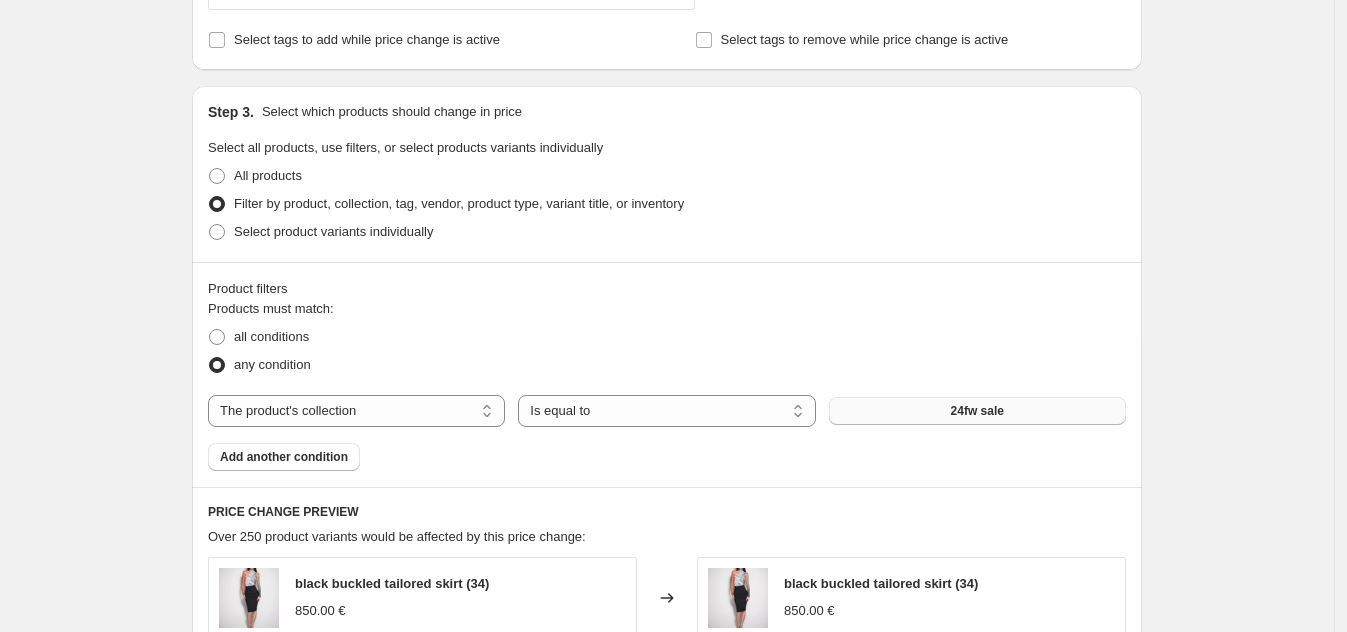 click on "24fw sale" at bounding box center [977, 411] 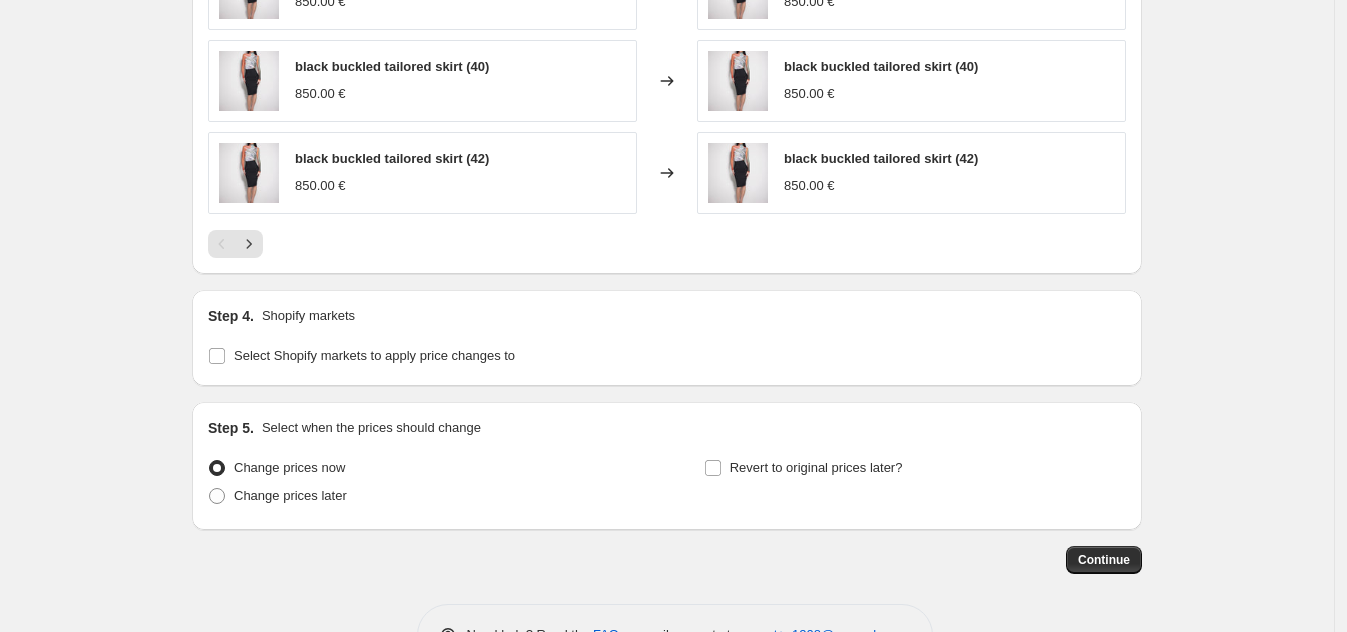 scroll, scrollTop: 1479, scrollLeft: 0, axis: vertical 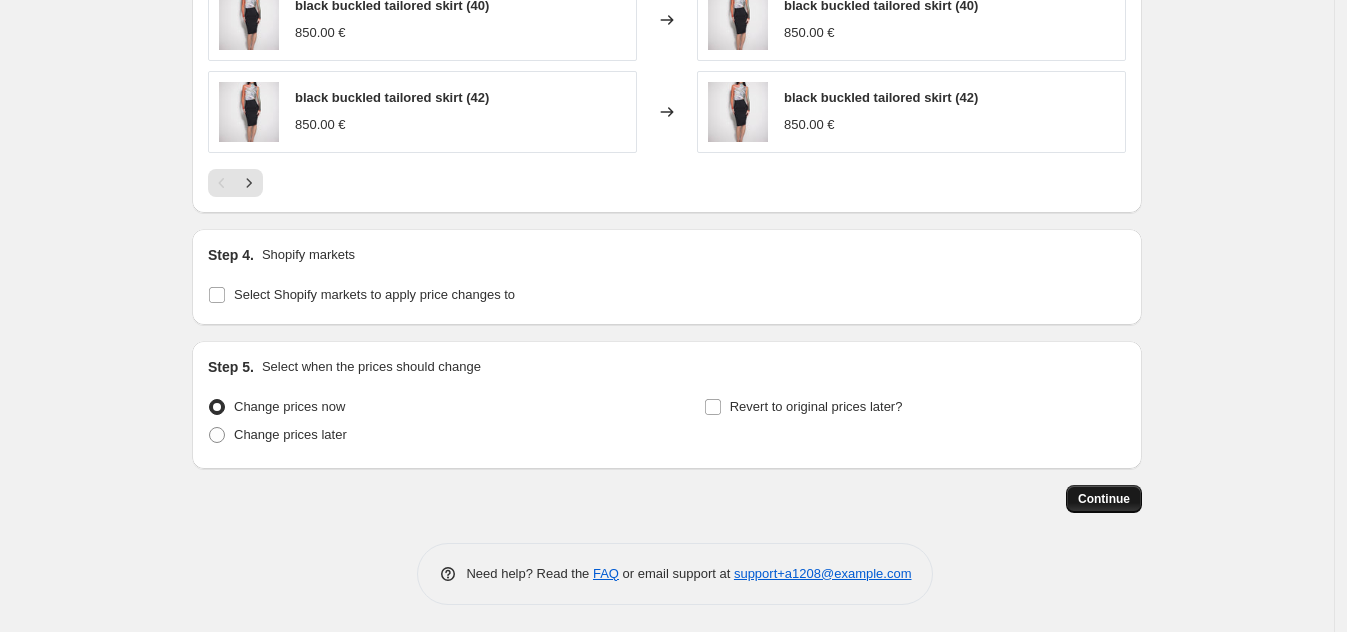 click on "Continue" at bounding box center [1104, 499] 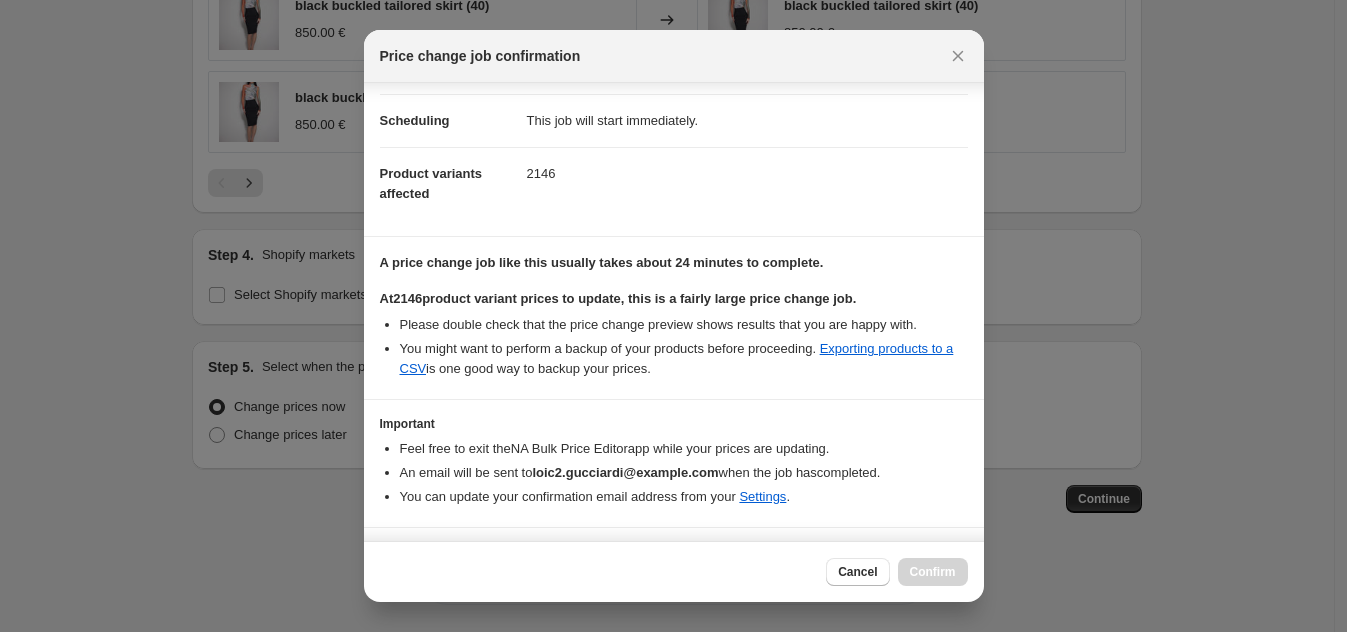 scroll, scrollTop: 194, scrollLeft: 0, axis: vertical 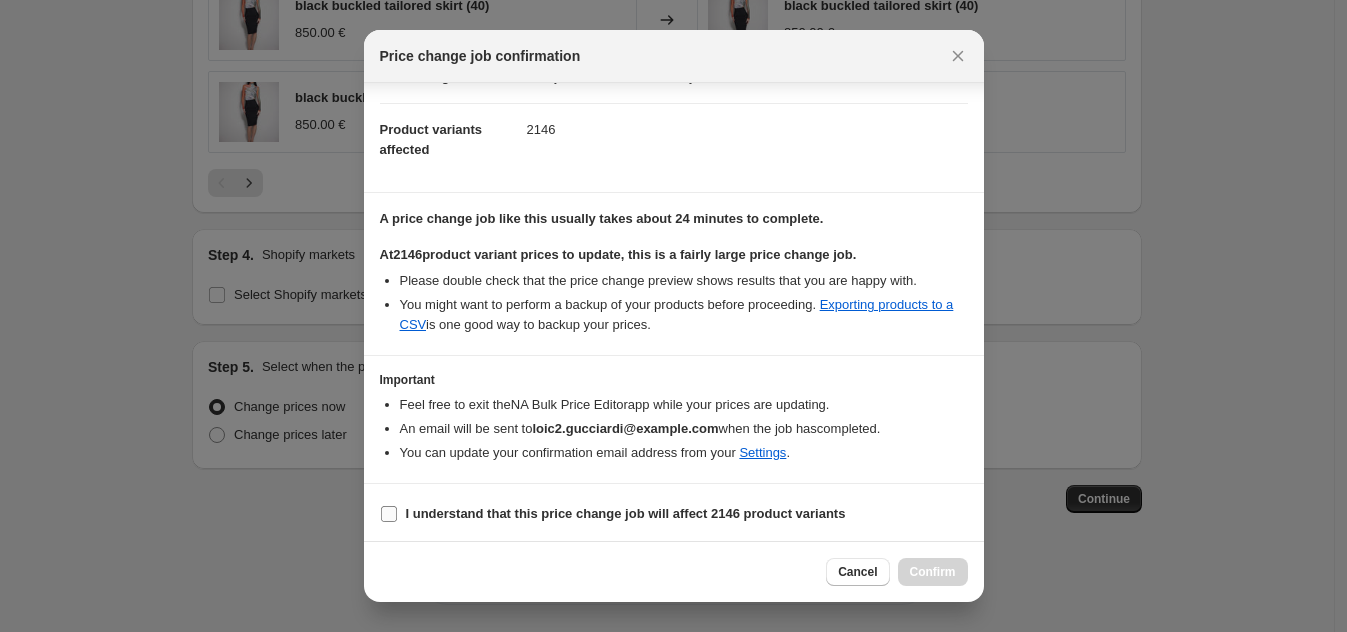 click on "I understand that this price change job will affect 2146 product variants" at bounding box center (626, 513) 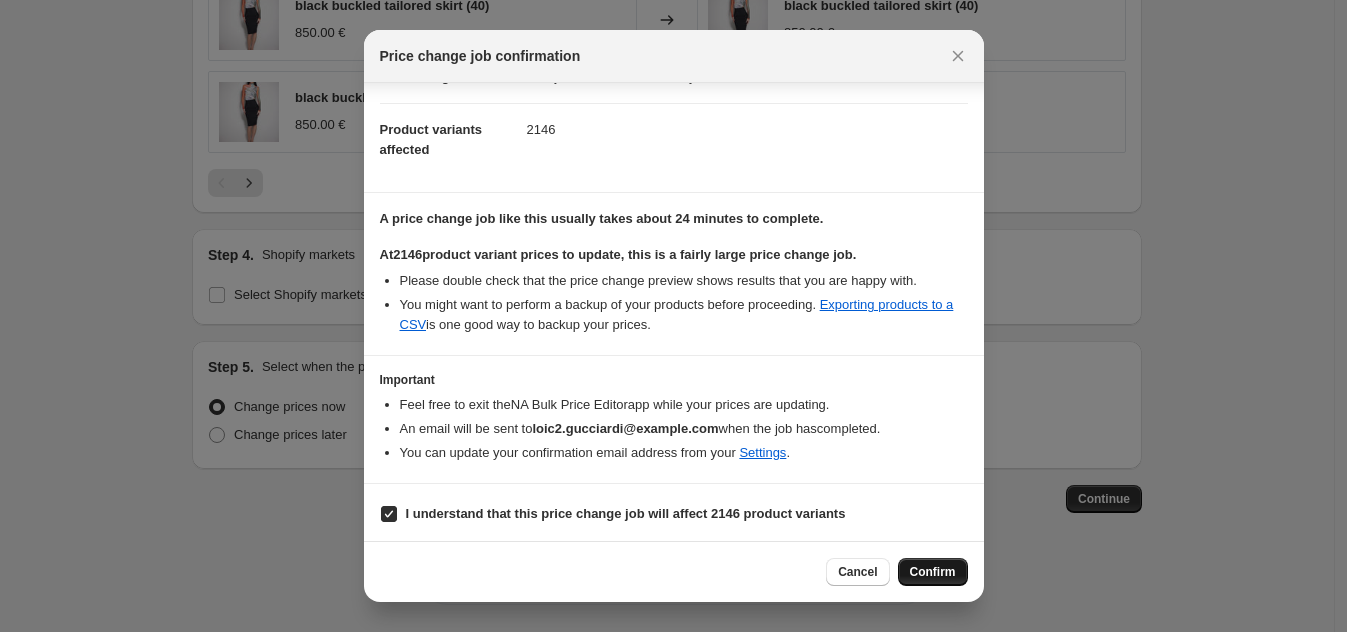 click on "Confirm" at bounding box center (933, 572) 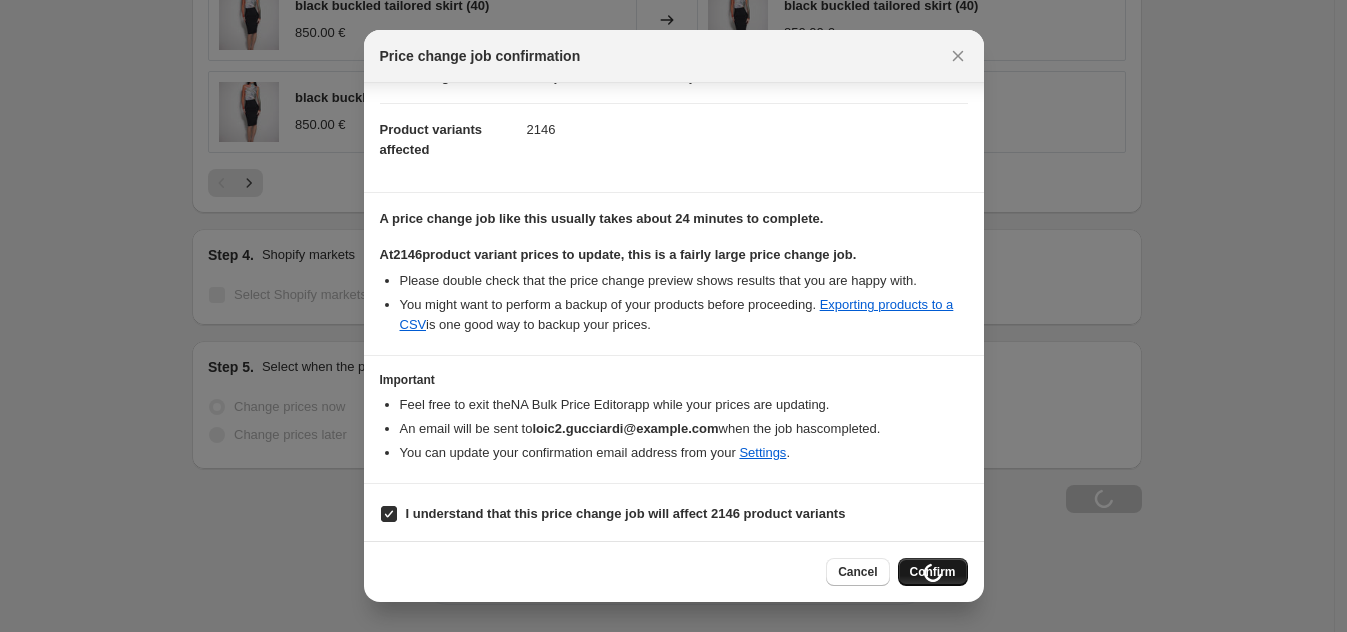 scroll, scrollTop: 1546, scrollLeft: 0, axis: vertical 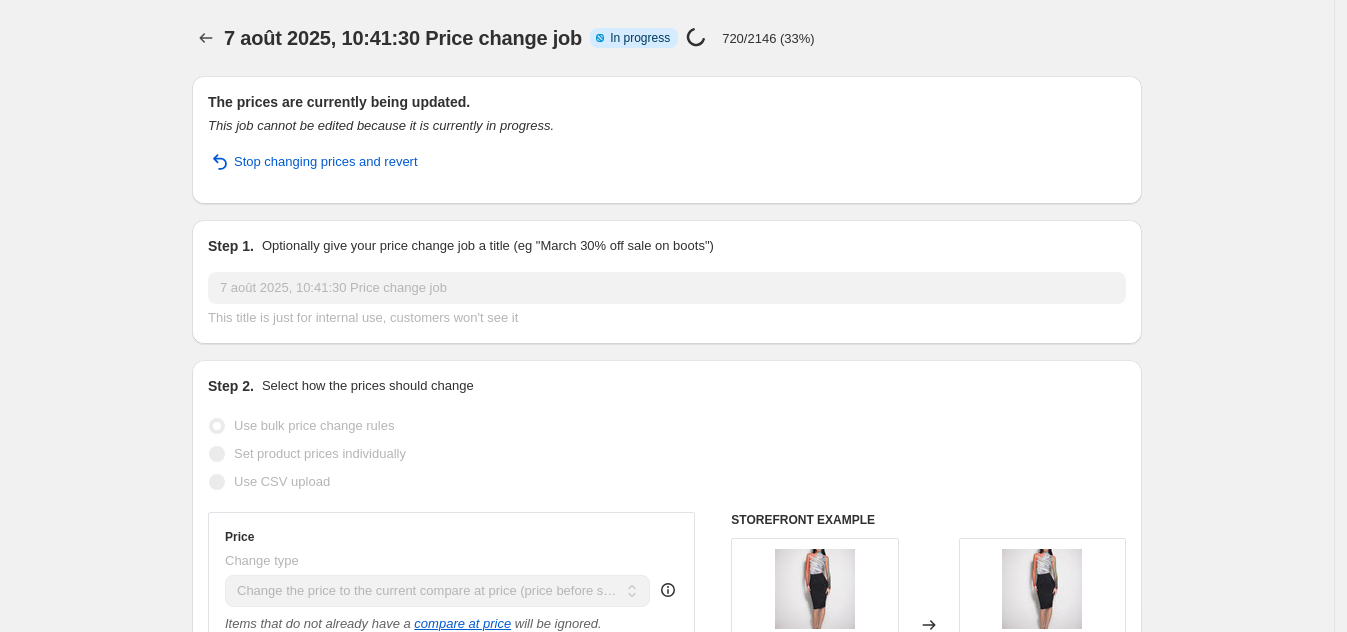 select on "ecap" 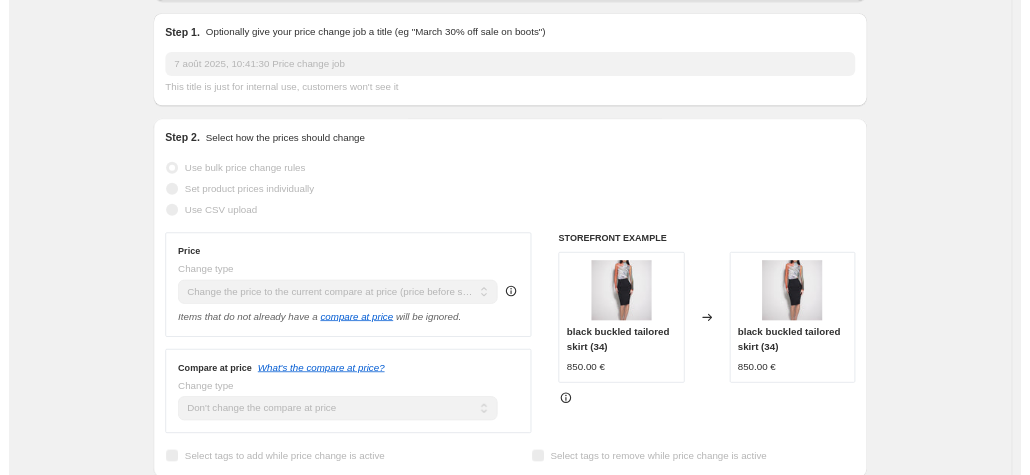 scroll, scrollTop: 0, scrollLeft: 0, axis: both 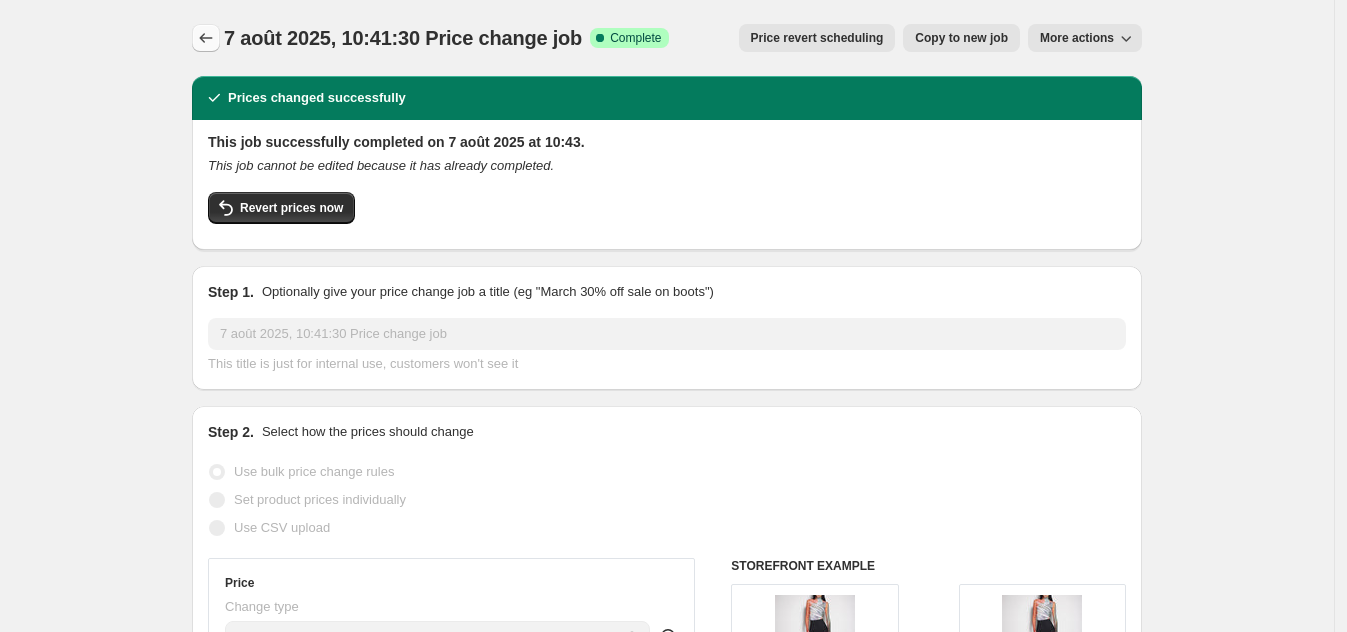 click 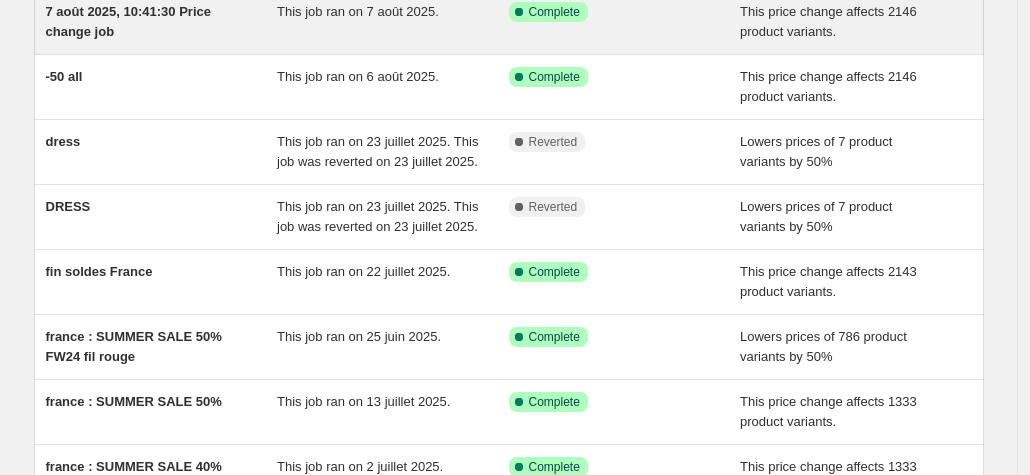 scroll, scrollTop: 200, scrollLeft: 0, axis: vertical 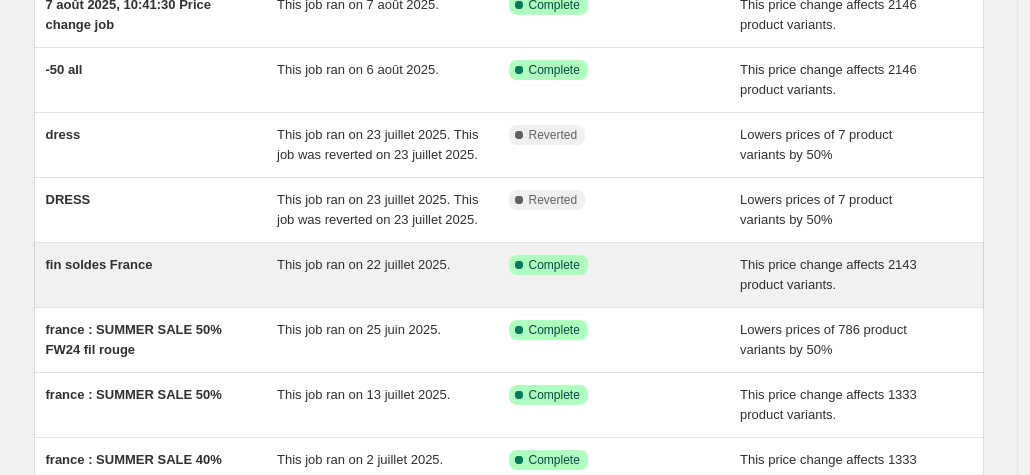 click on "fin soldes France" at bounding box center [162, 275] 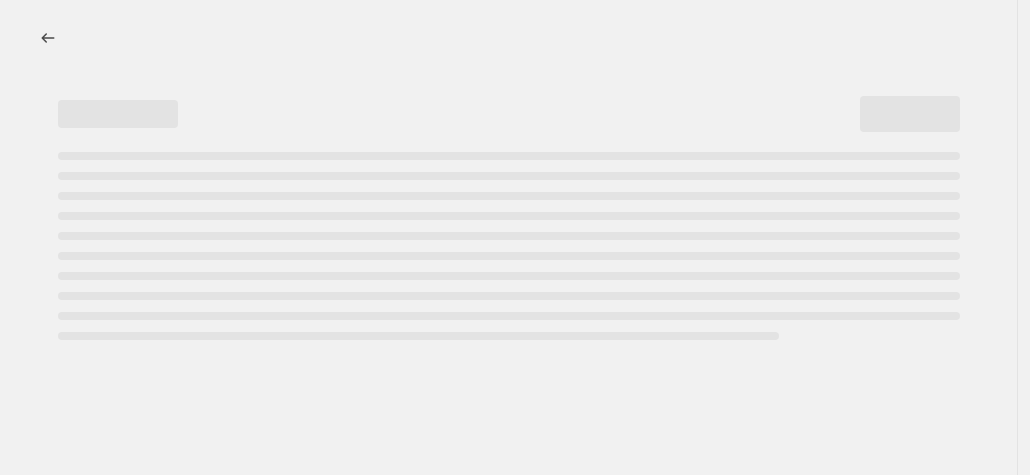 scroll, scrollTop: 0, scrollLeft: 0, axis: both 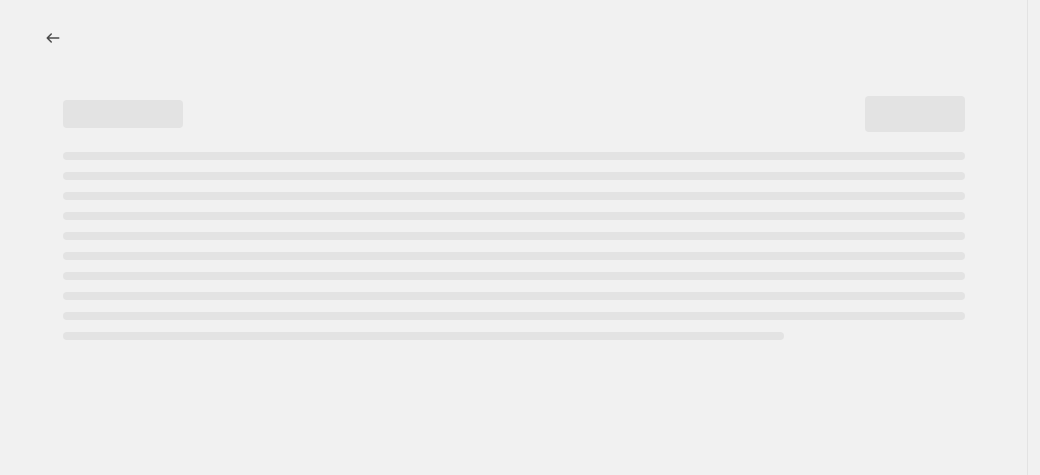 select on "ecap" 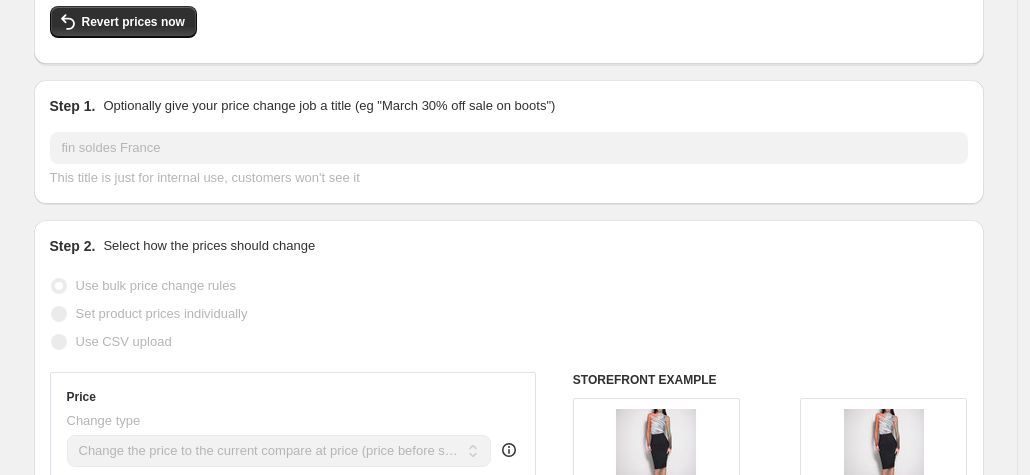 scroll, scrollTop: 0, scrollLeft: 0, axis: both 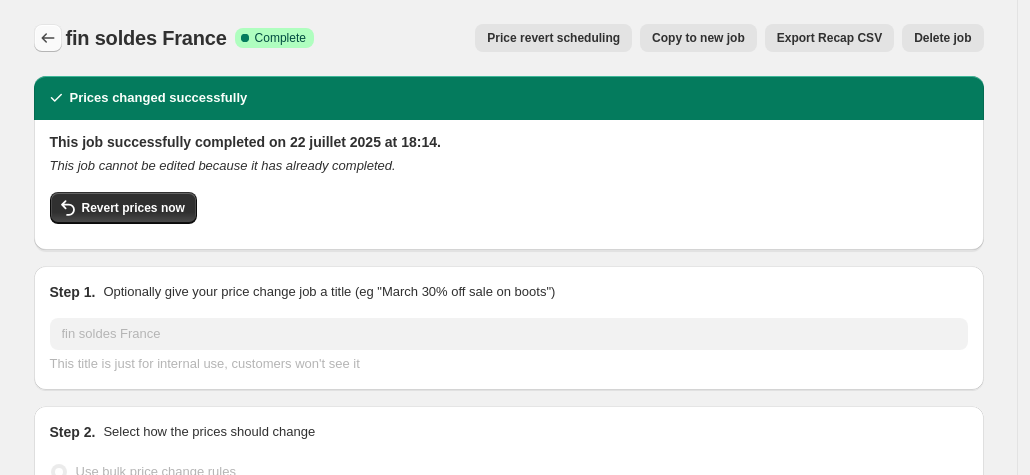 click 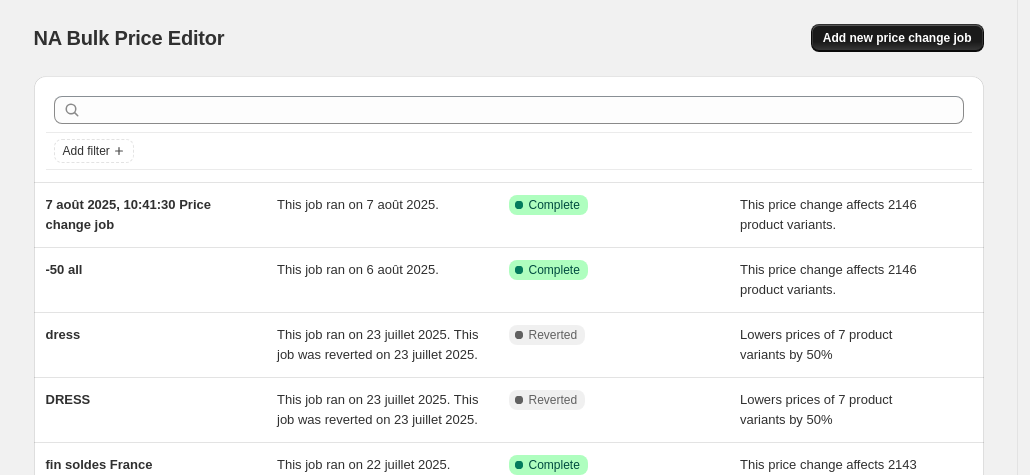 click on "Add new price change job" at bounding box center (897, 38) 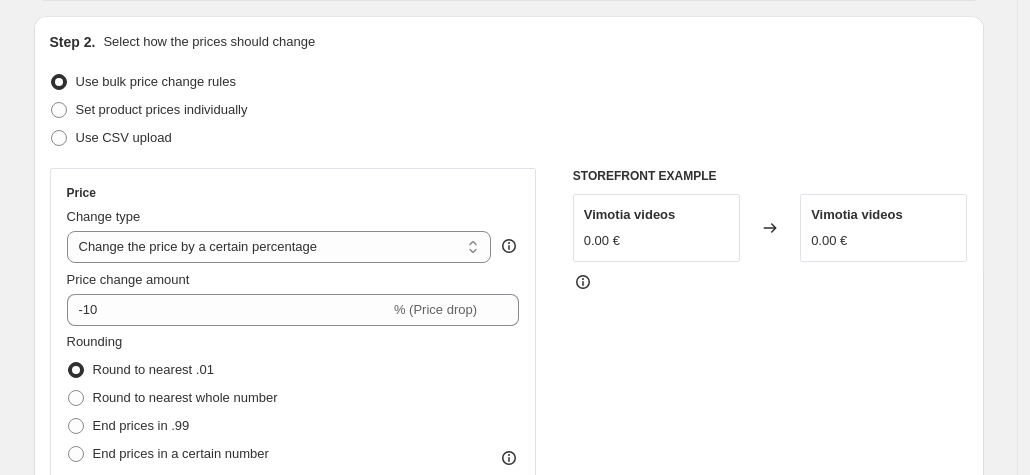 scroll, scrollTop: 300, scrollLeft: 0, axis: vertical 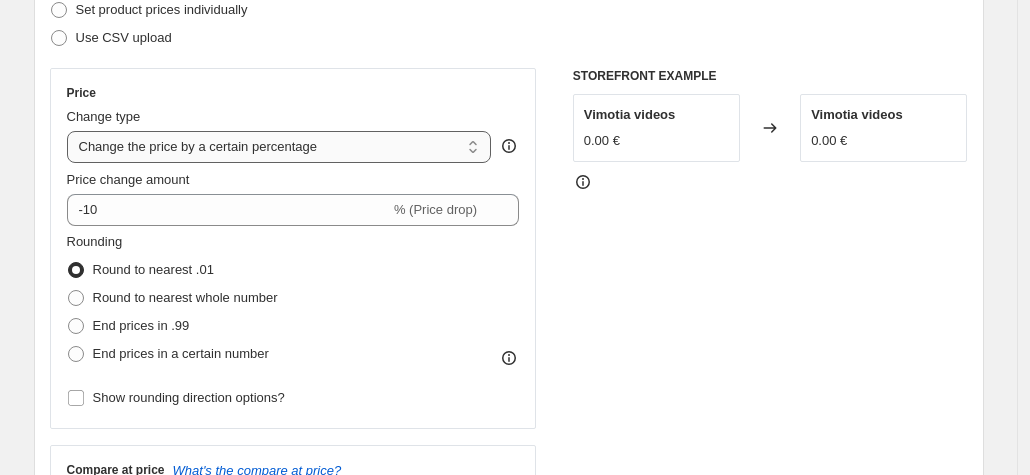 click on "Change the price to a certain amount Change the price by a certain amount Change the price by a certain percentage Change the price to the current compare at price (price before sale) Change the price by a certain amount relative to the compare at price Change the price by a certain percentage relative to the compare at price Don't change the price Change the price by a certain percentage relative to the cost per item Change price to certain cost margin" at bounding box center (279, 147) 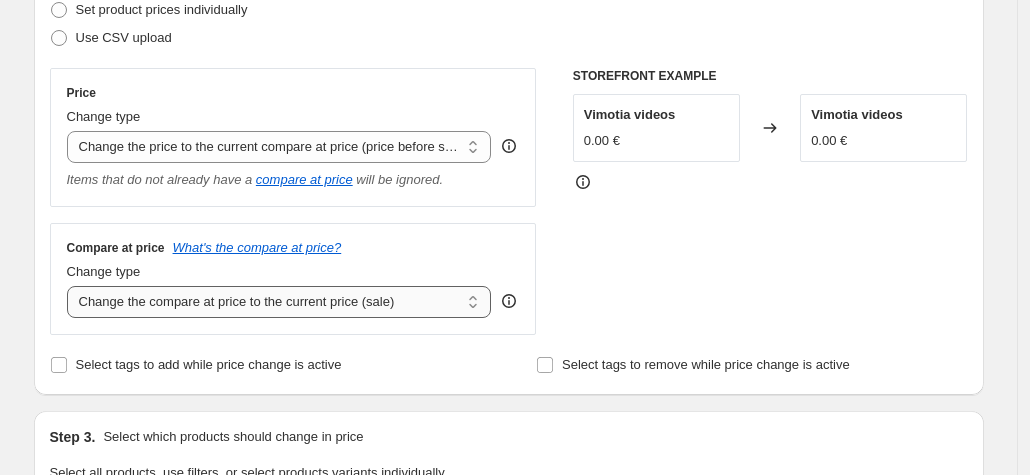 click on "Change the compare at price to the current price (sale) Change the compare at price to a certain amount Change the compare at price by a certain amount Change the compare at price by a certain percentage Change the compare at price by a certain amount relative to the actual price Change the compare at price by a certain percentage relative to the actual price Don't change the compare at price Remove the compare at price" at bounding box center (279, 302) 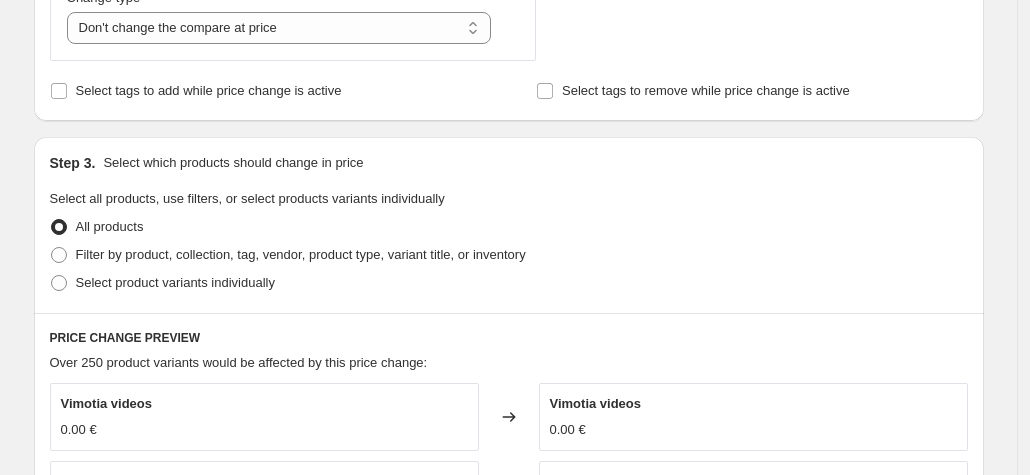 scroll, scrollTop: 600, scrollLeft: 0, axis: vertical 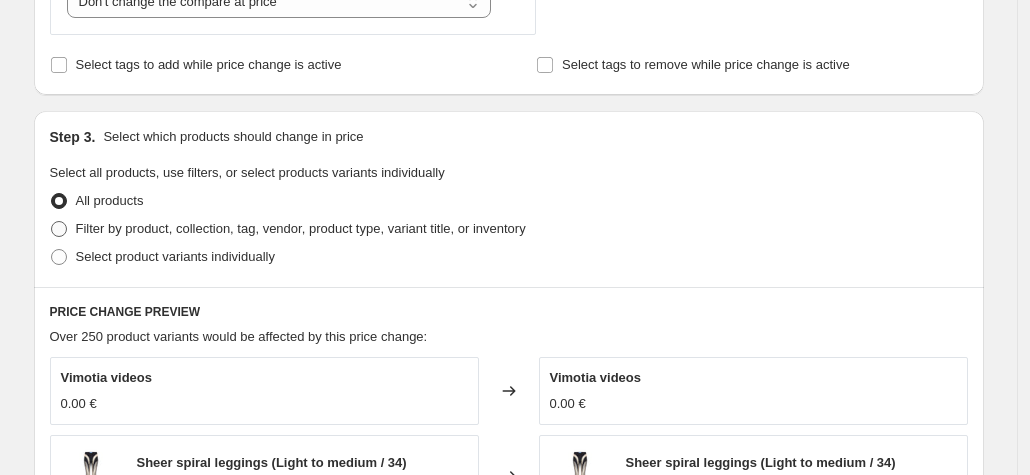 click on "Filter by product, collection, tag, vendor, product type, variant title, or inventory" at bounding box center (301, 228) 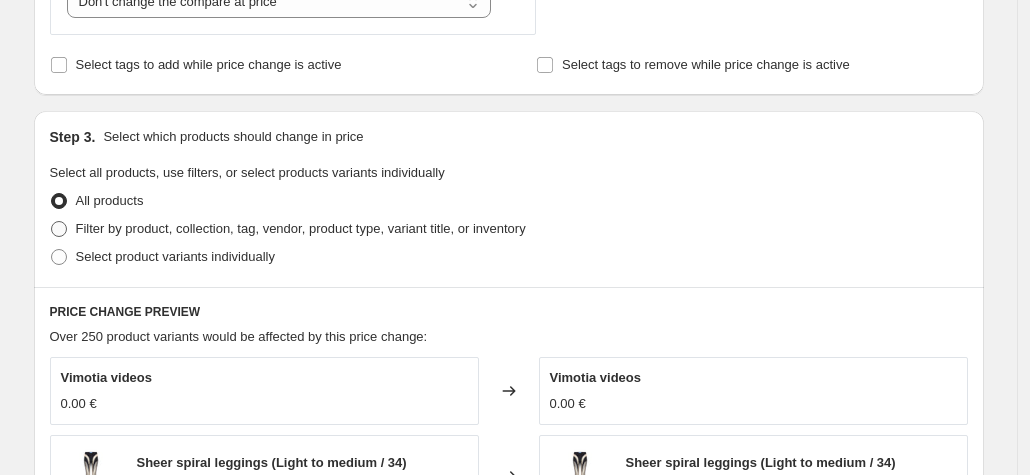 radio on "true" 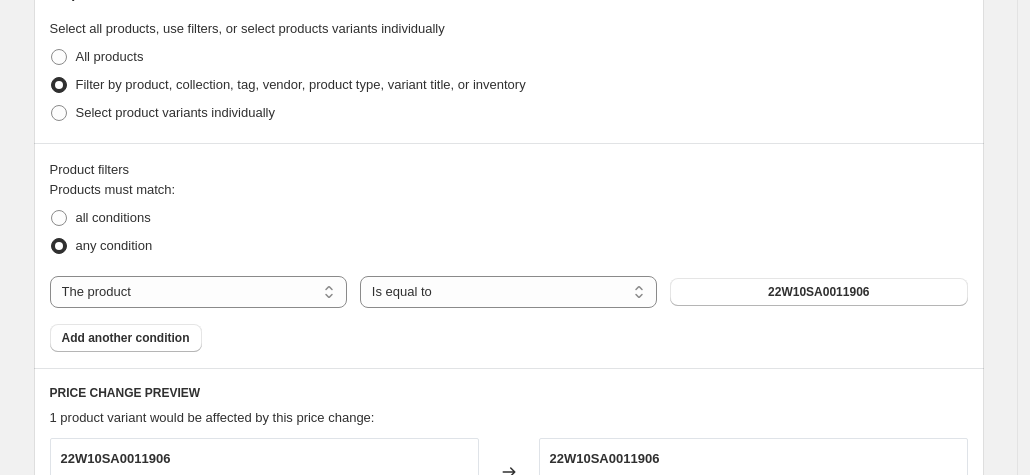 scroll, scrollTop: 800, scrollLeft: 0, axis: vertical 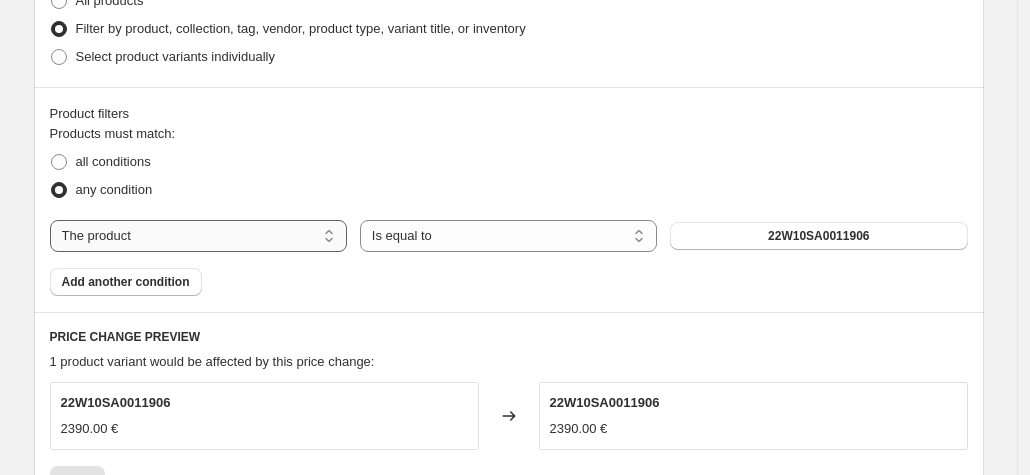 click on "The product The product's collection The product's tag The product's vendor The product's type The product's status The variant's title Inventory quantity" at bounding box center (198, 236) 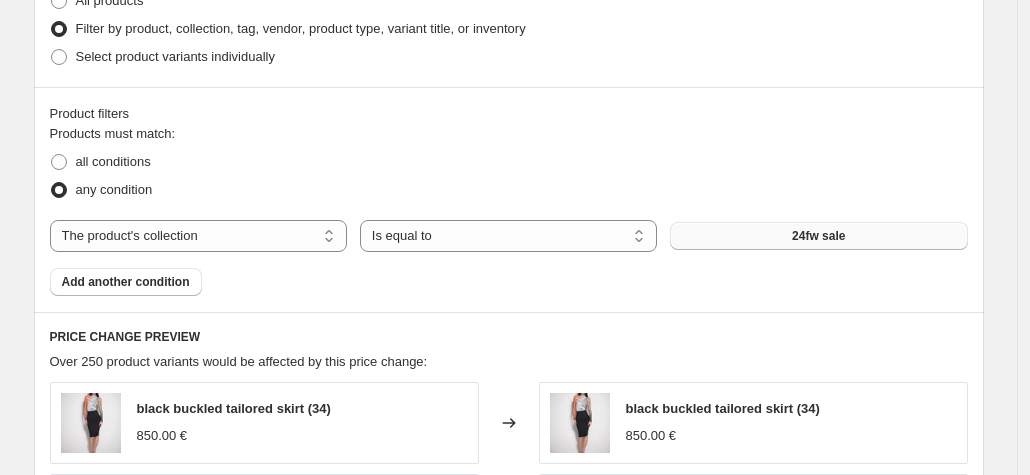 click on "24fw sale" at bounding box center (818, 236) 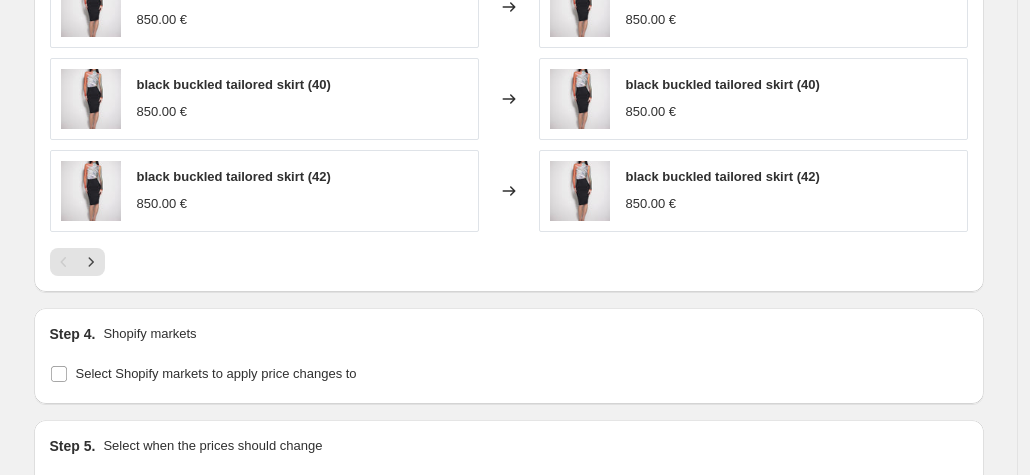 scroll, scrollTop: 1500, scrollLeft: 0, axis: vertical 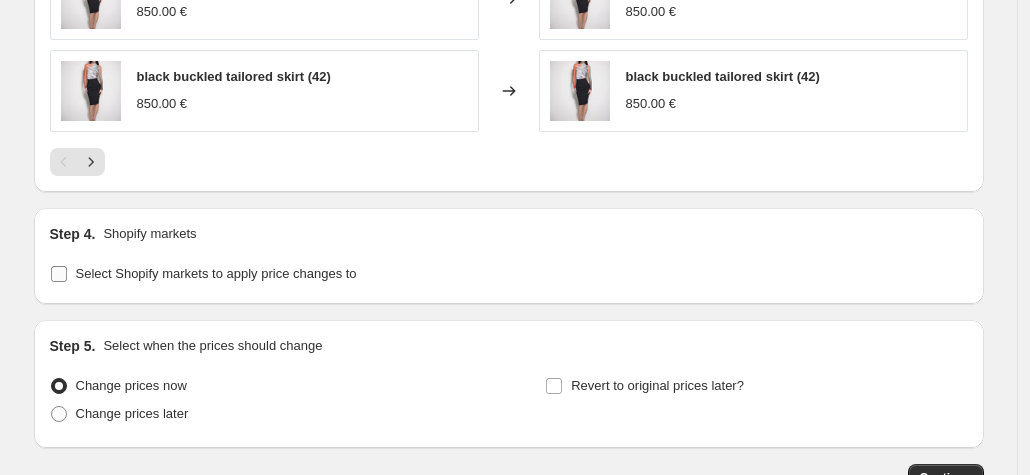 click on "Select Shopify markets to apply price changes to" at bounding box center (216, 273) 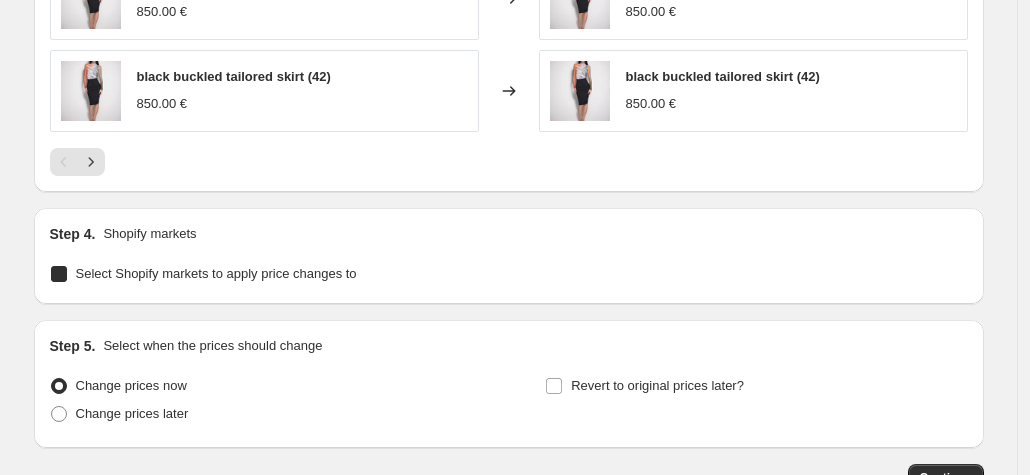 checkbox on "true" 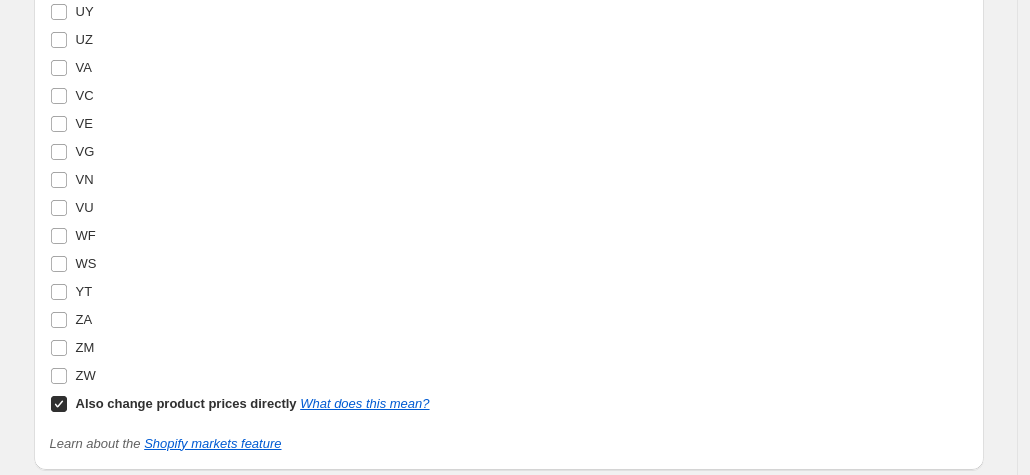 scroll, scrollTop: 7105, scrollLeft: 0, axis: vertical 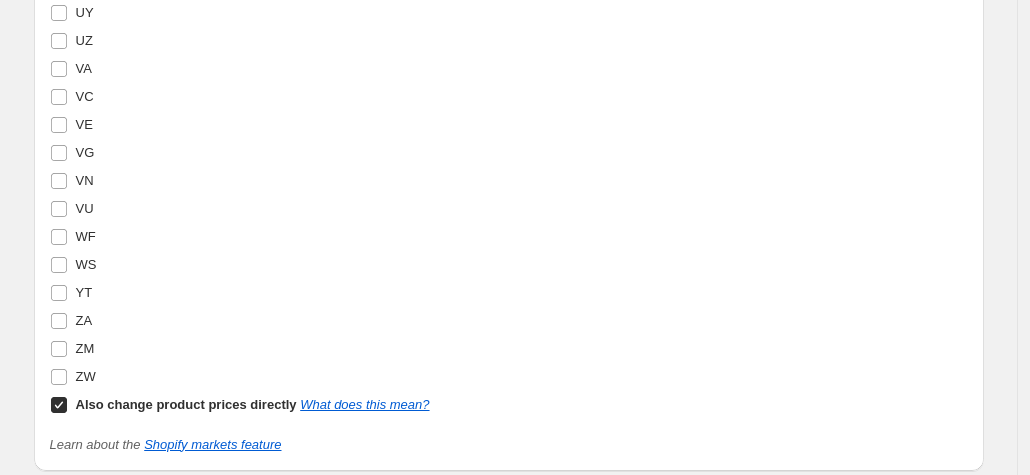click on "Also change product prices directly" at bounding box center [186, 404] 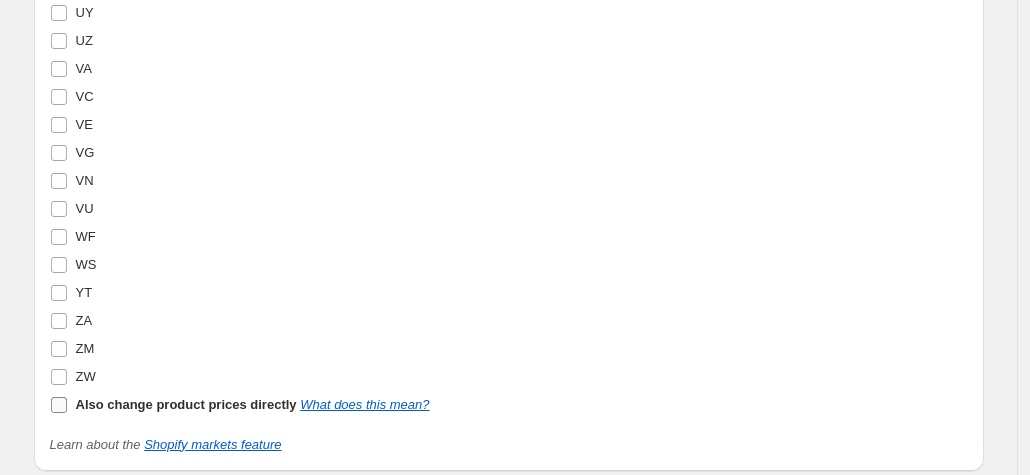checkbox on "false" 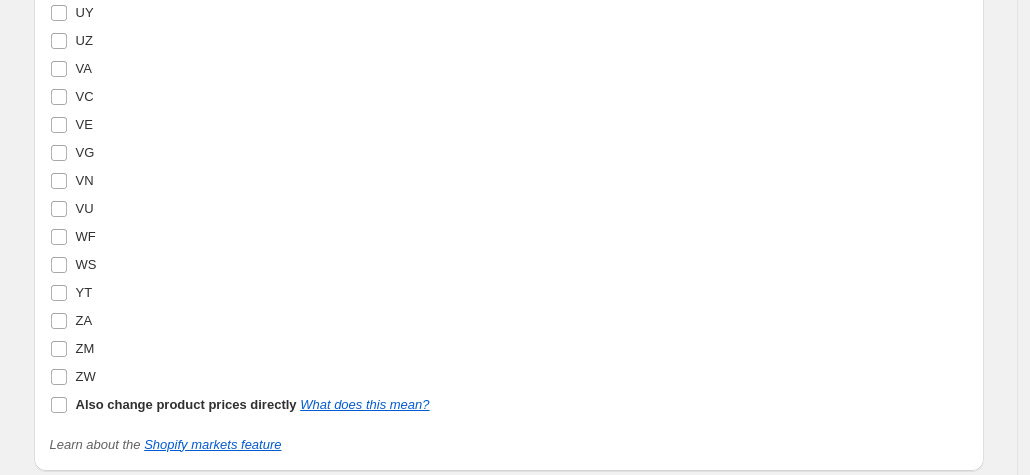 scroll, scrollTop: 7005, scrollLeft: 0, axis: vertical 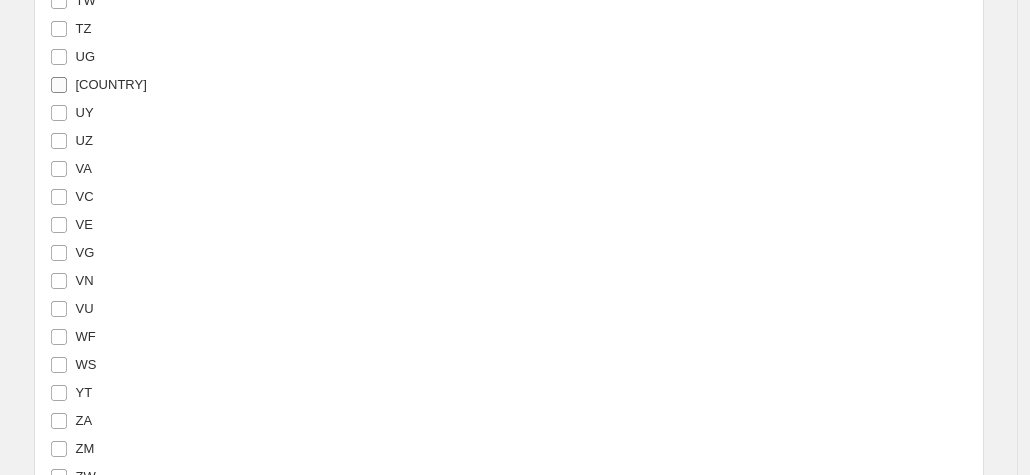 click on "[COUNTRY]" at bounding box center (98, 85) 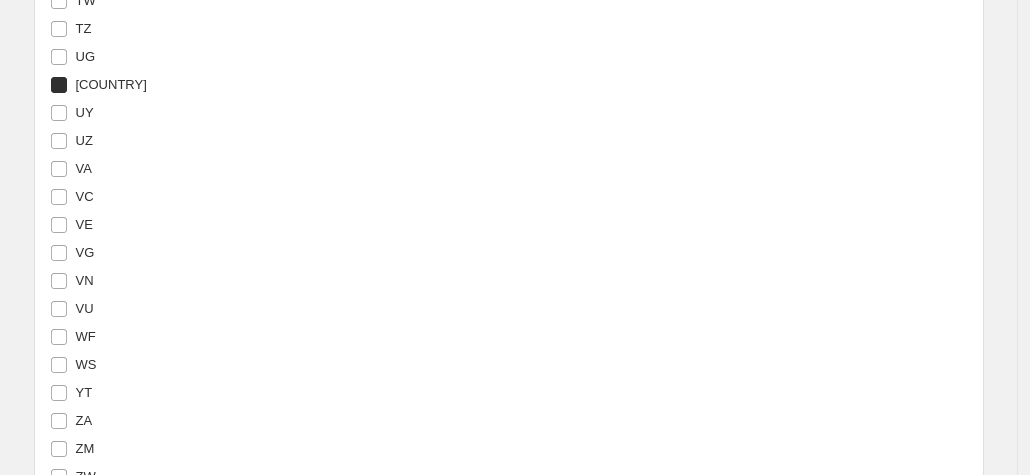 checkbox on "true" 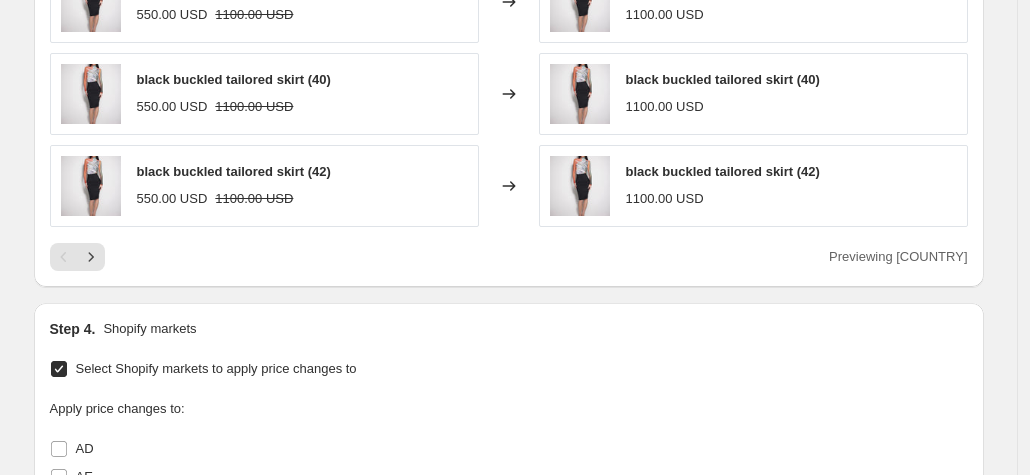 scroll, scrollTop: 1305, scrollLeft: 0, axis: vertical 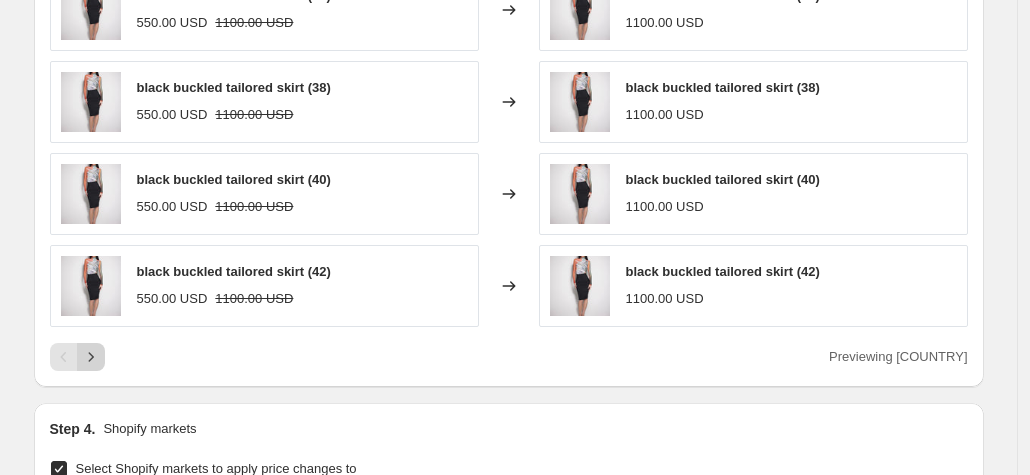 click 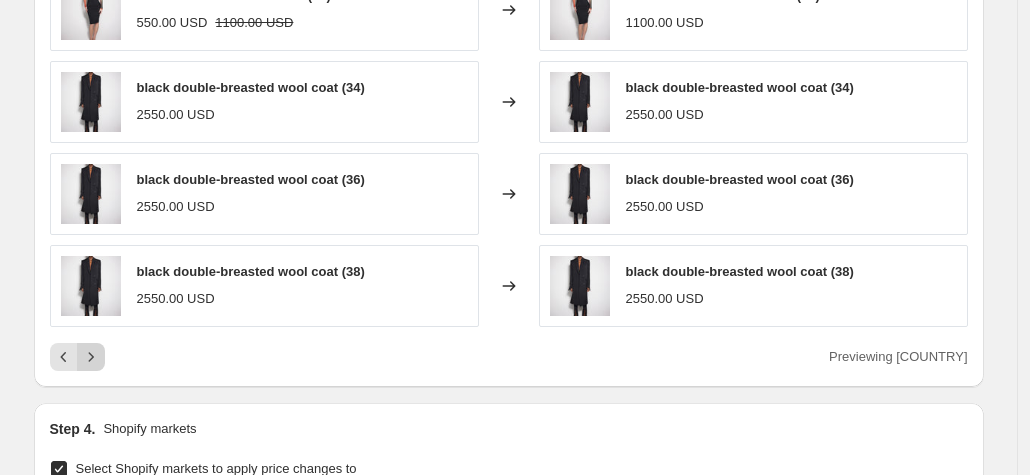 click 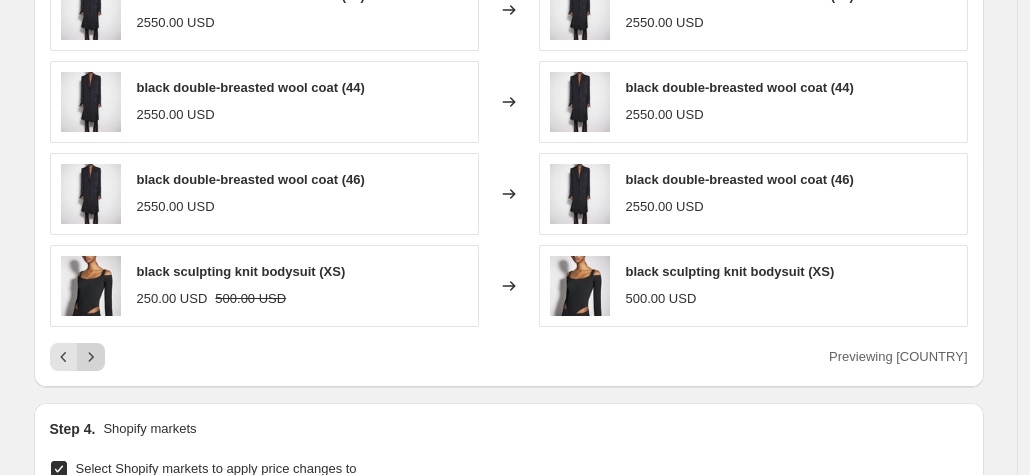 click 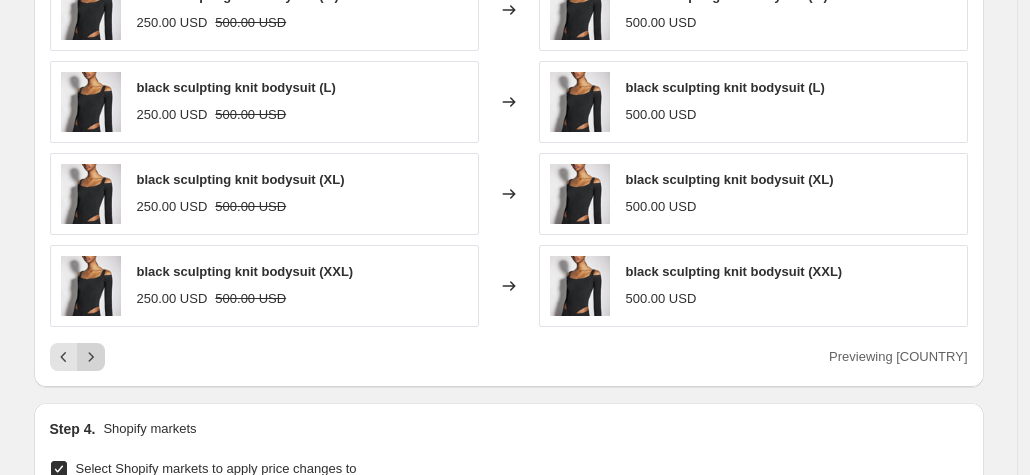 click 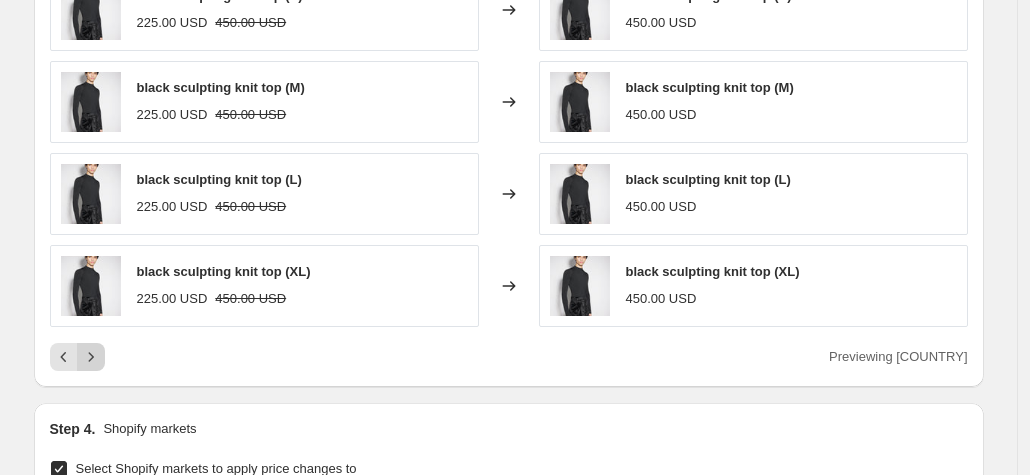 click 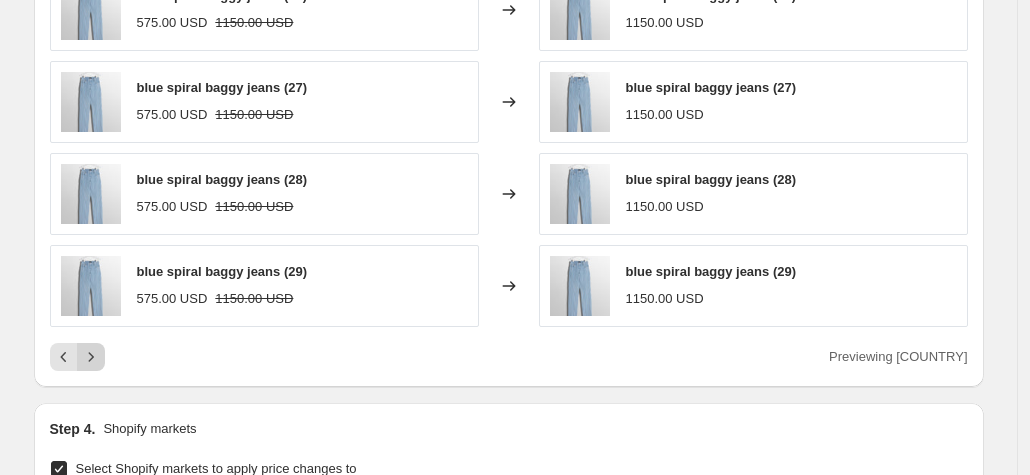 click 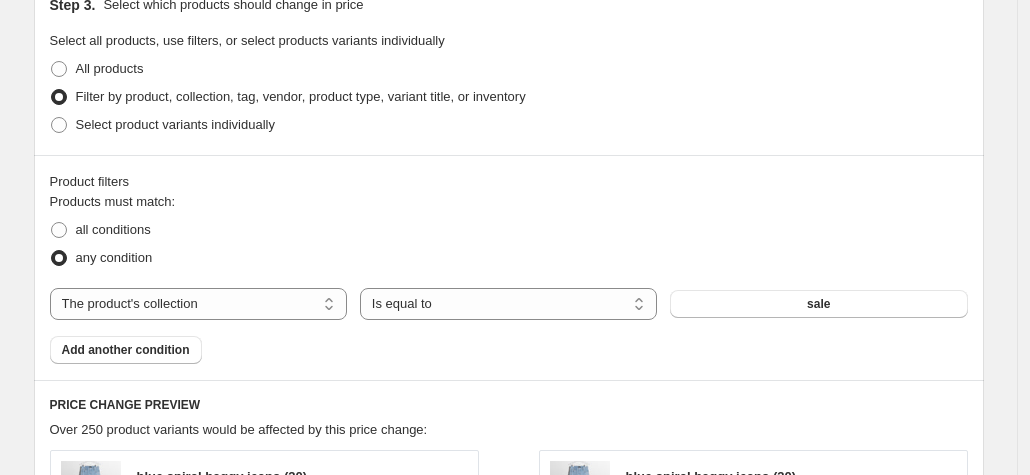 scroll, scrollTop: 705, scrollLeft: 0, axis: vertical 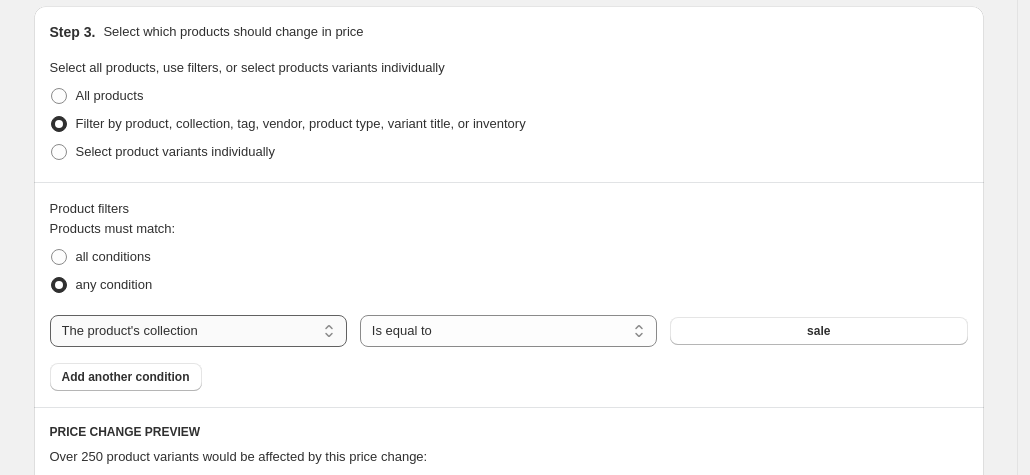 click on "The product The product's collection The product's tag The product's vendor The product's type The product's status The variant's title Inventory quantity" at bounding box center (198, 331) 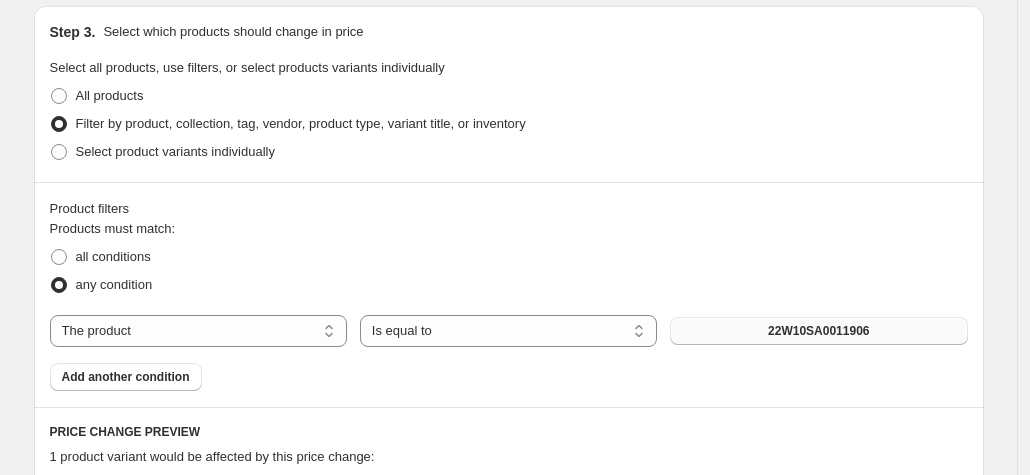 click on "22W10SA0011906" at bounding box center [818, 331] 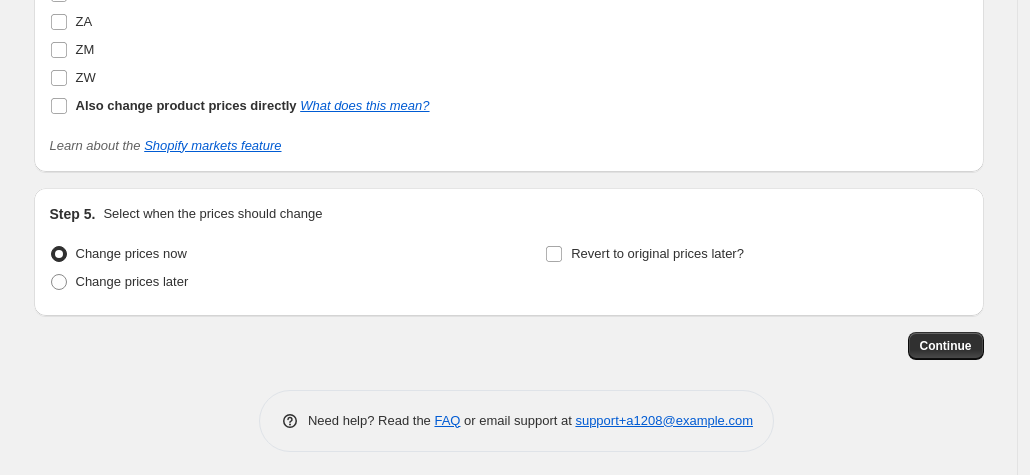 scroll, scrollTop: 7405, scrollLeft: 0, axis: vertical 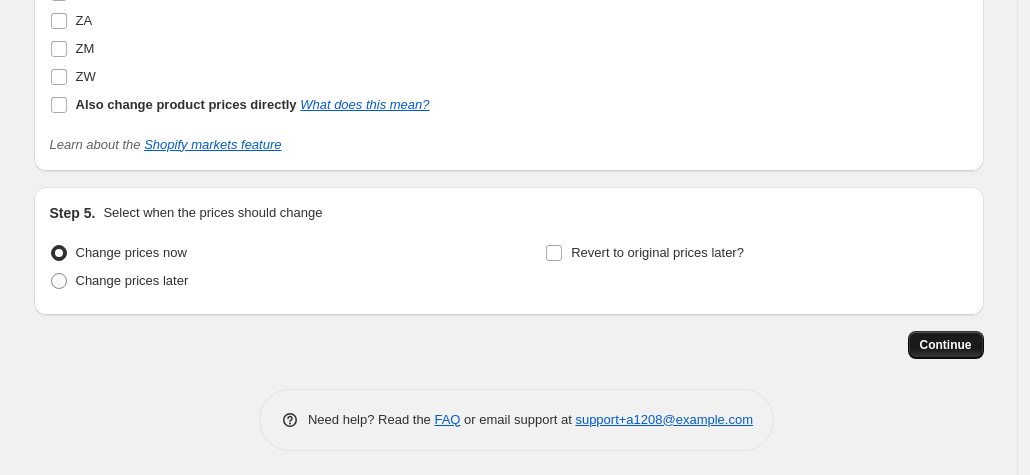 click on "Continue" at bounding box center (946, 345) 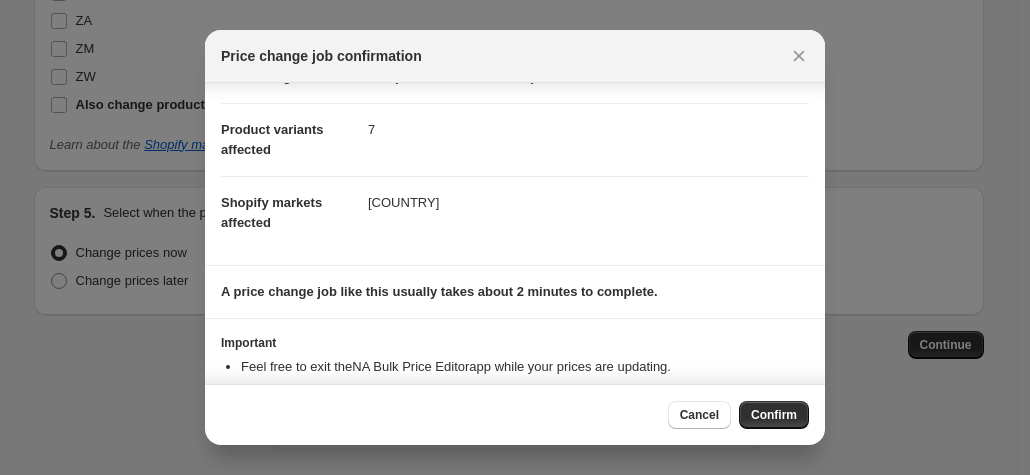 scroll, scrollTop: 252, scrollLeft: 0, axis: vertical 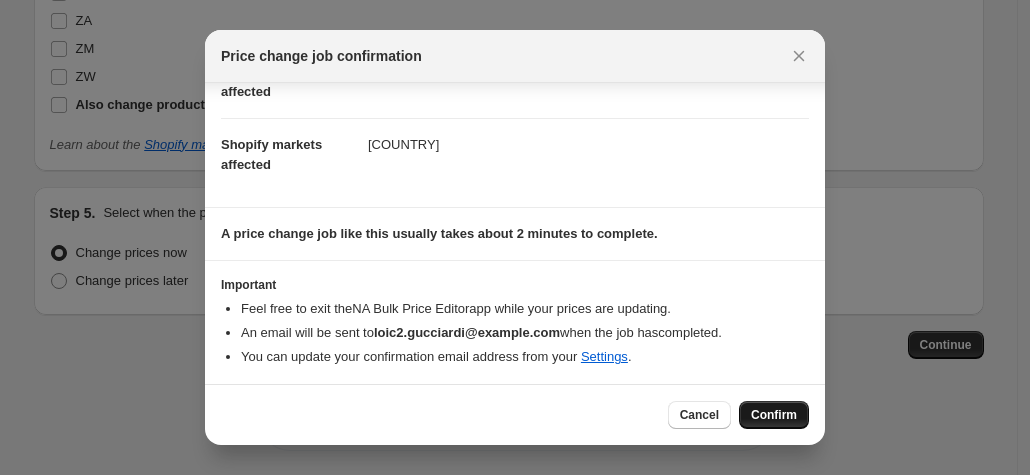 click on "Confirm" at bounding box center (774, 415) 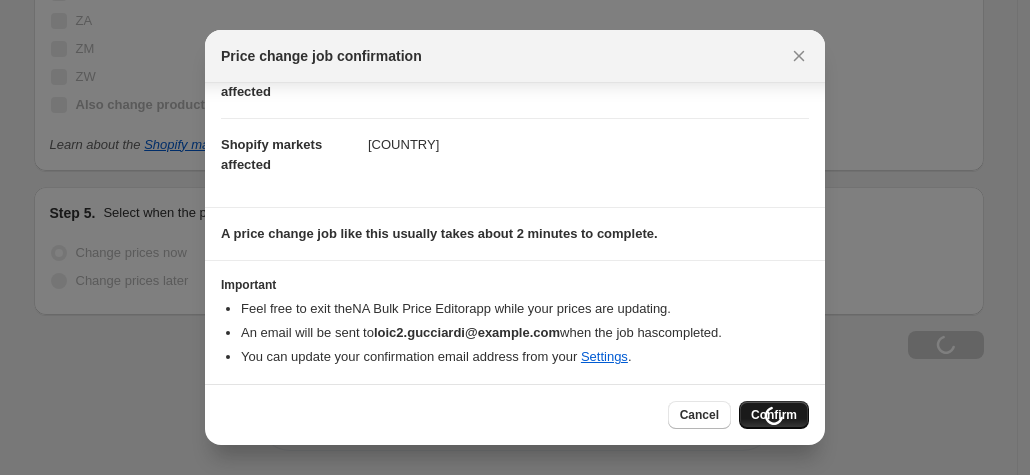 scroll, scrollTop: 7473, scrollLeft: 0, axis: vertical 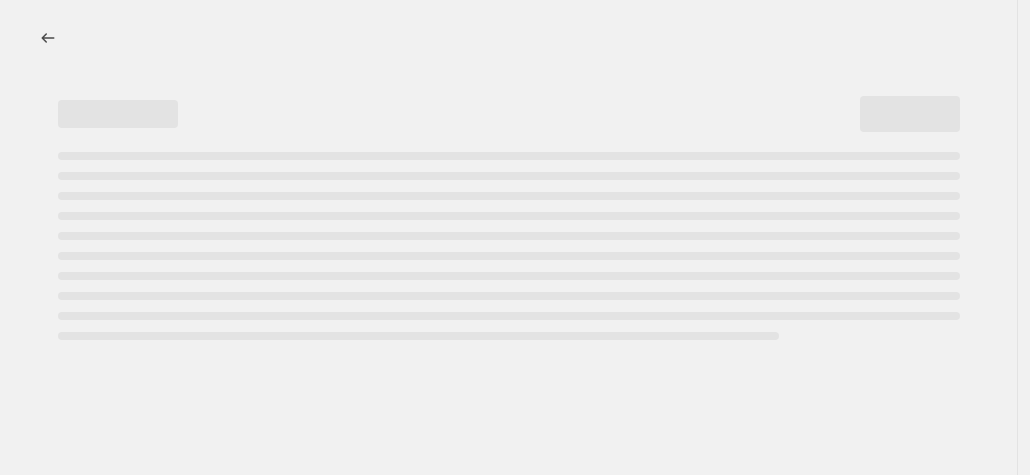 select on "ecap" 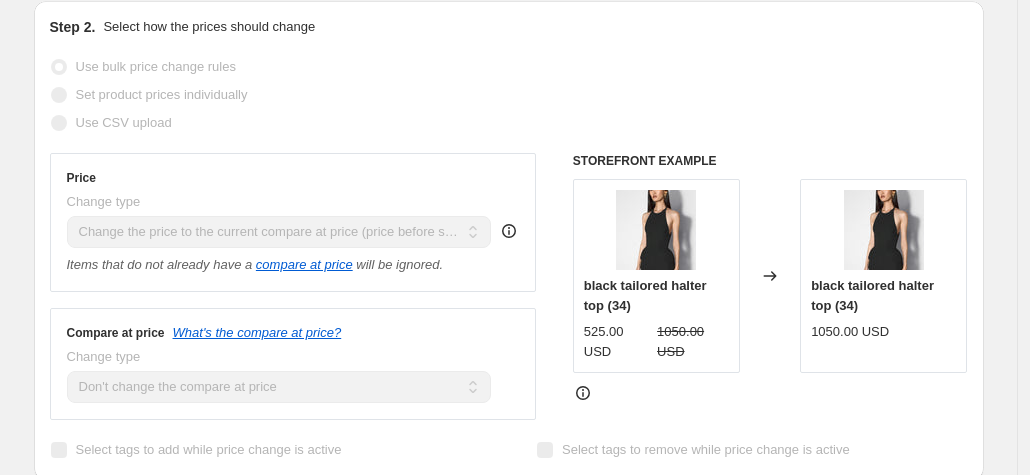 scroll, scrollTop: 0, scrollLeft: 0, axis: both 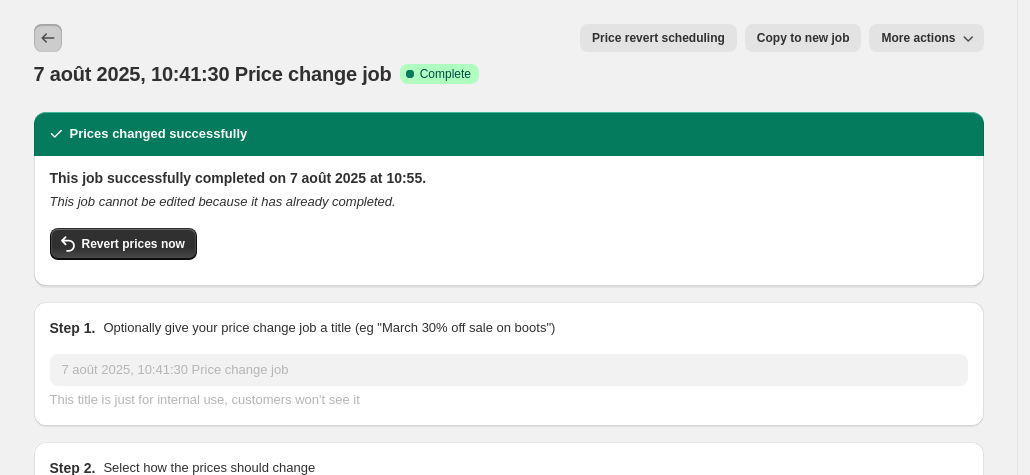 click 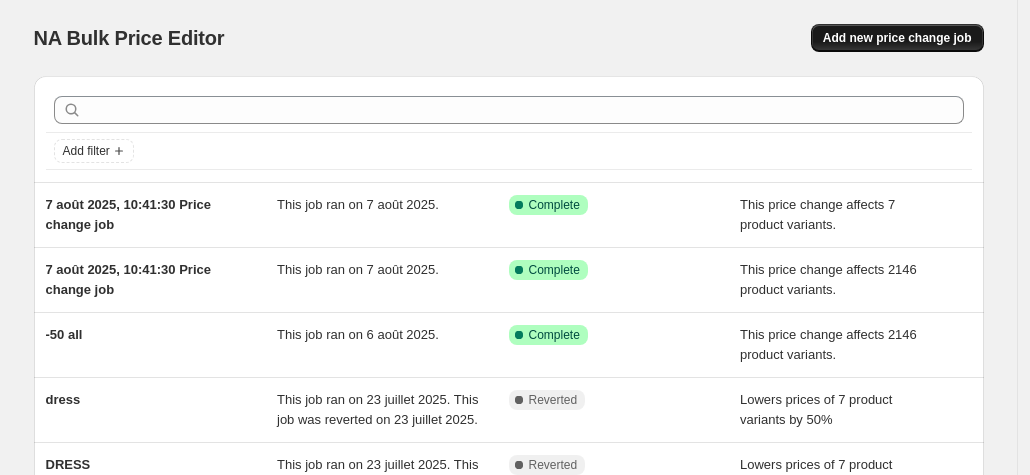 click on "Add new price change job" at bounding box center (897, 38) 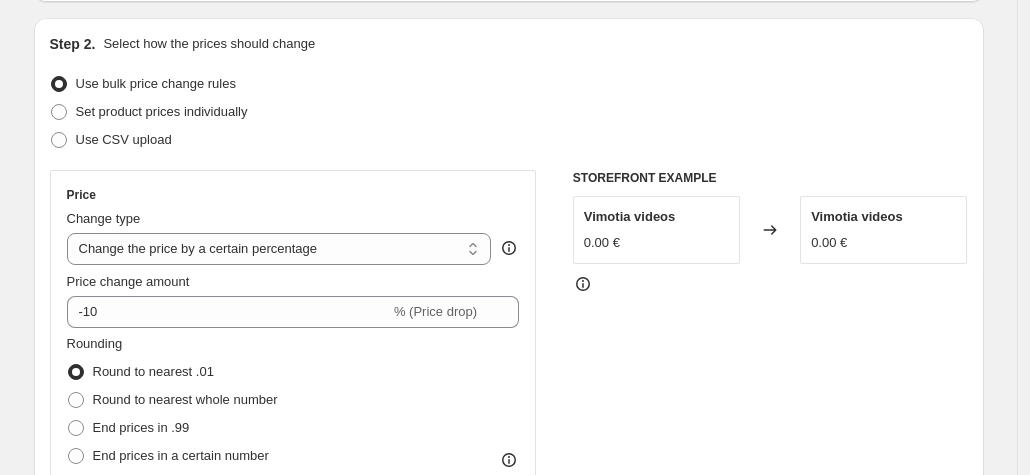 scroll, scrollTop: 200, scrollLeft: 0, axis: vertical 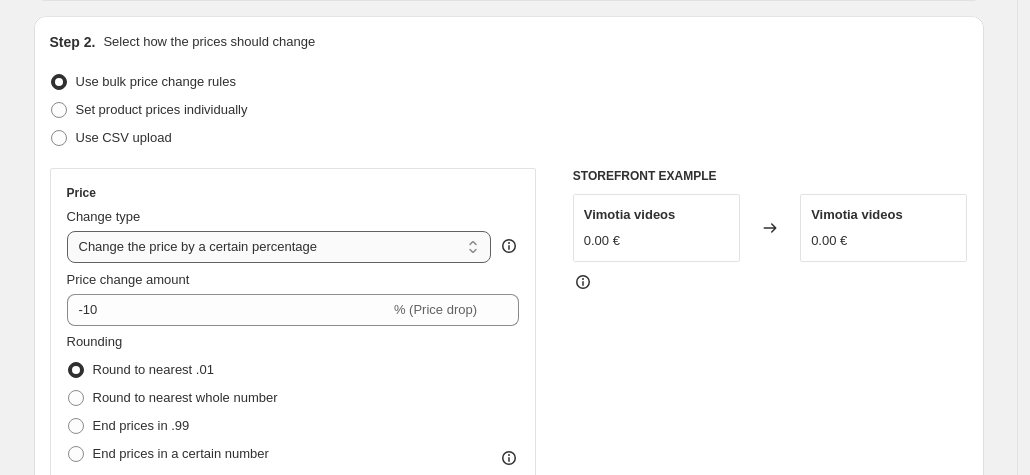 click on "Change the price to a certain amount Change the price by a certain amount Change the price by a certain percentage Change the price to the current compare at price (price before sale) Change the price by a certain amount relative to the compare at price Change the price by a certain percentage relative to the compare at price Don't change the price Change the price by a certain percentage relative to the cost per item Change price to certain cost margin" at bounding box center (279, 247) 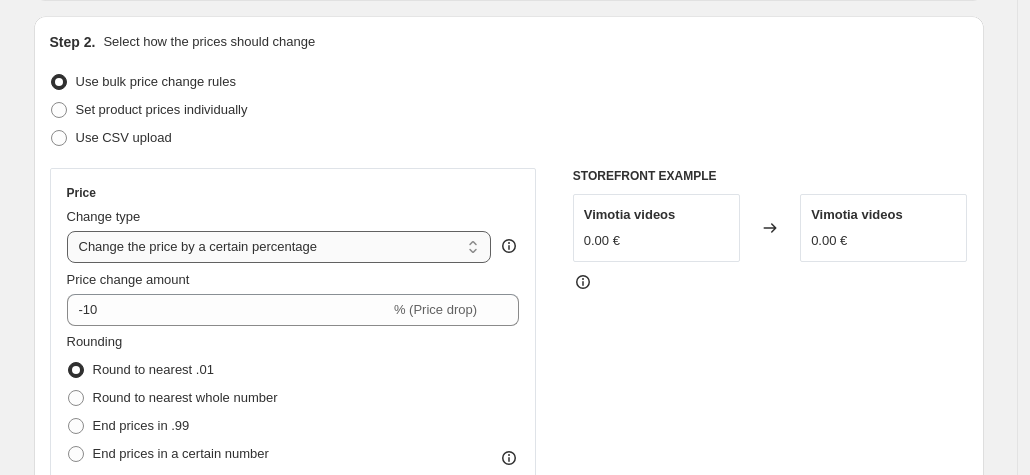 select on "ecap" 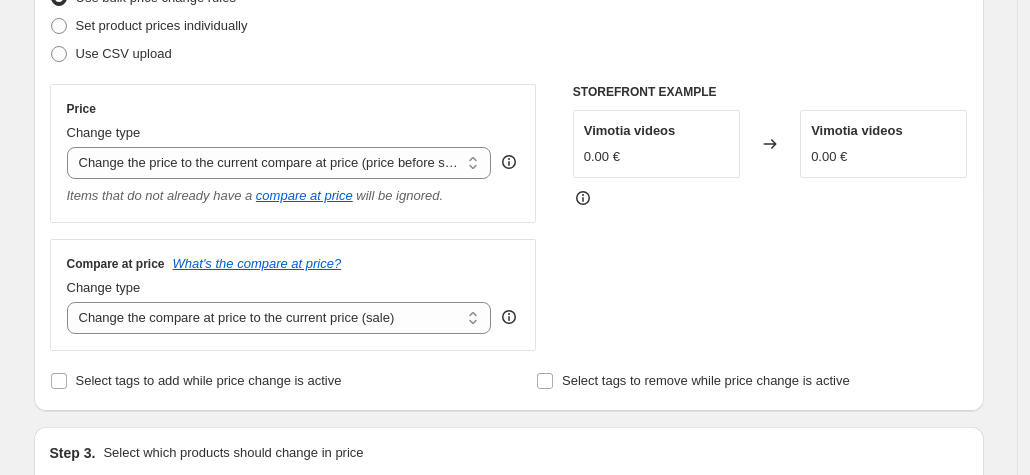 scroll, scrollTop: 400, scrollLeft: 0, axis: vertical 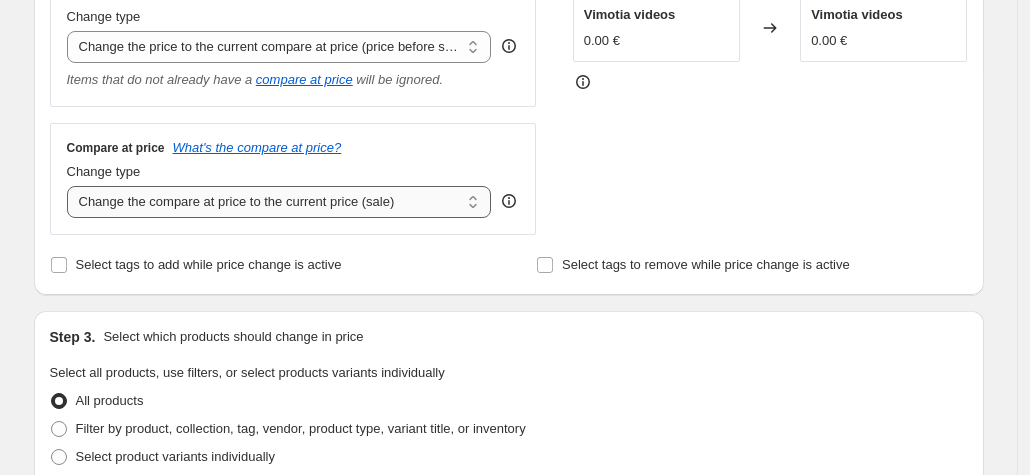 click on "Change the compare at price to the current price (sale) Change the compare at price to a certain amount Change the compare at price by a certain amount Change the compare at price by a certain percentage Change the compare at price by a certain amount relative to the actual price Change the compare at price by a certain percentage relative to the actual price Don't change the compare at price Remove the compare at price" at bounding box center [279, 202] 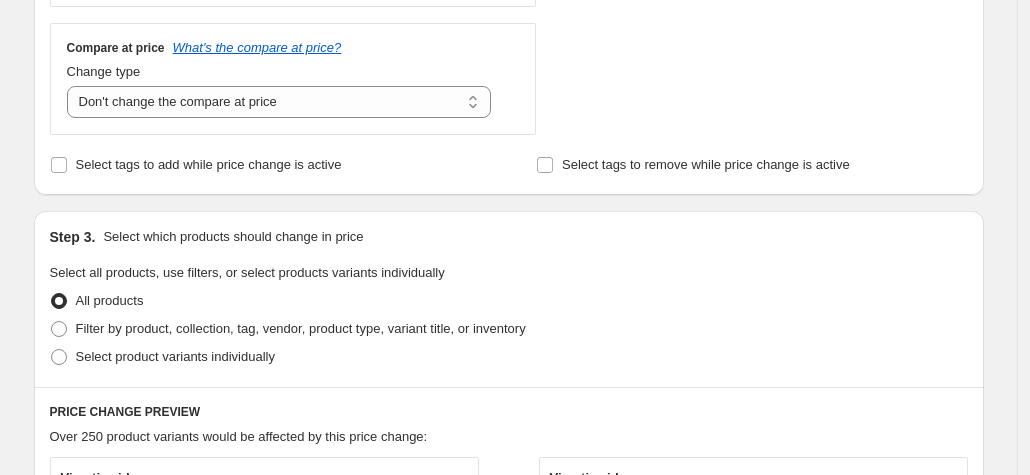 scroll, scrollTop: 600, scrollLeft: 0, axis: vertical 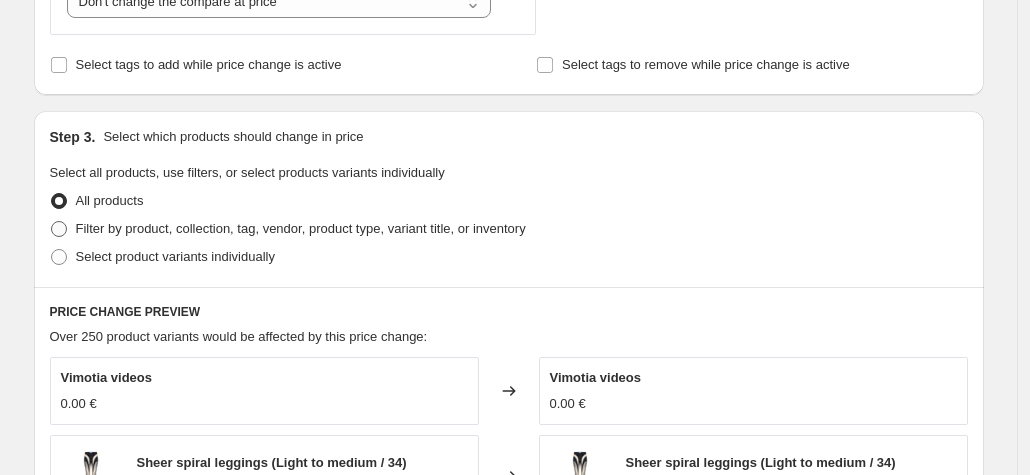 click on "Filter by product, collection, tag, vendor, product type, variant title, or inventory" at bounding box center (301, 228) 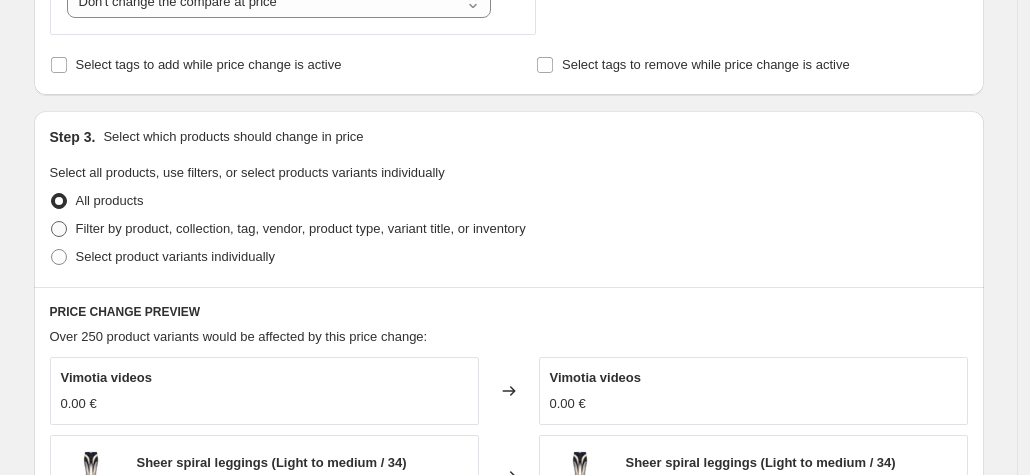 radio on "true" 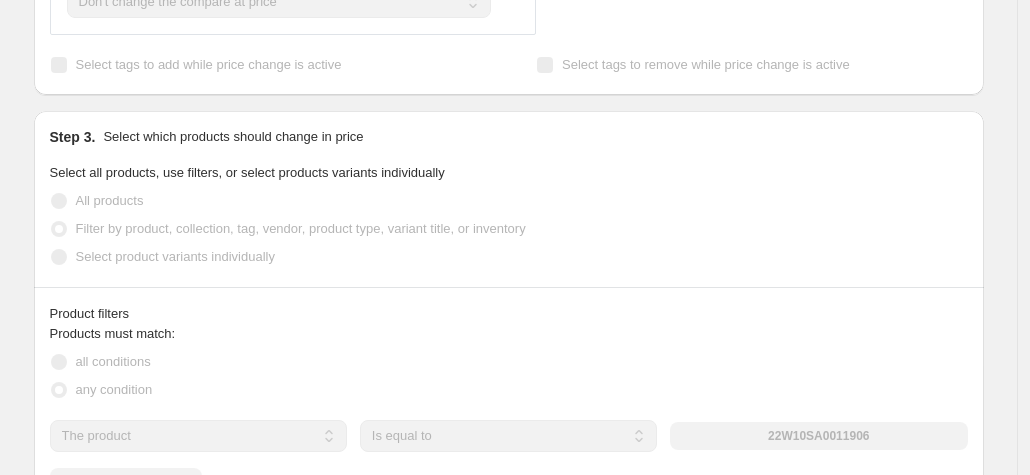 scroll, scrollTop: 700, scrollLeft: 0, axis: vertical 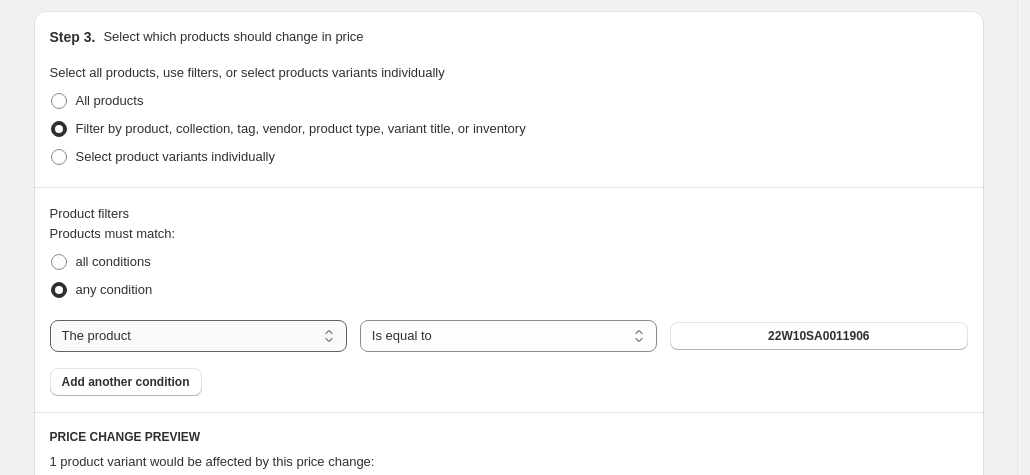 click on "The product The product's collection The product's tag The product's vendor The product's type The product's status The variant's title Inventory quantity" at bounding box center [198, 336] 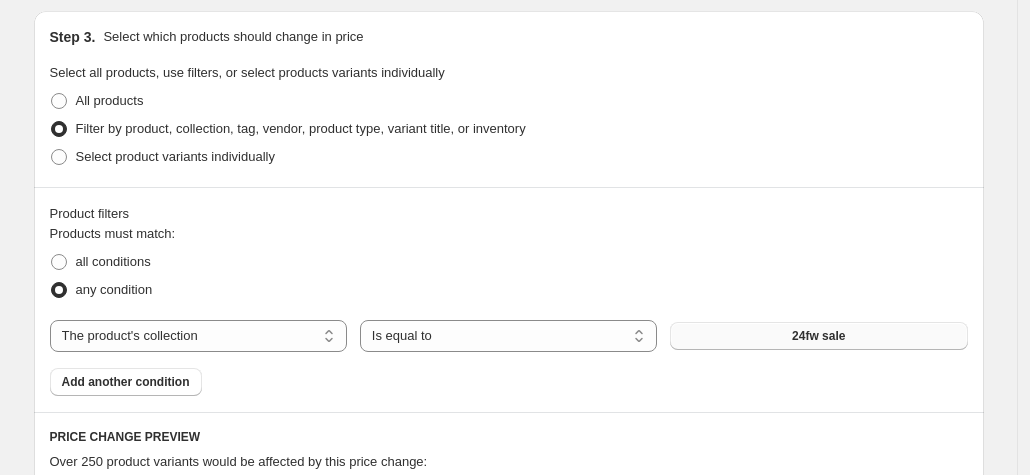 click on "24fw sale" at bounding box center (818, 336) 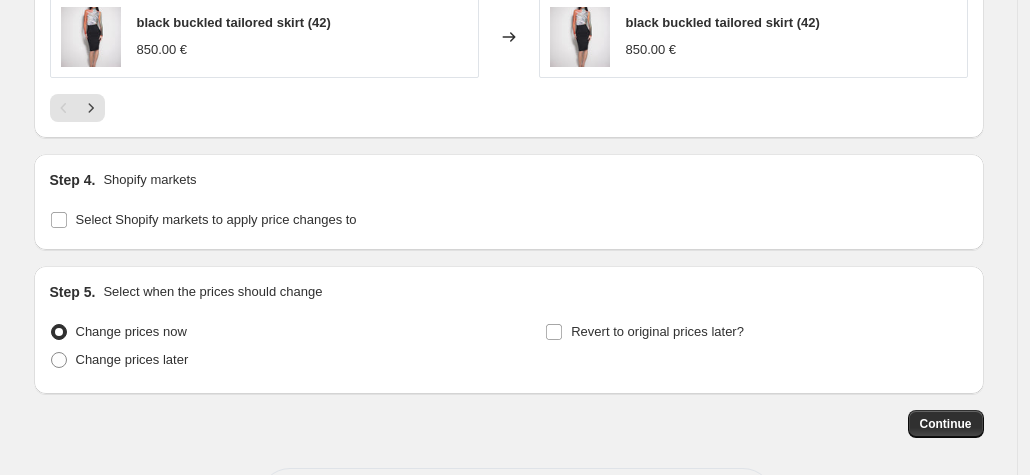 scroll, scrollTop: 1600, scrollLeft: 0, axis: vertical 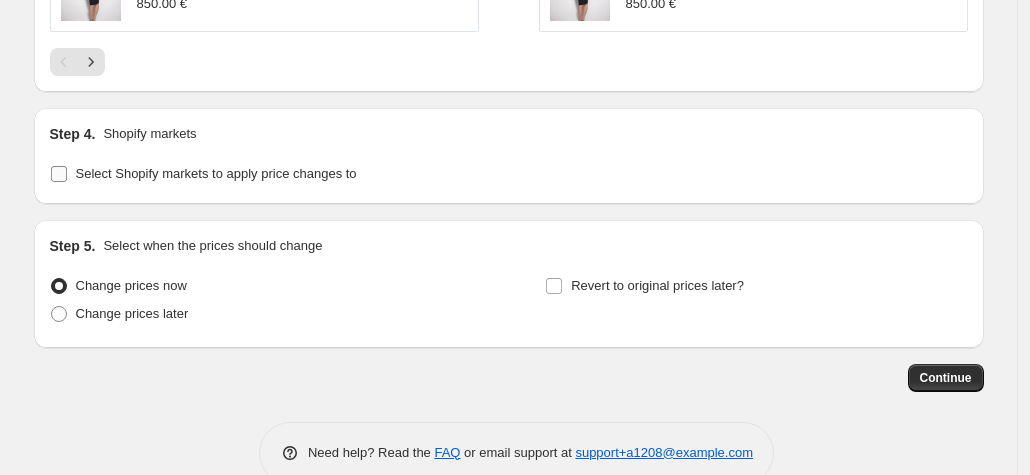 click on "Select Shopify markets to apply price changes to" at bounding box center [216, 173] 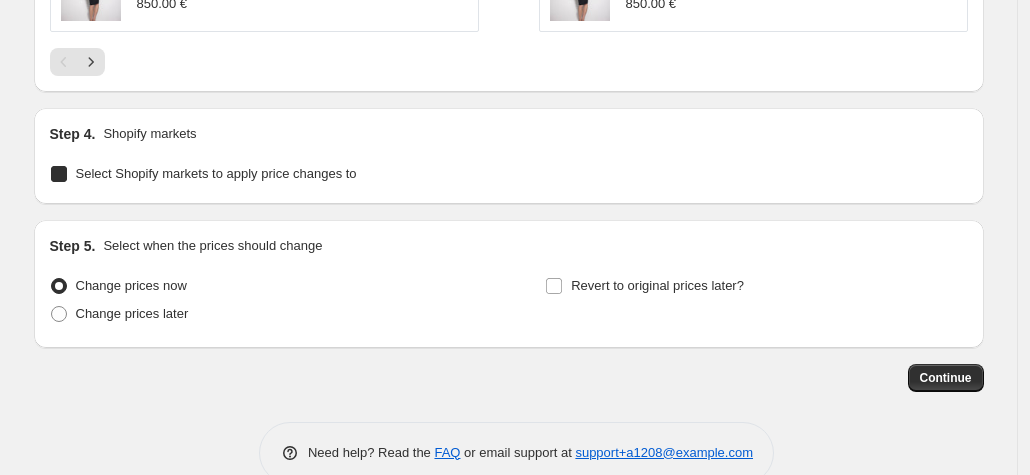 checkbox on "true" 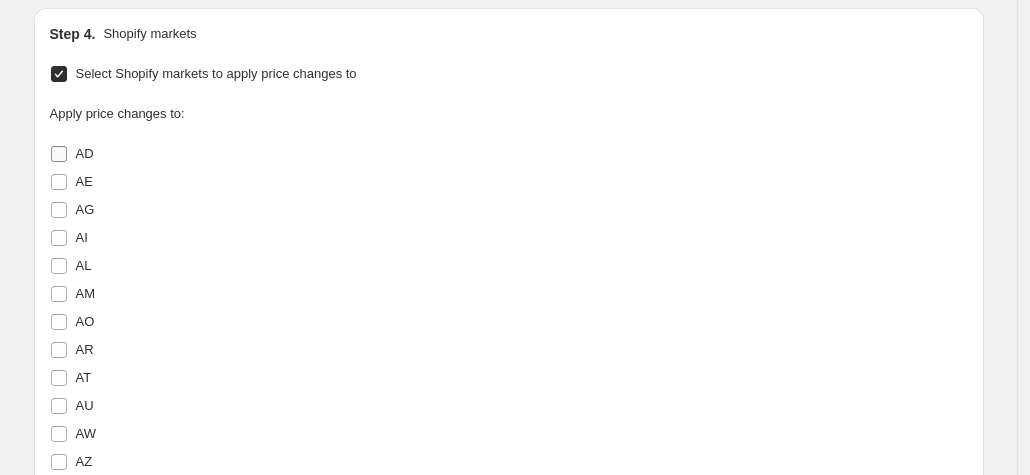 click on "AD" at bounding box center [59, 154] 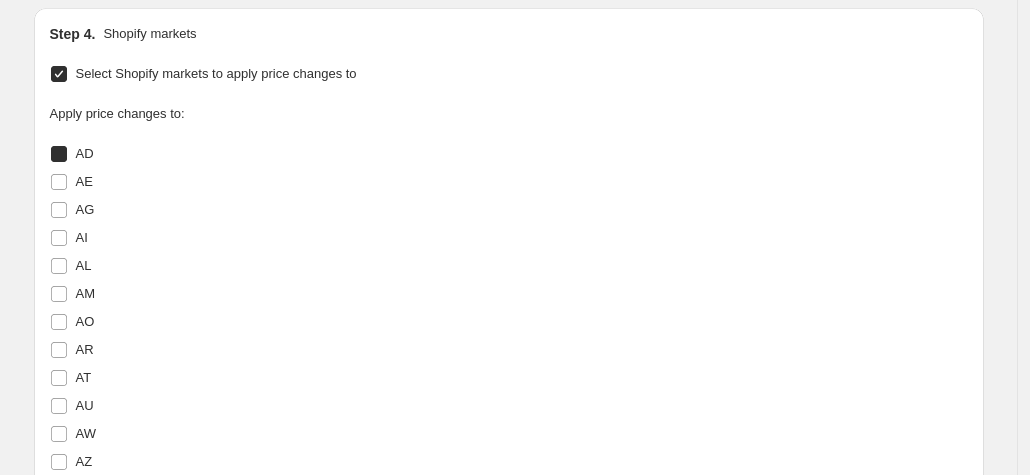 checkbox on "true" 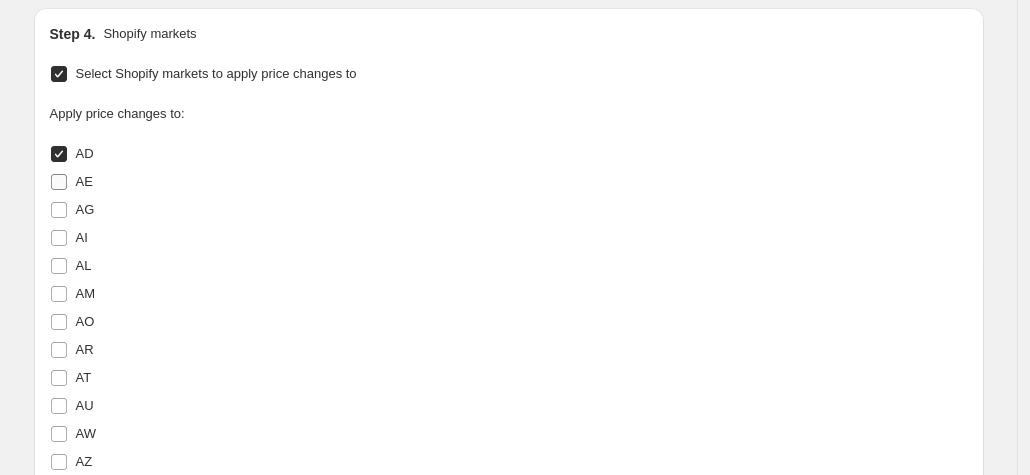 click at bounding box center [59, 182] 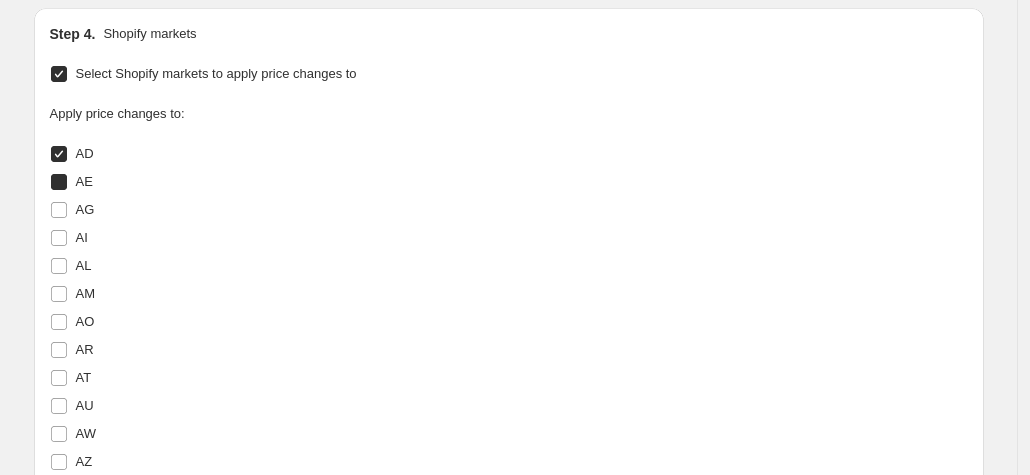 checkbox on "true" 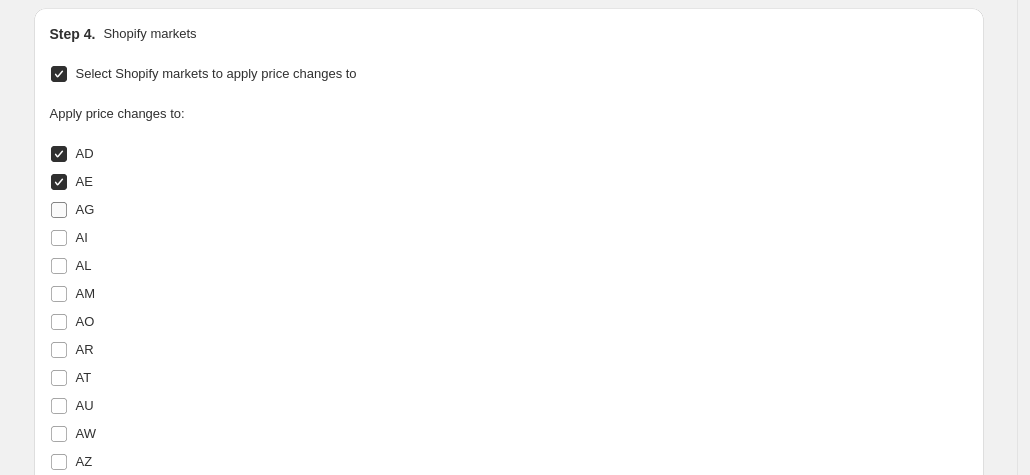 click on "AG" at bounding box center (85, 209) 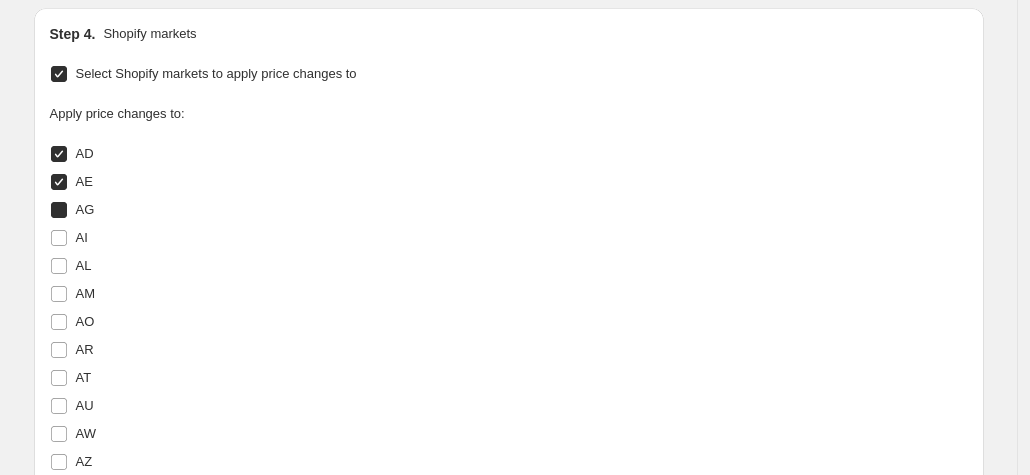 checkbox on "true" 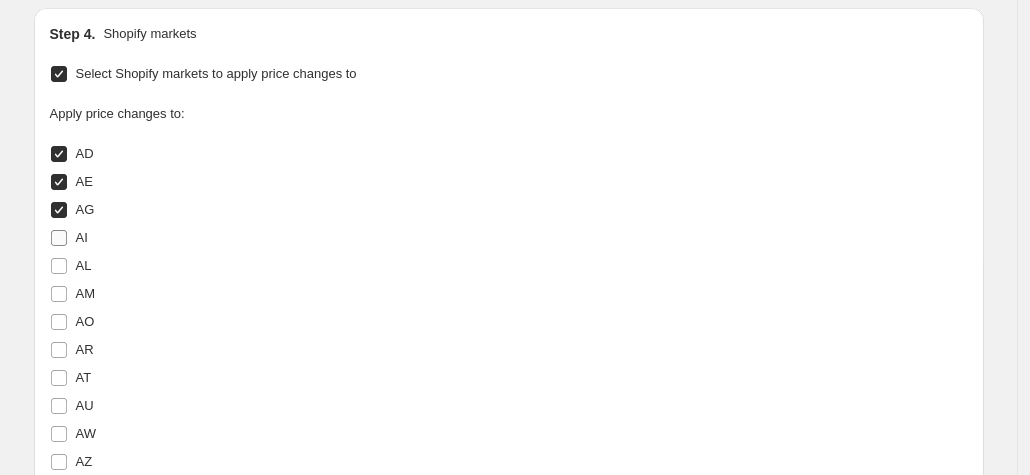 click on "AI" at bounding box center (82, 237) 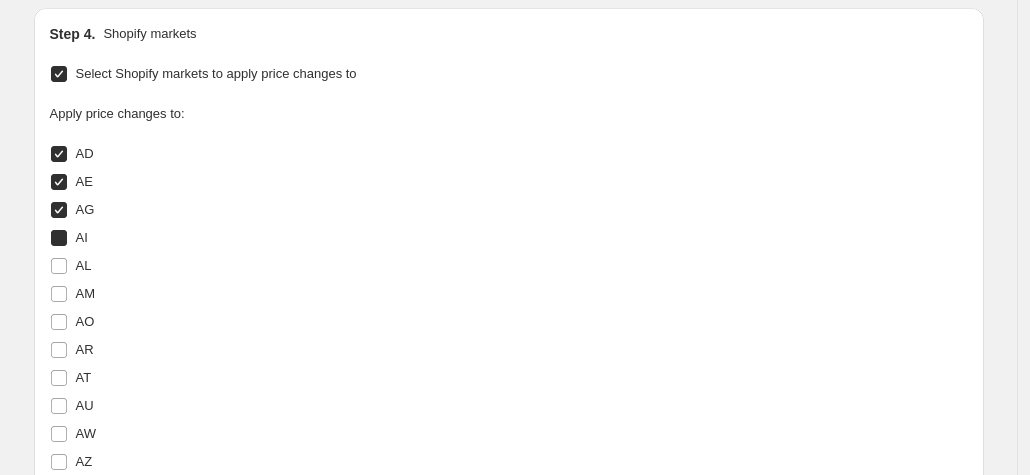 checkbox on "true" 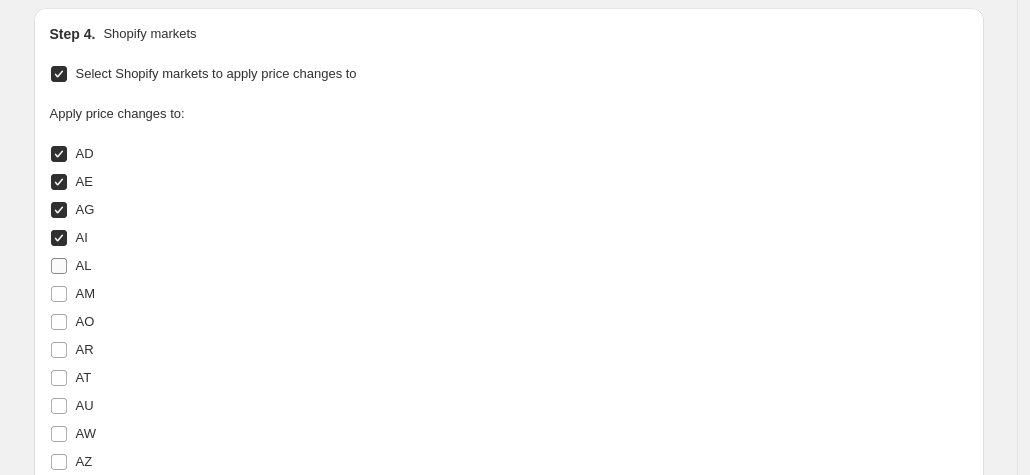 click on "AL" at bounding box center [71, 266] 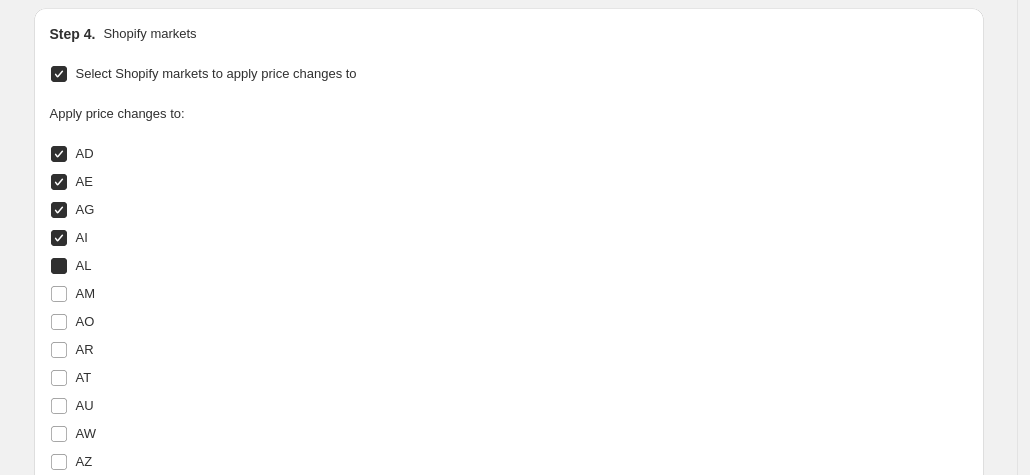 checkbox on "true" 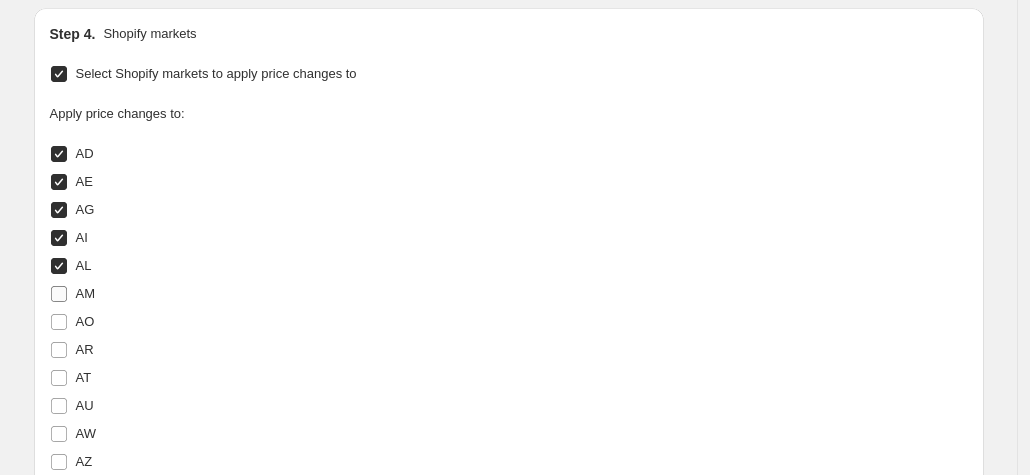 drag, startPoint x: 87, startPoint y: 282, endPoint x: 90, endPoint y: 301, distance: 19.235384 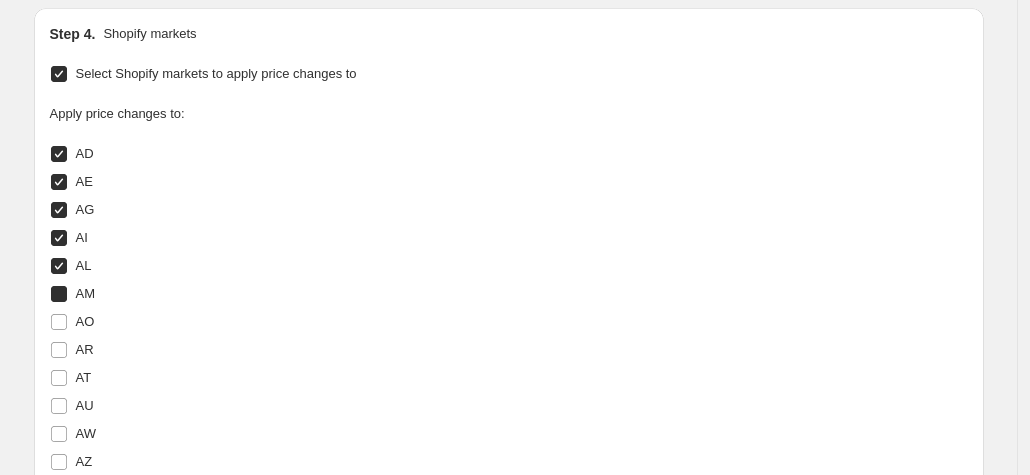 checkbox on "true" 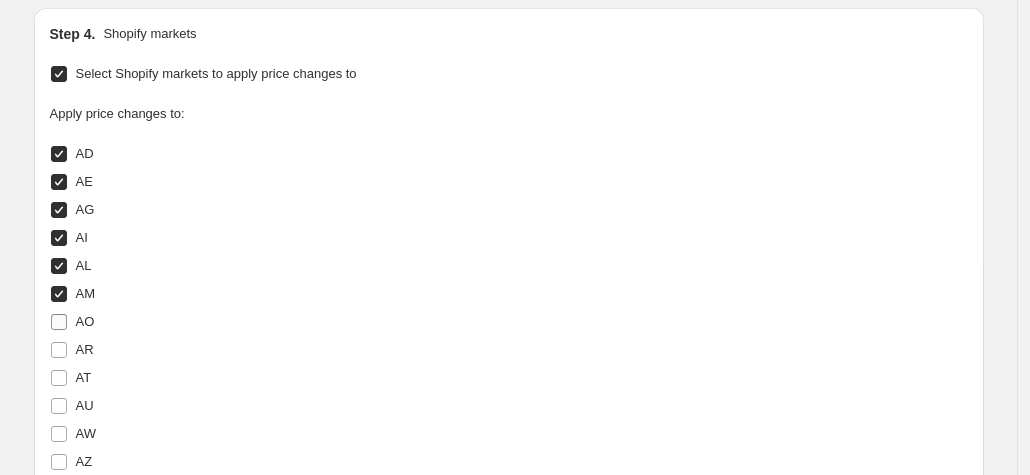 click on "AO" at bounding box center [85, 321] 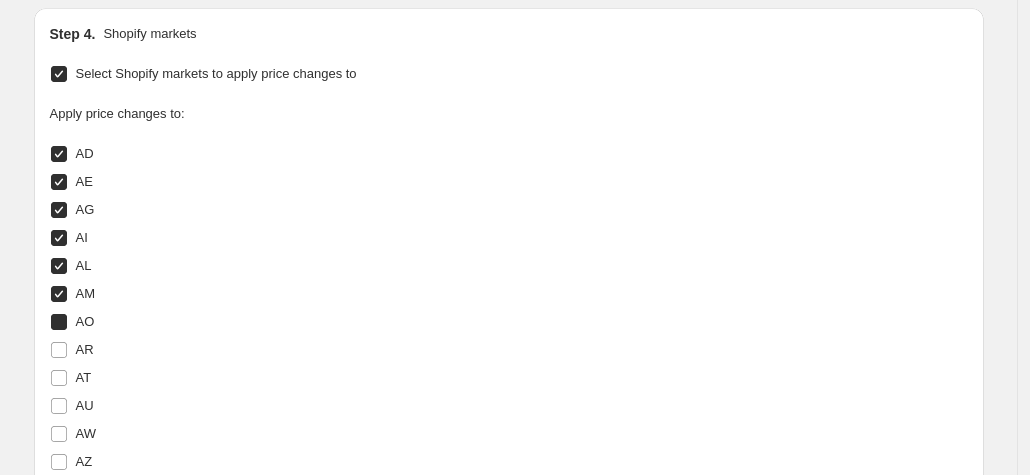 checkbox on "true" 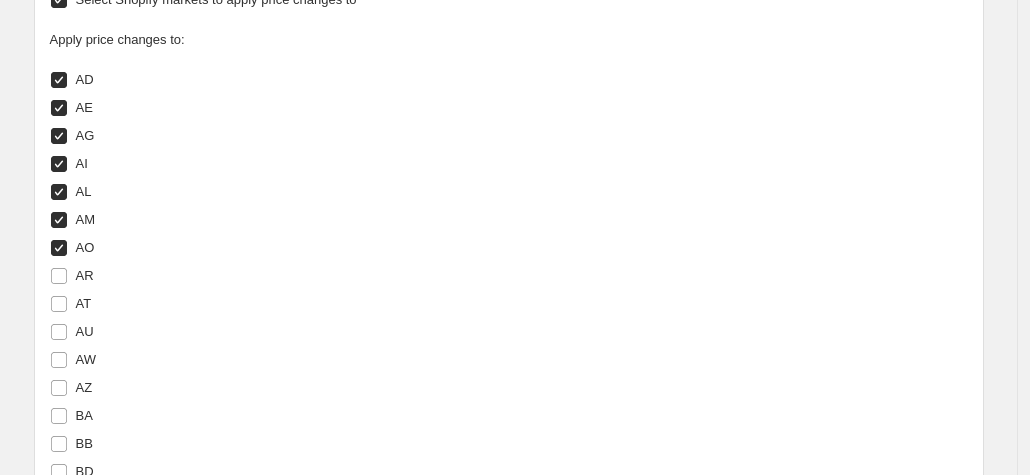 scroll, scrollTop: 1928, scrollLeft: 0, axis: vertical 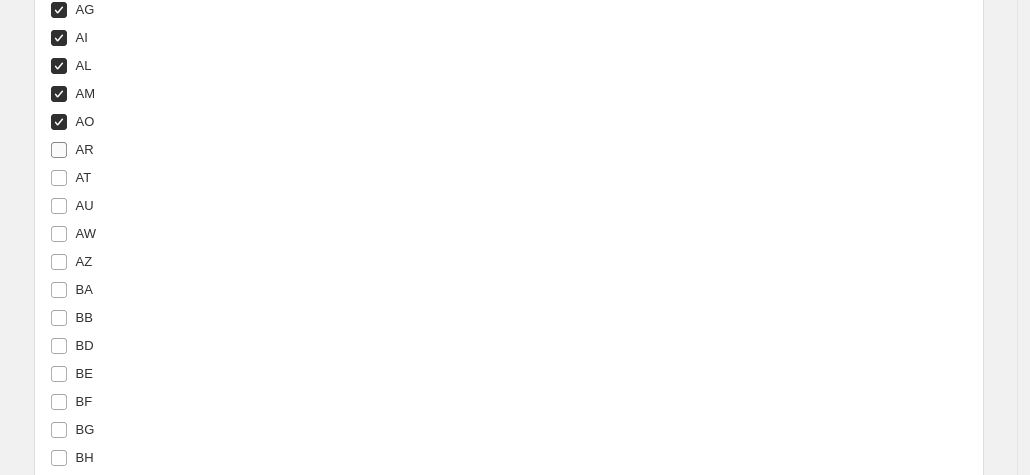 click on "AR" at bounding box center (85, 149) 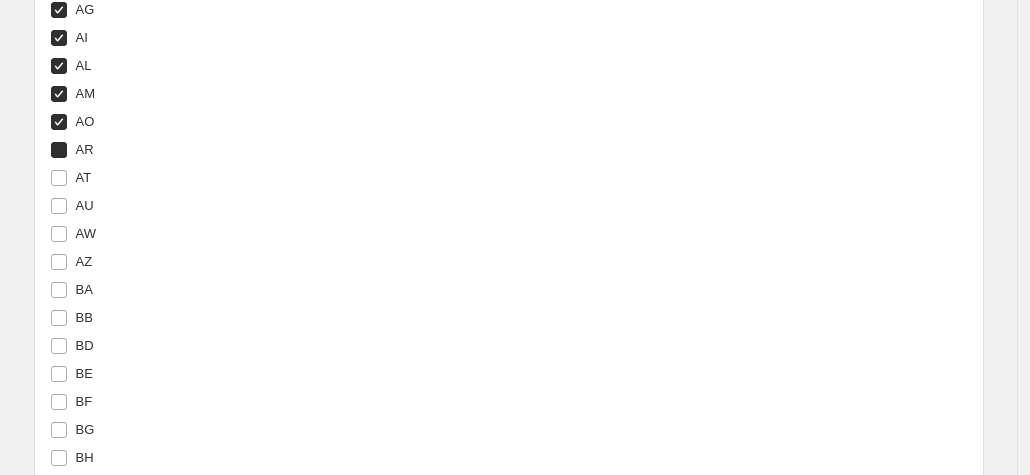 checkbox on "true" 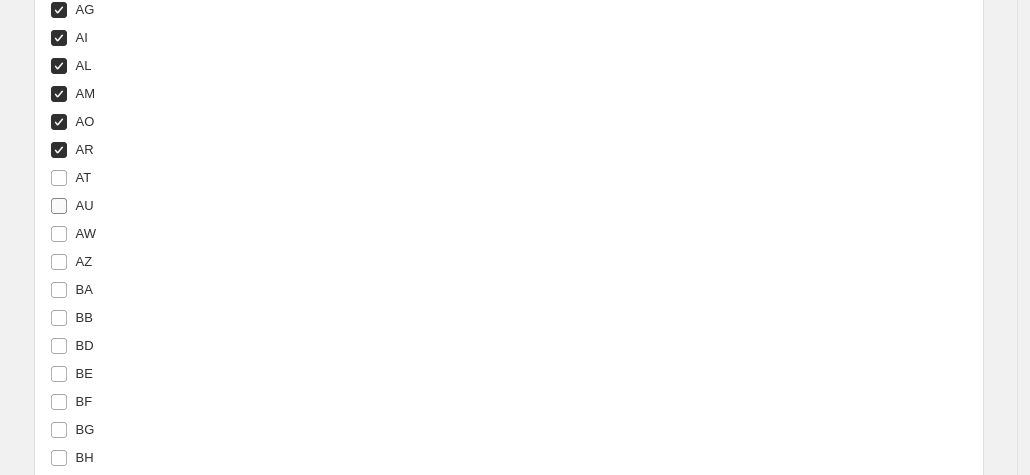 drag, startPoint x: 84, startPoint y: 171, endPoint x: 88, endPoint y: 204, distance: 33.24154 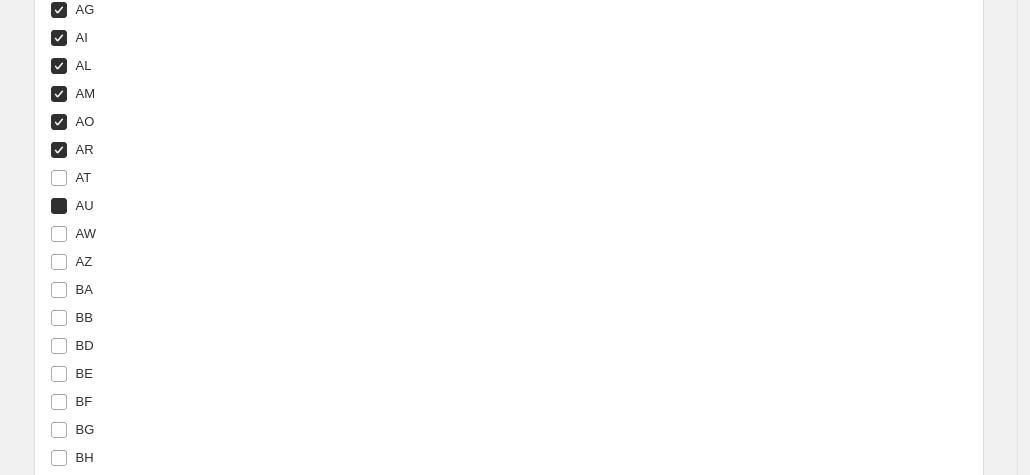 checkbox on "true" 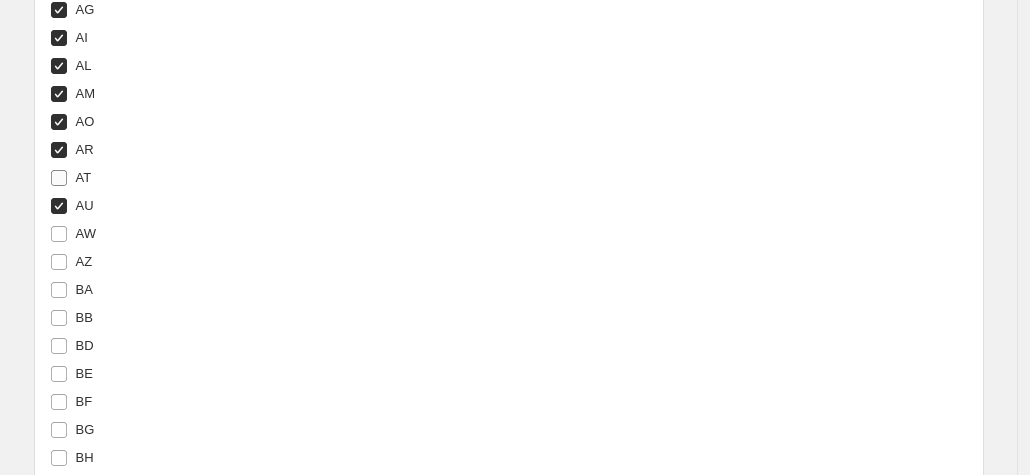click on "AT" at bounding box center [71, 178] 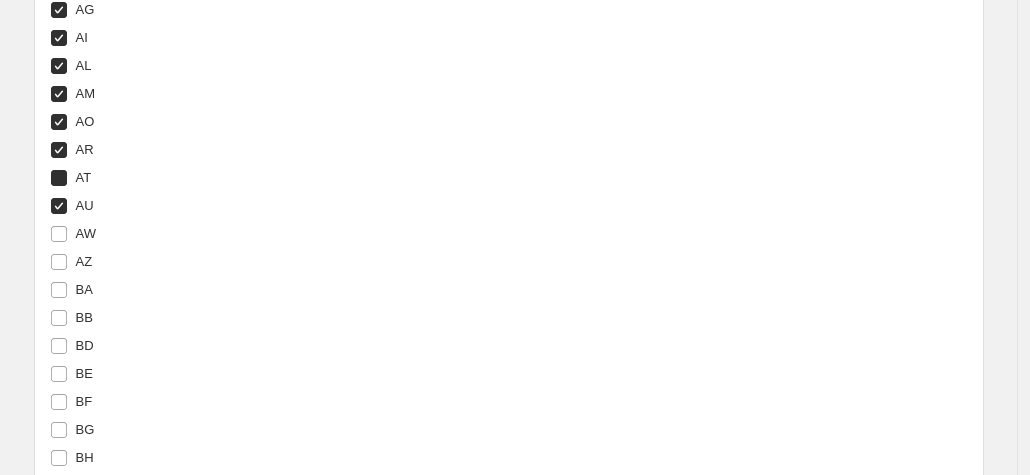 checkbox on "true" 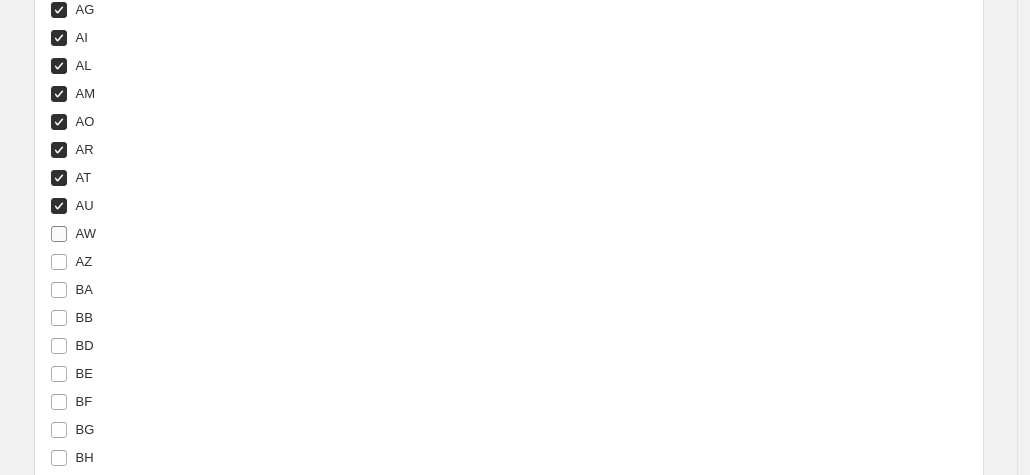 click on "AW" at bounding box center (86, 233) 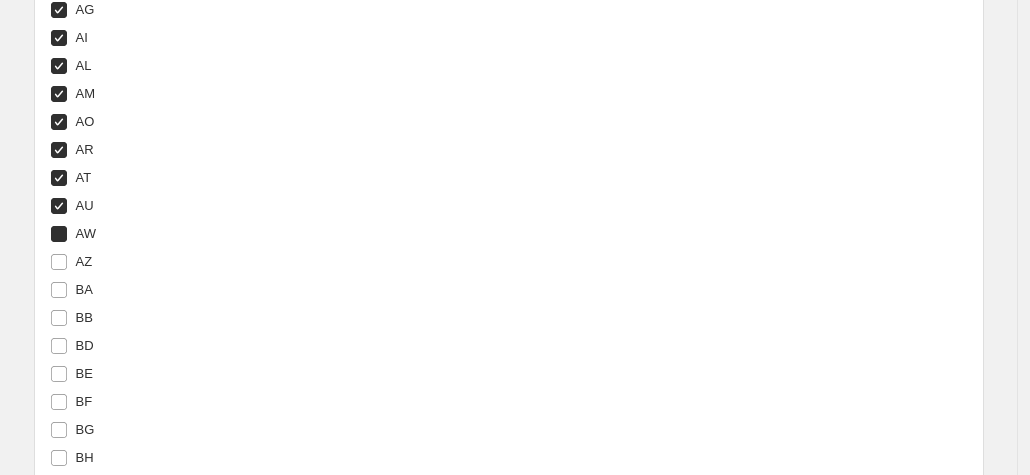 checkbox on "true" 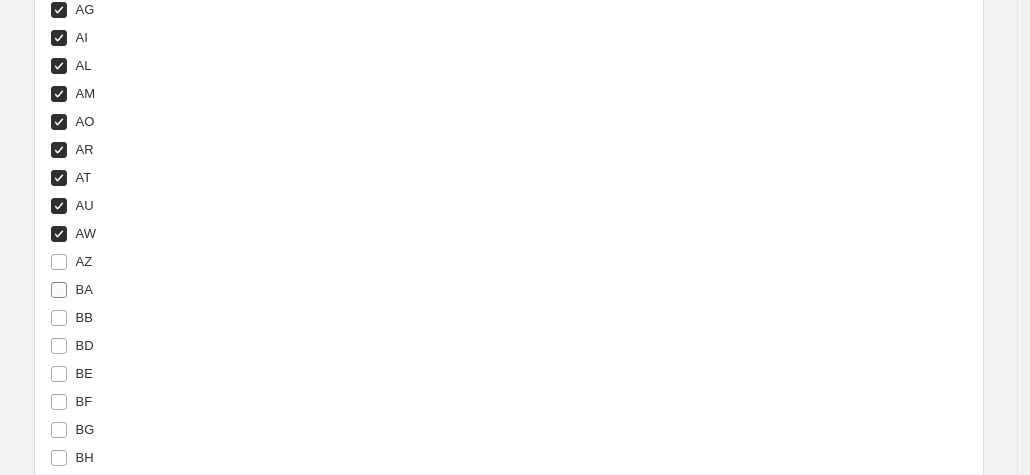 drag, startPoint x: 84, startPoint y: 262, endPoint x: 83, endPoint y: 273, distance: 11.045361 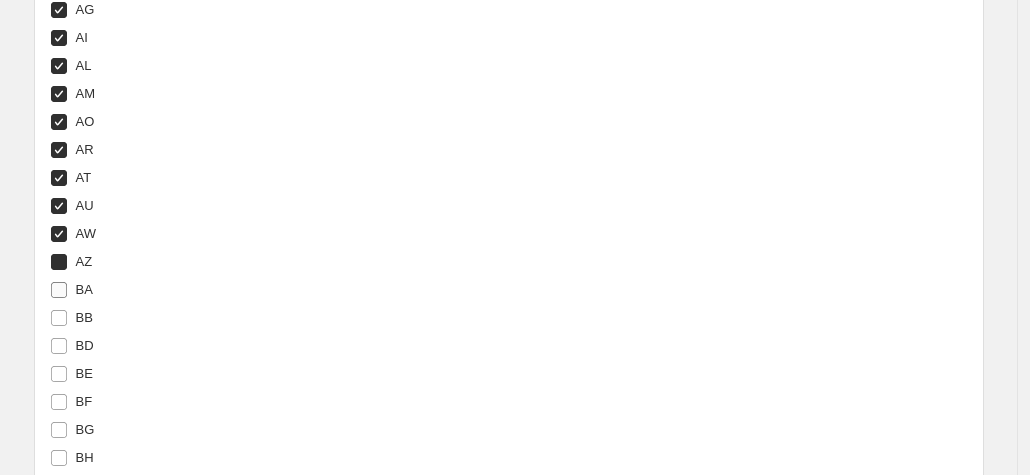 checkbox on "true" 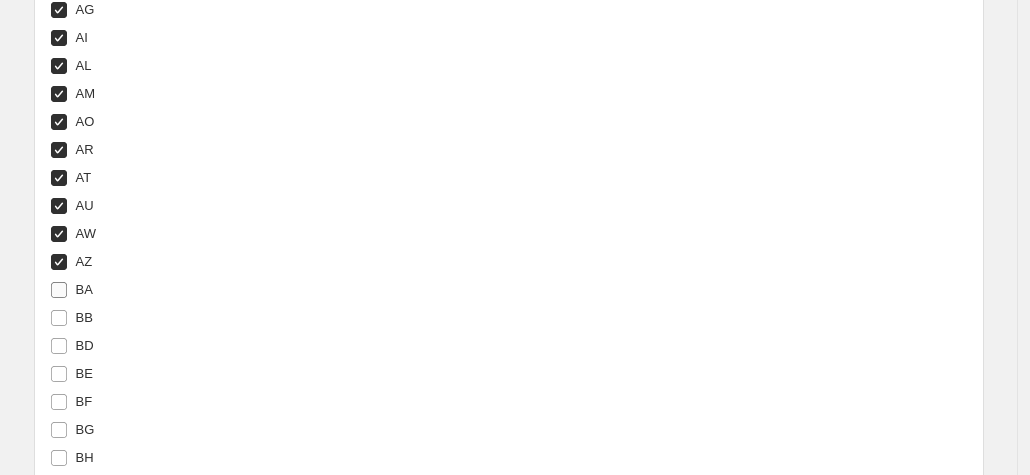 click on "BA" at bounding box center [84, 290] 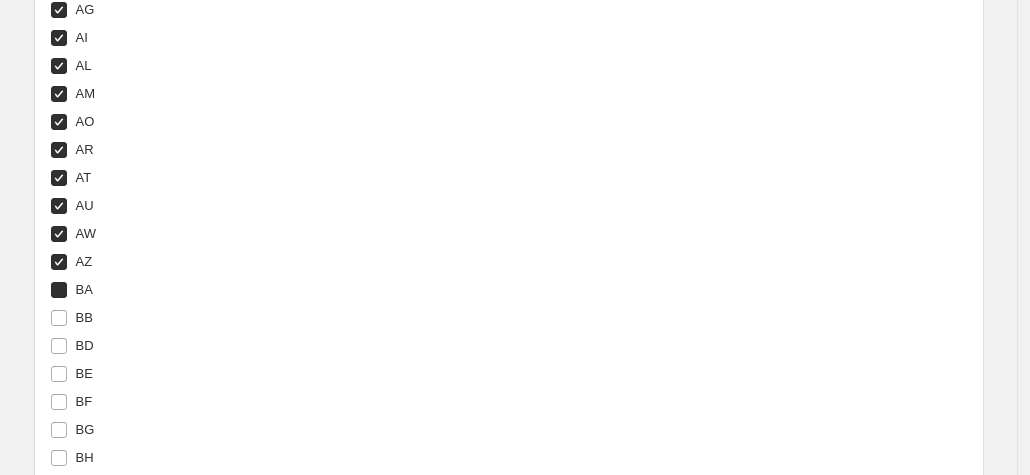checkbox on "true" 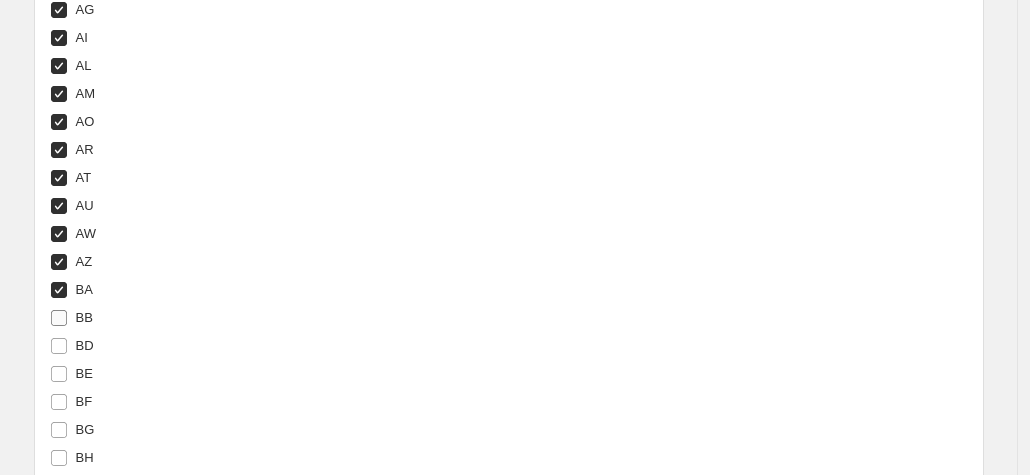 click on "BB" at bounding box center (84, 317) 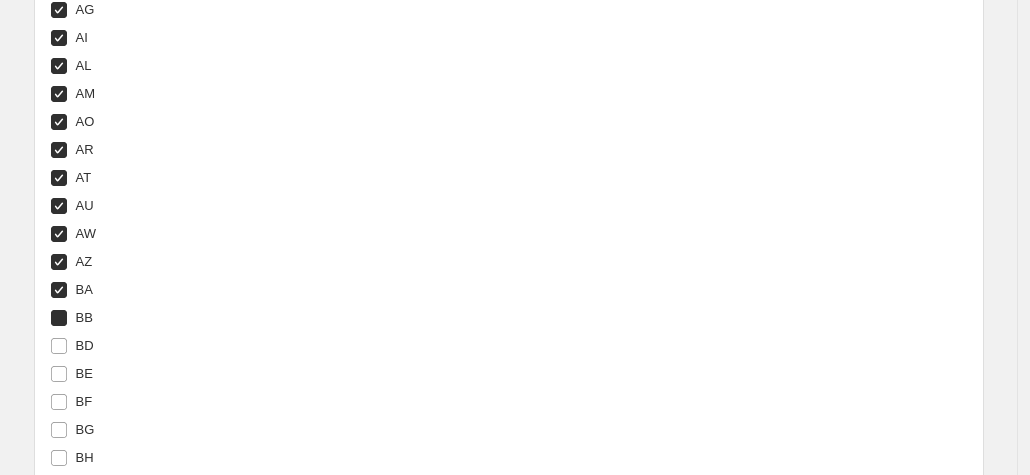 checkbox on "true" 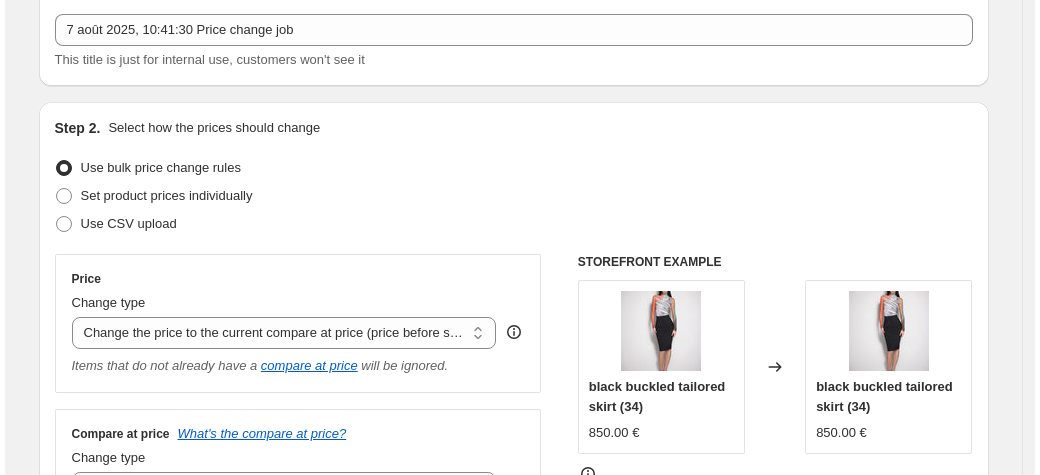 scroll, scrollTop: 0, scrollLeft: 0, axis: both 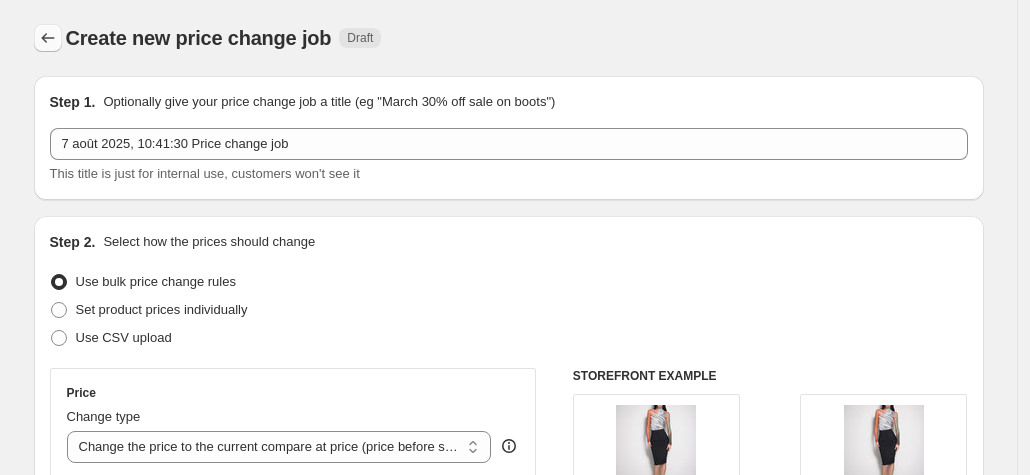 click 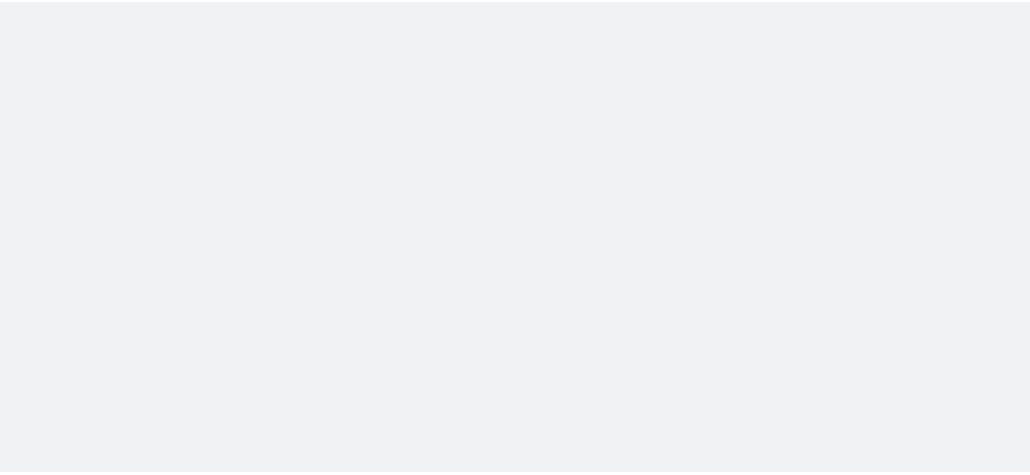 scroll, scrollTop: 0, scrollLeft: 0, axis: both 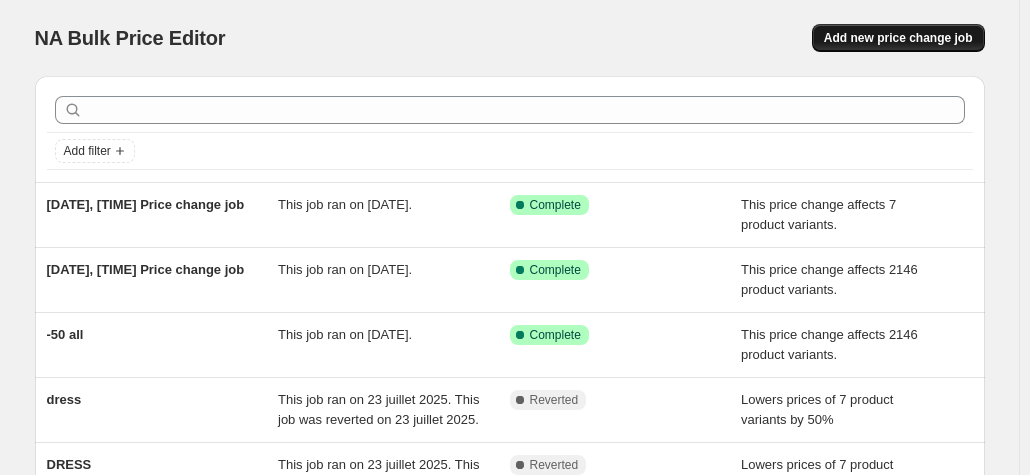 click on "Add new price change job" at bounding box center [898, 38] 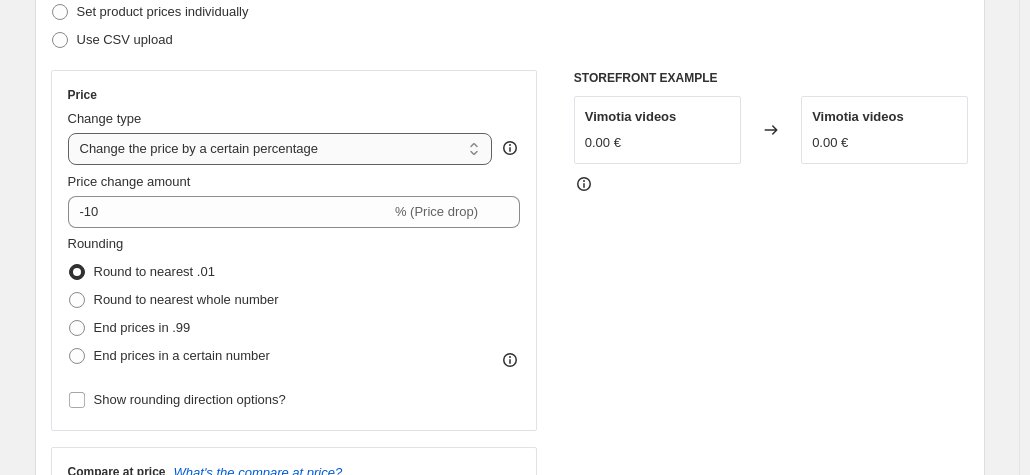 scroll, scrollTop: 300, scrollLeft: 0, axis: vertical 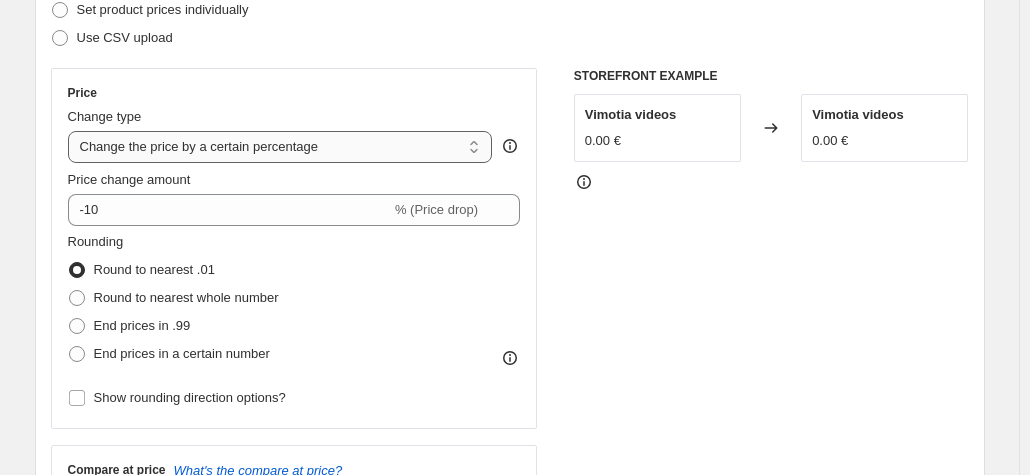click on "Change the price to a certain amount Change the price by a certain amount Change the price by a certain percentage Change the price to the current compare at price (price before sale) Change the price by a certain amount relative to the compare at price Change the price by a certain percentage relative to the compare at price Don't change the price Change the price by a certain percentage relative to the cost per item Change price to certain cost margin" at bounding box center (280, 147) 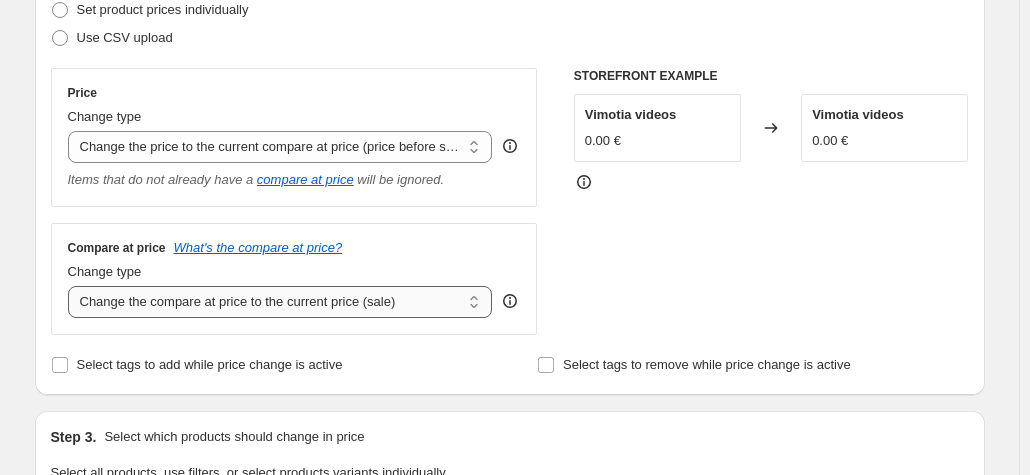 click on "Change the compare at price to the current price (sale) Change the compare at price to a certain amount Change the compare at price by a certain amount Change the compare at price by a certain percentage Change the compare at price by a certain amount relative to the actual price Change the compare at price by a certain percentage relative to the actual price Don't change the compare at price Remove the compare at price" at bounding box center (280, 302) 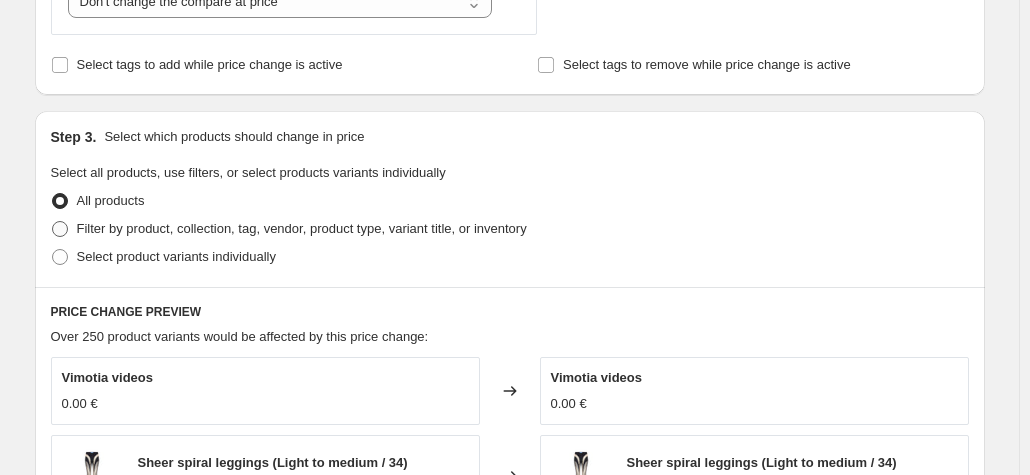 click on "Filter by product, collection, tag, vendor, product type, variant title, or inventory" at bounding box center [302, 228] 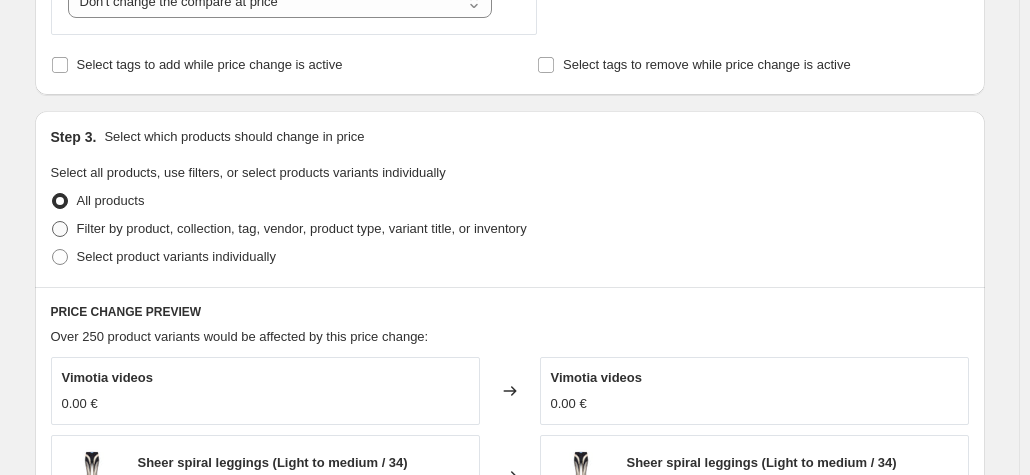 radio on "true" 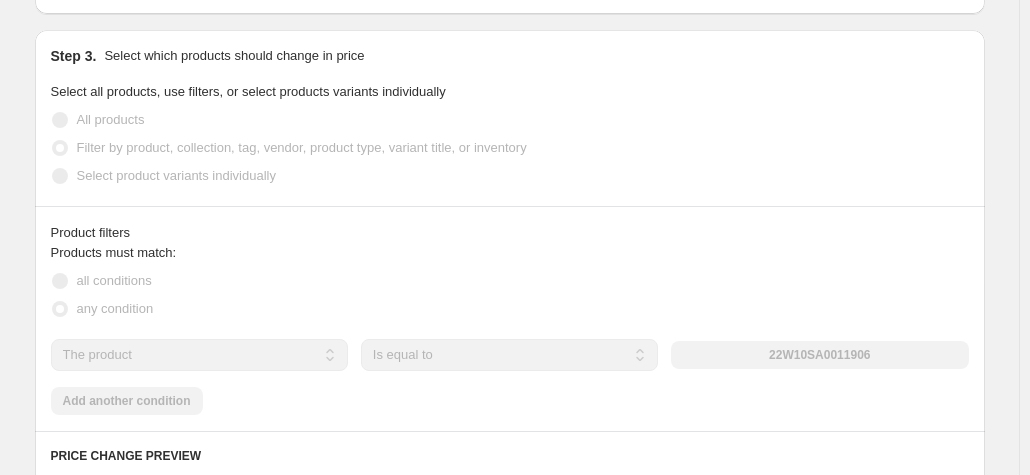 scroll, scrollTop: 700, scrollLeft: 0, axis: vertical 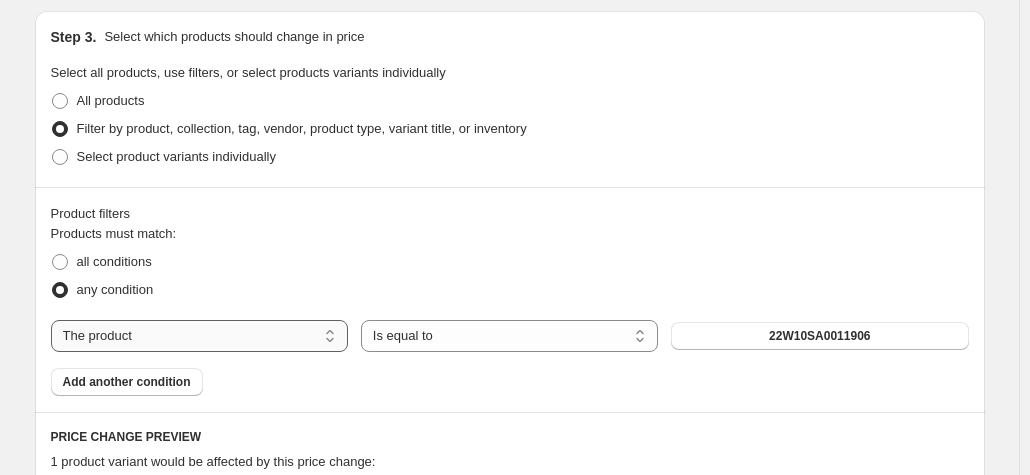 click on "The product The product's collection The product's tag The product's vendor The product's type The product's status The variant's title Inventory quantity" at bounding box center [199, 336] 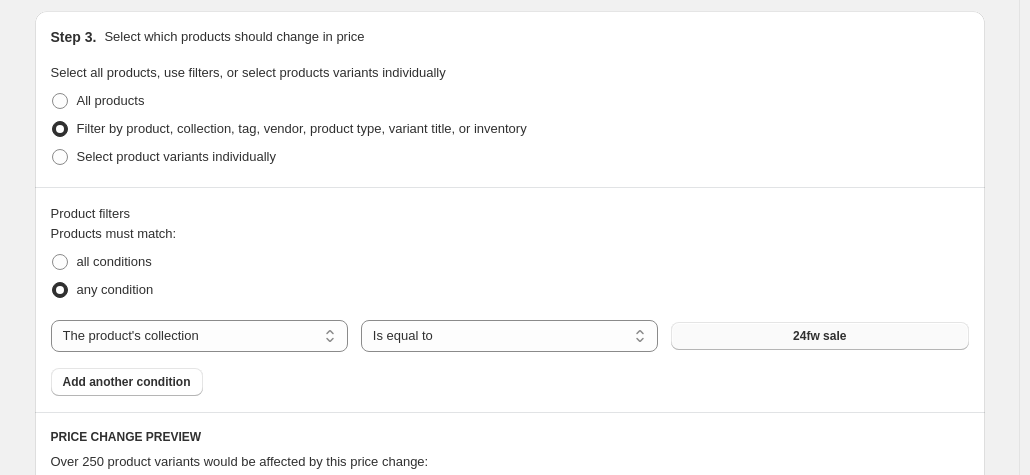 click on "24fw sale" at bounding box center [819, 336] 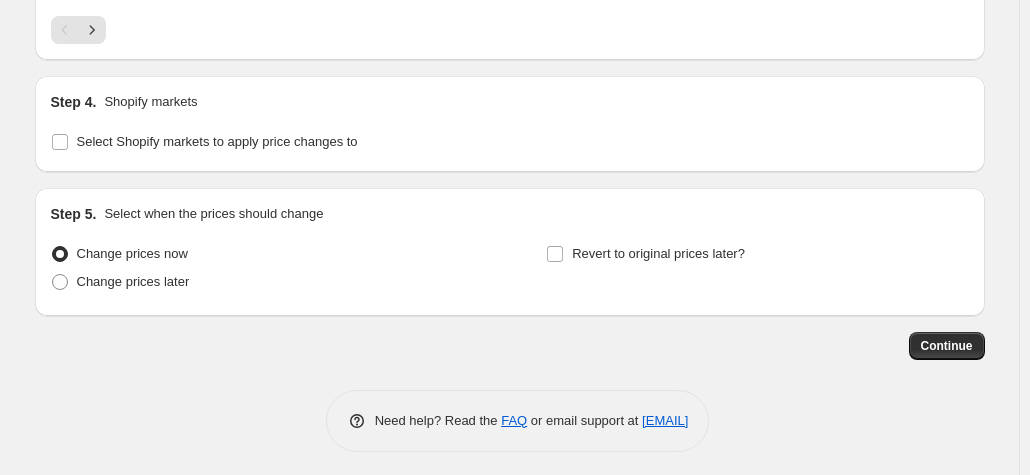scroll, scrollTop: 1633, scrollLeft: 0, axis: vertical 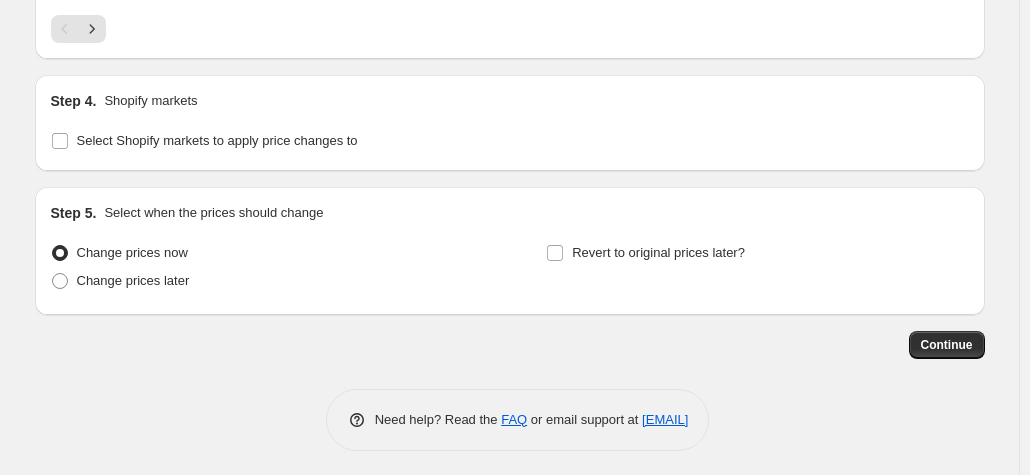 click on "Step 4. Shopify markets Select Shopify markets to apply price changes to" at bounding box center (510, 123) 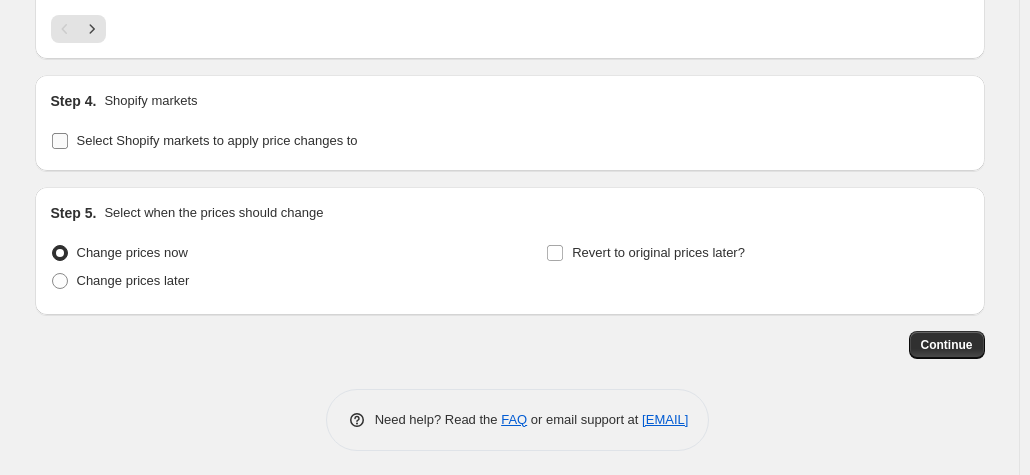 click on "Select Shopify markets to apply price changes to" at bounding box center (217, 140) 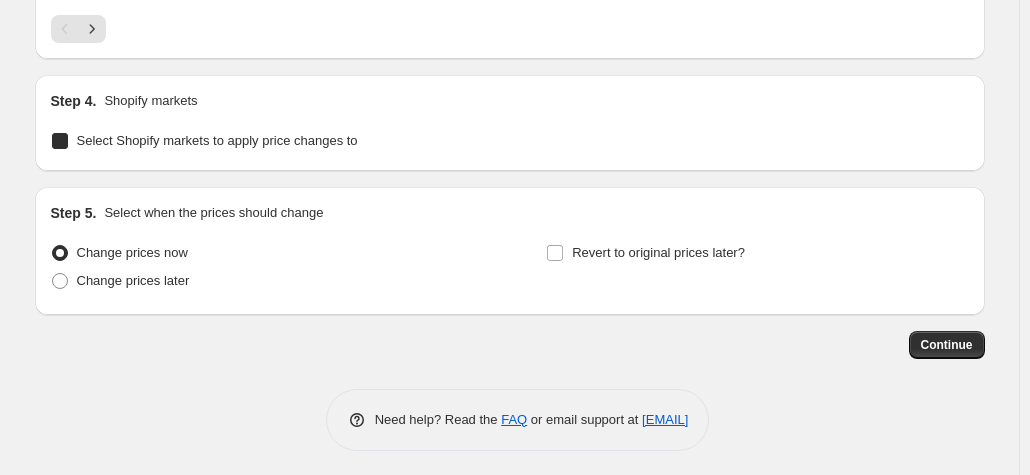 checkbox on "true" 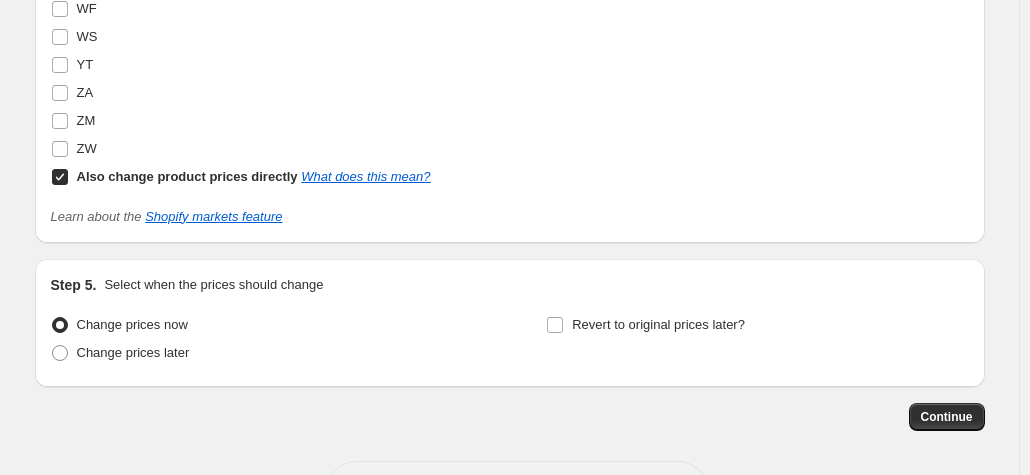 scroll, scrollTop: 7233, scrollLeft: 0, axis: vertical 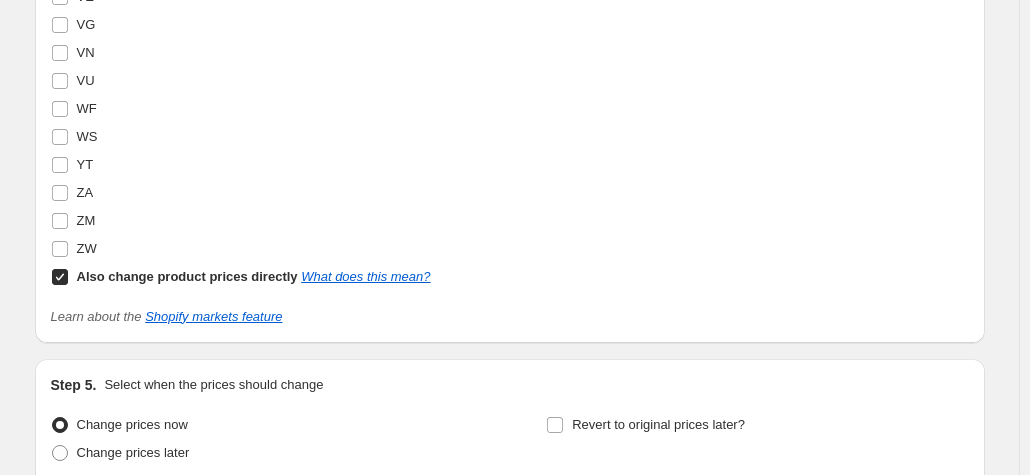 click on "Also change product prices directly" at bounding box center [187, 276] 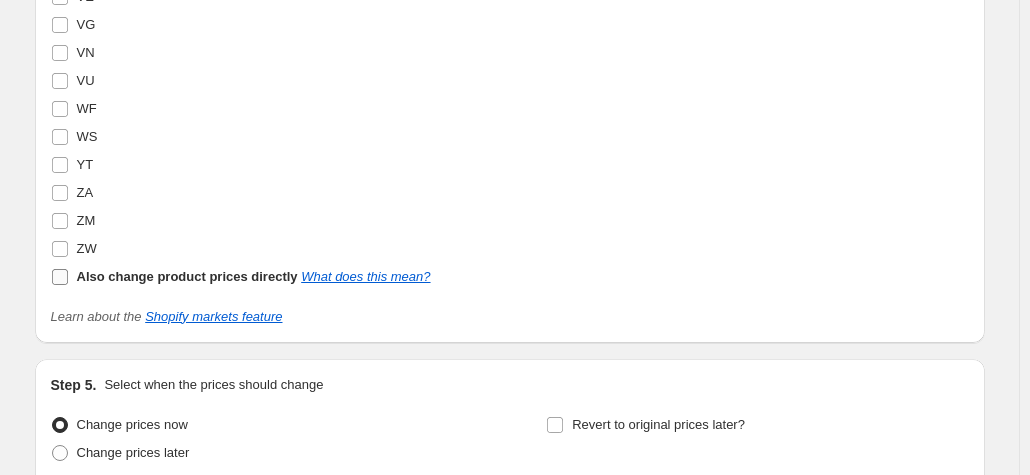 checkbox on "false" 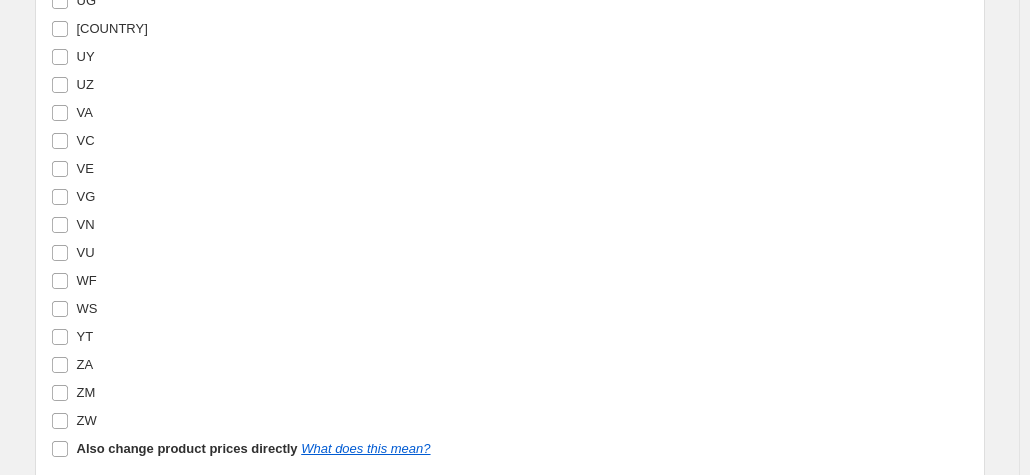 scroll, scrollTop: 7033, scrollLeft: 0, axis: vertical 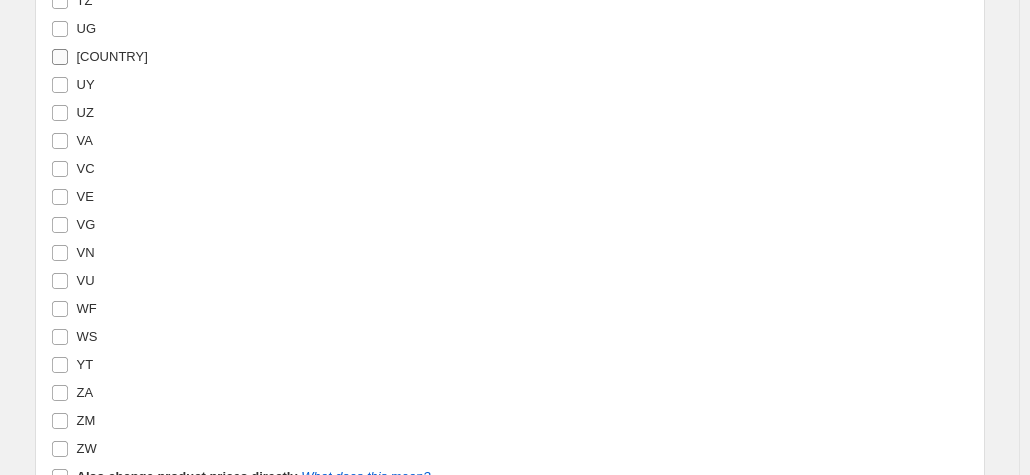 click on "[COUNTRY]" at bounding box center (99, 57) 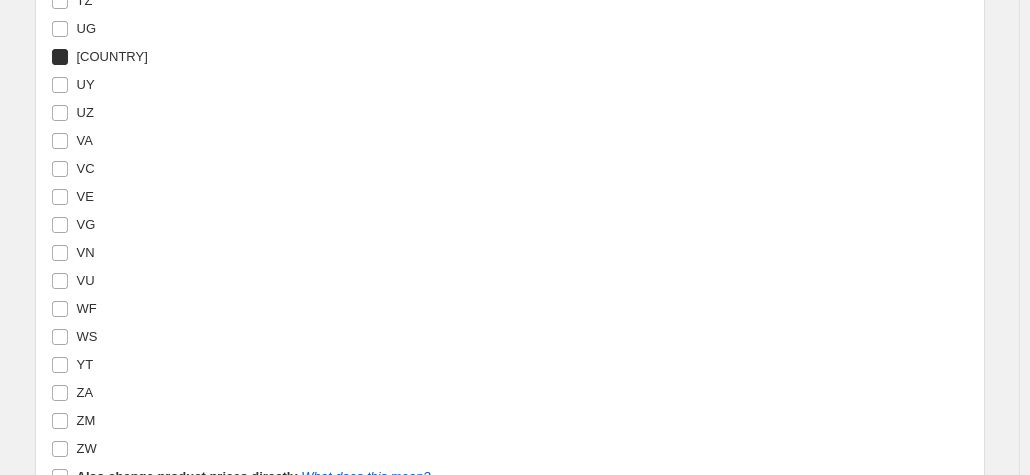 checkbox on "true" 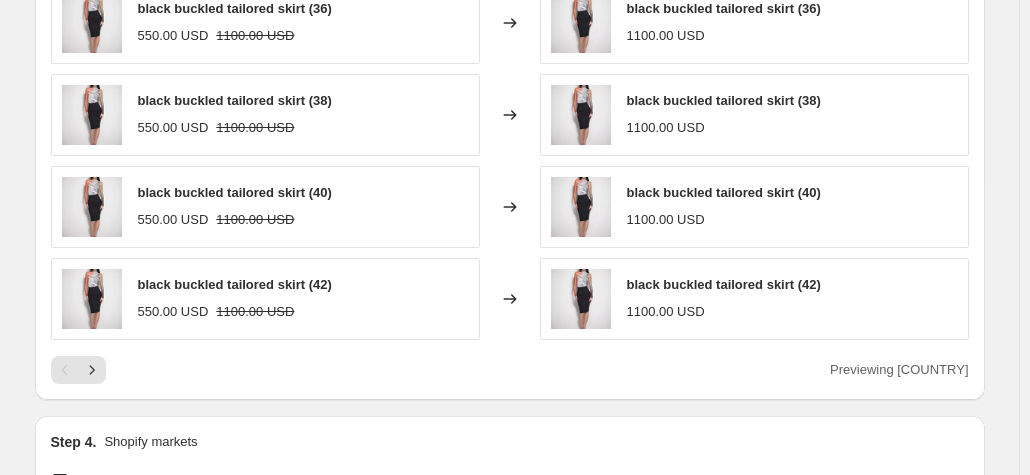 scroll, scrollTop: 1333, scrollLeft: 0, axis: vertical 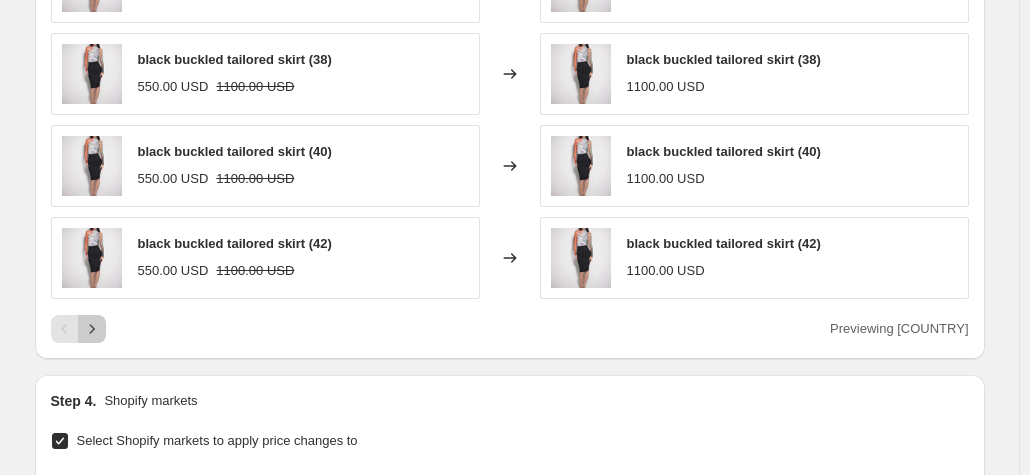 click 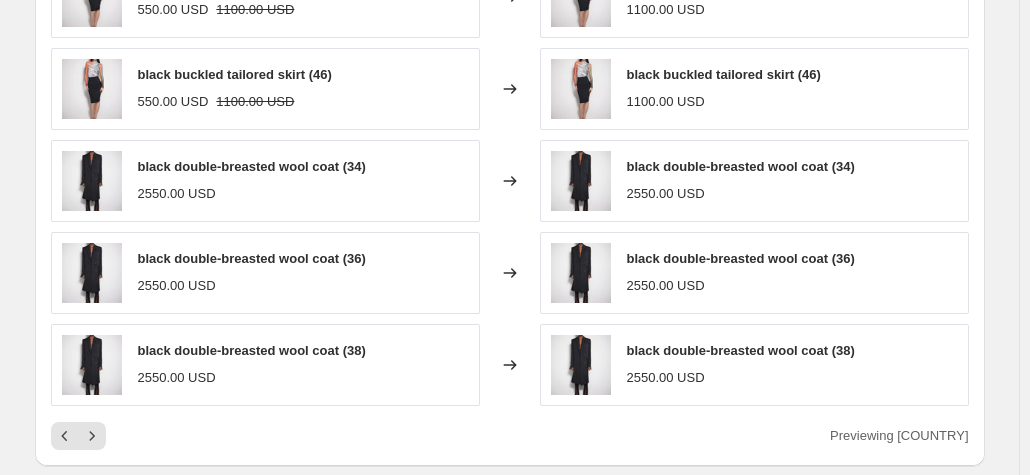 scroll, scrollTop: 1333, scrollLeft: 0, axis: vertical 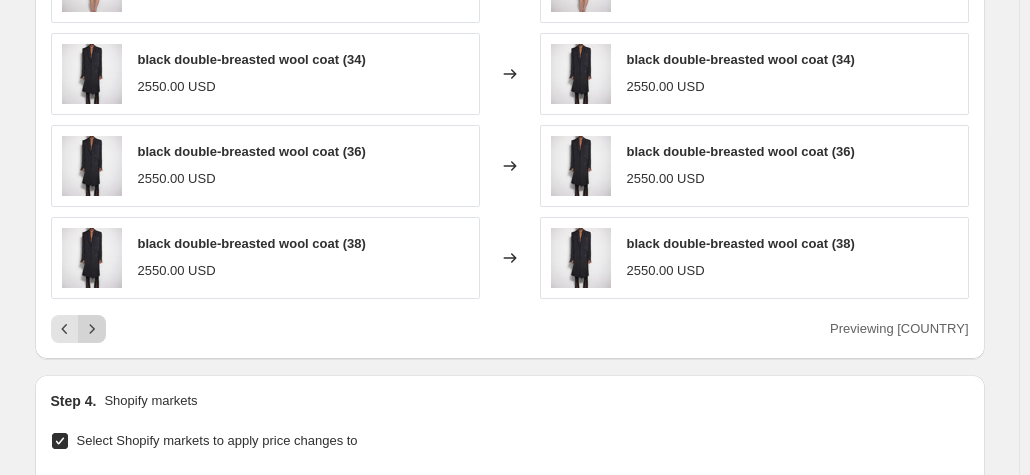 click 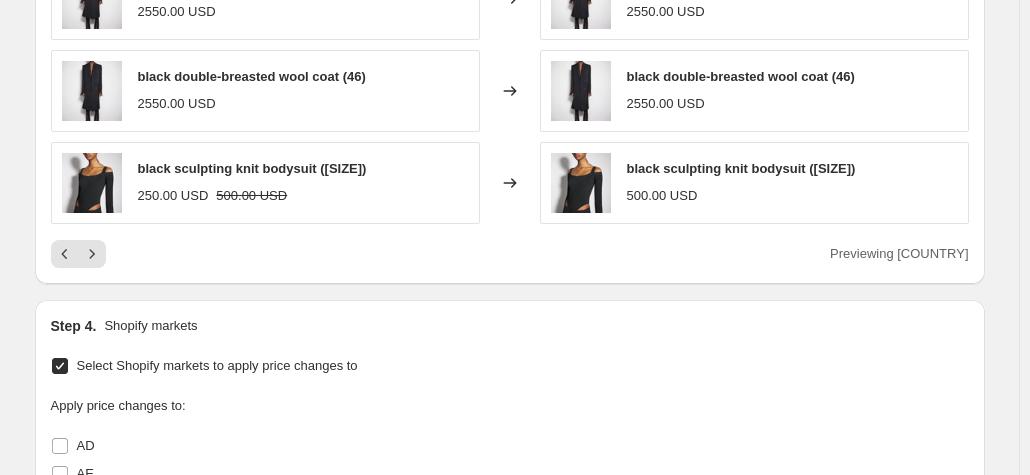 scroll, scrollTop: 1433, scrollLeft: 0, axis: vertical 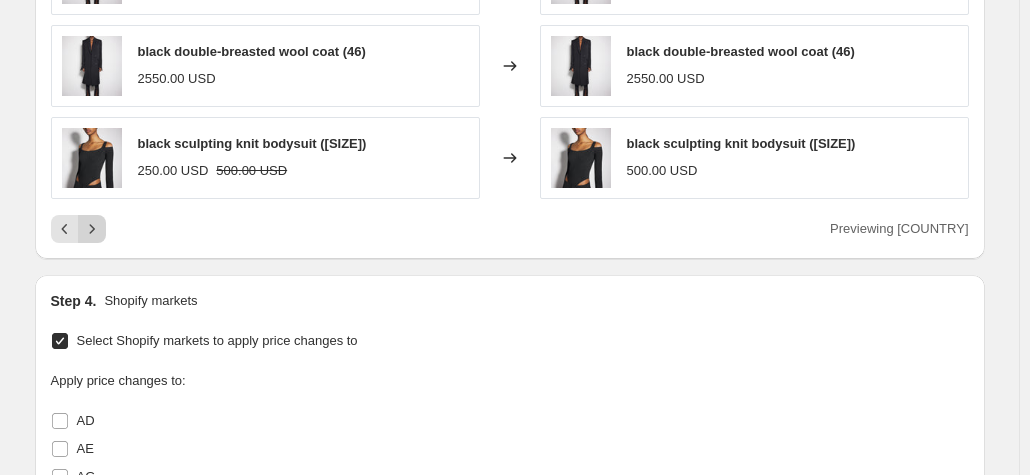 click 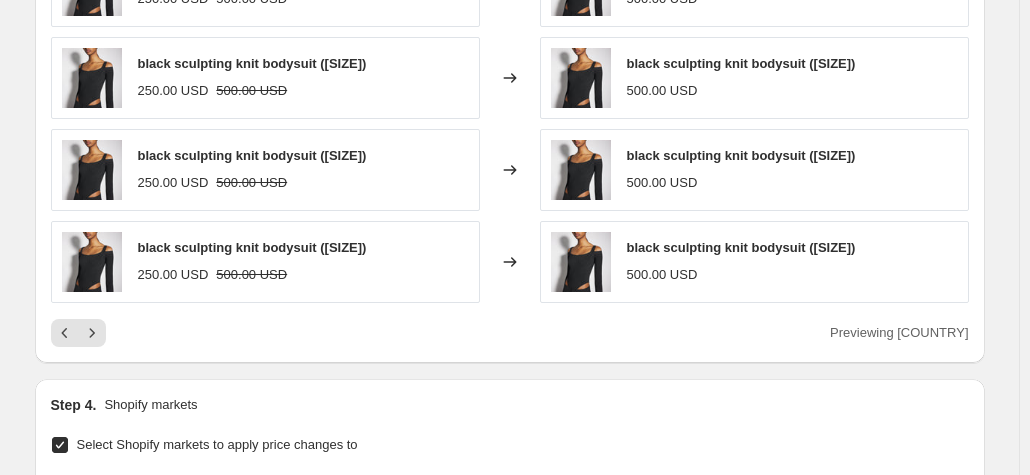 scroll, scrollTop: 1433, scrollLeft: 0, axis: vertical 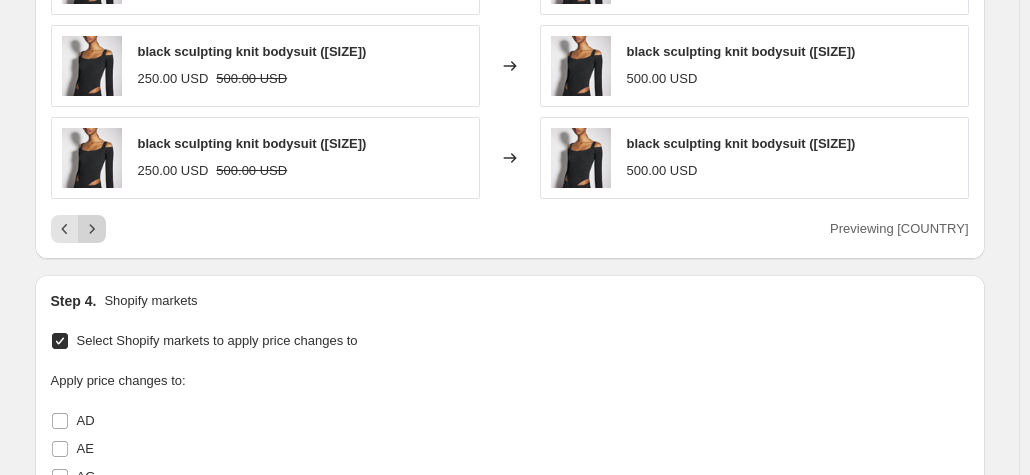 click at bounding box center [92, 229] 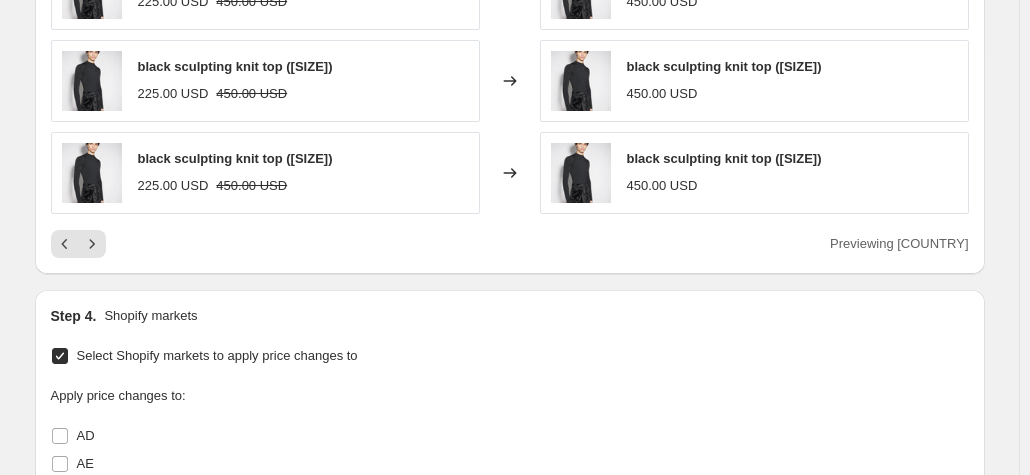 scroll, scrollTop: 1433, scrollLeft: 0, axis: vertical 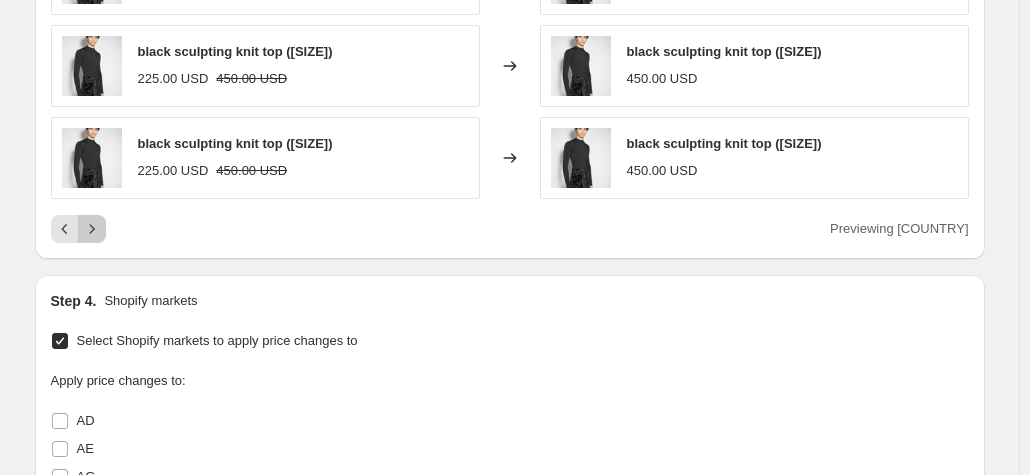 click 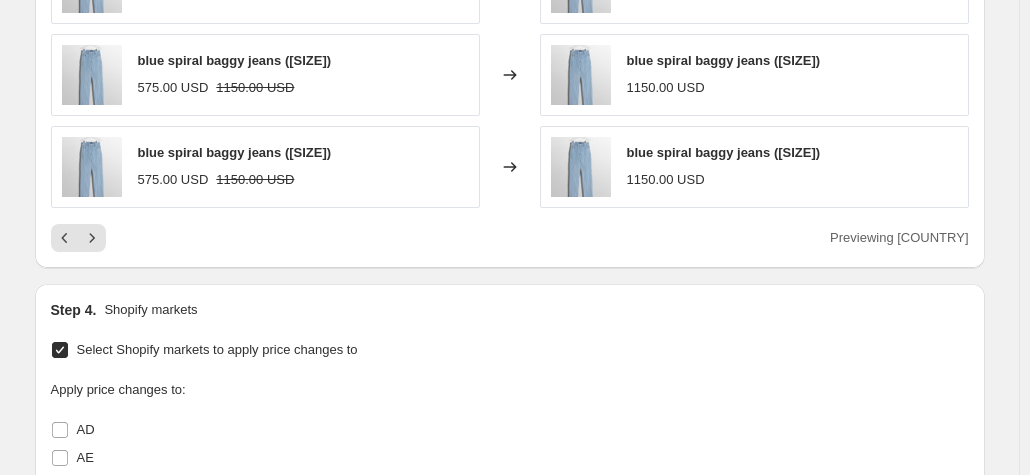 scroll, scrollTop: 1433, scrollLeft: 0, axis: vertical 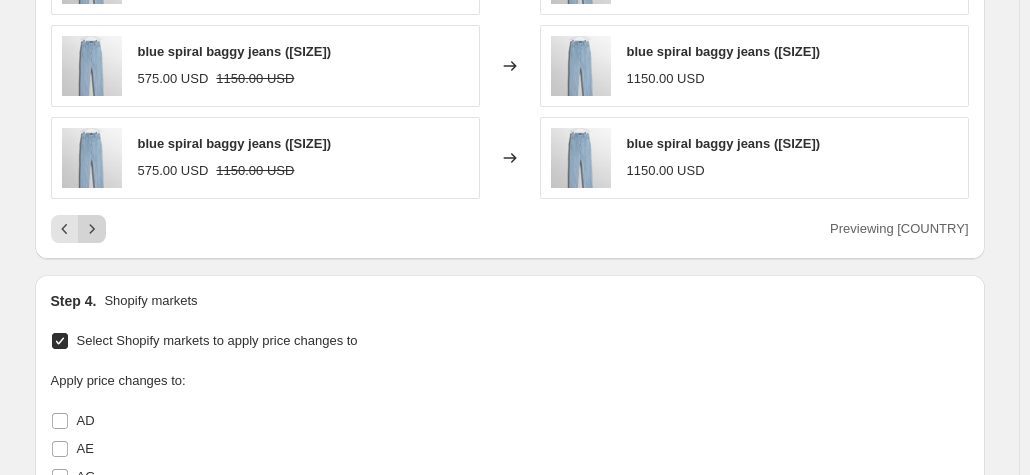 click 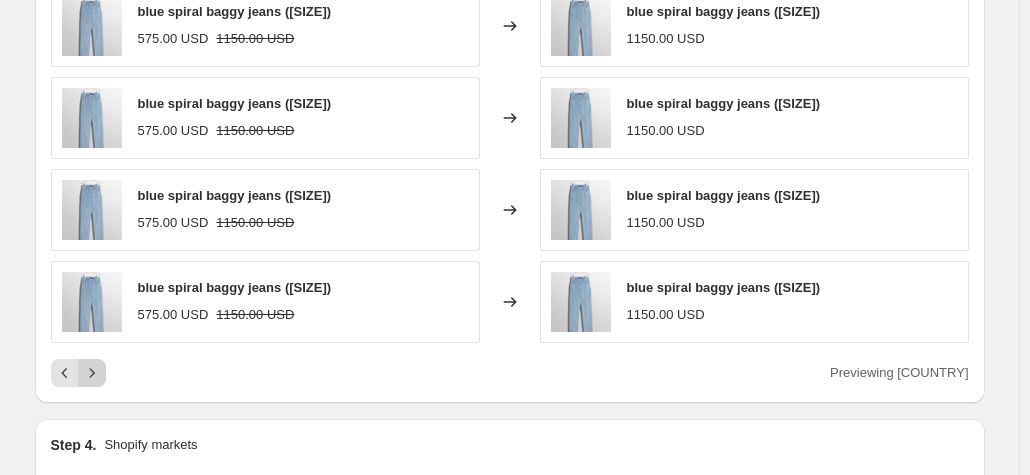 scroll, scrollTop: 1433, scrollLeft: 0, axis: vertical 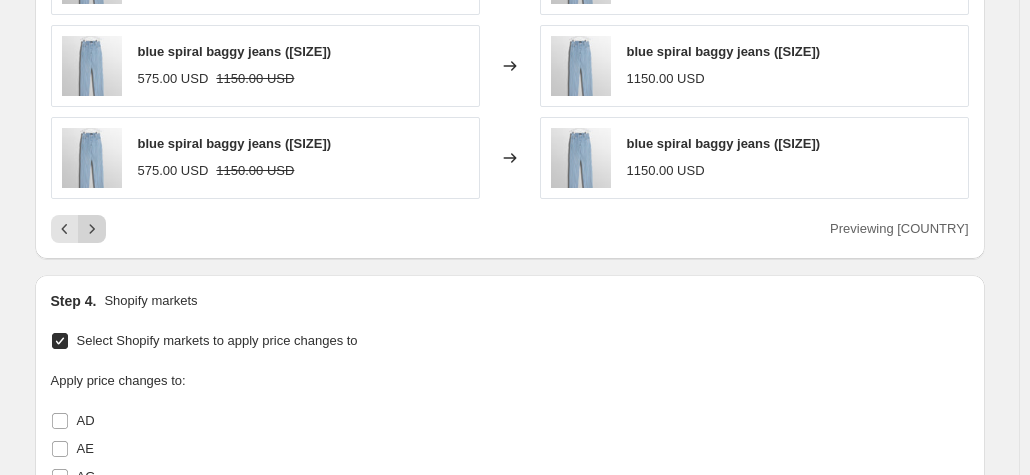click 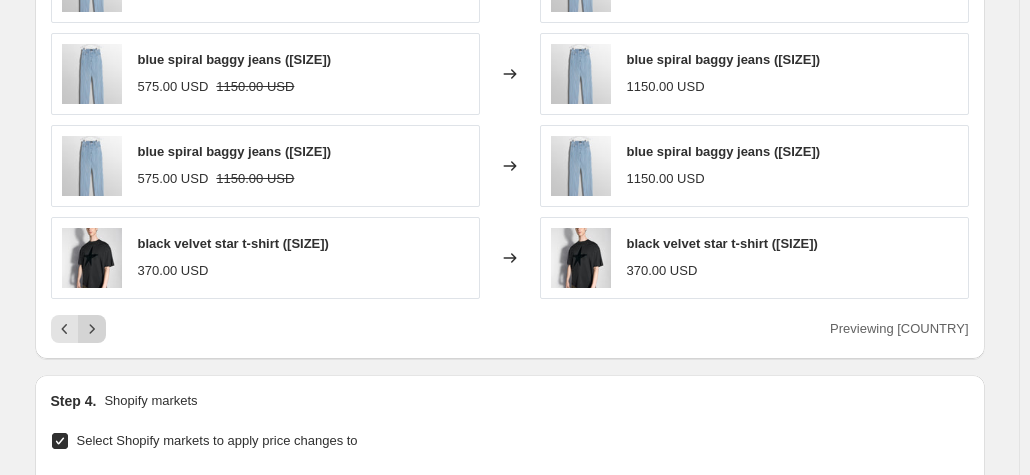 scroll, scrollTop: 1433, scrollLeft: 0, axis: vertical 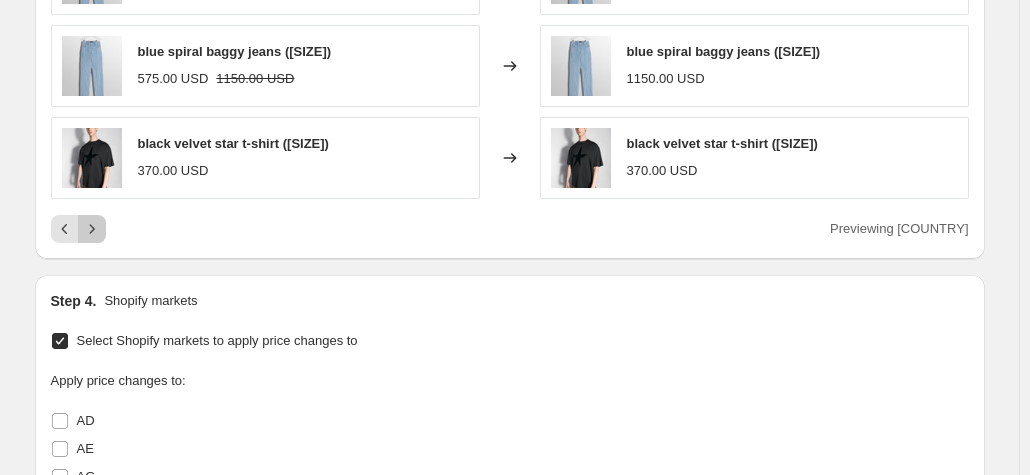 click 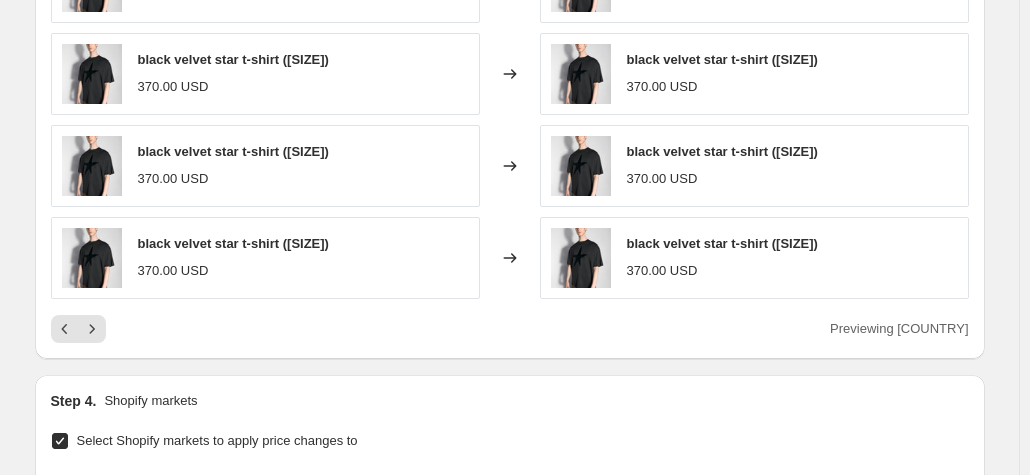 scroll, scrollTop: 1433, scrollLeft: 0, axis: vertical 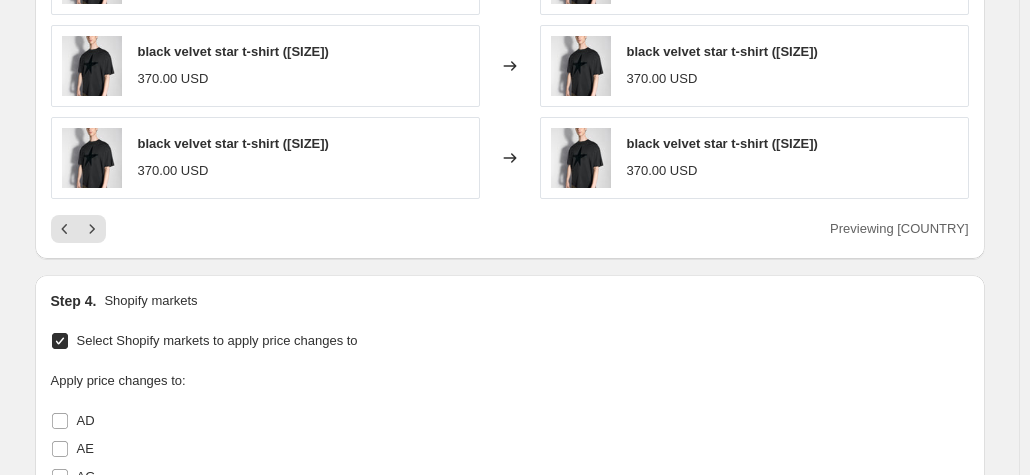 click 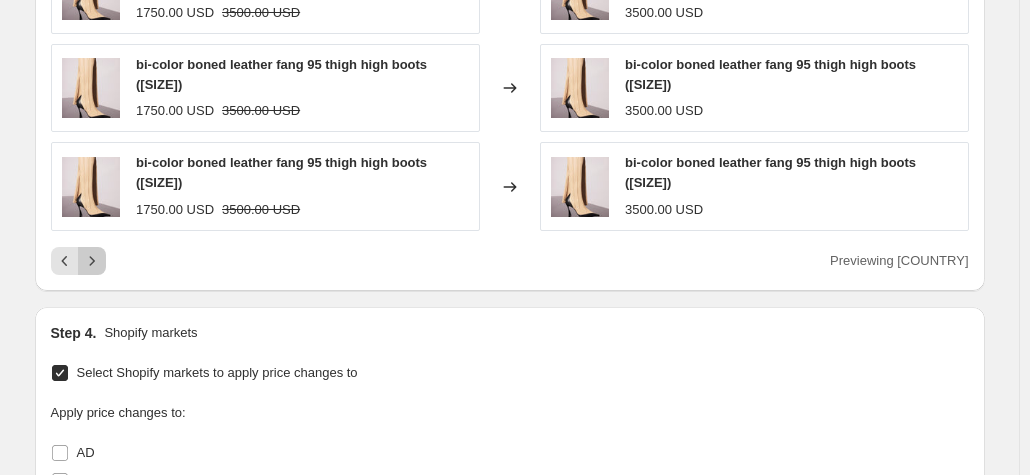 click 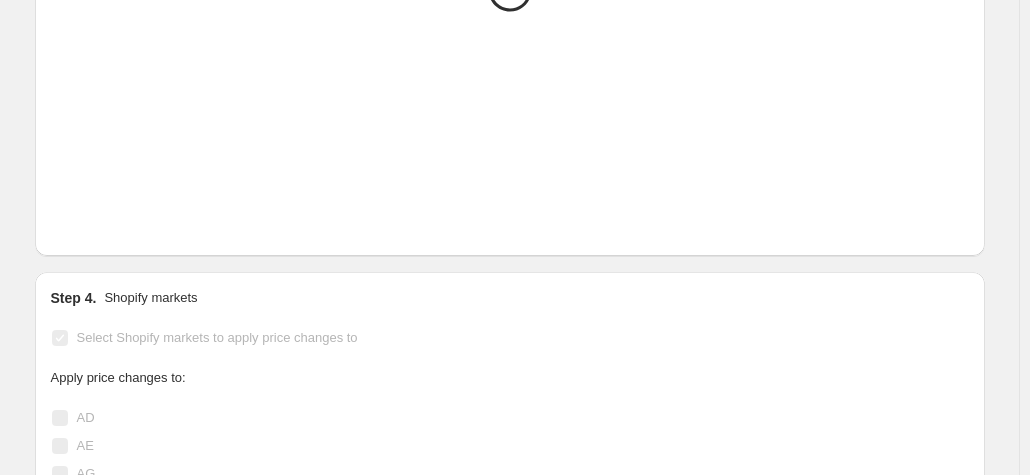 scroll, scrollTop: 1433, scrollLeft: 0, axis: vertical 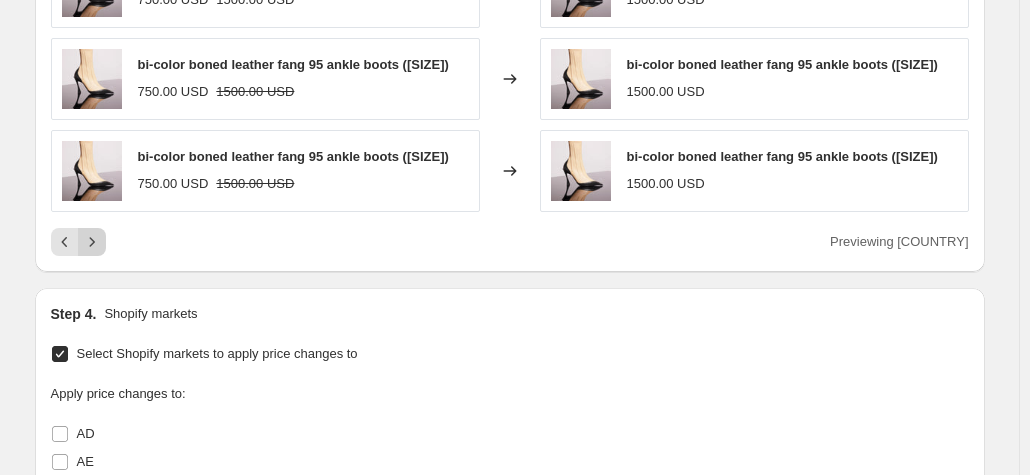 click 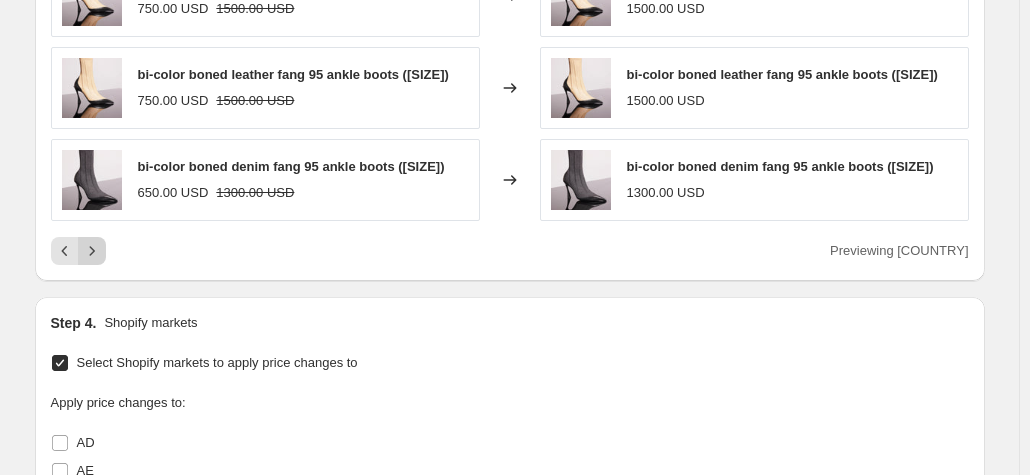 scroll, scrollTop: 1436, scrollLeft: 0, axis: vertical 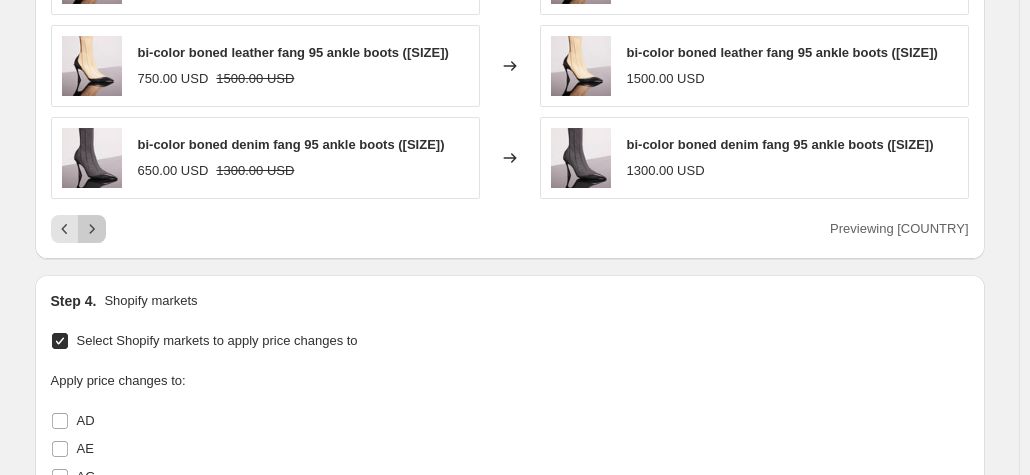 click 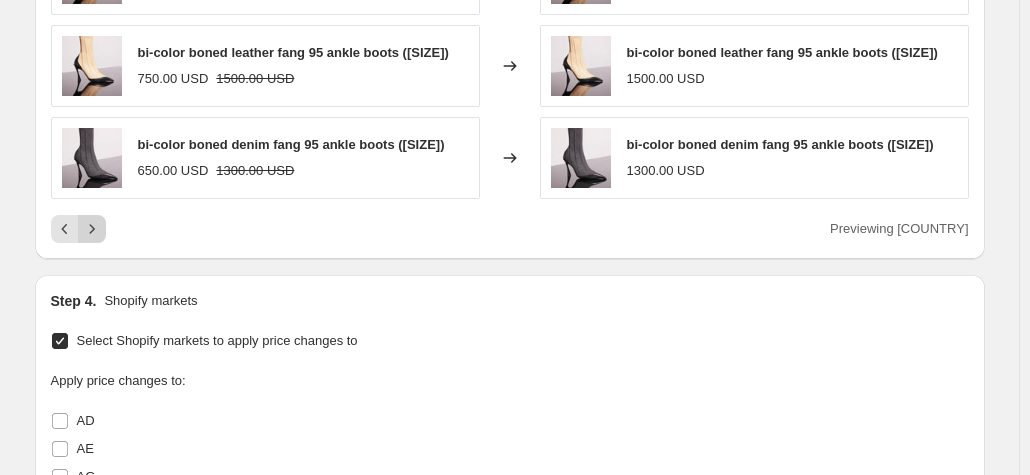 scroll, scrollTop: 1433, scrollLeft: 0, axis: vertical 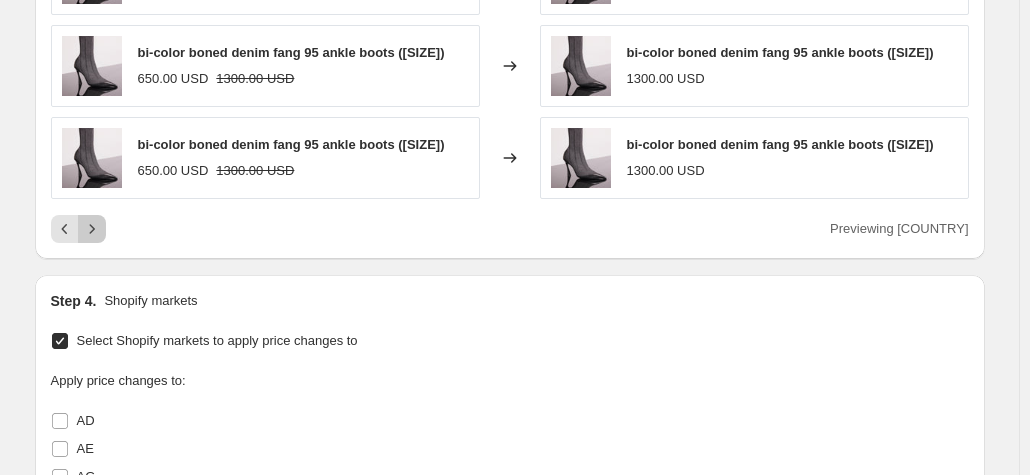 click 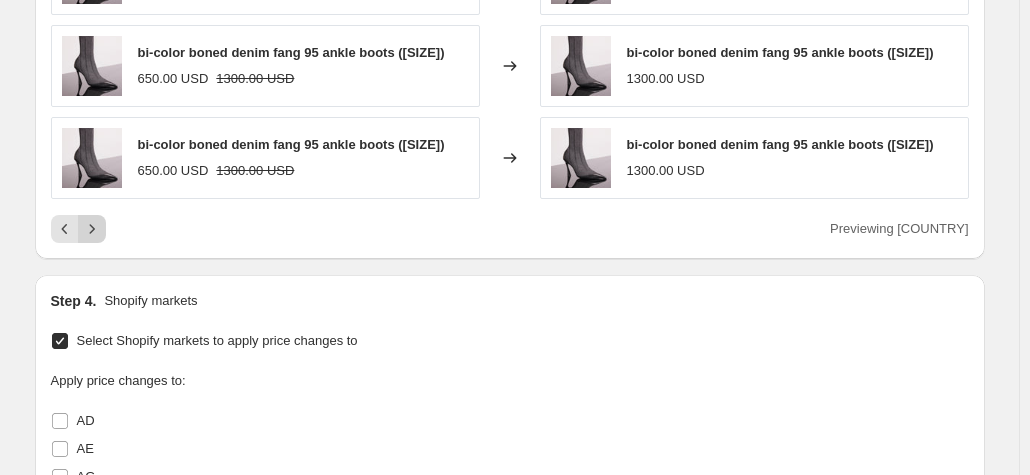 scroll, scrollTop: 1433, scrollLeft: 0, axis: vertical 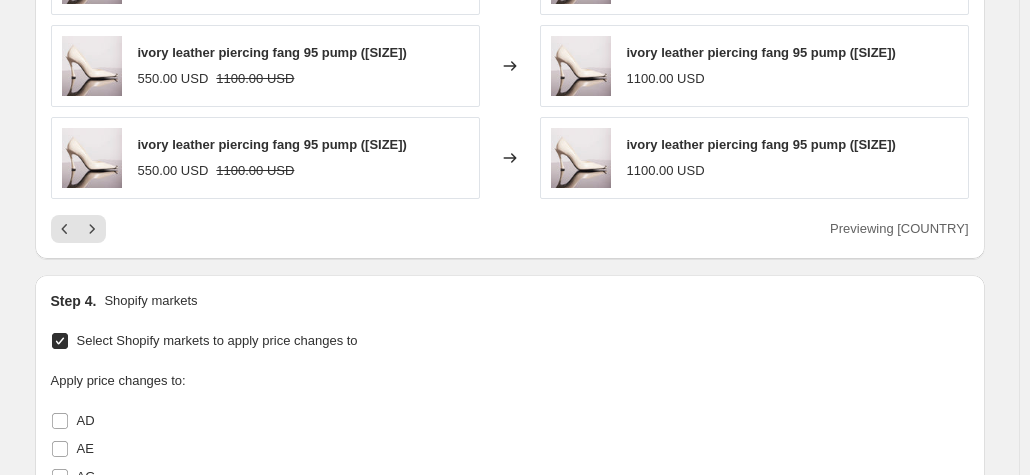 click 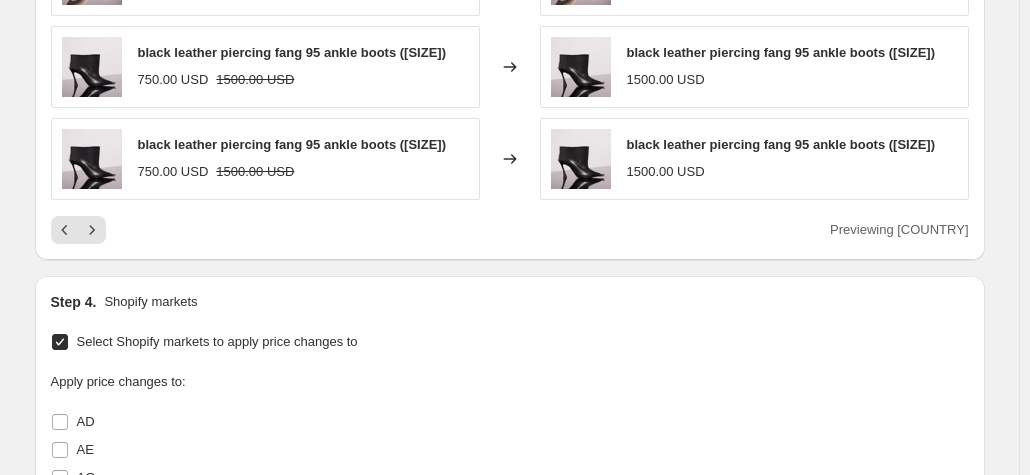scroll, scrollTop: 1433, scrollLeft: 0, axis: vertical 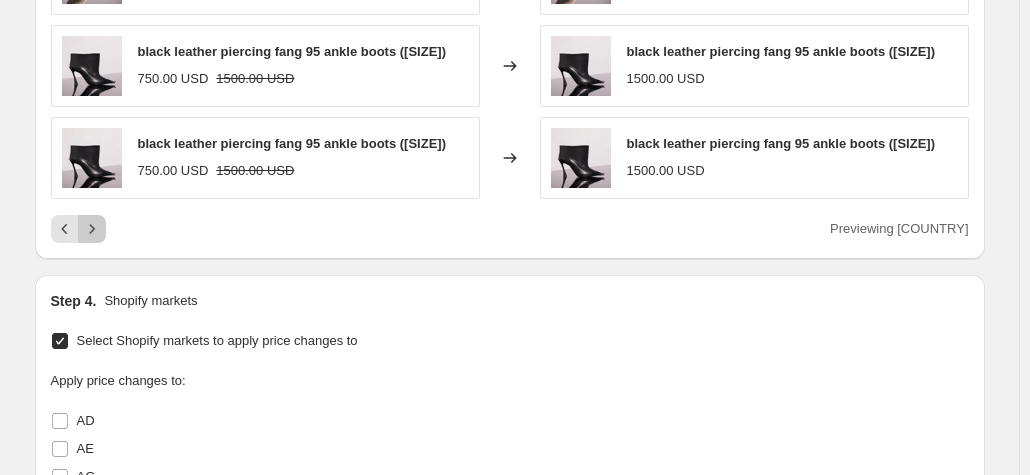 click 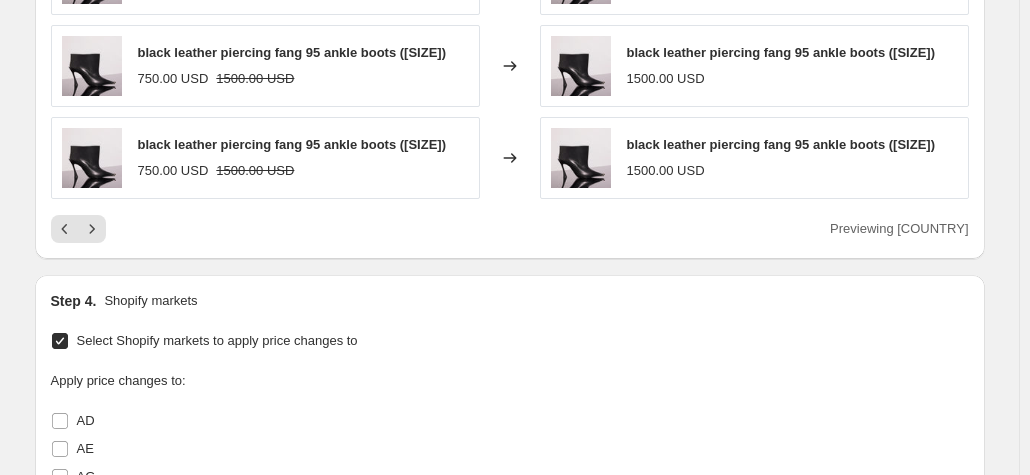 click 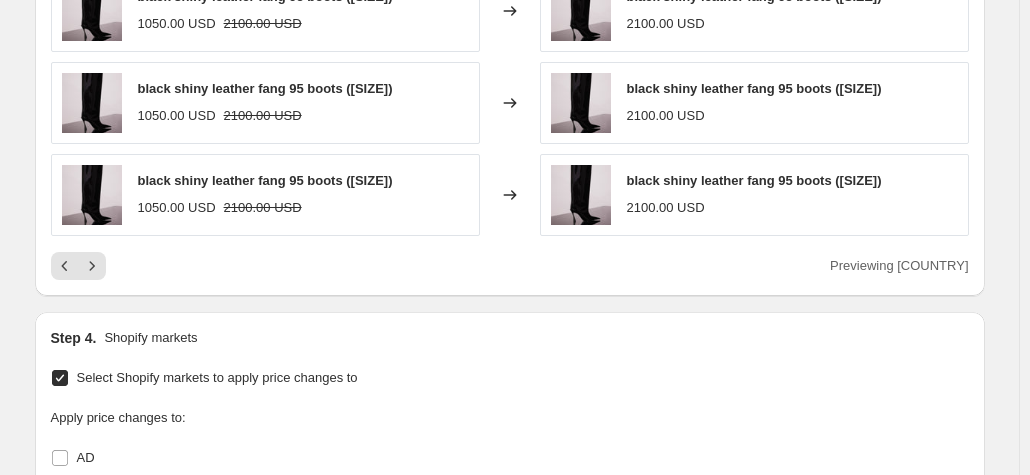 scroll, scrollTop: 1433, scrollLeft: 0, axis: vertical 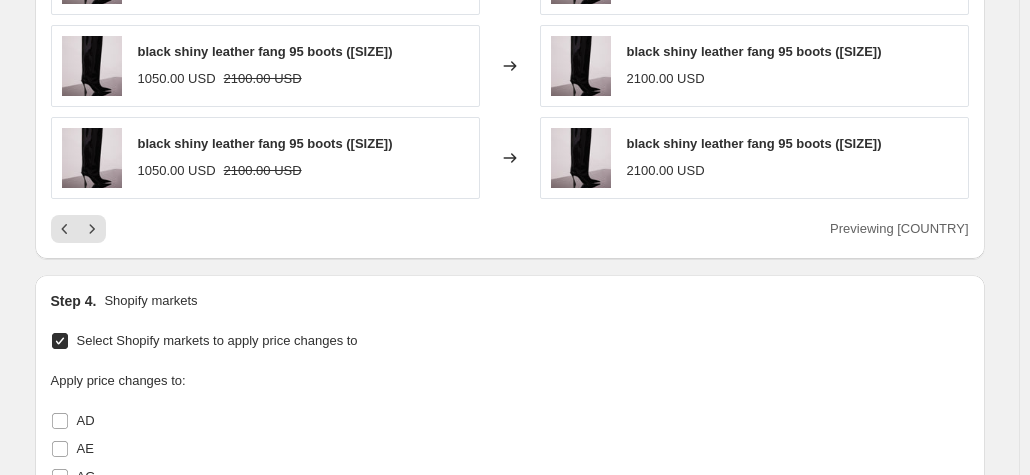 click 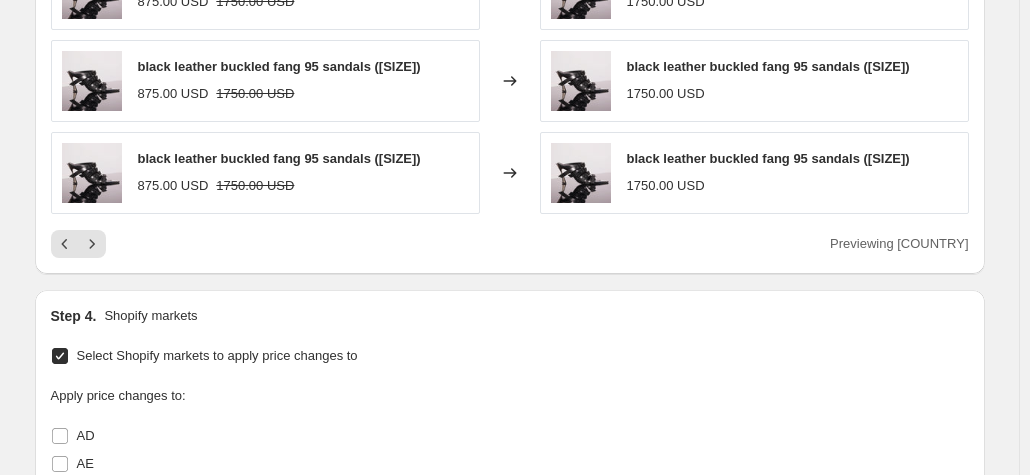 scroll, scrollTop: 1433, scrollLeft: 0, axis: vertical 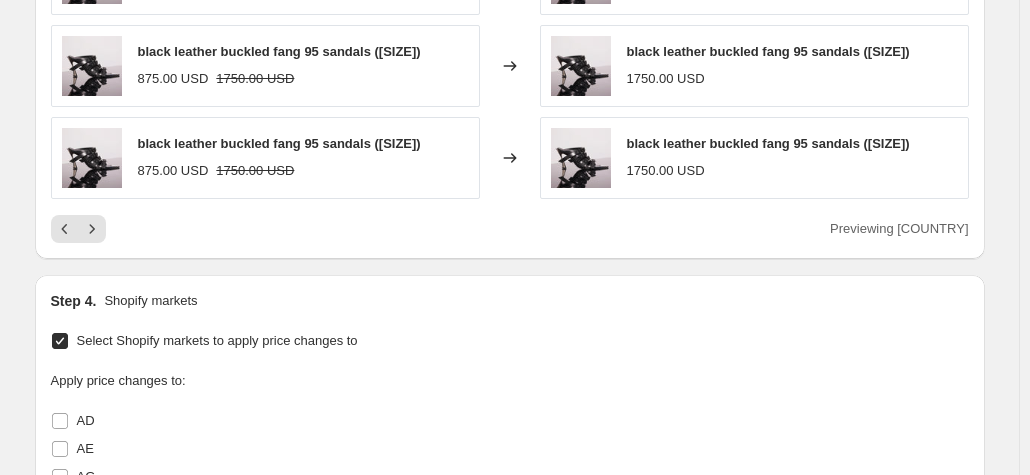 click 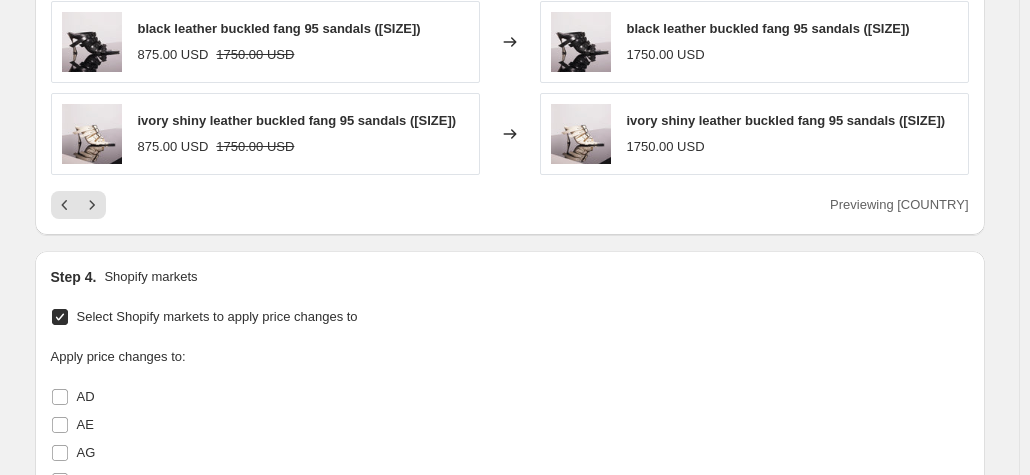 scroll, scrollTop: 1433, scrollLeft: 0, axis: vertical 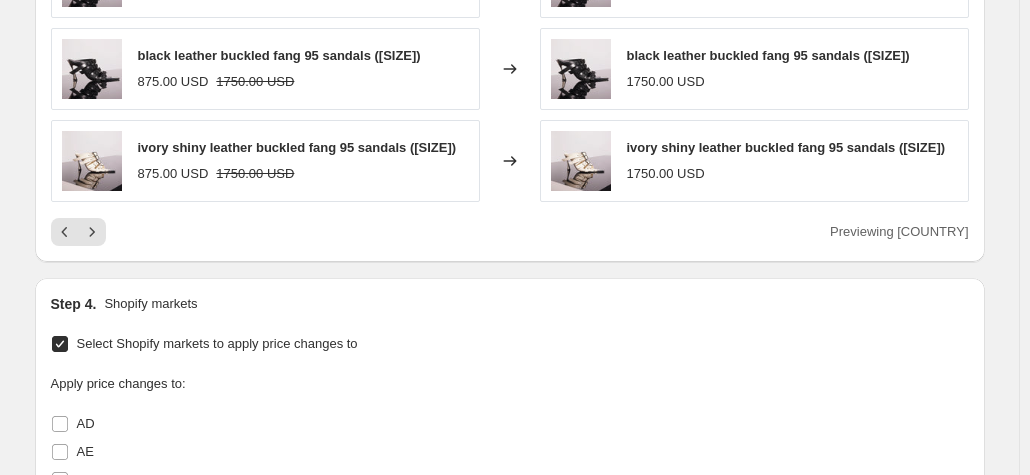 click 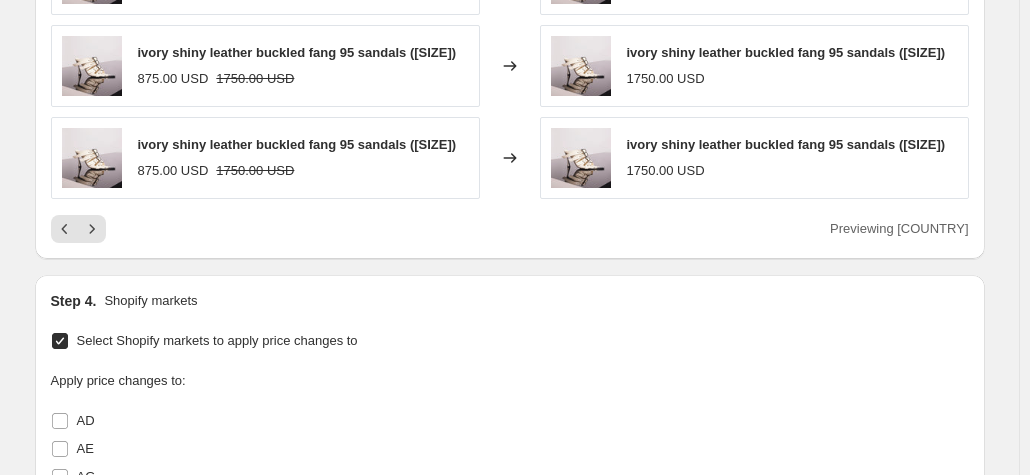 click 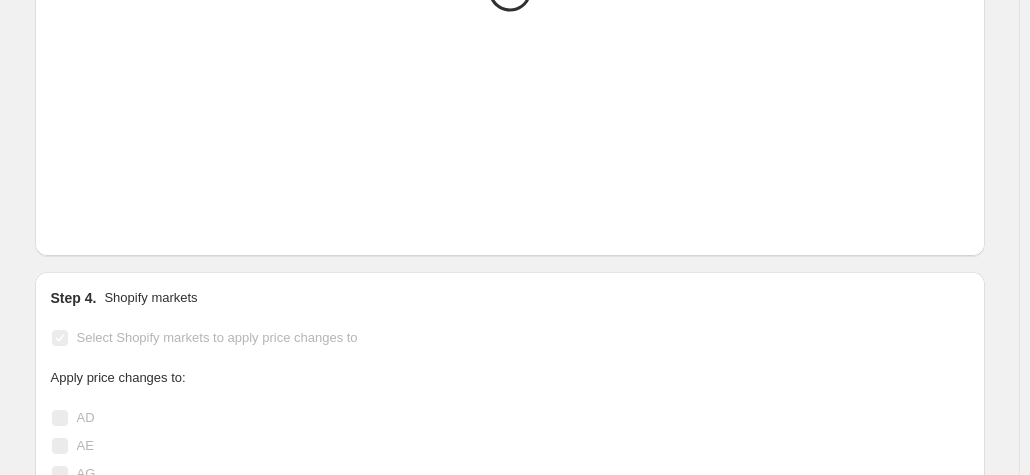 scroll, scrollTop: 1433, scrollLeft: 0, axis: vertical 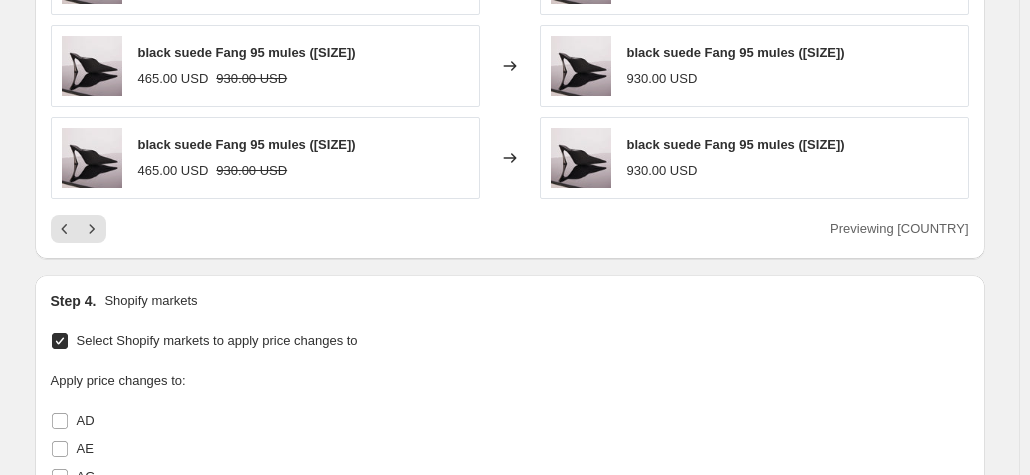 click 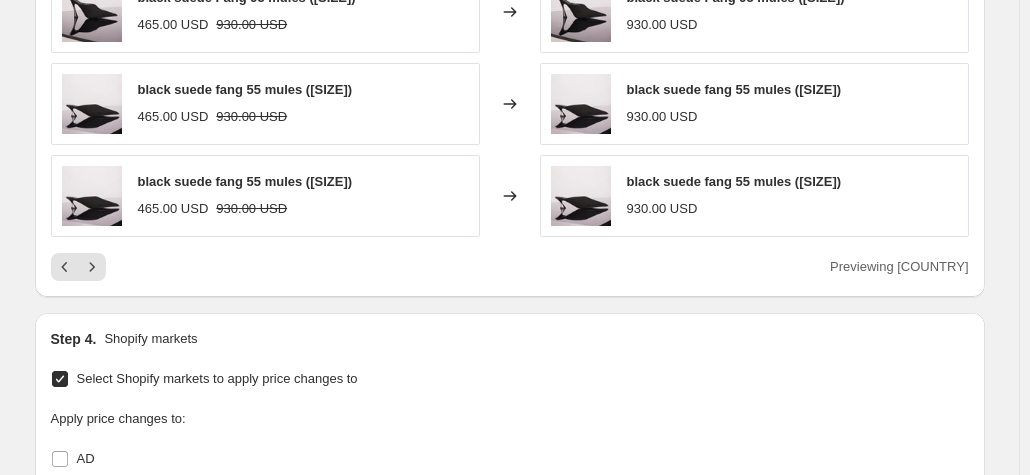 scroll, scrollTop: 1433, scrollLeft: 0, axis: vertical 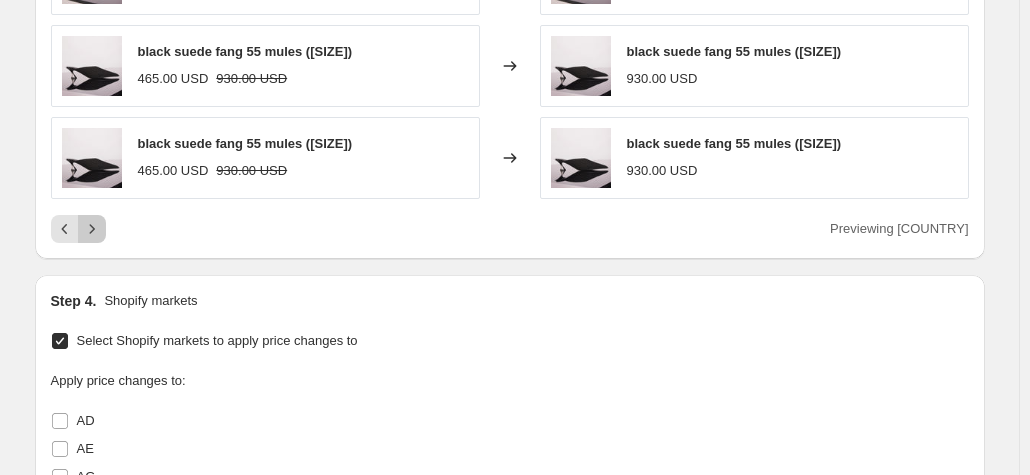 click 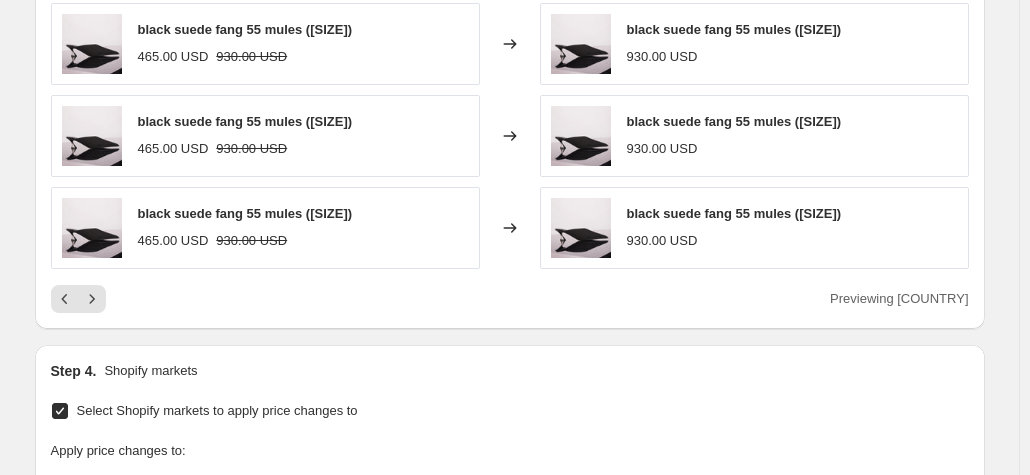 scroll, scrollTop: 1433, scrollLeft: 0, axis: vertical 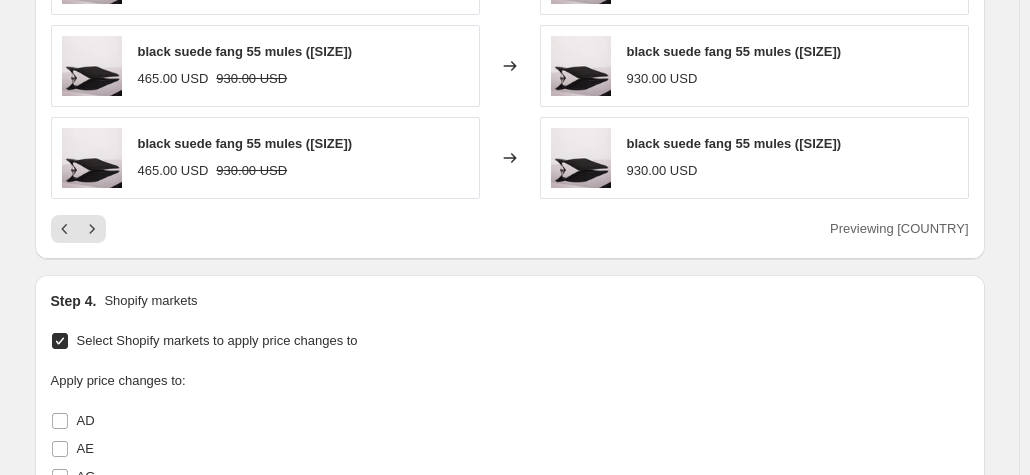 click 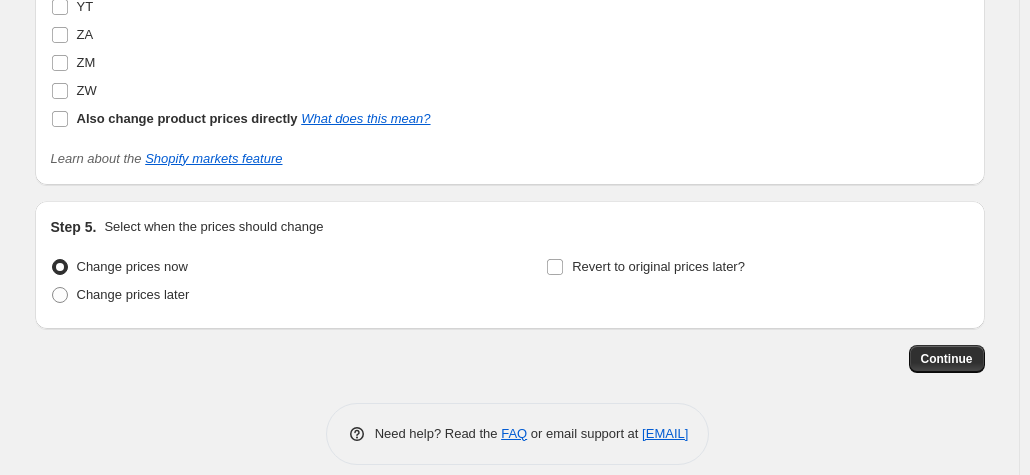 scroll, scrollTop: 7405, scrollLeft: 0, axis: vertical 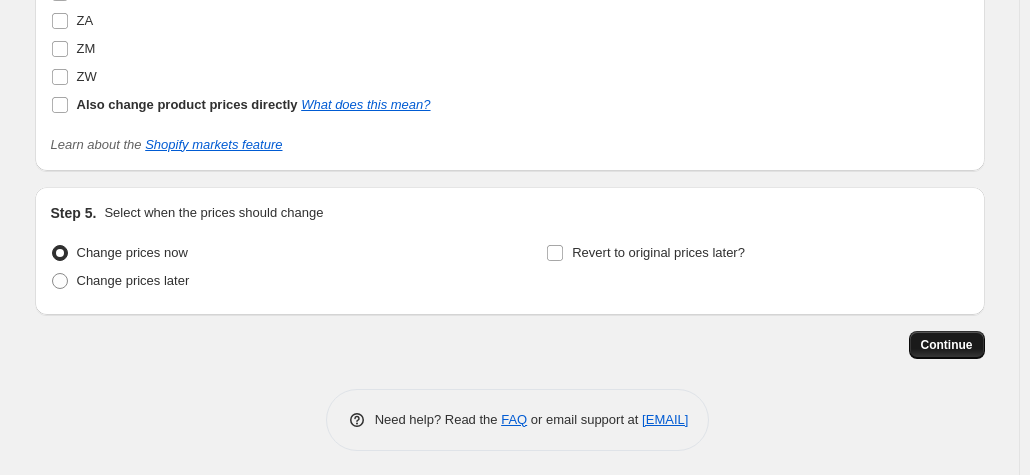 click on "Continue" at bounding box center (947, 345) 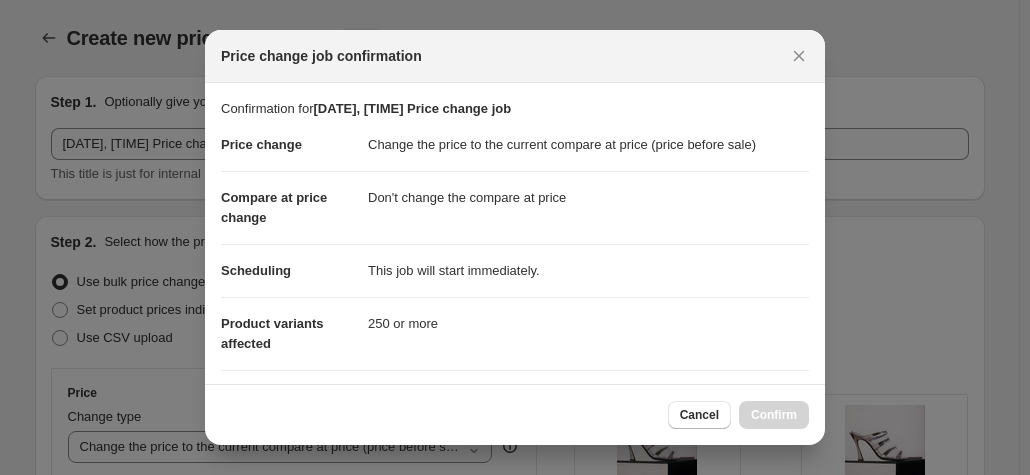 scroll, scrollTop: 0, scrollLeft: 0, axis: both 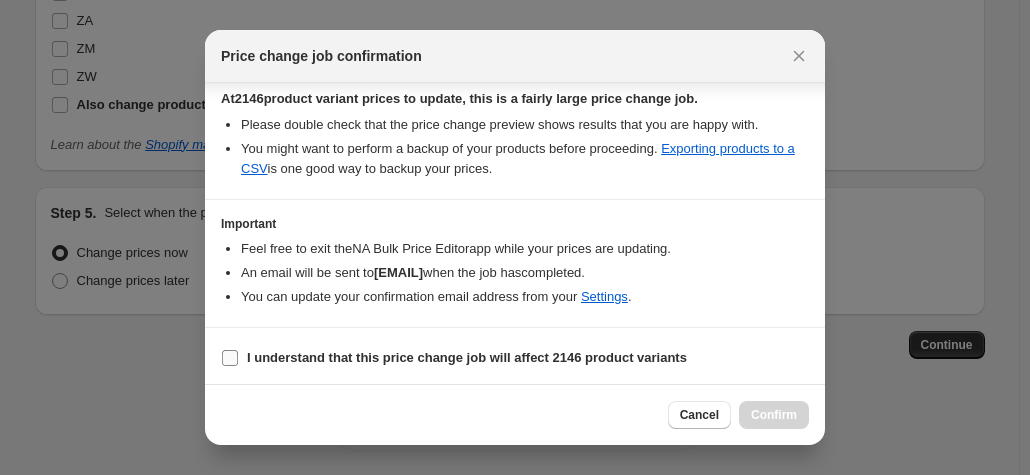click on "I understand that this price change job will affect 2146 product variants" at bounding box center [467, 357] 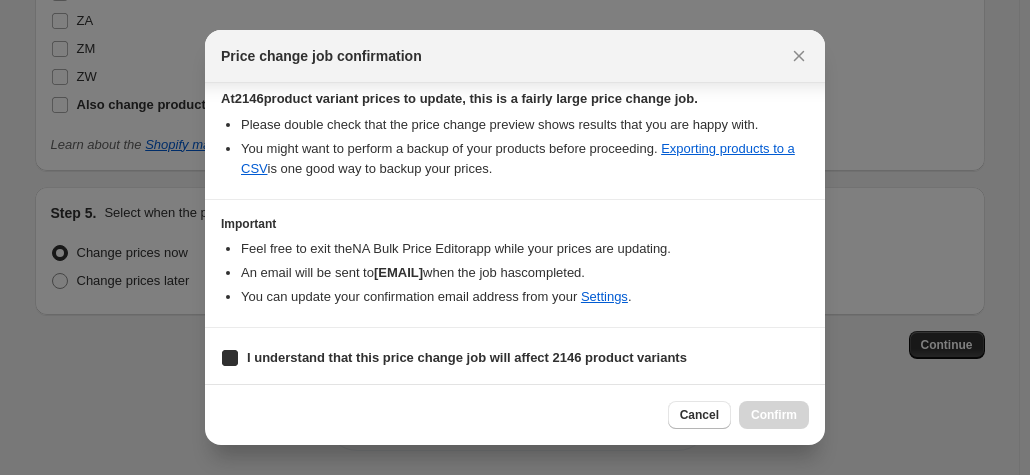 checkbox on "true" 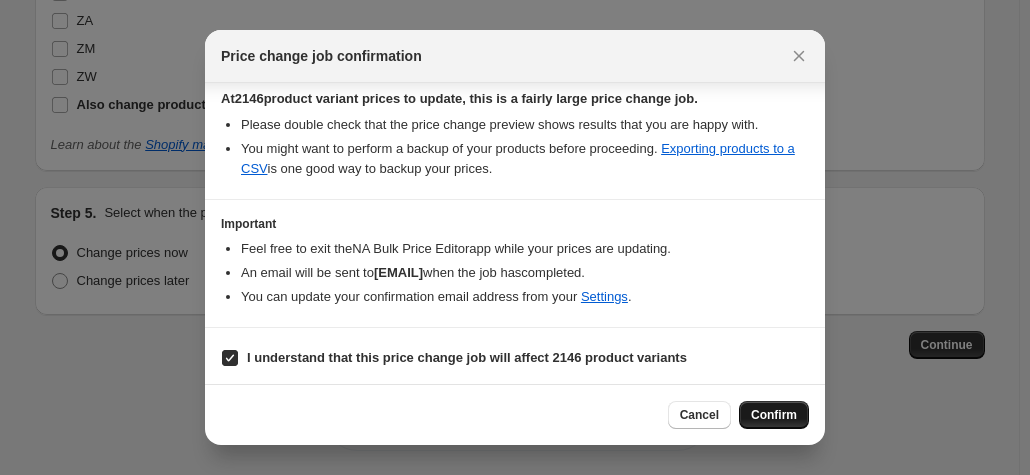 click on "Confirm" at bounding box center (774, 415) 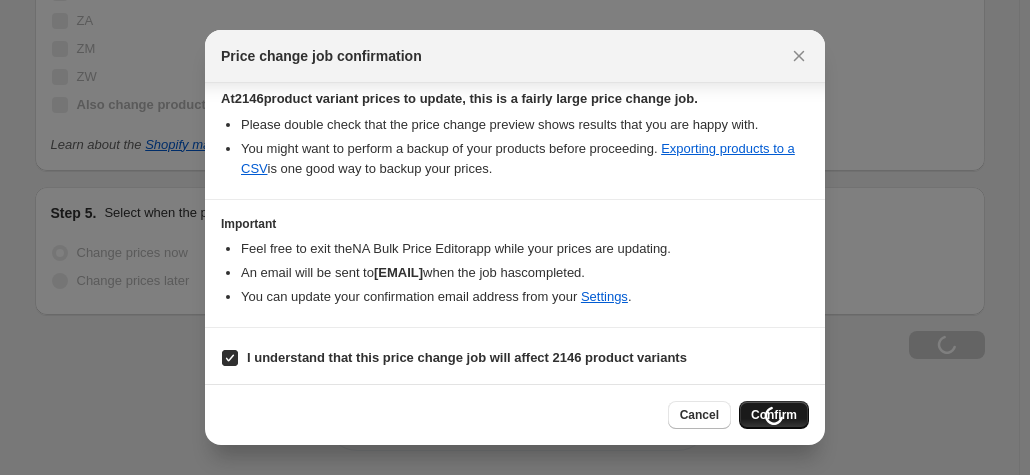 scroll, scrollTop: 7473, scrollLeft: 0, axis: vertical 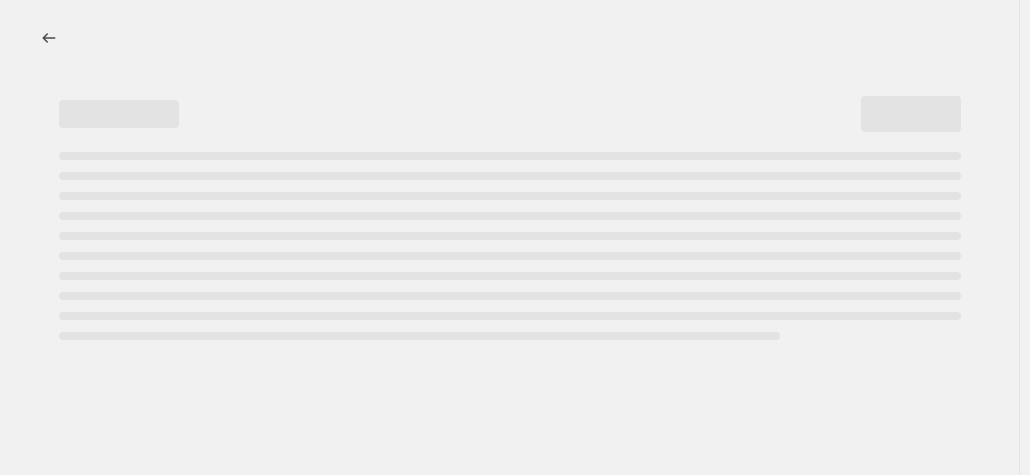 select on "ecap" 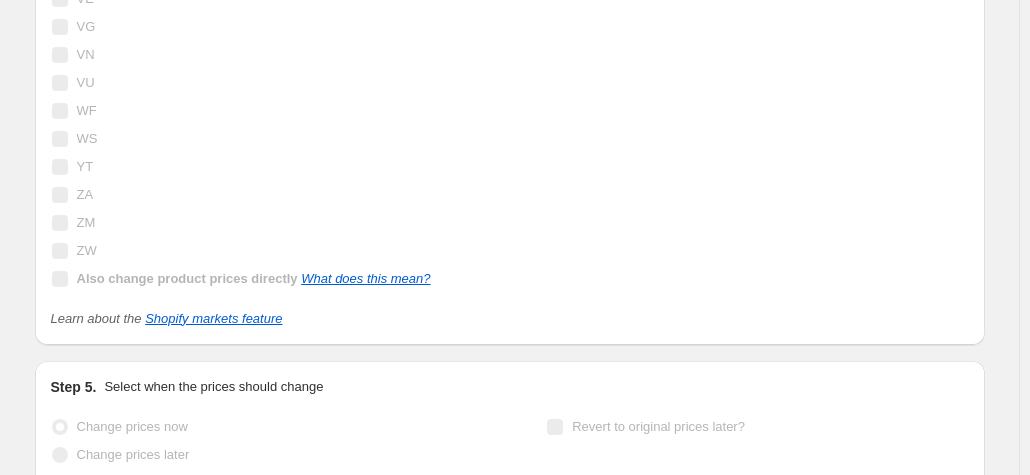 scroll, scrollTop: 0, scrollLeft: 0, axis: both 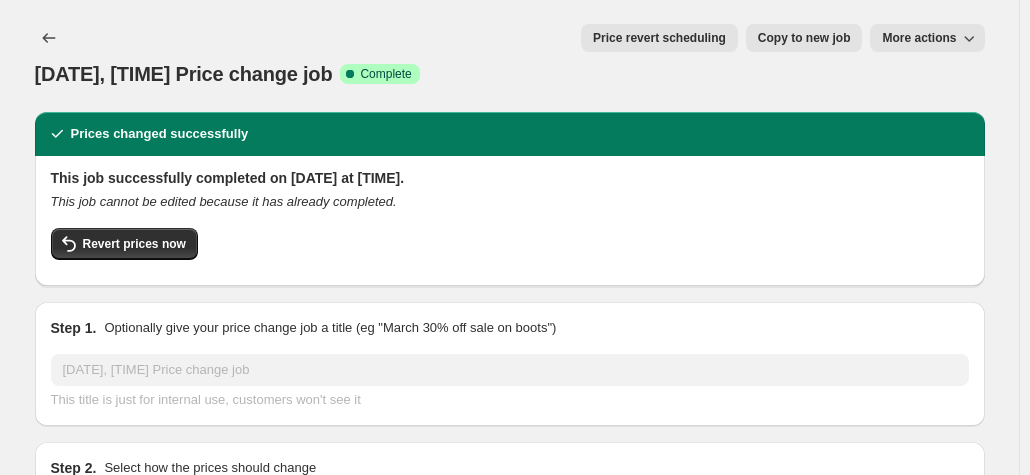 click on "Copy to new job" at bounding box center [804, 38] 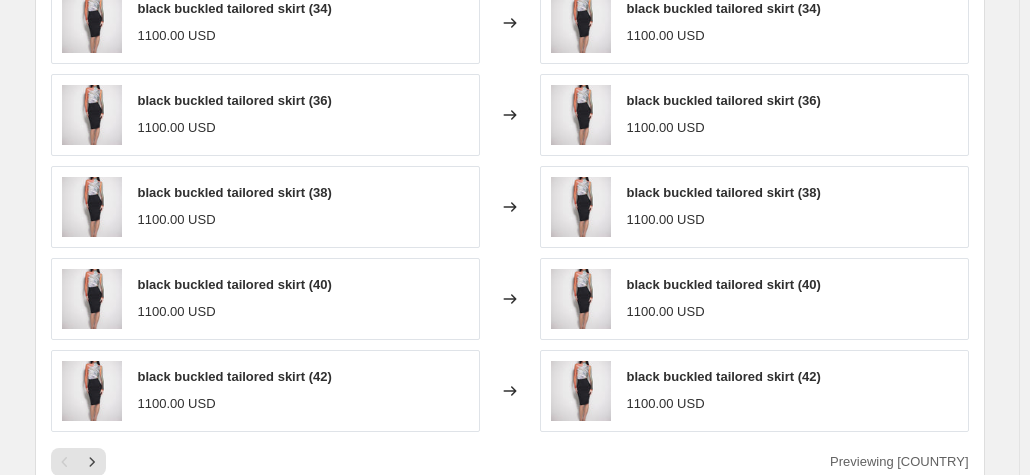 scroll, scrollTop: 1700, scrollLeft: 0, axis: vertical 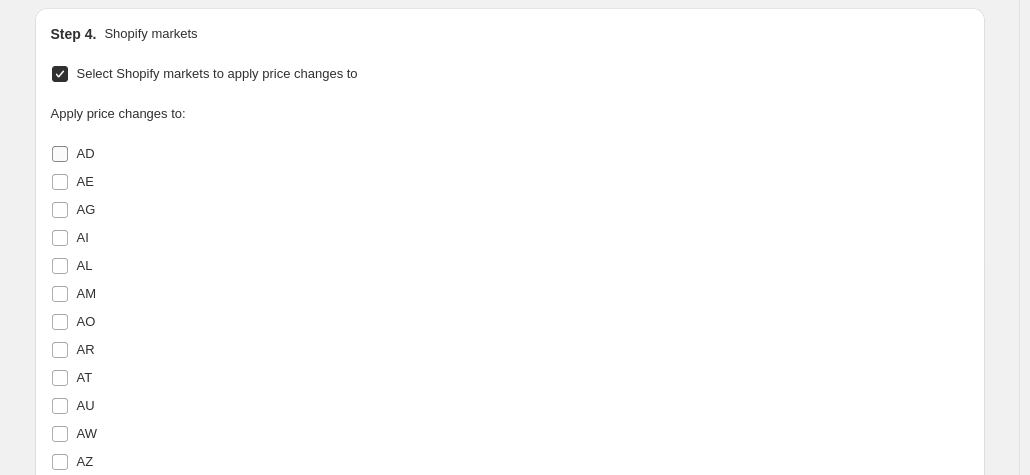 click on "AD" at bounding box center (60, 154) 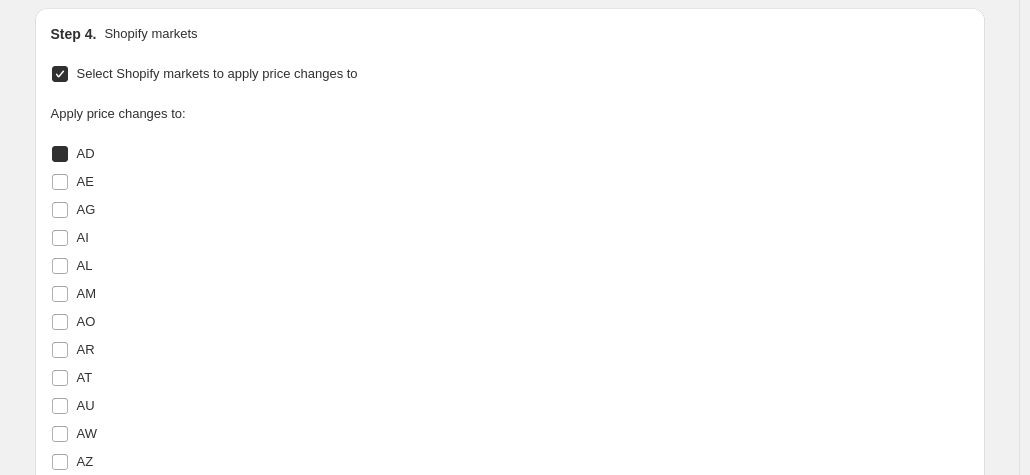 checkbox on "true" 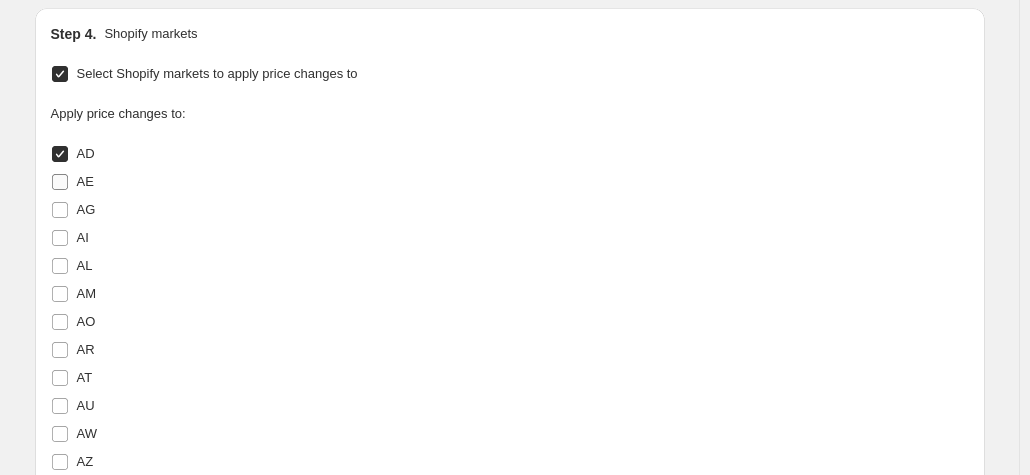click on "AE" at bounding box center [60, 182] 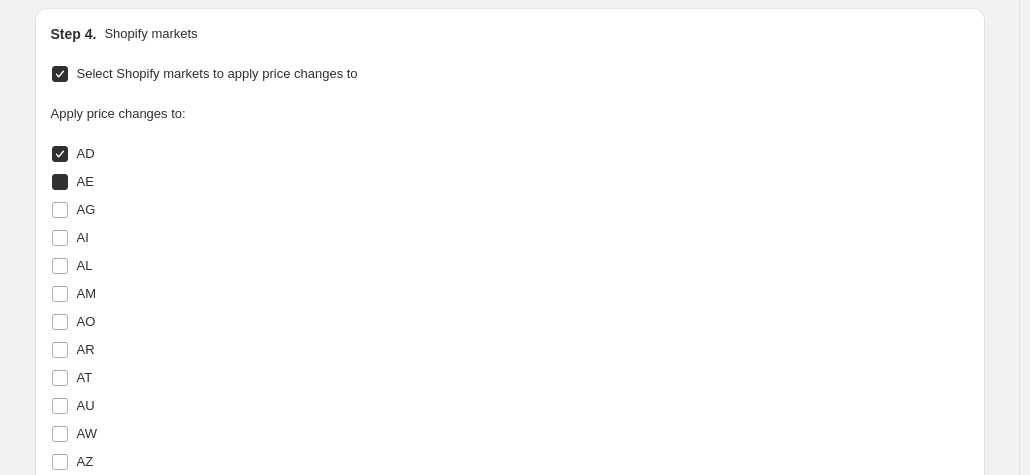 checkbox on "true" 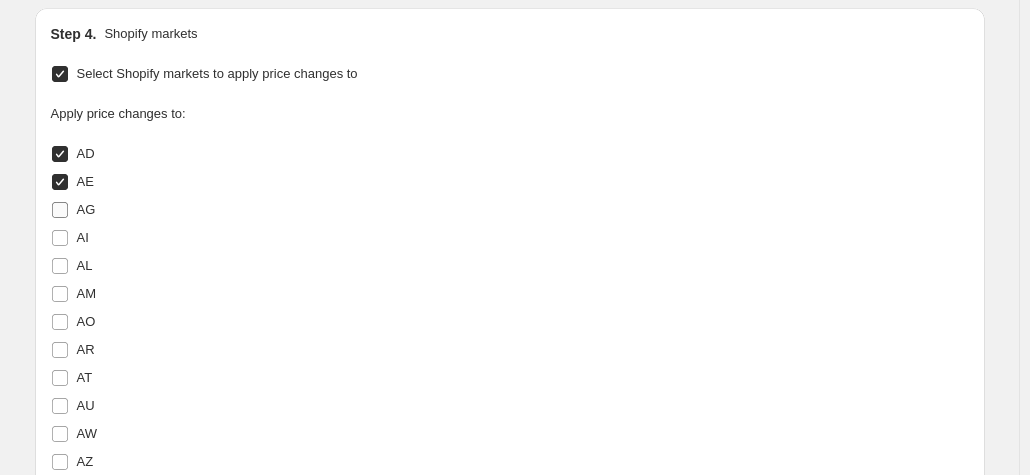 click on "AG" at bounding box center (60, 210) 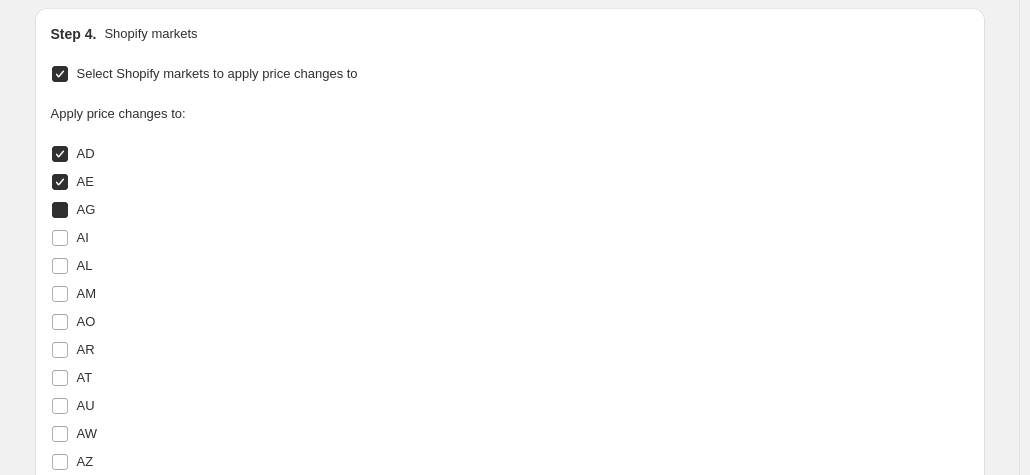 checkbox on "true" 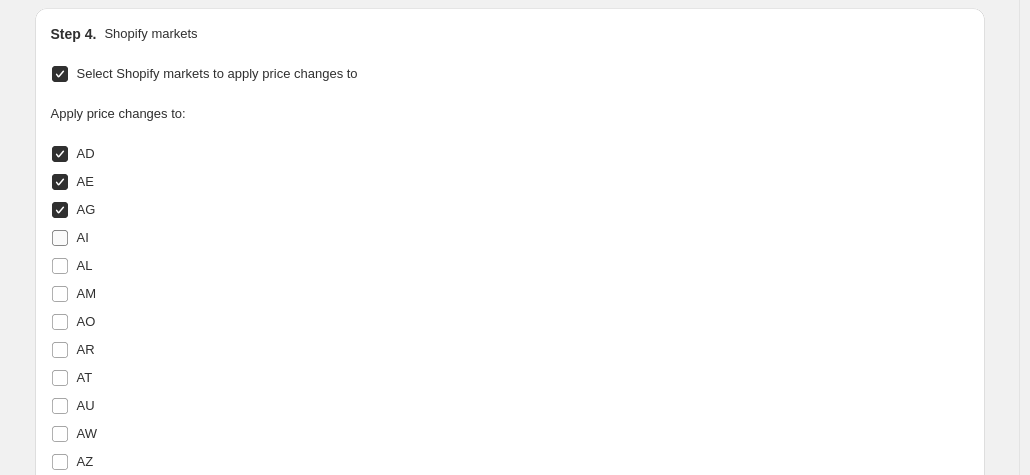 click on "AI" at bounding box center [60, 238] 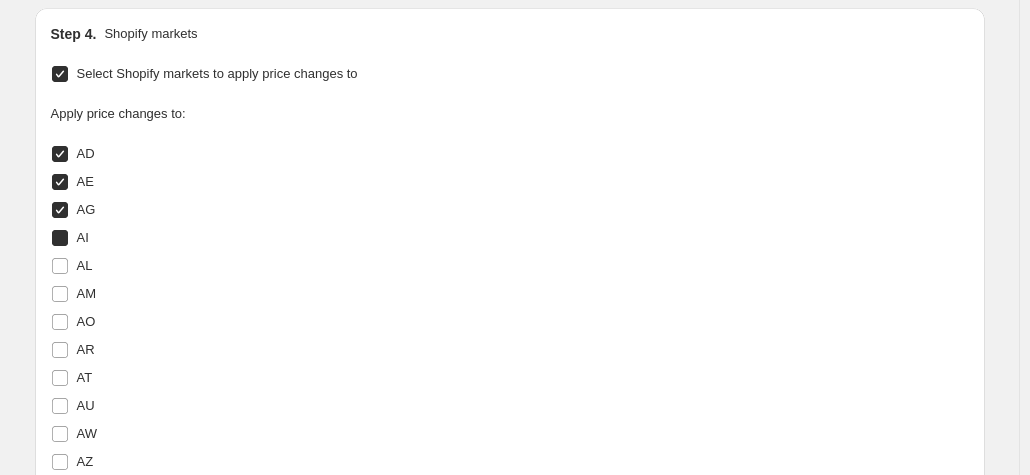 checkbox on "true" 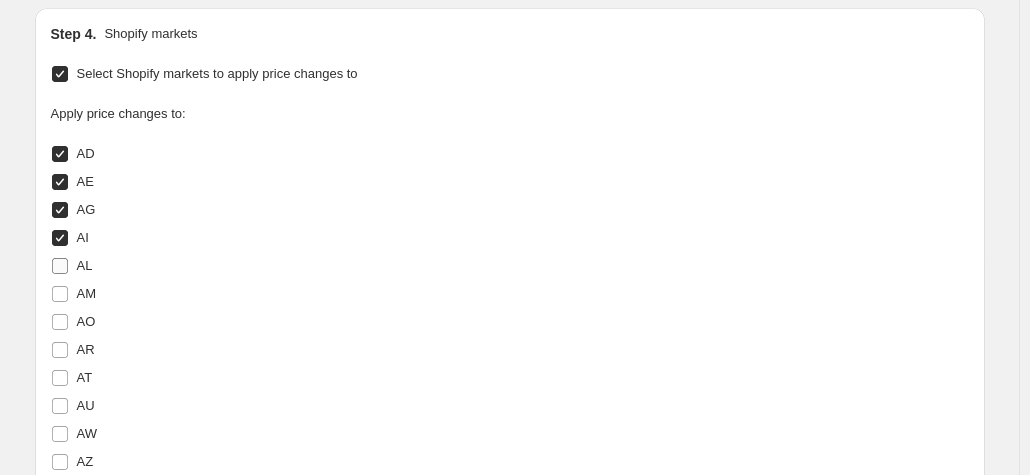 click on "AL" at bounding box center [60, 266] 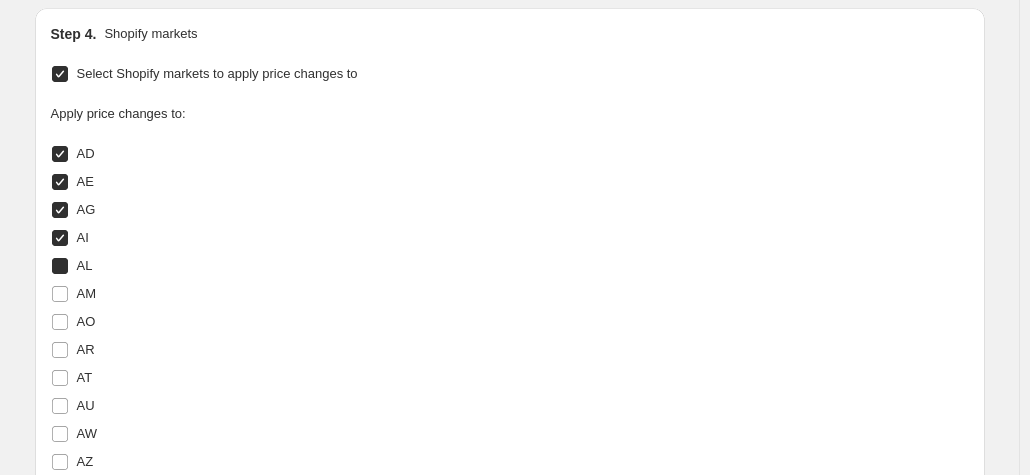 checkbox on "true" 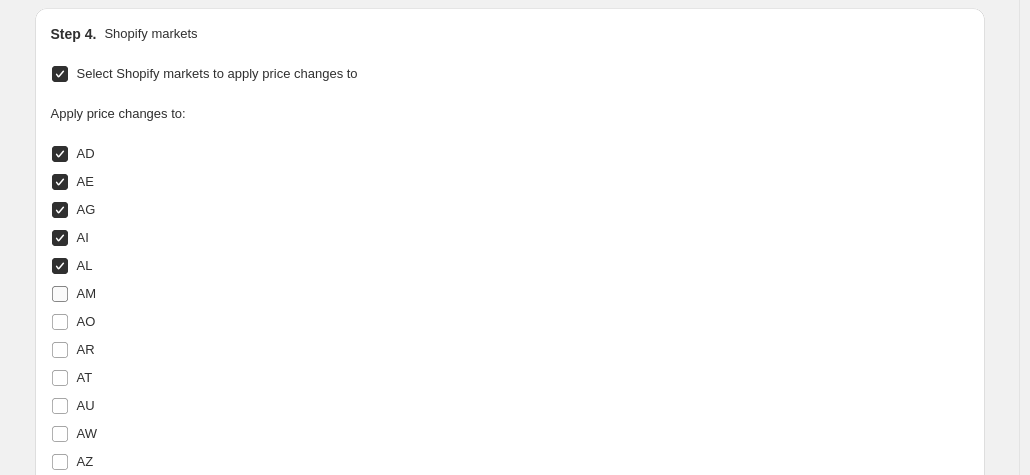 click on "AM" at bounding box center [60, 294] 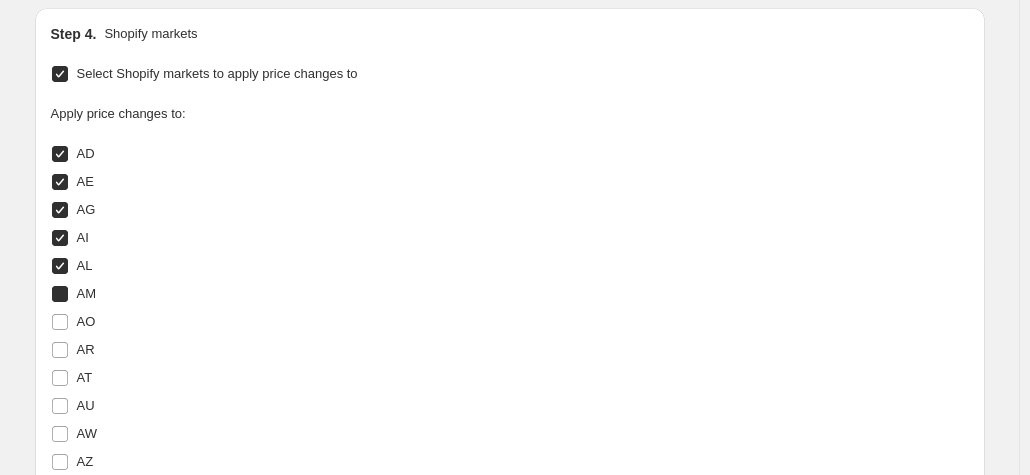 checkbox on "true" 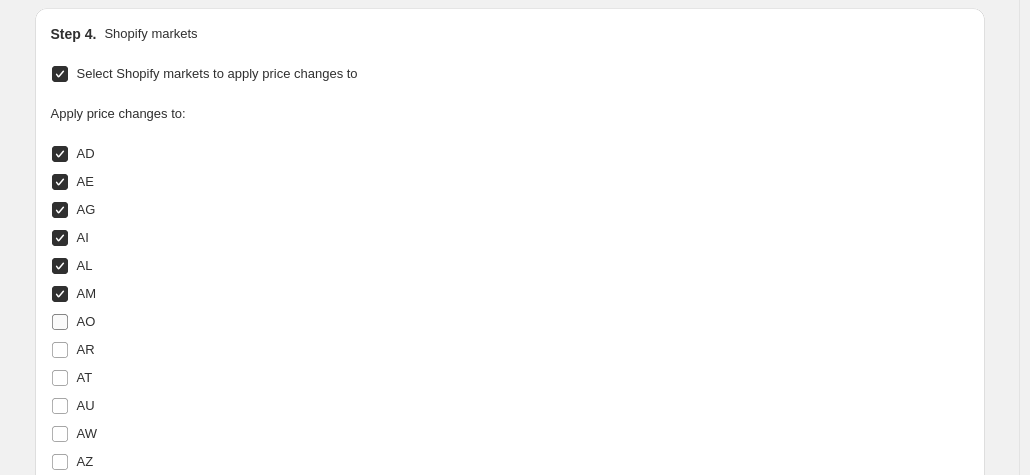 click on "AO" at bounding box center [60, 322] 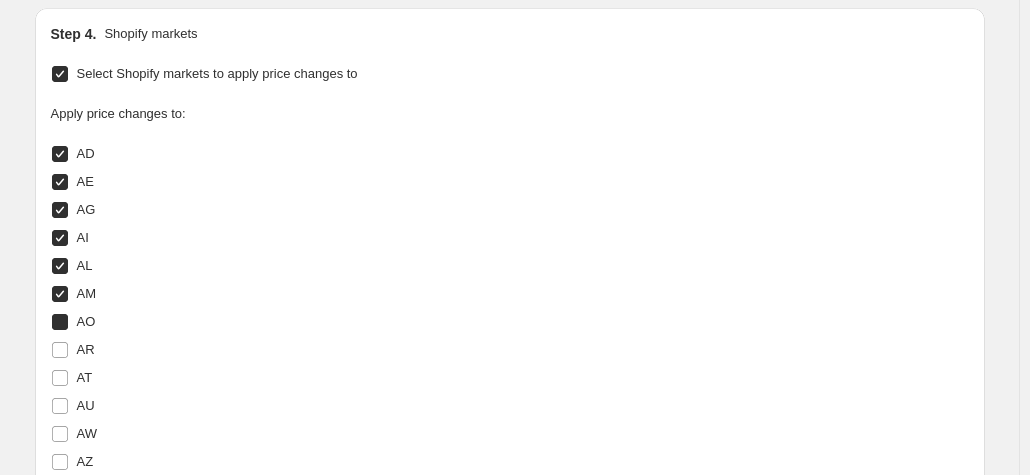 checkbox on "true" 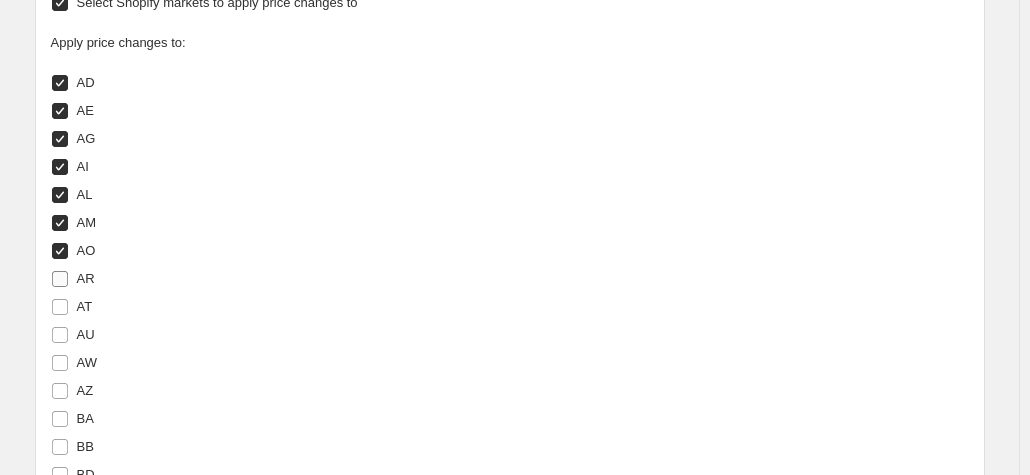 scroll, scrollTop: 1828, scrollLeft: 0, axis: vertical 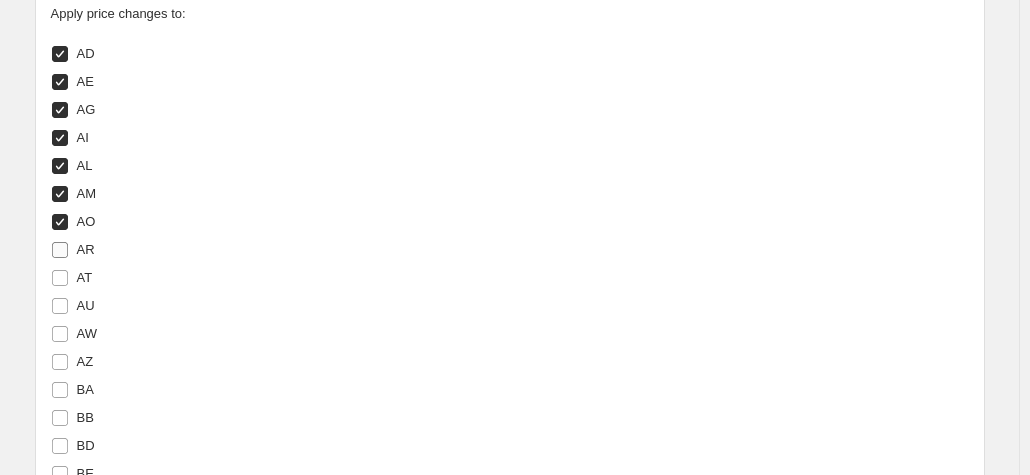 click on "AR" at bounding box center [73, 250] 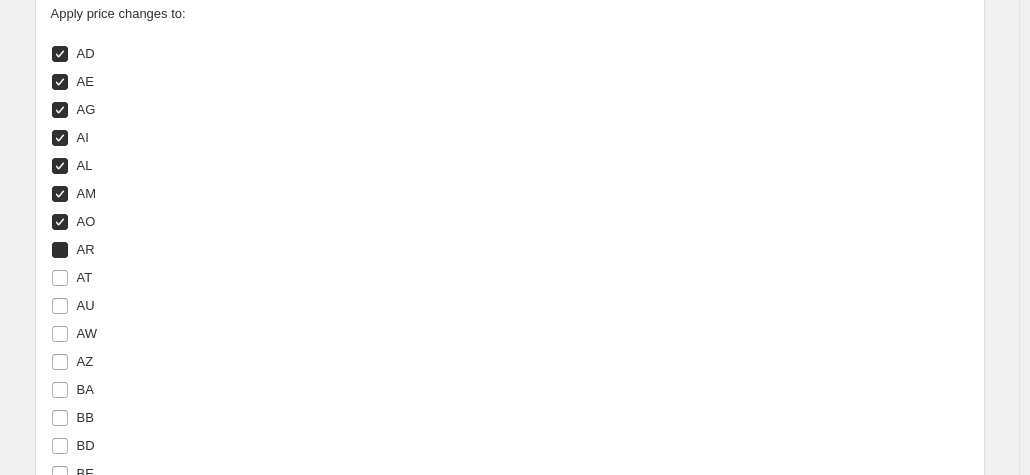 checkbox on "true" 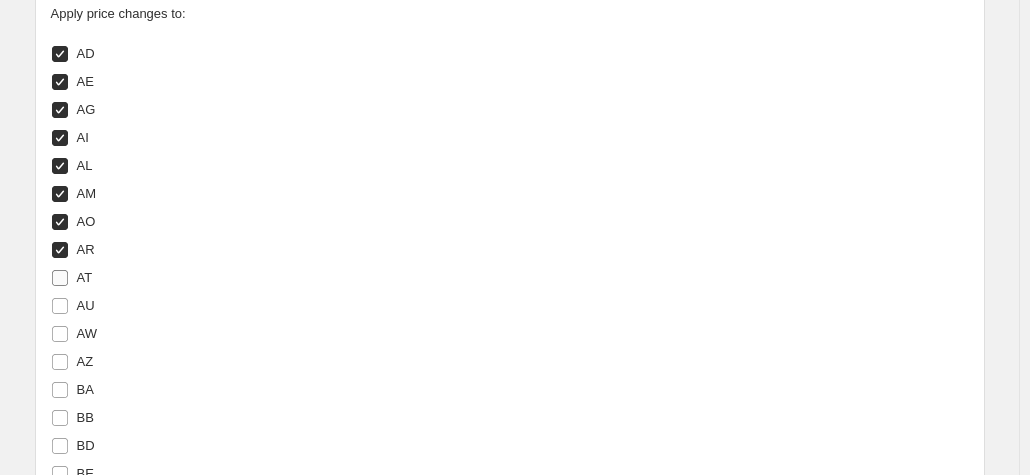 click on "AT" at bounding box center [85, 277] 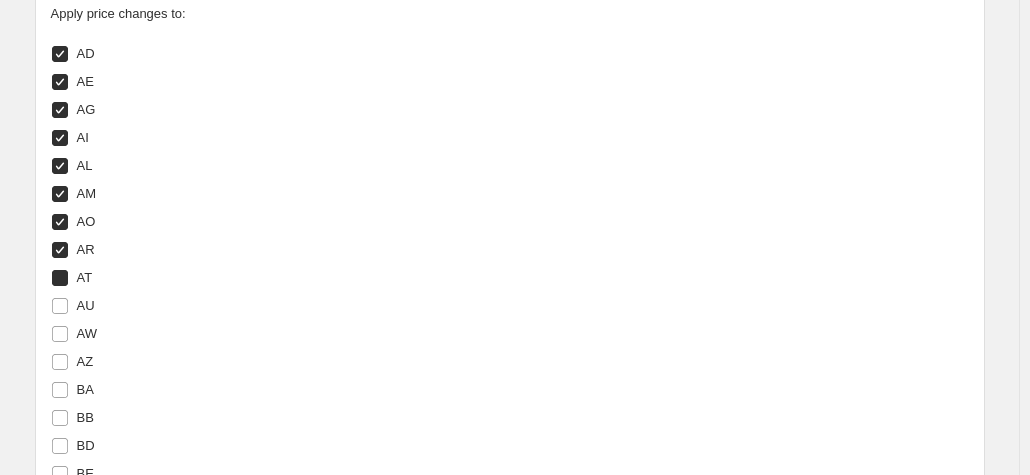 checkbox on "true" 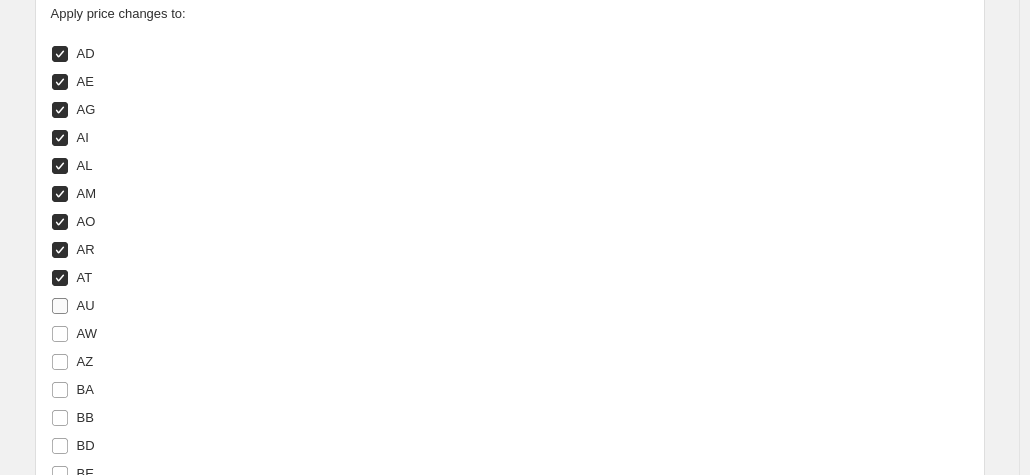 click on "AU" at bounding box center (86, 305) 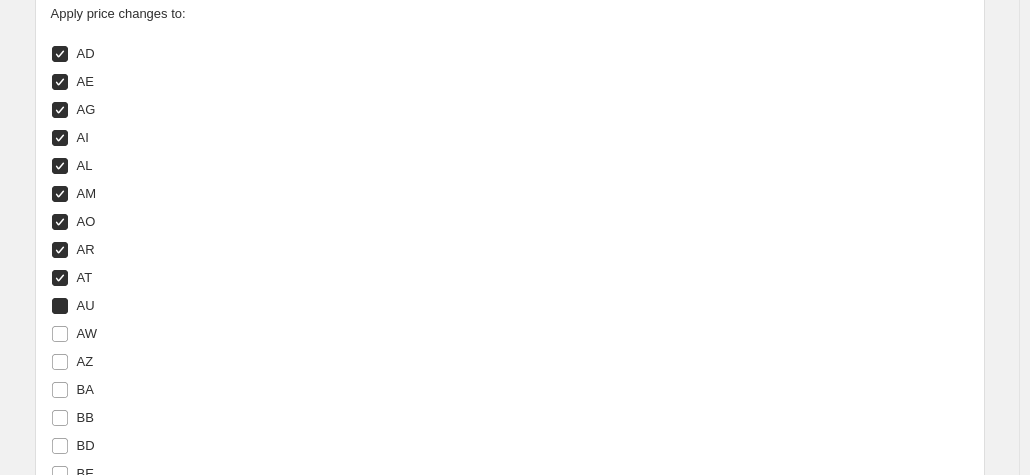 checkbox on "true" 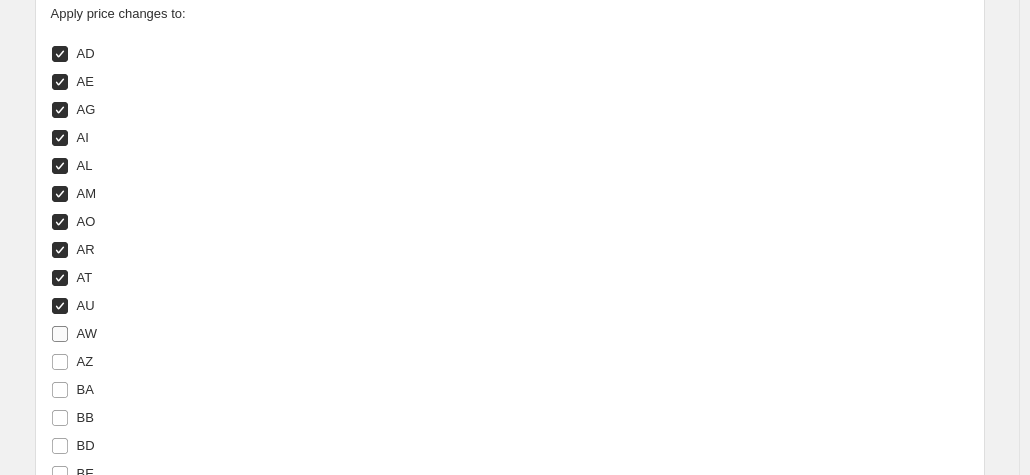 click on "AW" at bounding box center [87, 333] 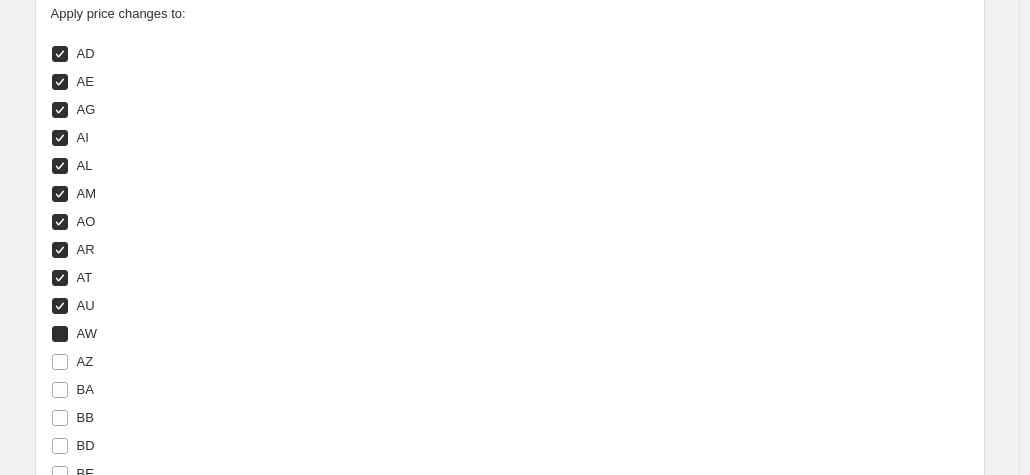 checkbox on "true" 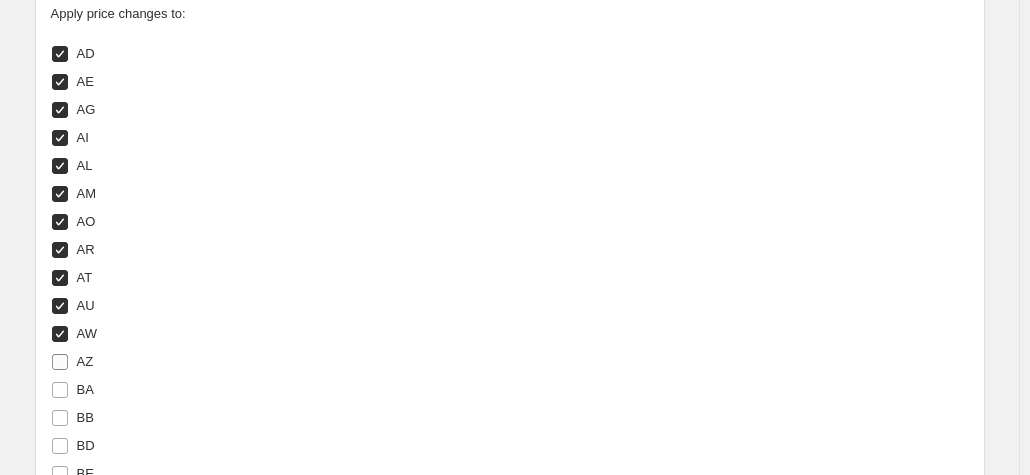 click on "AZ" at bounding box center [85, 361] 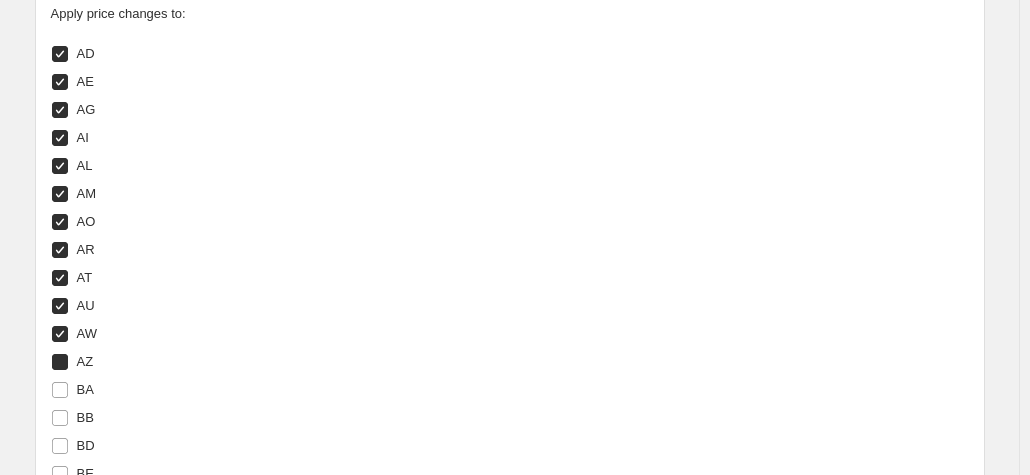 checkbox on "true" 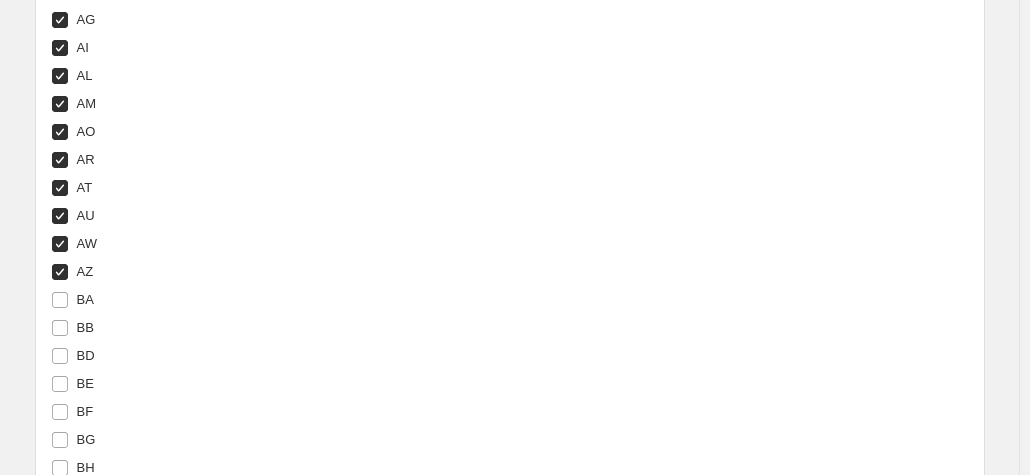 scroll, scrollTop: 2028, scrollLeft: 0, axis: vertical 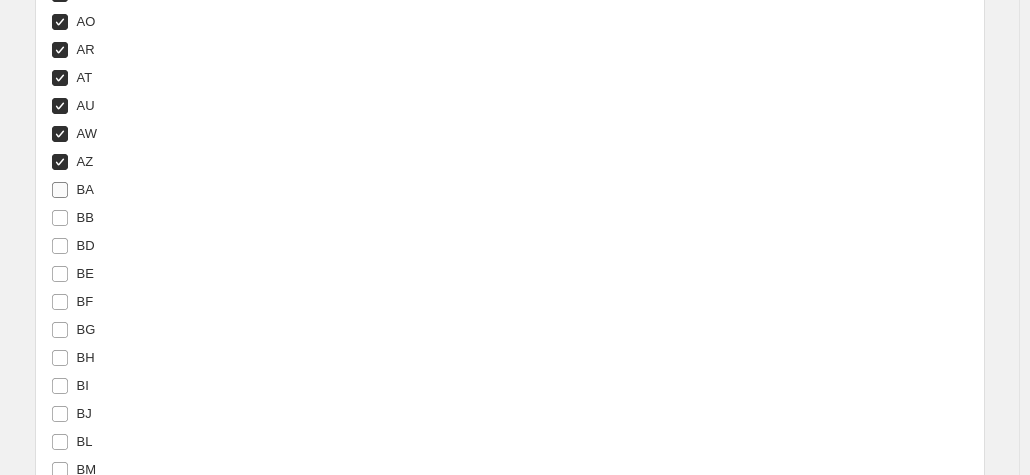 click on "BA" at bounding box center [85, 189] 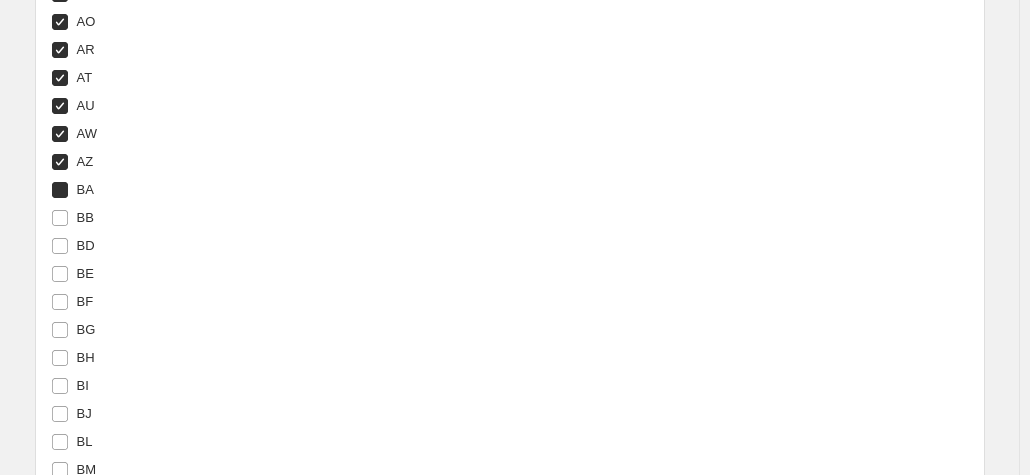 checkbox on "true" 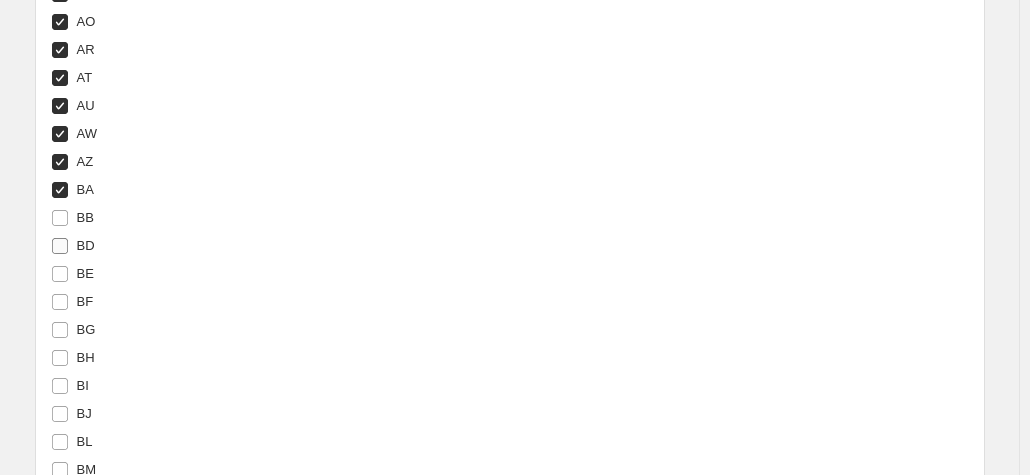 drag, startPoint x: 92, startPoint y: 215, endPoint x: 89, endPoint y: 243, distance: 28.160255 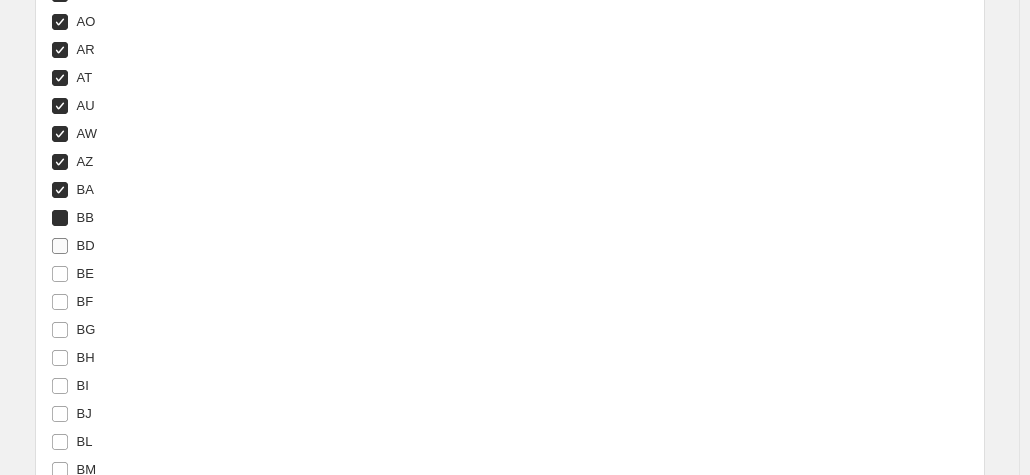 checkbox on "true" 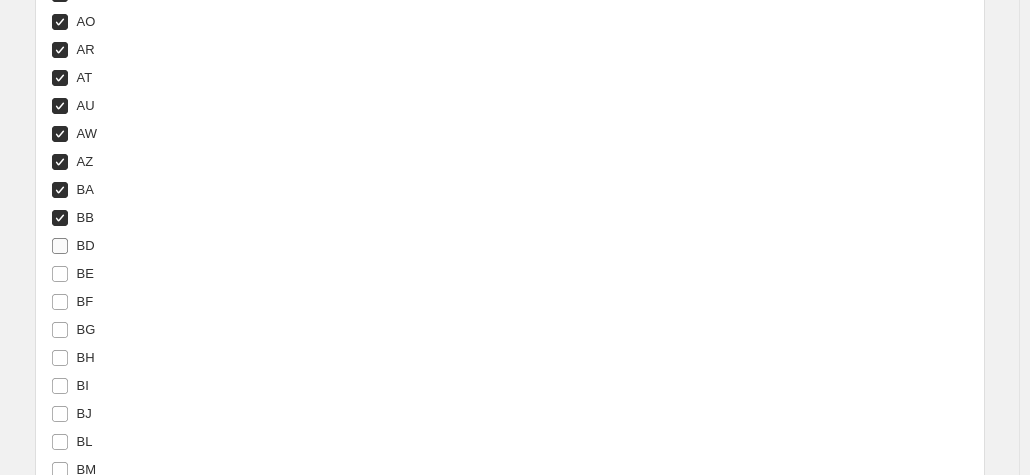 click on "BD" at bounding box center [86, 245] 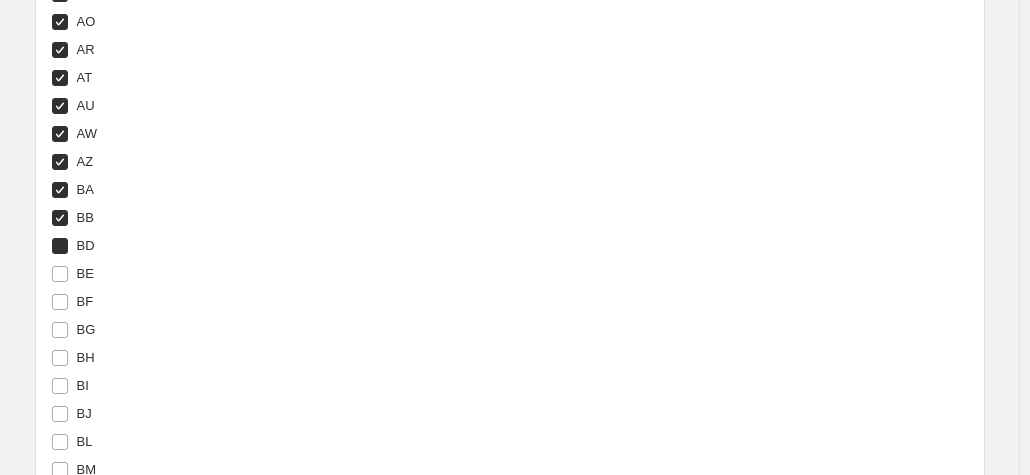 checkbox on "true" 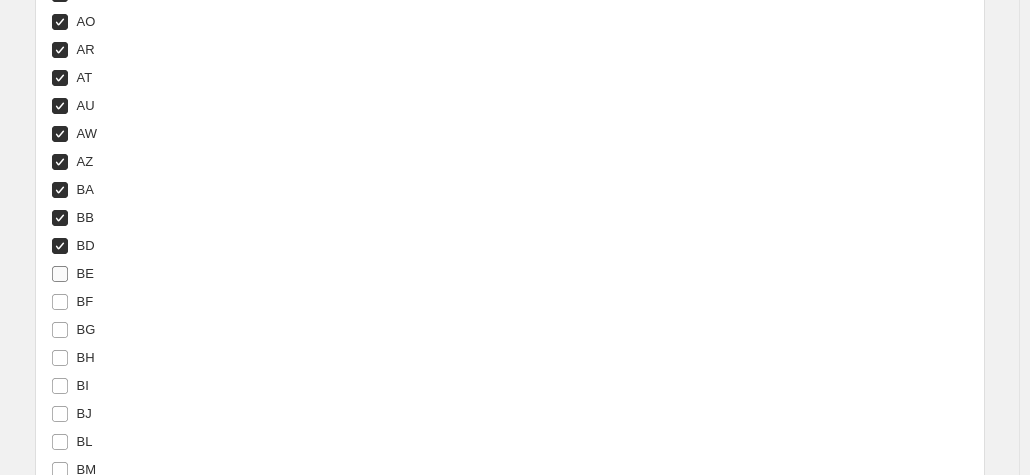click on "BE" at bounding box center [85, 273] 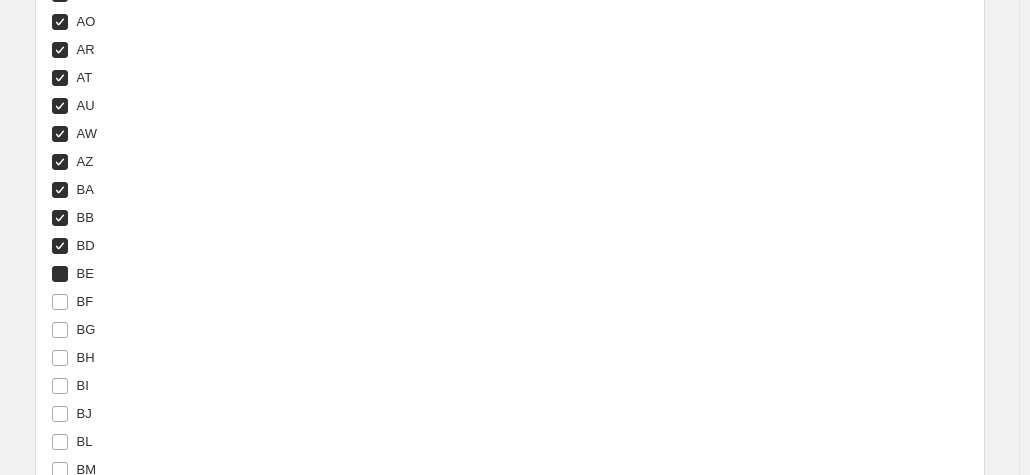 checkbox on "true" 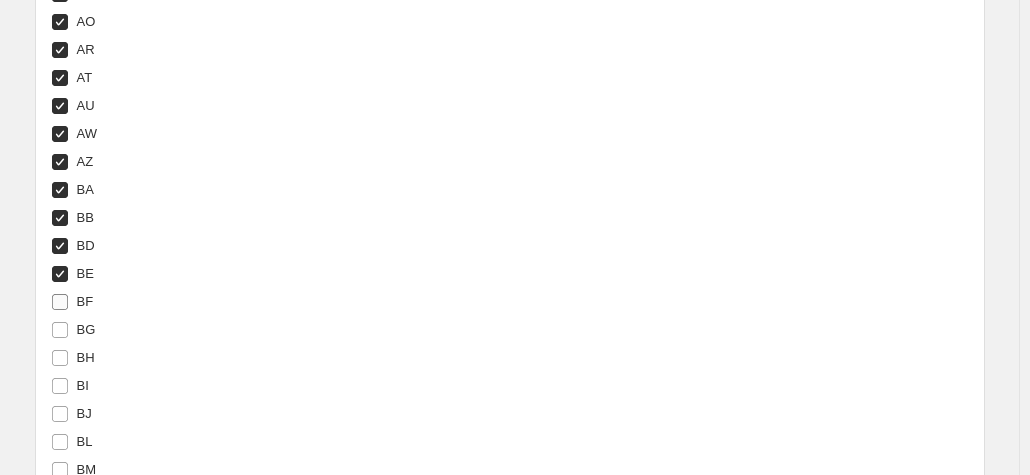 click on "BF" at bounding box center [85, 301] 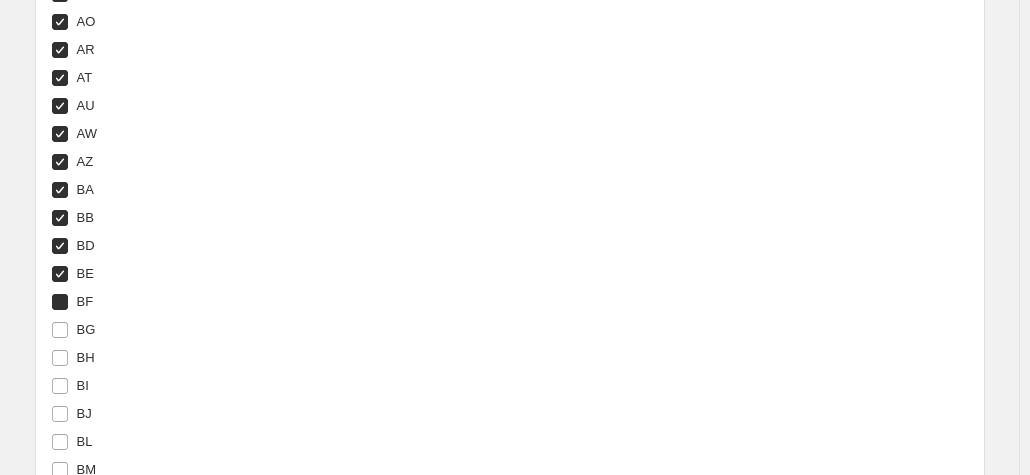 checkbox on "true" 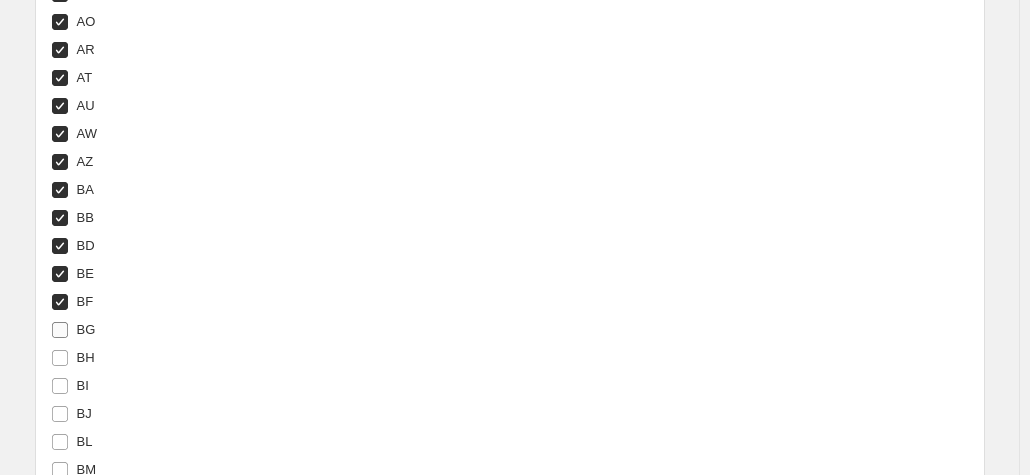 click on "BG" at bounding box center (86, 329) 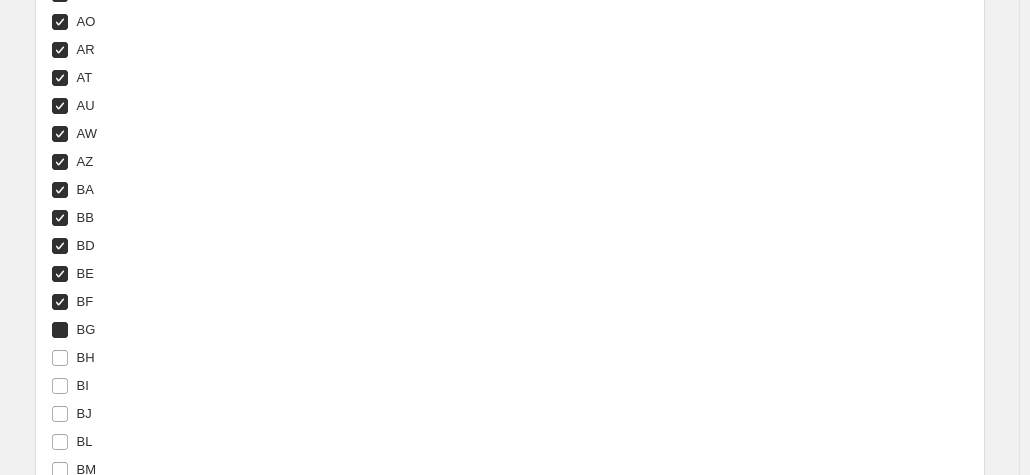 checkbox on "true" 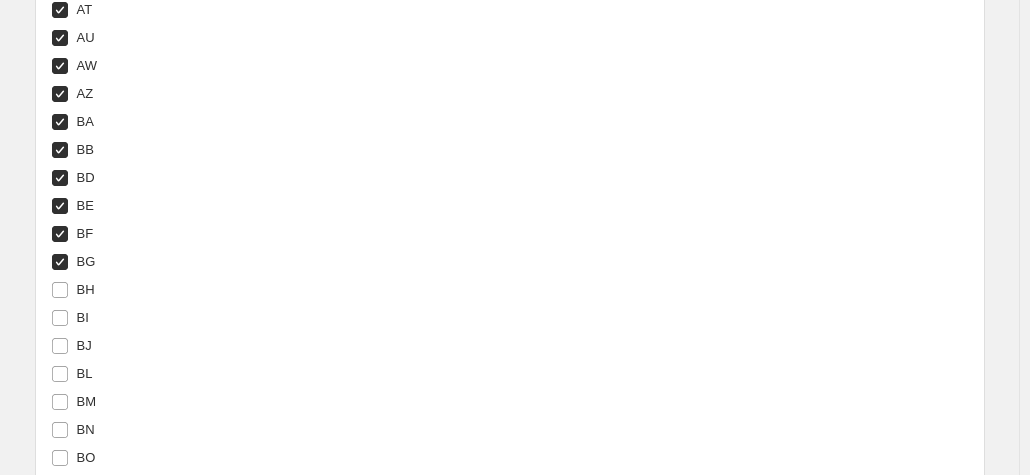 scroll, scrollTop: 2128, scrollLeft: 0, axis: vertical 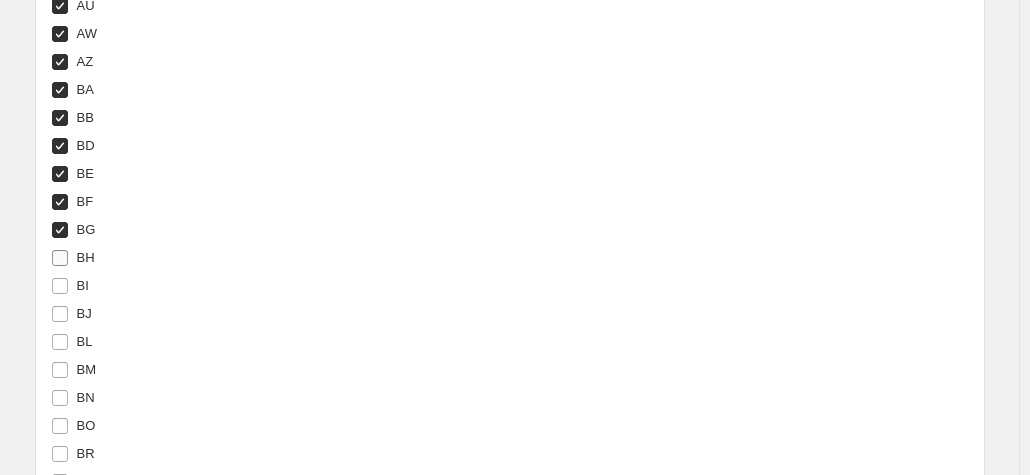 click on "BH" at bounding box center (86, 257) 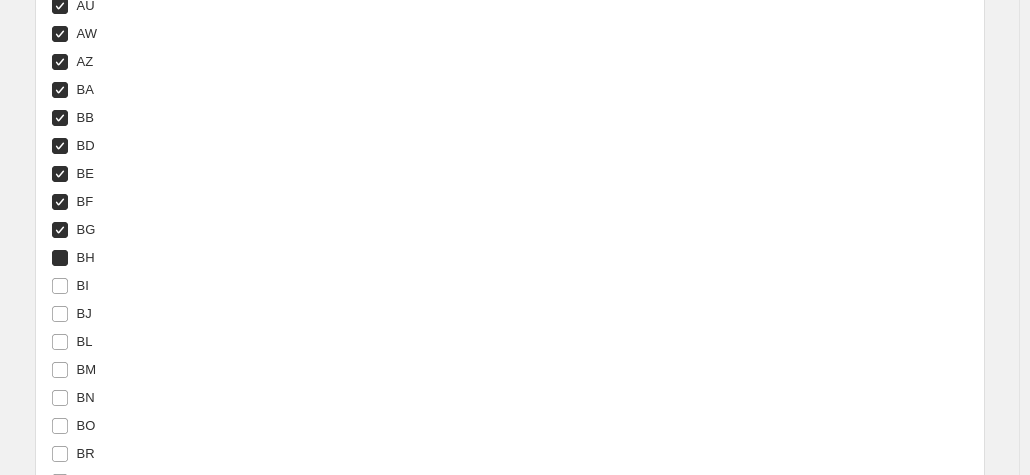 checkbox on "true" 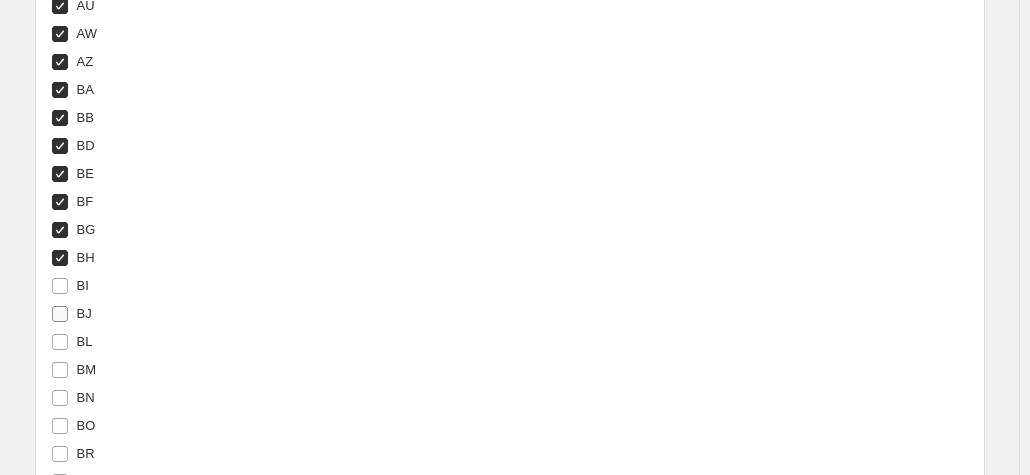 click on "BJ" at bounding box center [71, 314] 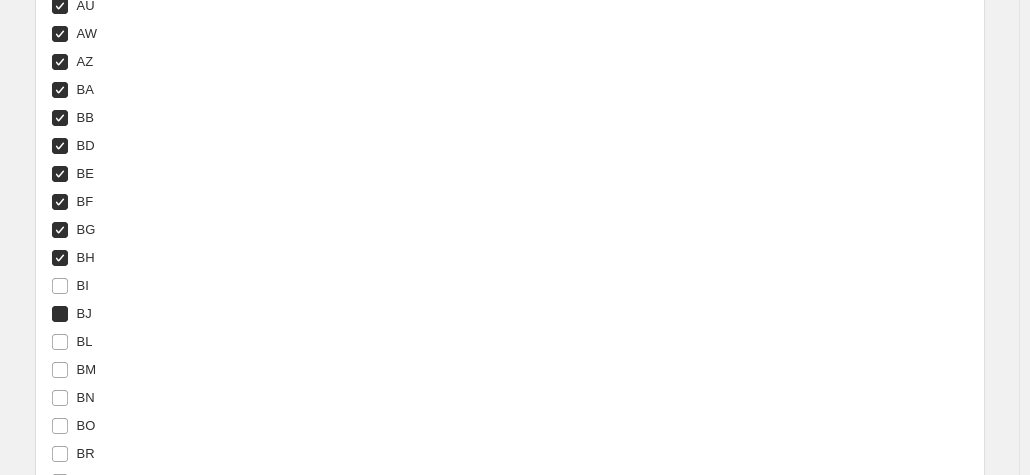 checkbox on "true" 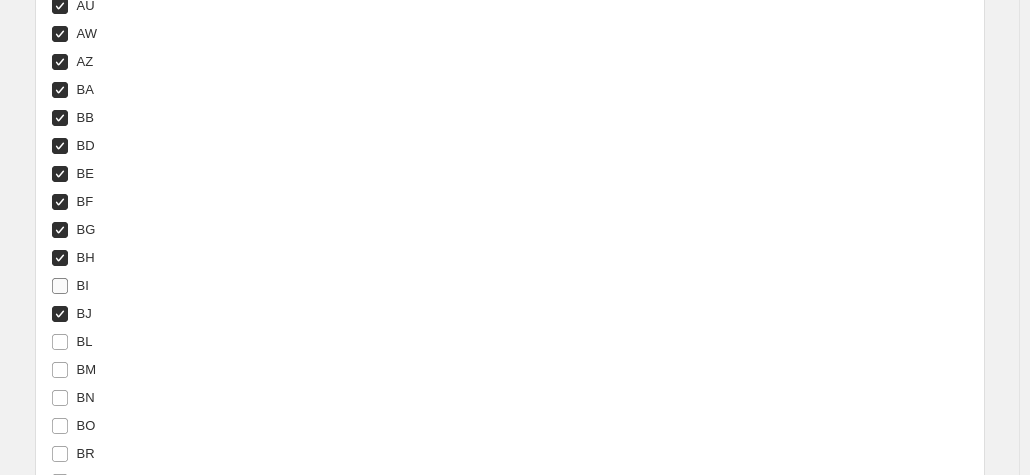 click on "BI" at bounding box center (83, 285) 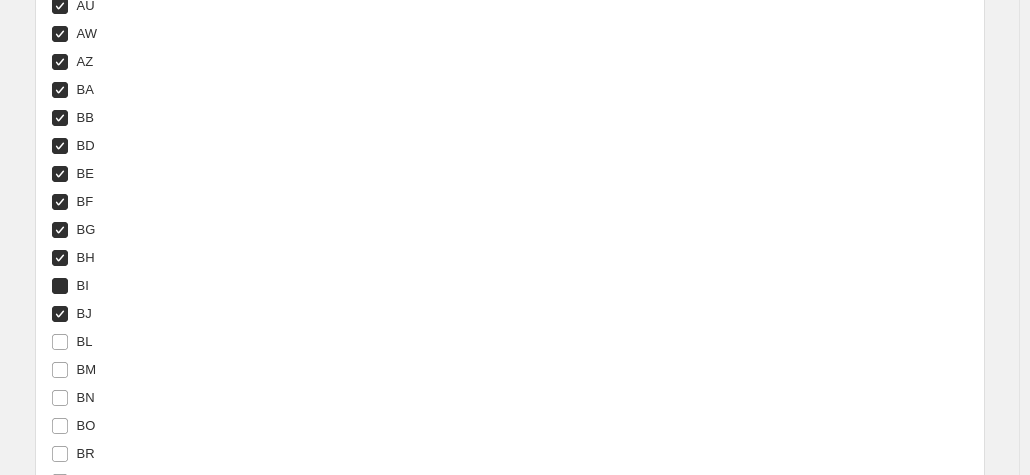 checkbox on "true" 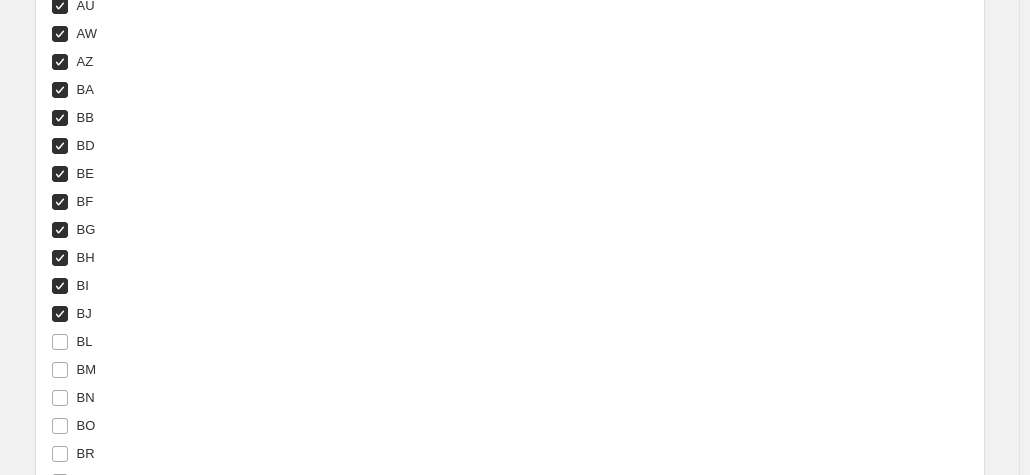 drag, startPoint x: 86, startPoint y: 337, endPoint x: 158, endPoint y: 295, distance: 83.35467 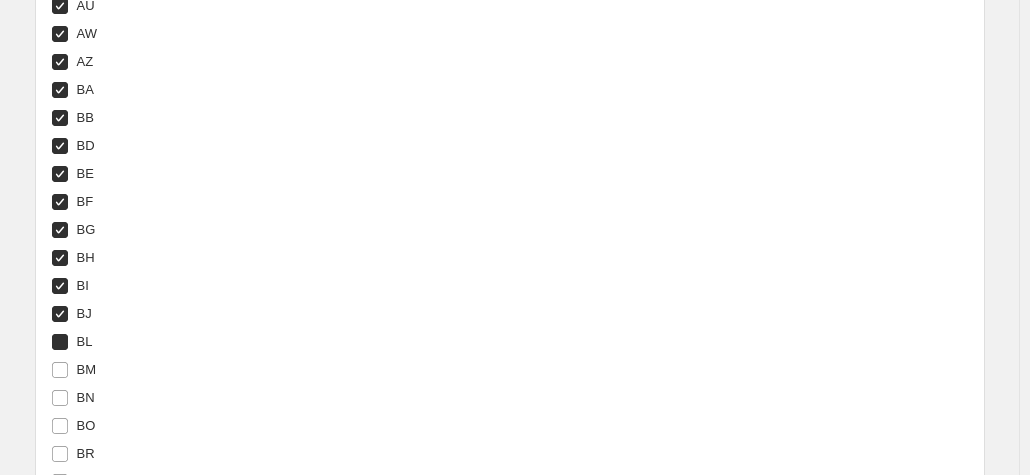 checkbox on "true" 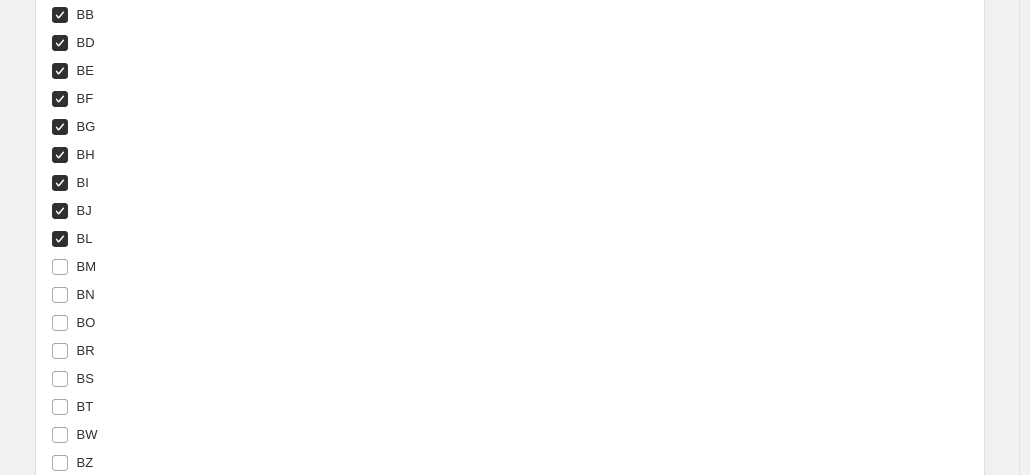 scroll, scrollTop: 2428, scrollLeft: 0, axis: vertical 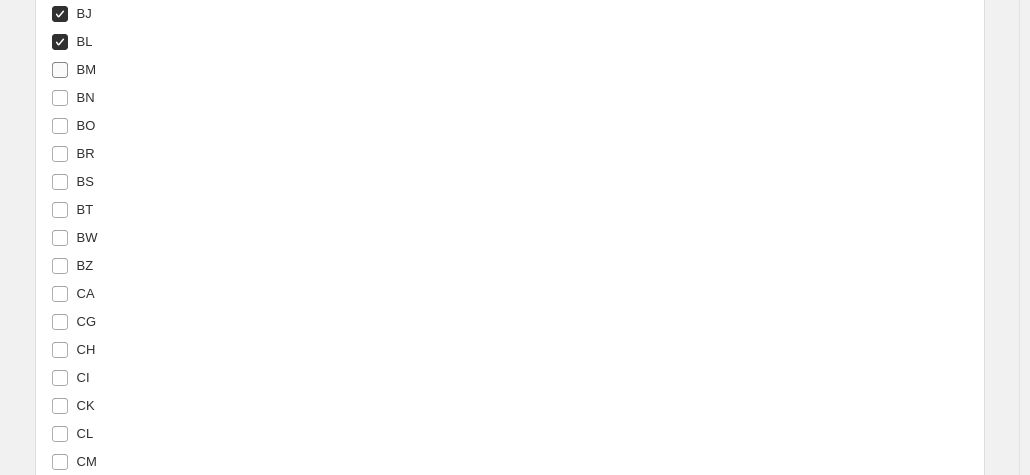 click on "BM" at bounding box center (87, 69) 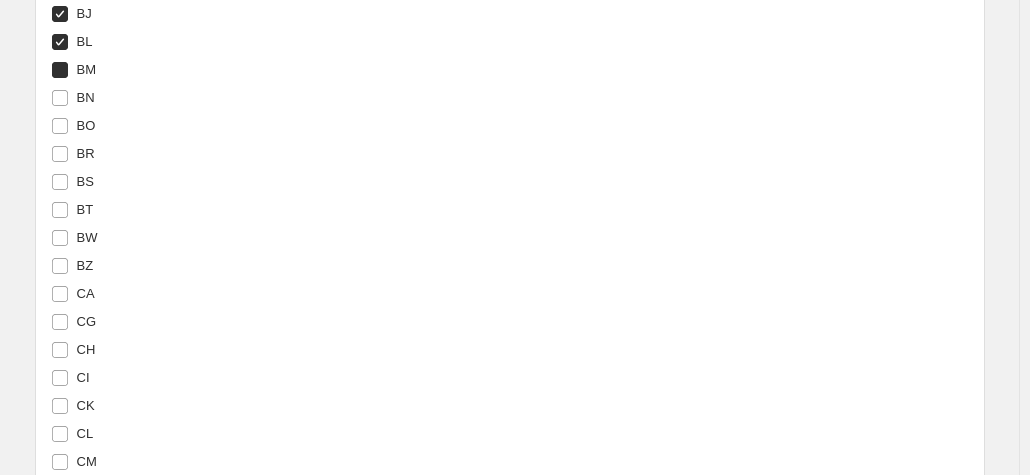 checkbox on "true" 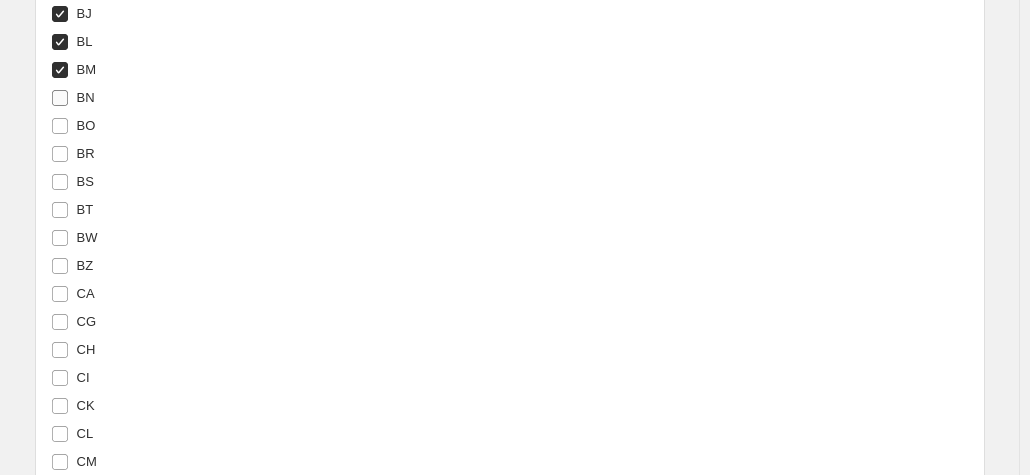 click on "BN" at bounding box center (86, 97) 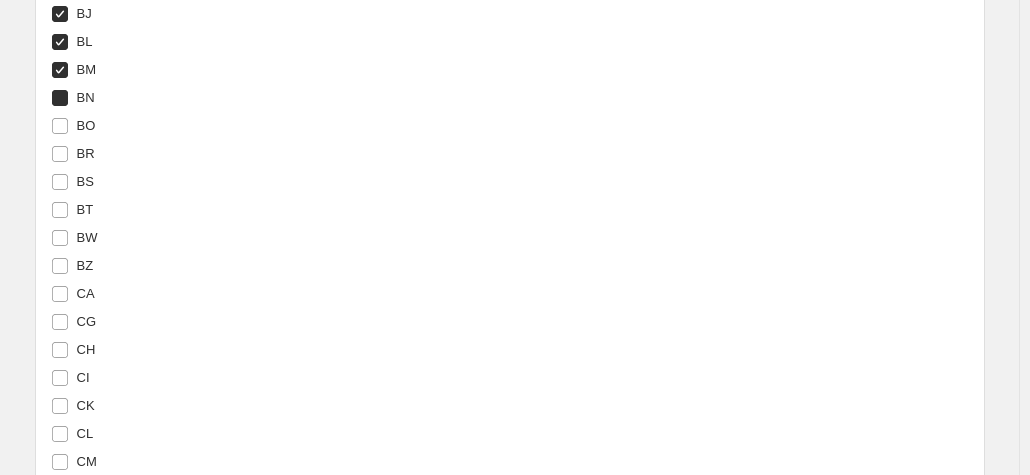 checkbox on "true" 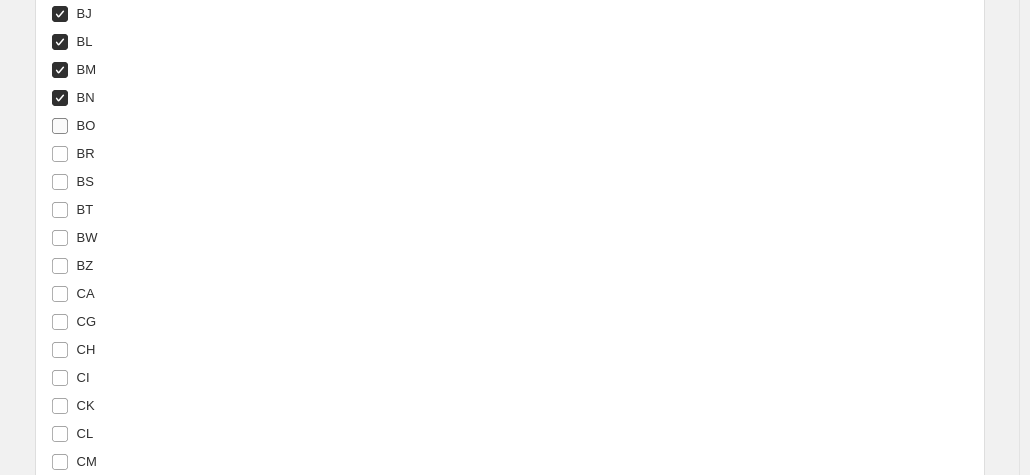 click on "BO" at bounding box center [86, 125] 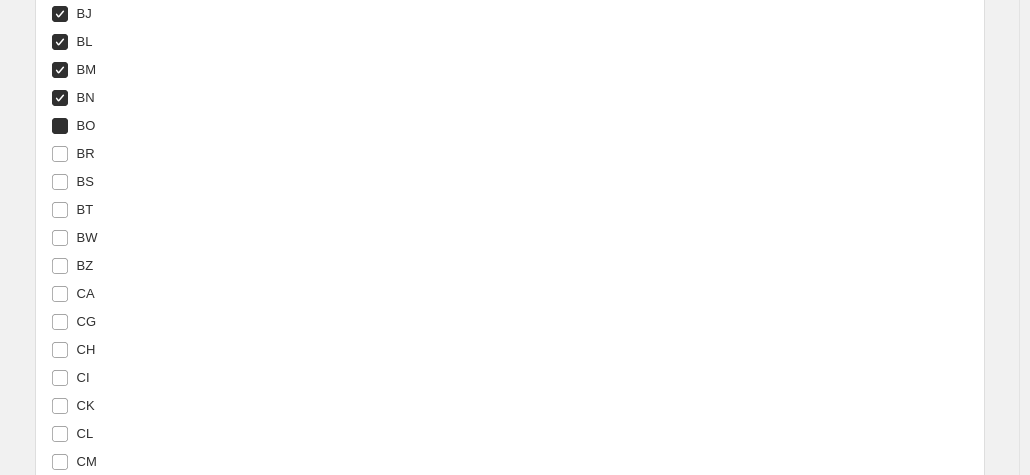 checkbox on "true" 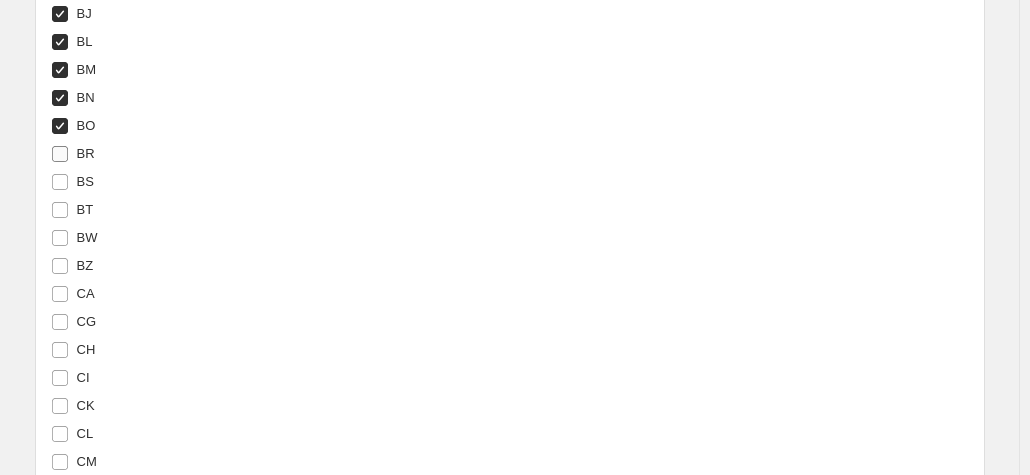 click on "BR" at bounding box center (86, 153) 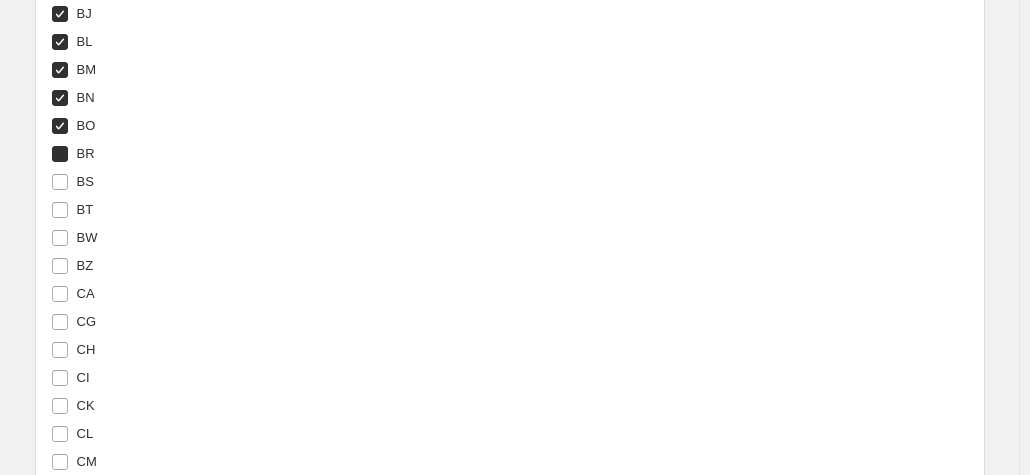 checkbox on "true" 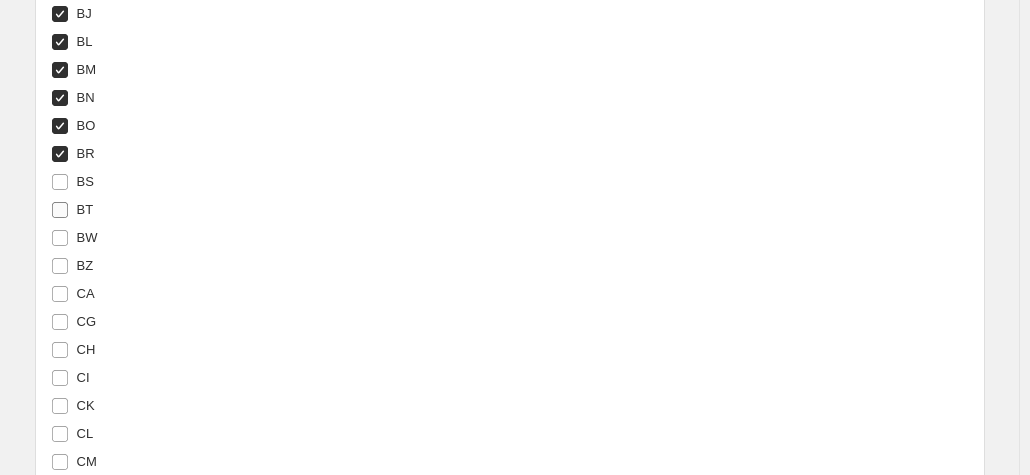 click on "AD AE AG AI AL AM AO AR AT AU AW AZ BA BB BD BE BF BG BH BI BJ BL BM BN BO BR BS BT BW BZ CA CG CH CI CK CL CM CN CO CR CV CW CY CZ DE DJ DK DM DO DZ EC EE EG ES ET FI FJ FK FO France GA GB GD GE GF GG GH GI GL GM GN GP GQ GR GT GW GY HK HN HR HT HU ID IE IL IM IN IS IT JE JM JO JP KE KG KH KI KM KN KR KW KY KZ LA LB LC LI LK LR LS LT LU LV MA MC MD ME MF MG MK MN MO MQ MR MS MT MU MV MW MX MY MZ NA NC NG NI NL NO NP NR NU NZ OM PA PE PF PG PH PK PL PT PY QA RE RO RS RW SA SB SC SE SG SH SI SK SL SM SN SR ST SV SX SZ Sudan TC TD TG TH TL TM TN TO TT TV TW TZ UG US UY UZ VA VC VE VG VN VU WF WS YT ZA ZM ZW Also change product prices directly   What does this mean?" at bounding box center (241, 2282) 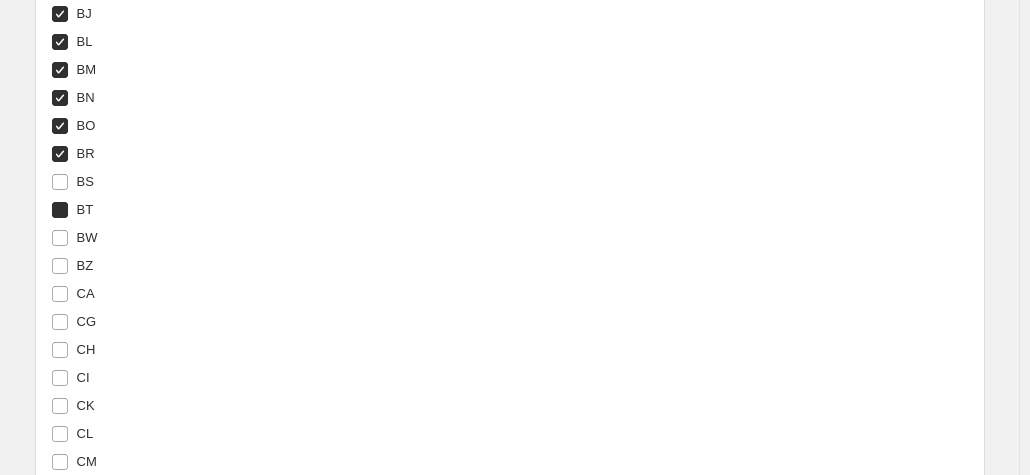 checkbox on "true" 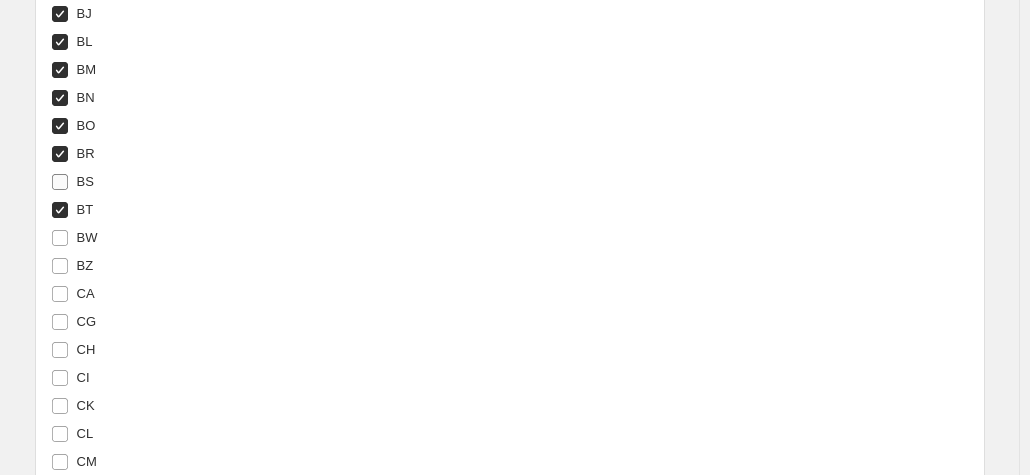 click on "BS" at bounding box center [85, 181] 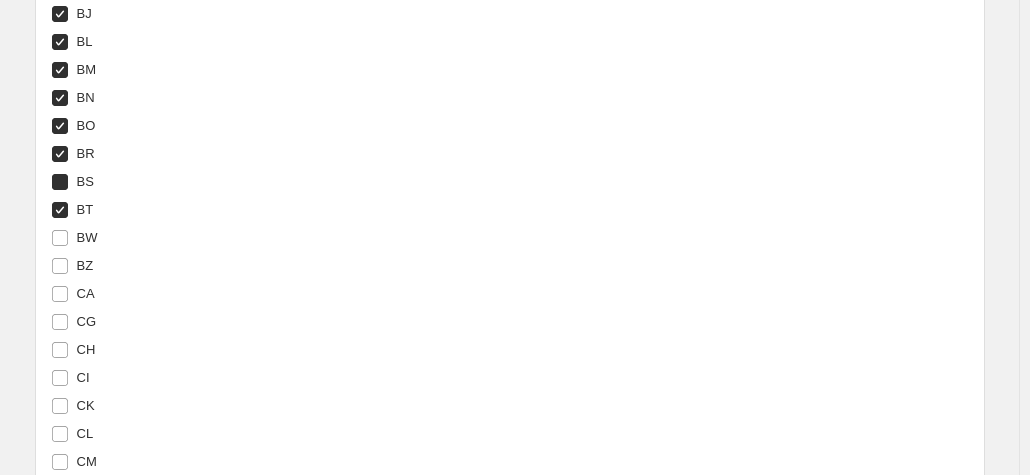 checkbox on "true" 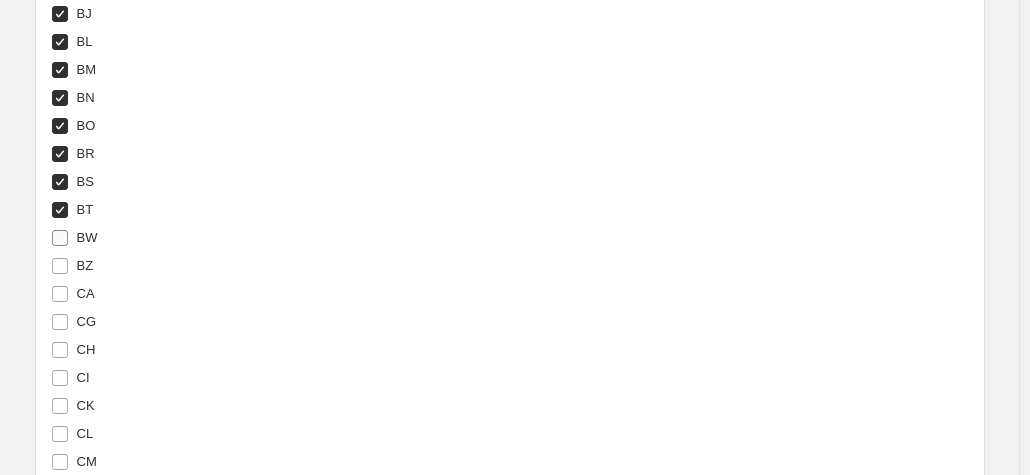 click on "BW" at bounding box center (87, 238) 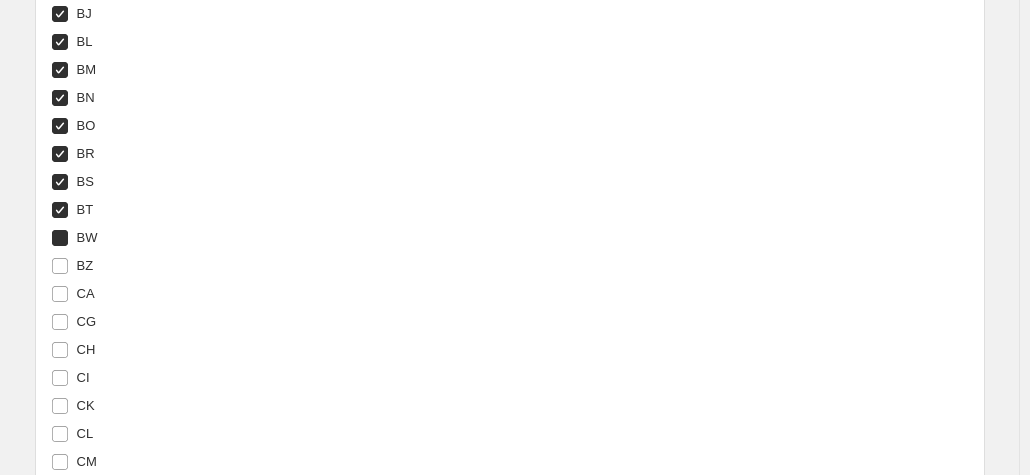 checkbox on "true" 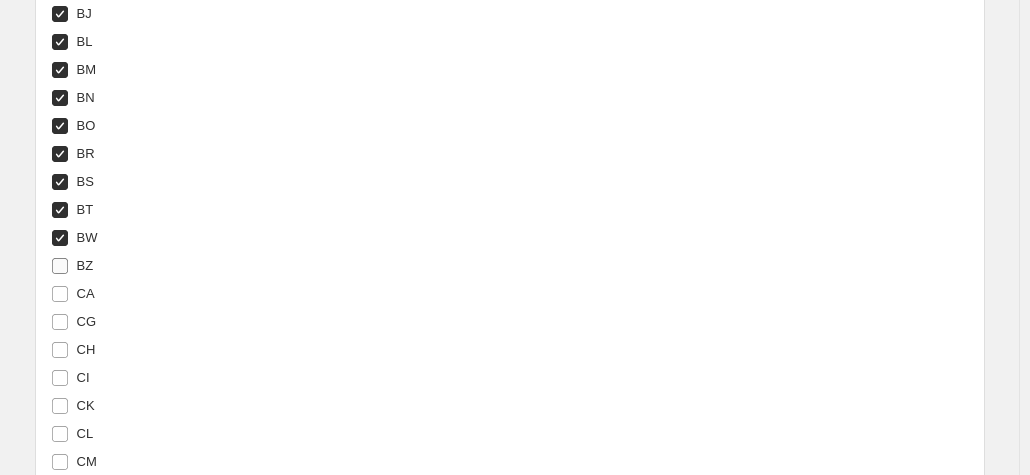 click on "BZ" at bounding box center [85, 265] 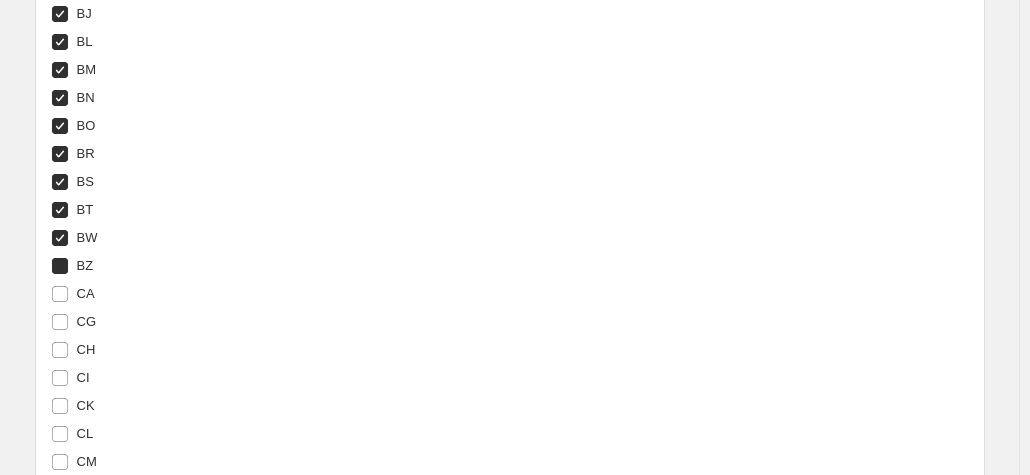 checkbox on "true" 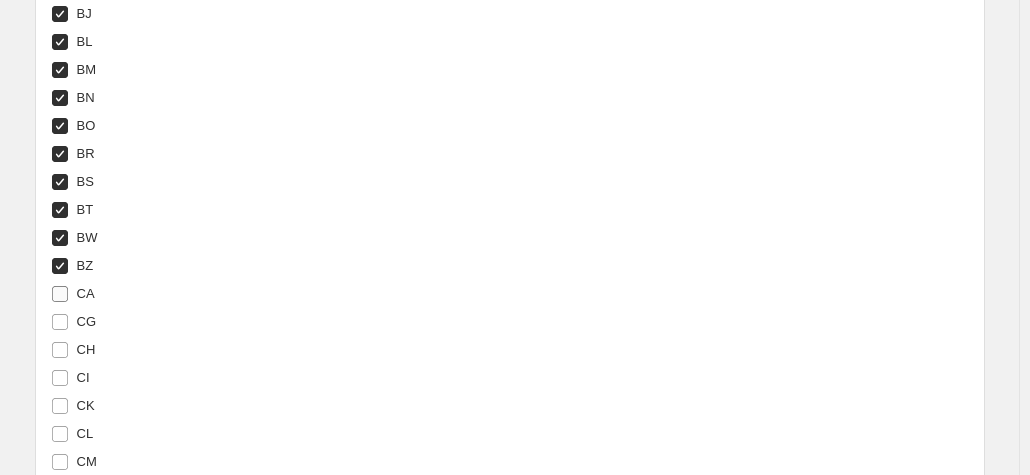 click on "CA" at bounding box center [73, 294] 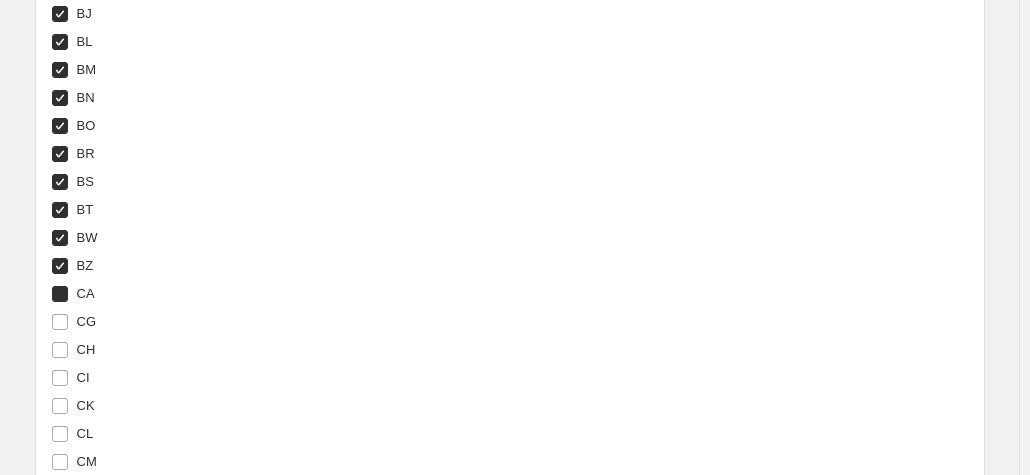 checkbox on "true" 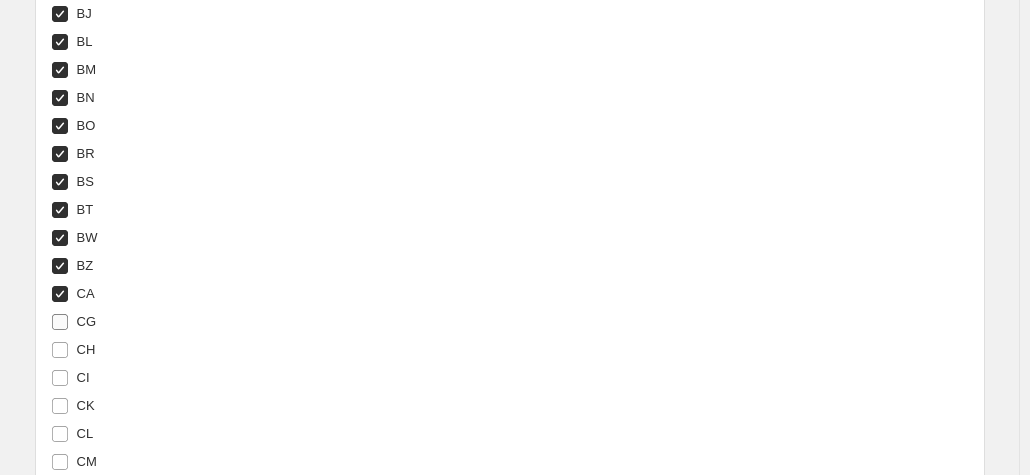 click on "CG" at bounding box center (87, 321) 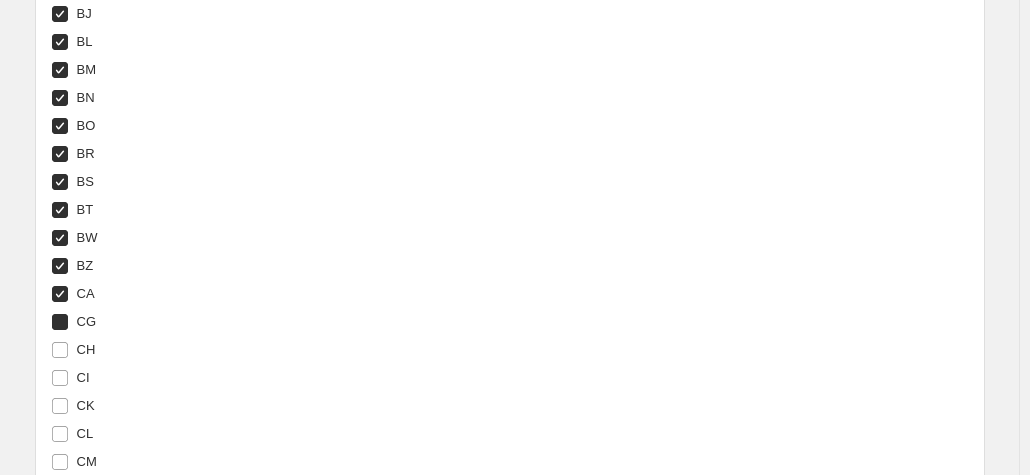 checkbox on "true" 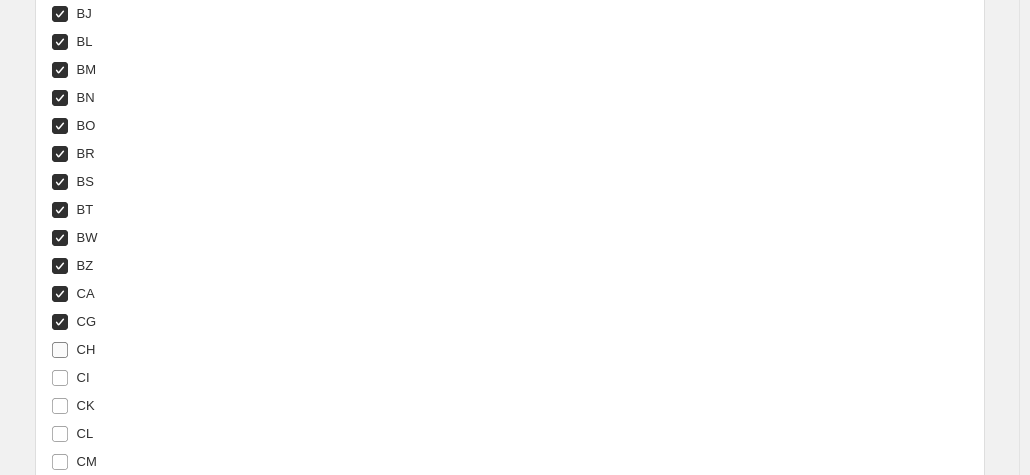 click on "CH" at bounding box center (86, 349) 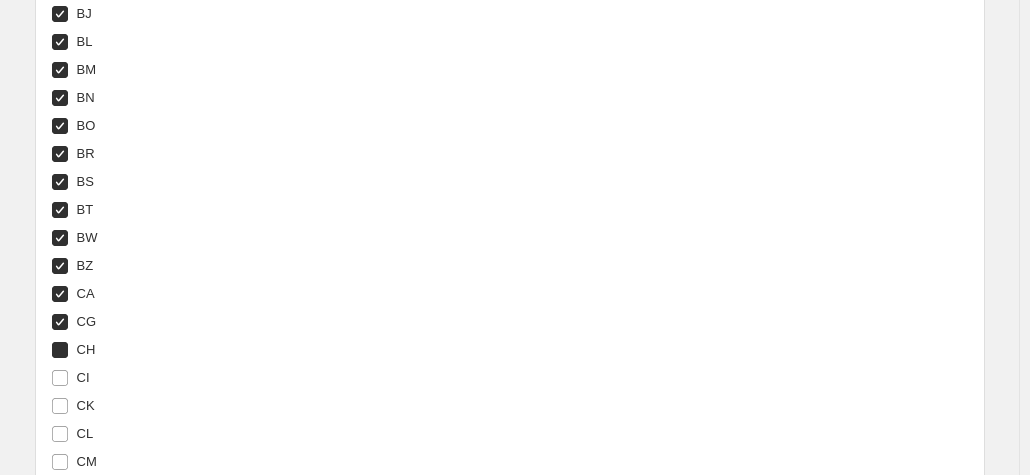 checkbox on "true" 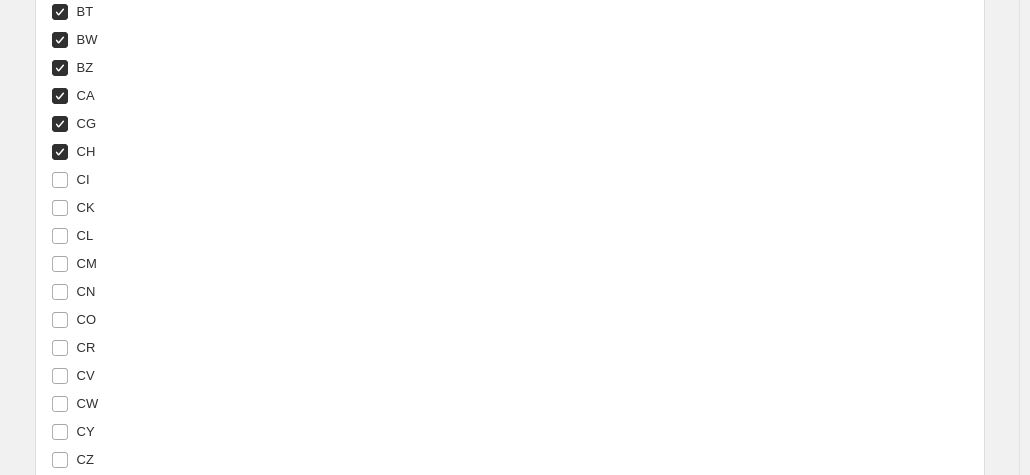 scroll, scrollTop: 2628, scrollLeft: 0, axis: vertical 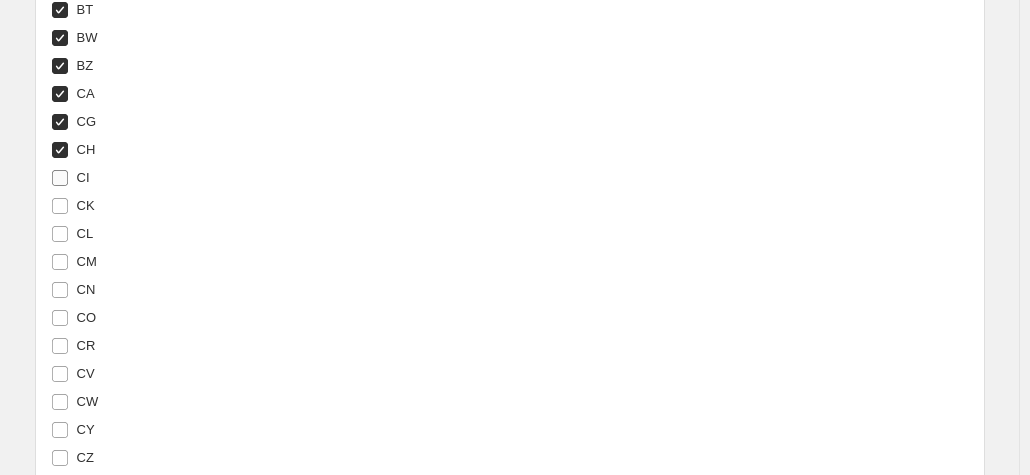 click on "CI" at bounding box center [70, 178] 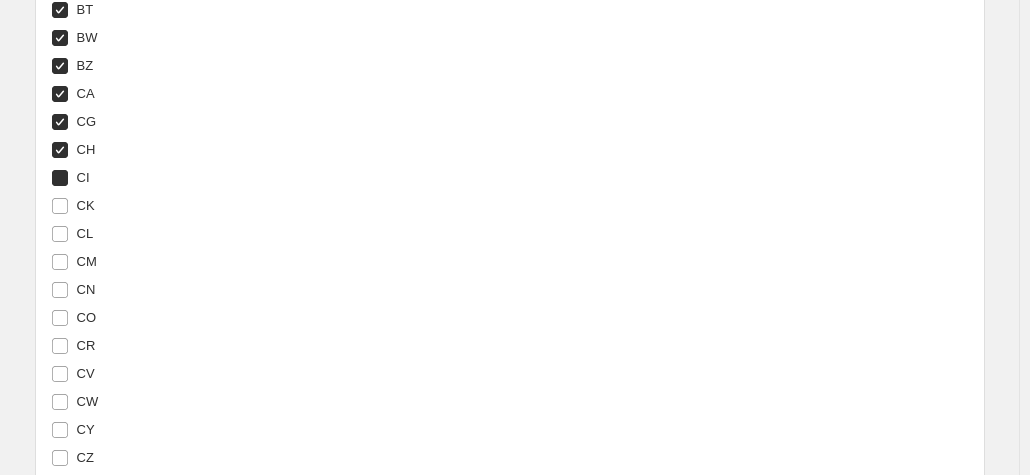 checkbox on "true" 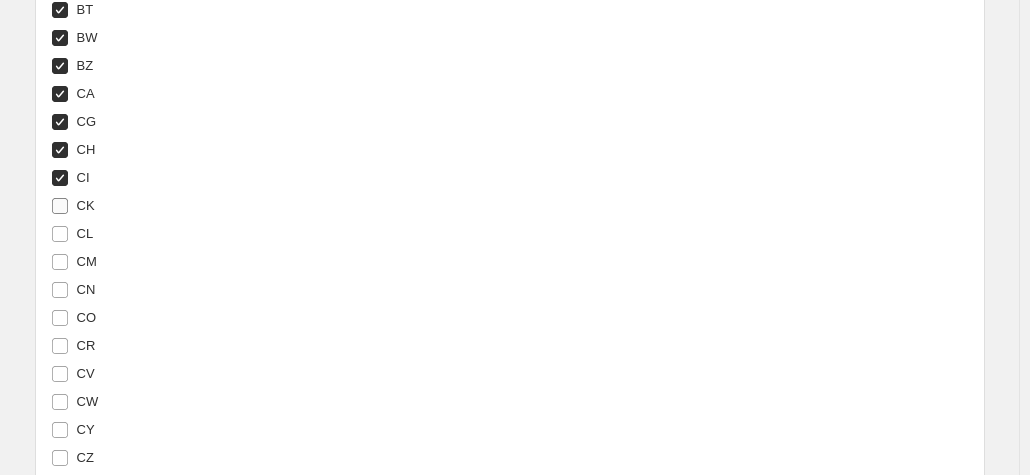 click on "CK" at bounding box center (73, 206) 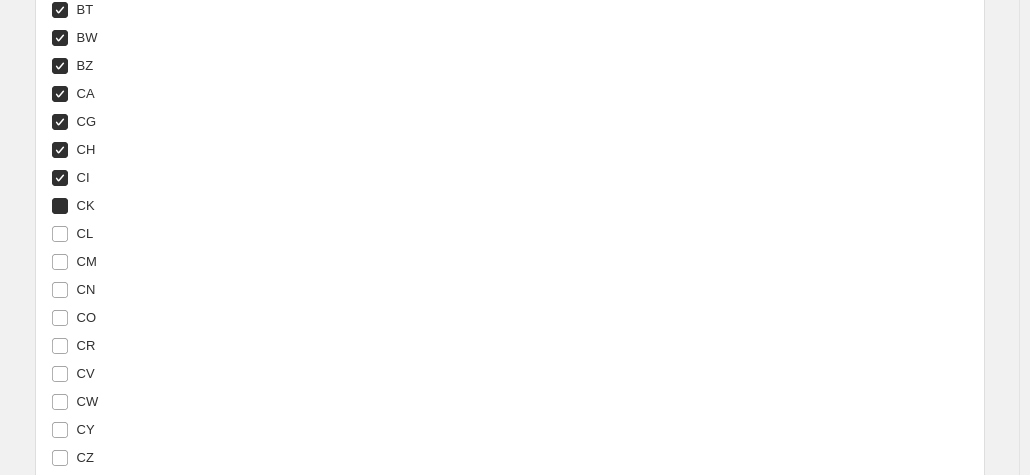 checkbox on "true" 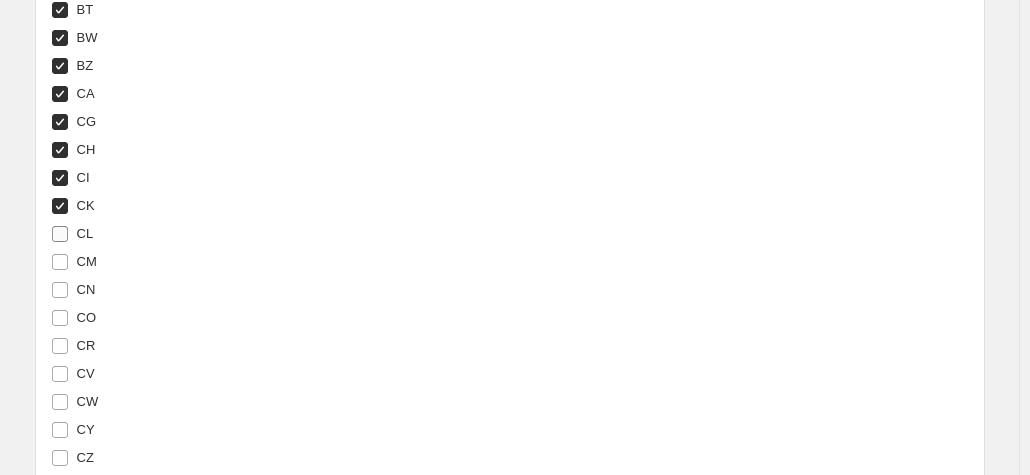 click on "CL" at bounding box center (72, 234) 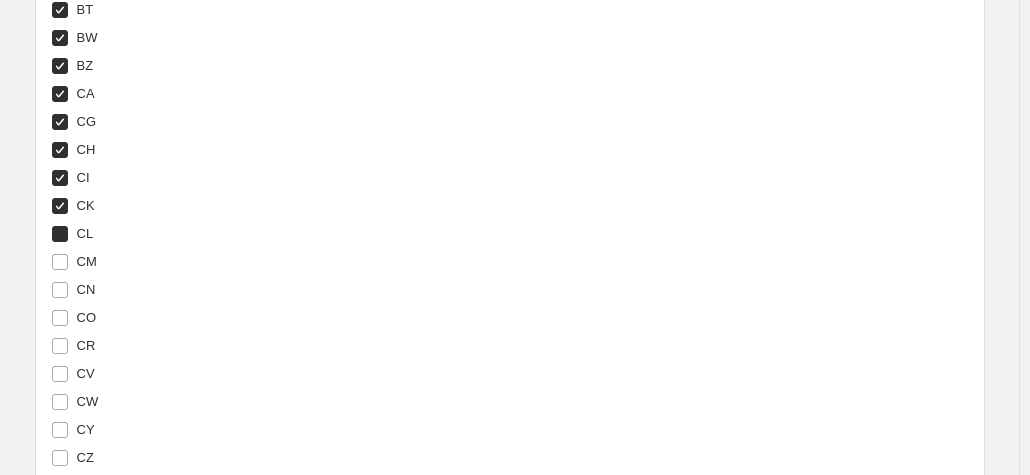 checkbox on "true" 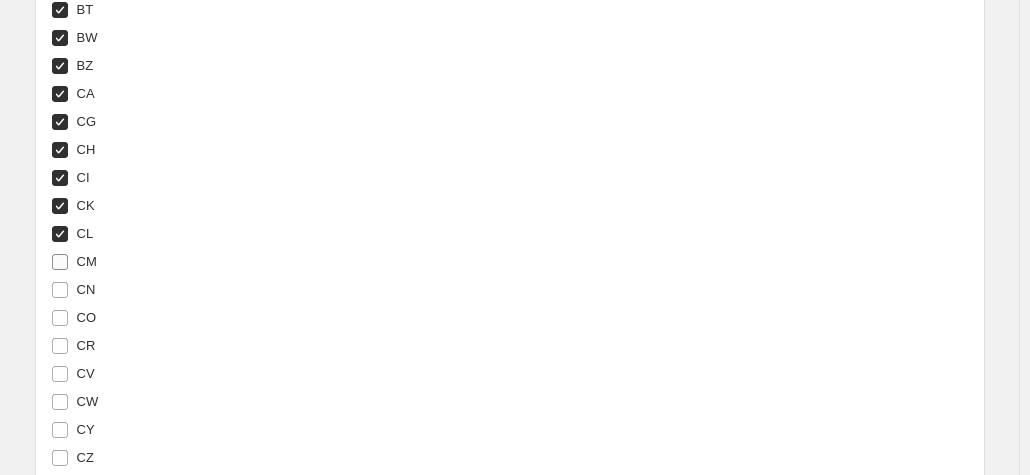 click on "CM" at bounding box center (87, 261) 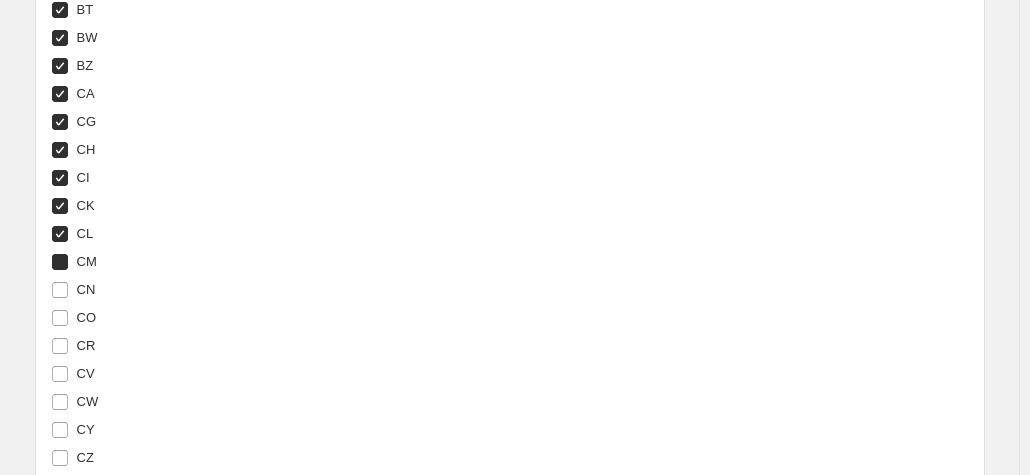 checkbox on "true" 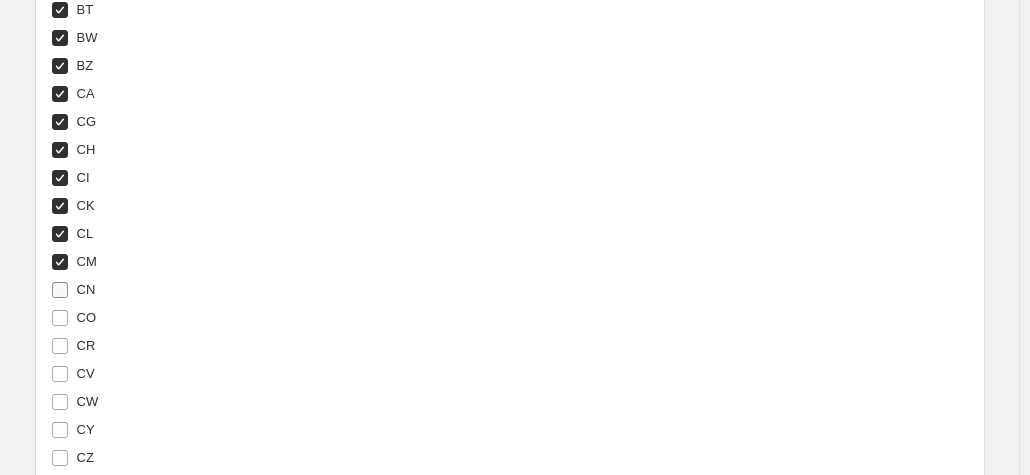 click on "CN" at bounding box center [86, 290] 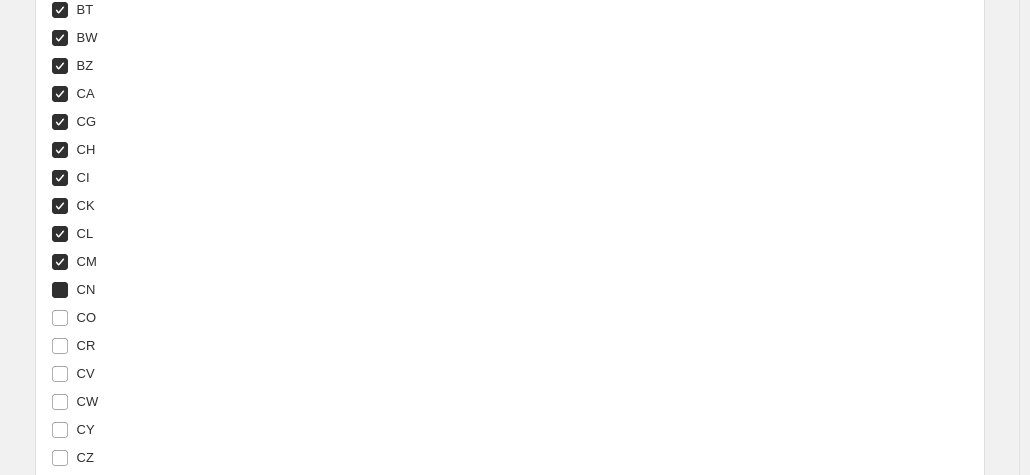 checkbox on "true" 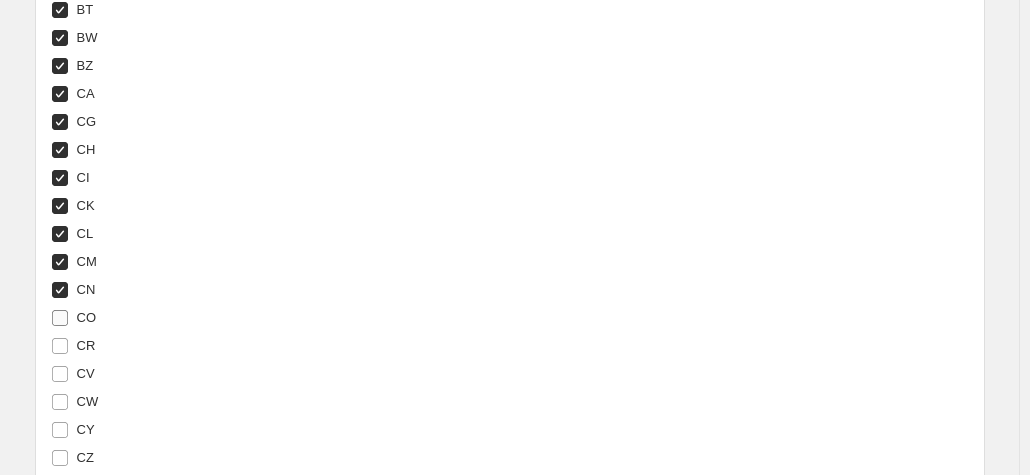 click on "CO" at bounding box center (87, 317) 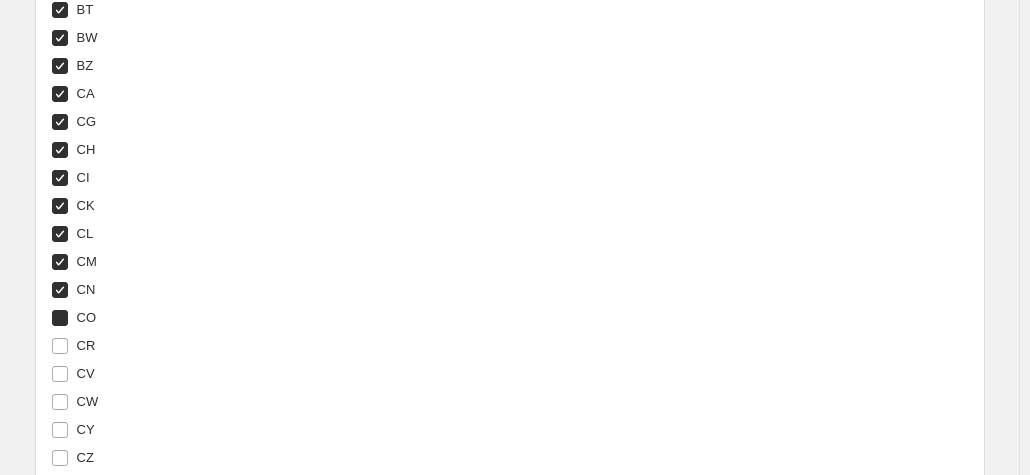 checkbox on "true" 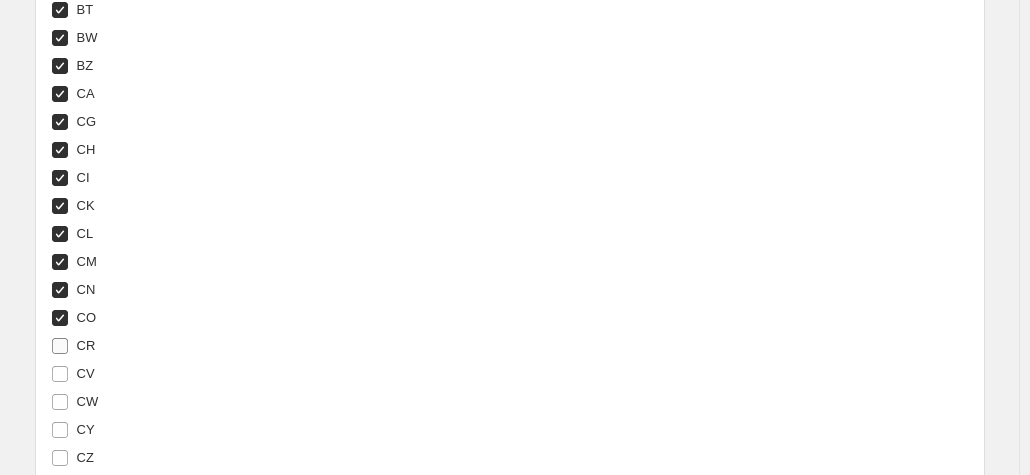click on "CR" at bounding box center (86, 345) 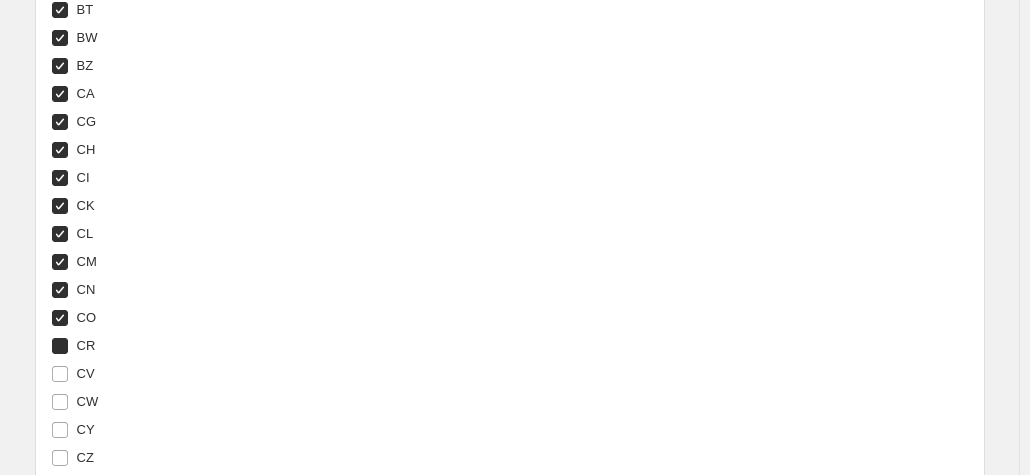 checkbox on "true" 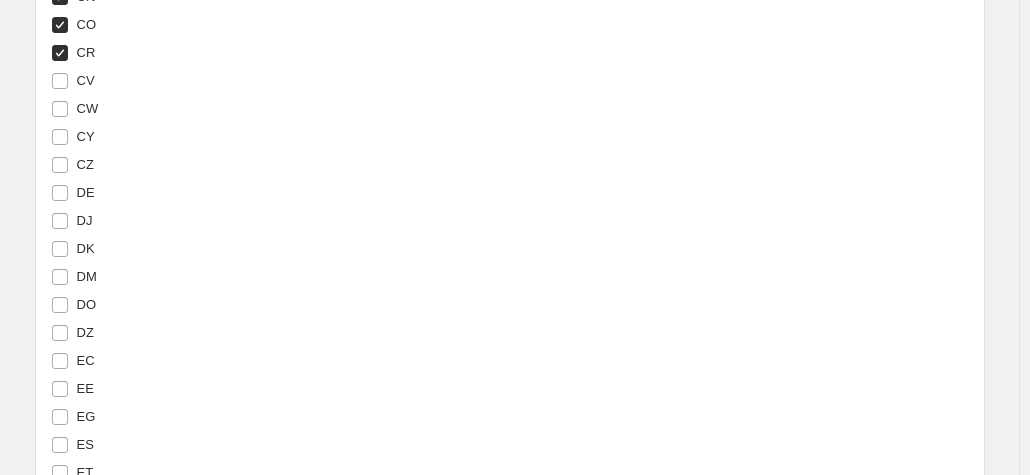 scroll, scrollTop: 2928, scrollLeft: 0, axis: vertical 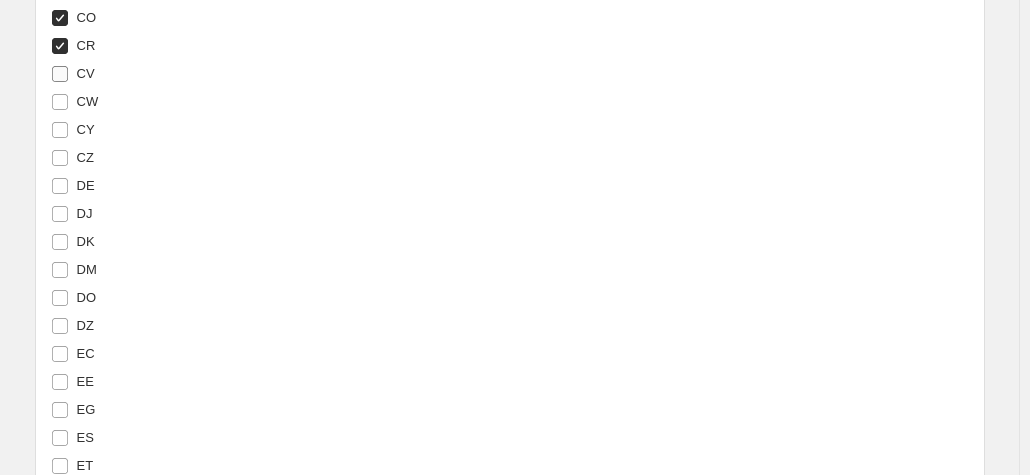 click on "CV" at bounding box center [86, 73] 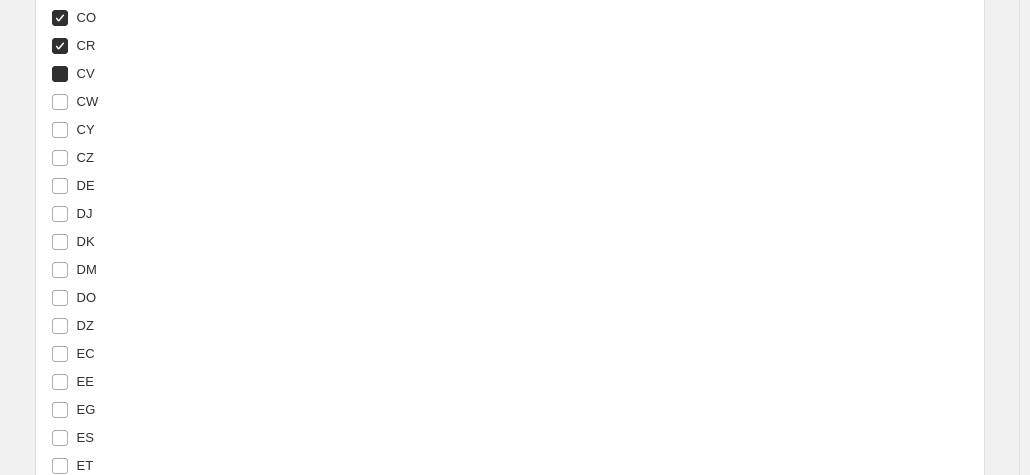 checkbox on "true" 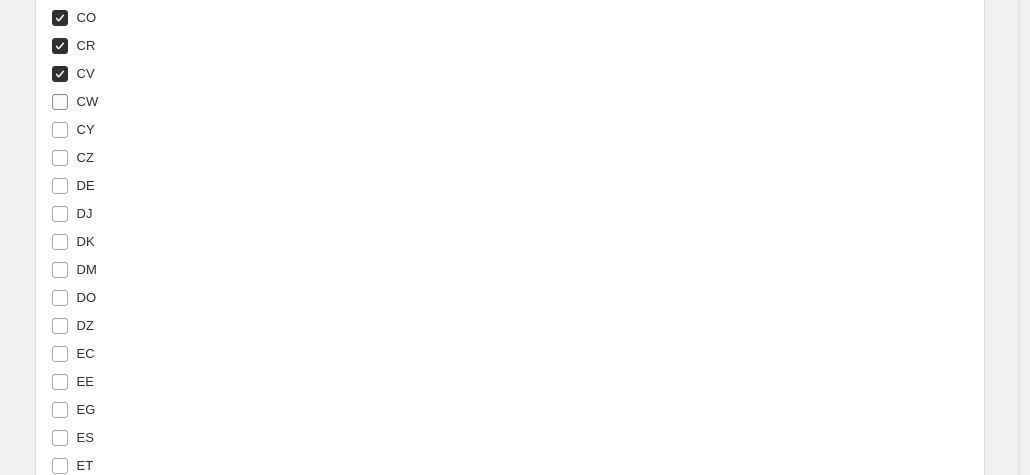 click on "CW" at bounding box center [88, 101] 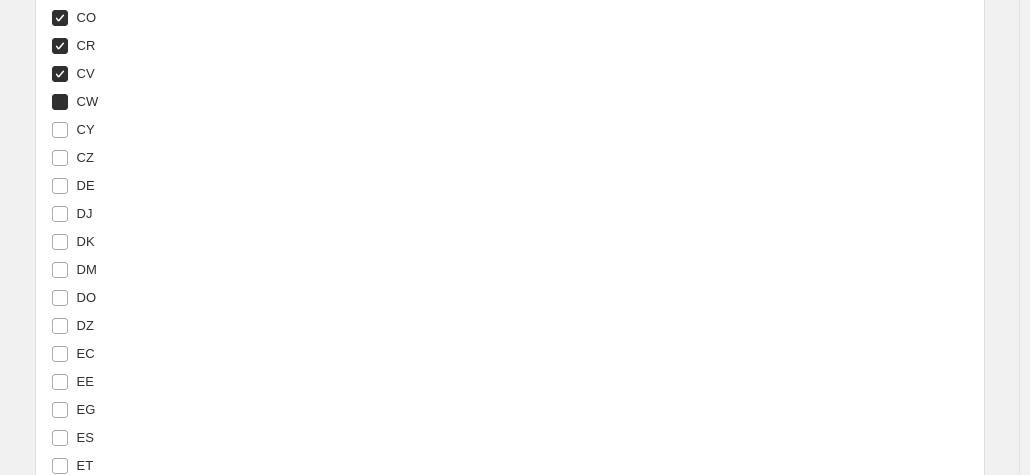 checkbox on "true" 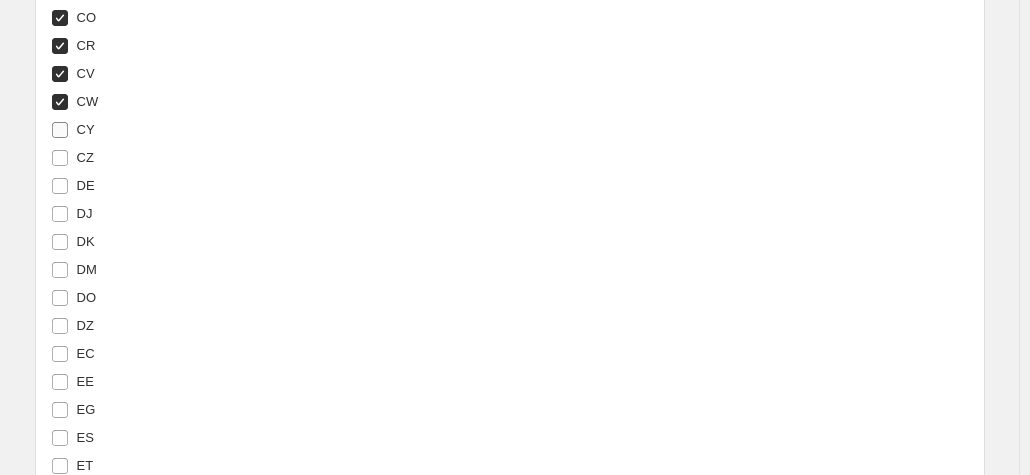 drag, startPoint x: 92, startPoint y: 115, endPoint x: 94, endPoint y: 138, distance: 23.086792 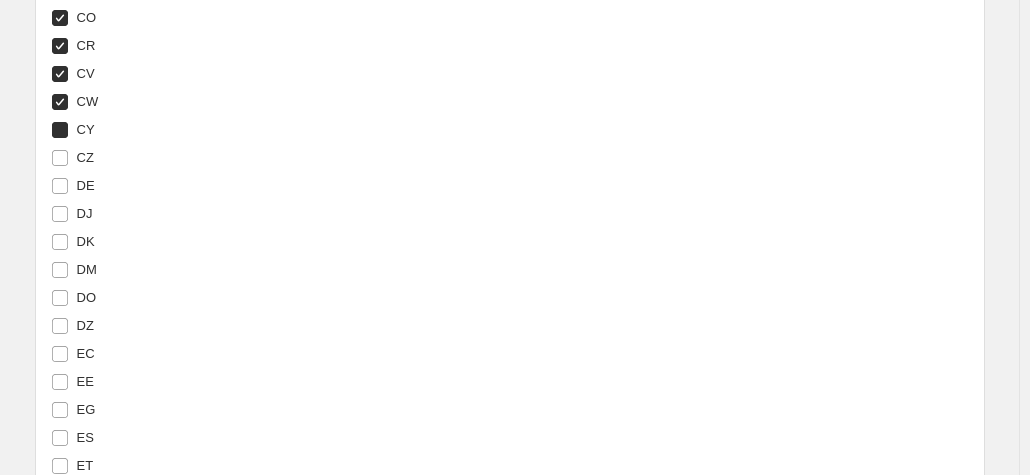 checkbox on "true" 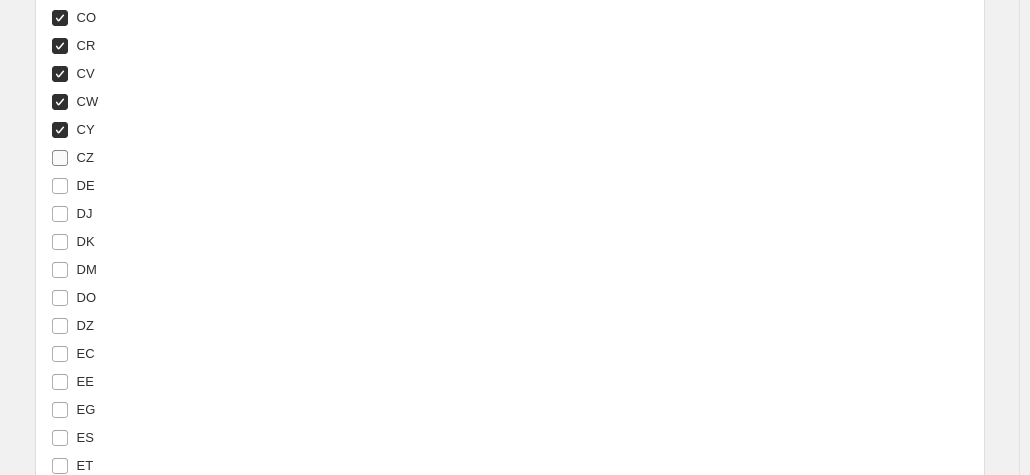 click on "CZ" at bounding box center [85, 157] 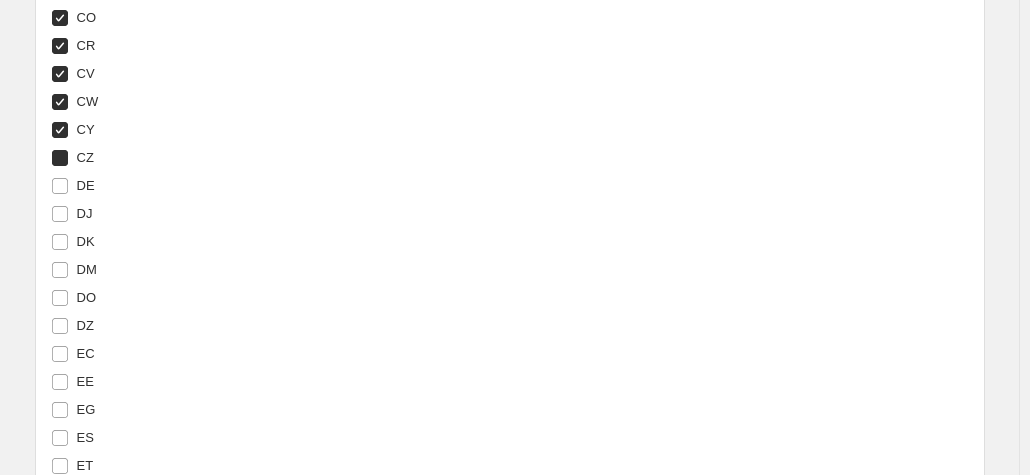 checkbox on "true" 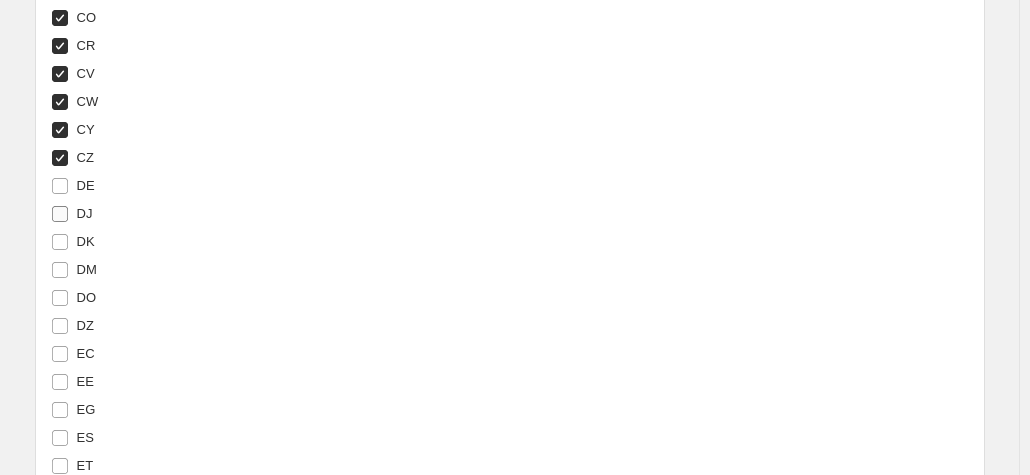 drag, startPoint x: 87, startPoint y: 172, endPoint x: 89, endPoint y: 195, distance: 23.086792 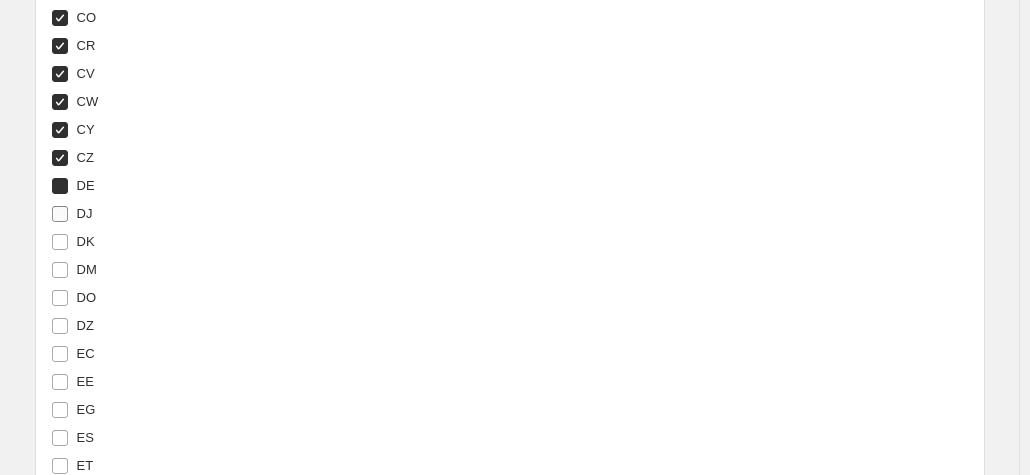 checkbox on "true" 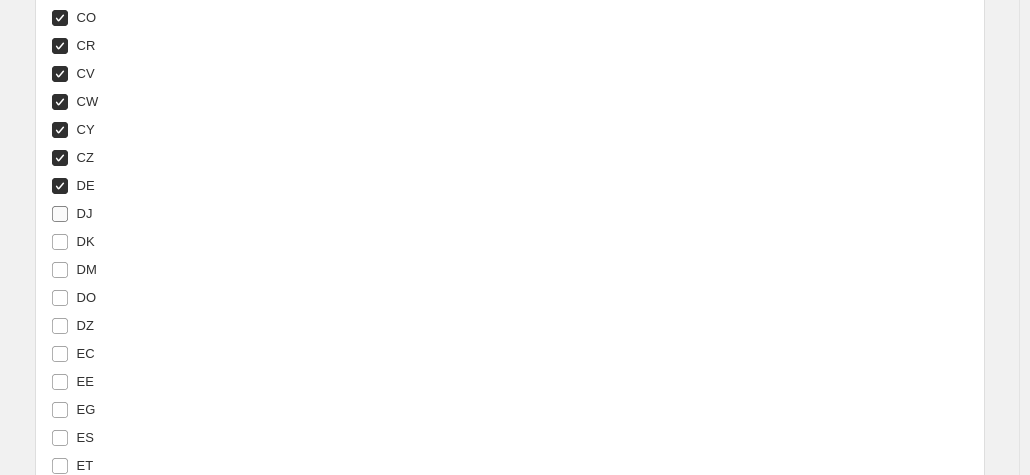 click on "DJ" at bounding box center (85, 214) 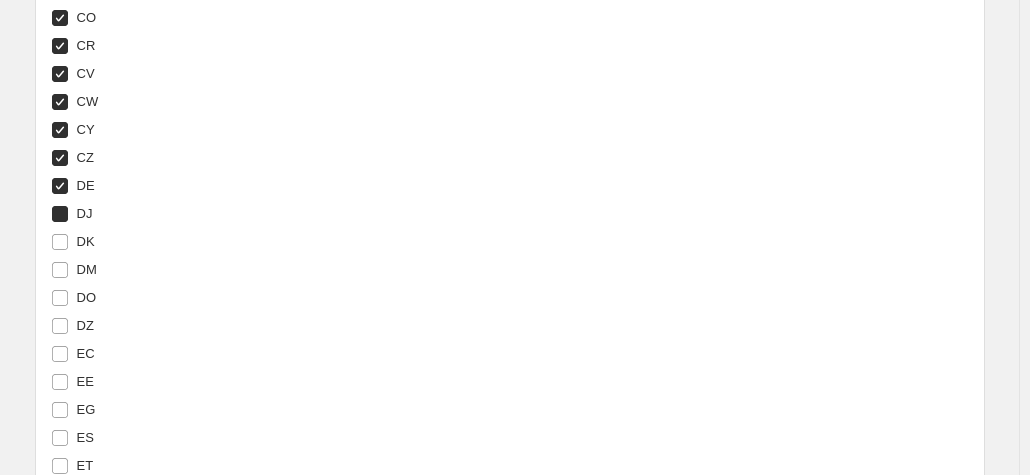 checkbox on "true" 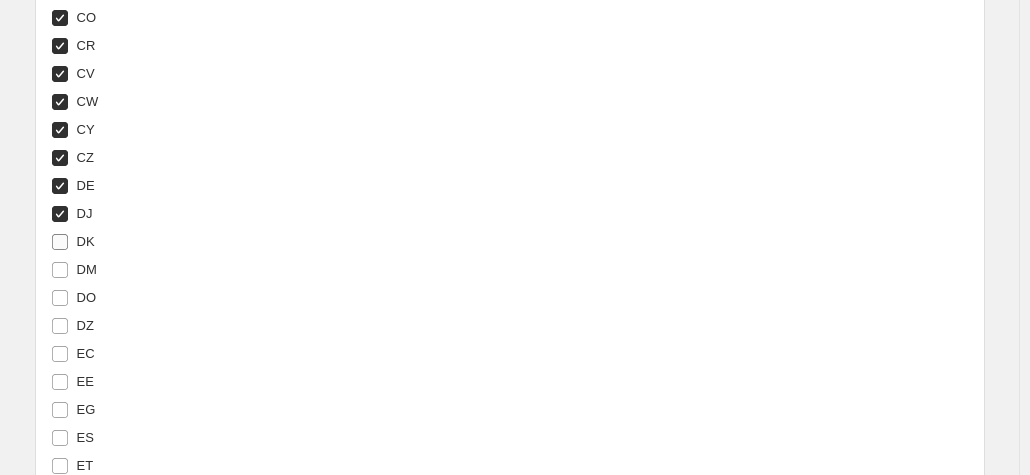 click on "DK" at bounding box center (86, 242) 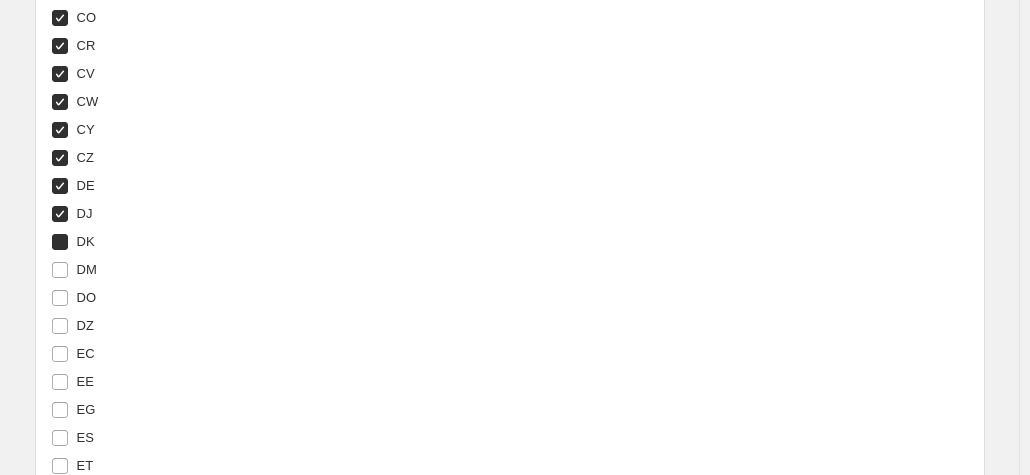 checkbox on "true" 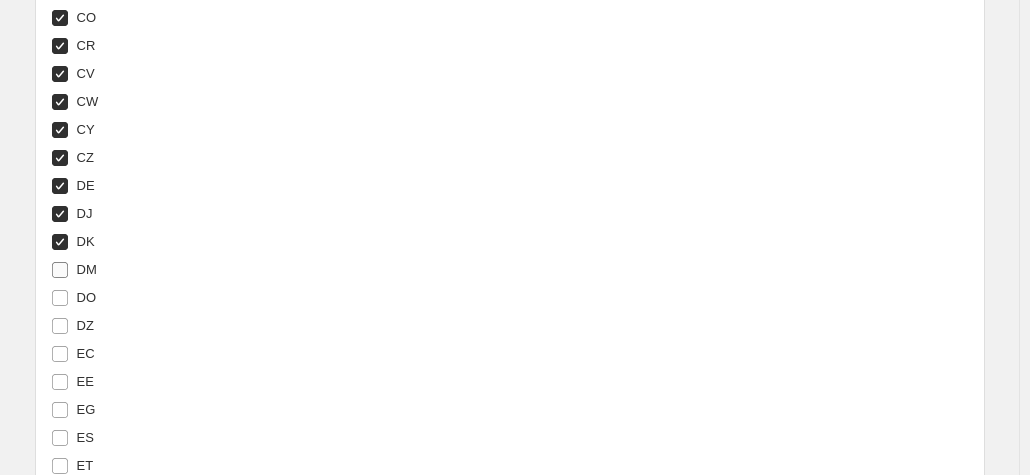 click on "DM" at bounding box center [87, 269] 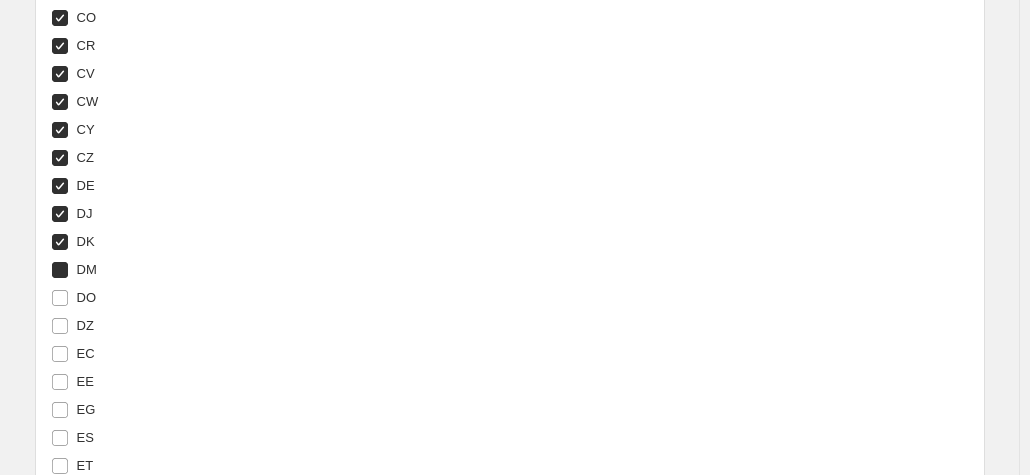 checkbox on "true" 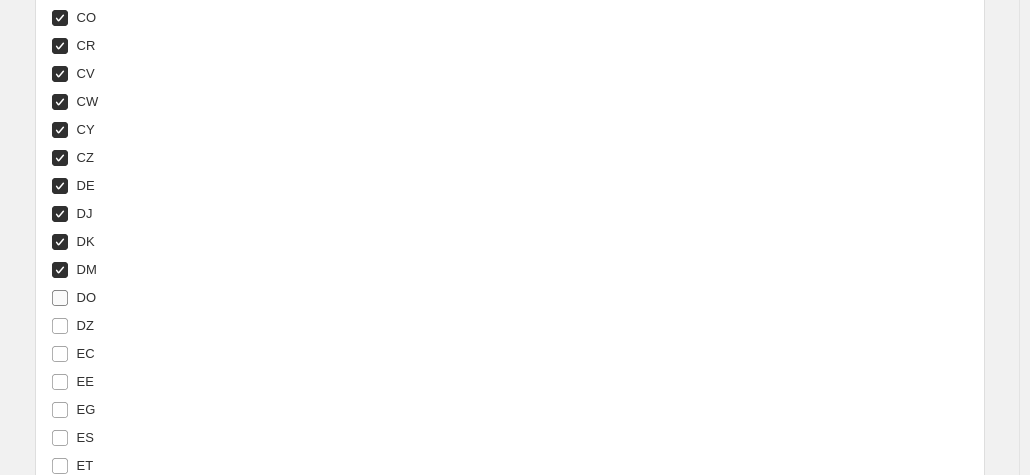 click on "DO" at bounding box center (87, 298) 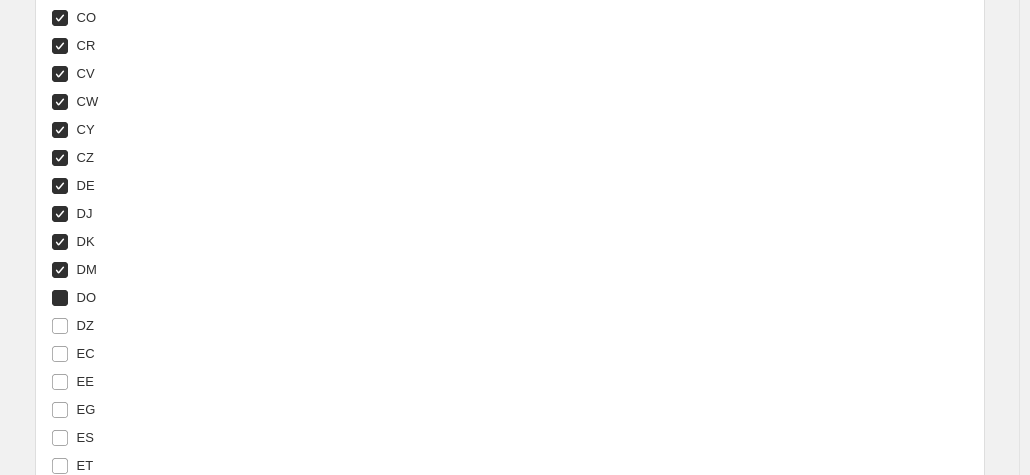 checkbox on "true" 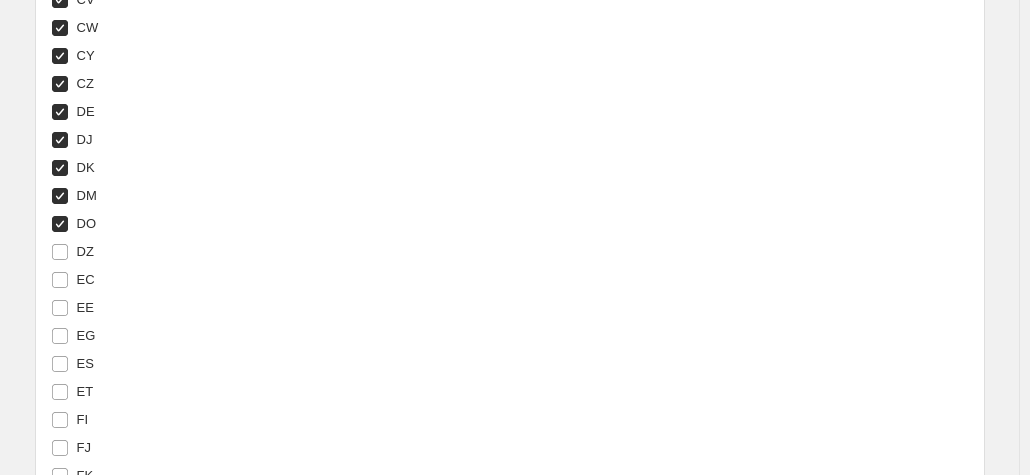 scroll, scrollTop: 3128, scrollLeft: 0, axis: vertical 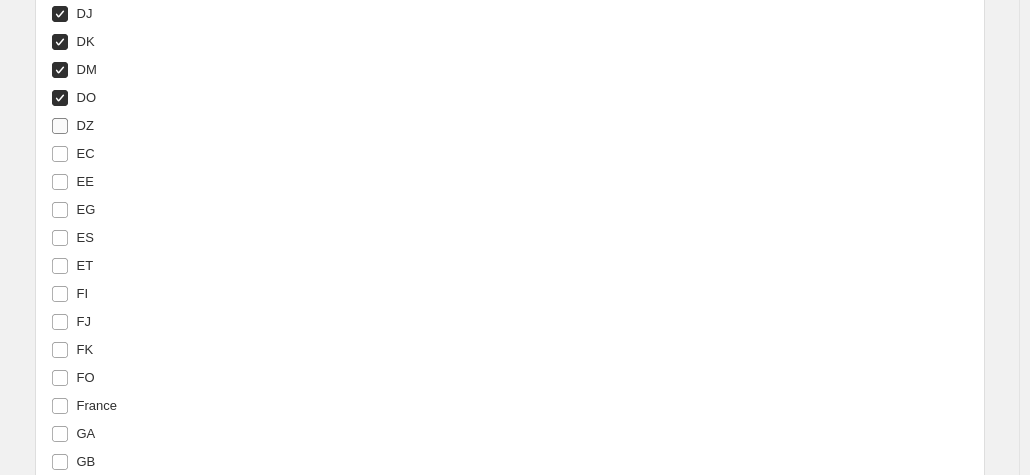 click on "DZ" at bounding box center (85, 125) 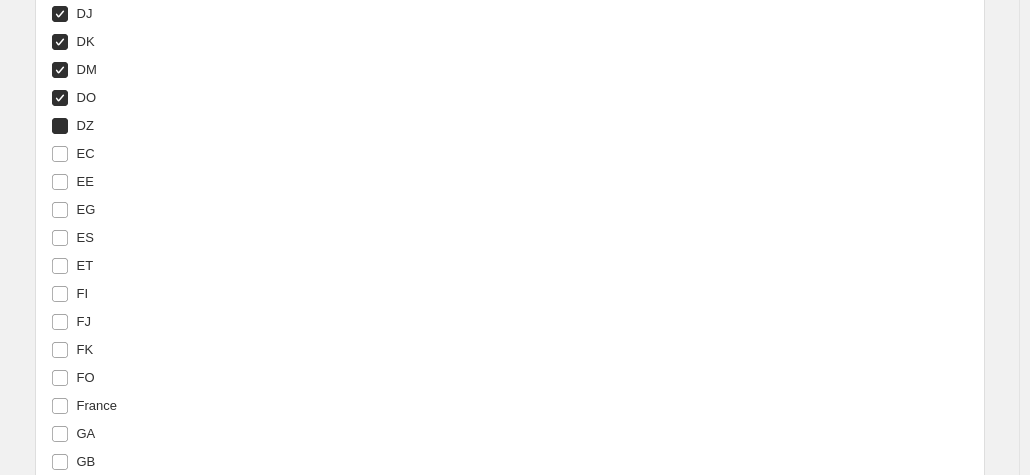 checkbox on "true" 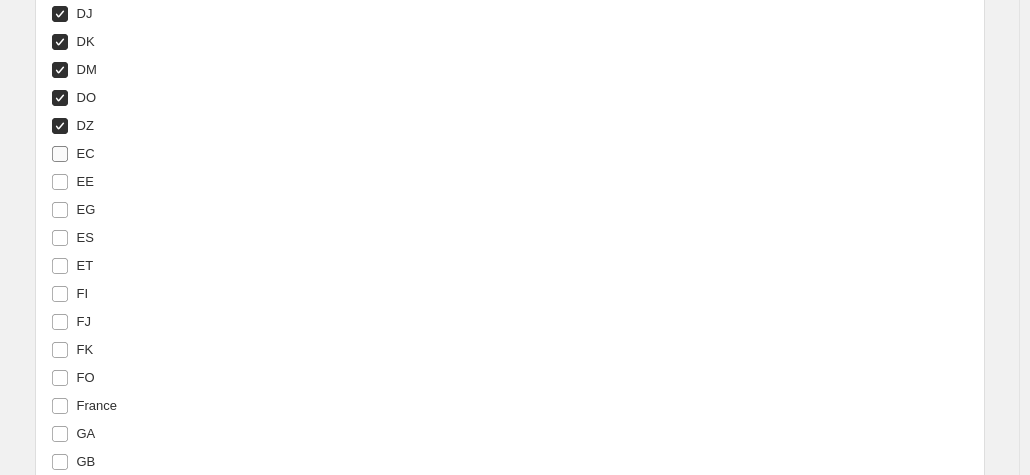 click on "EC" at bounding box center [86, 154] 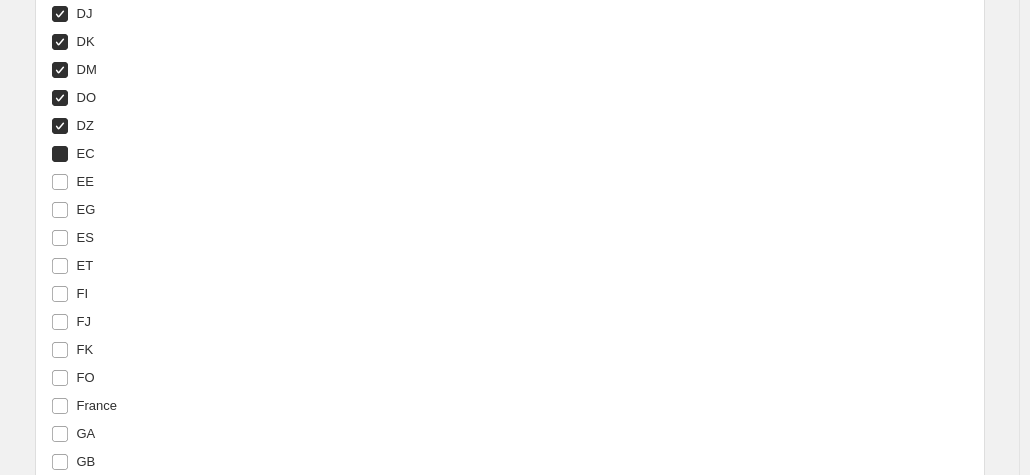 checkbox on "true" 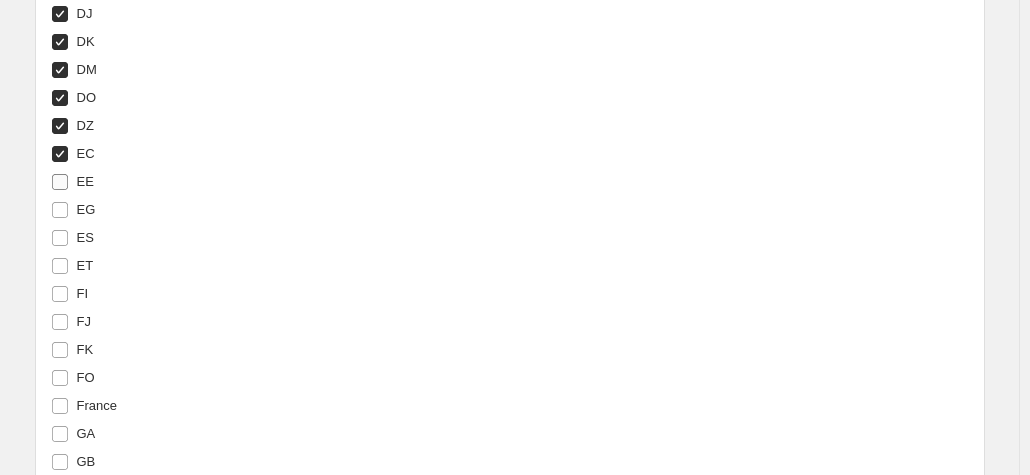 click on "EE" at bounding box center [85, 181] 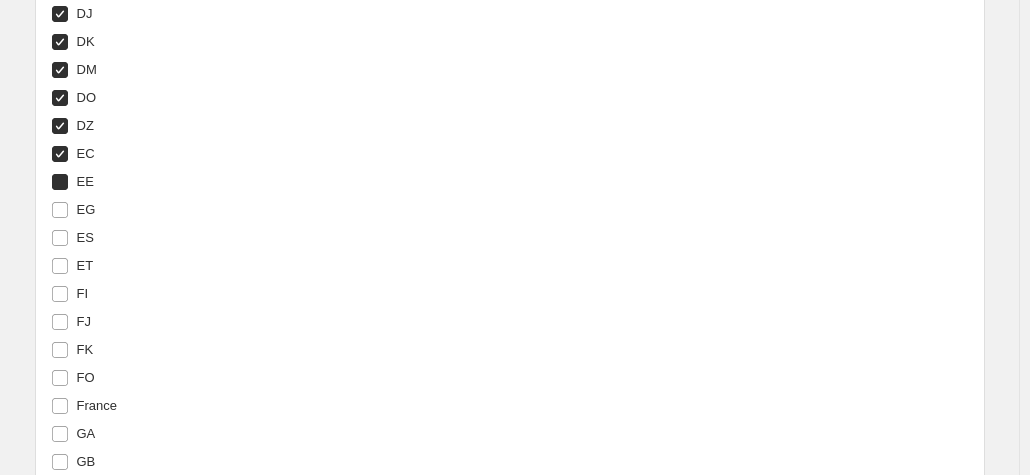 checkbox on "true" 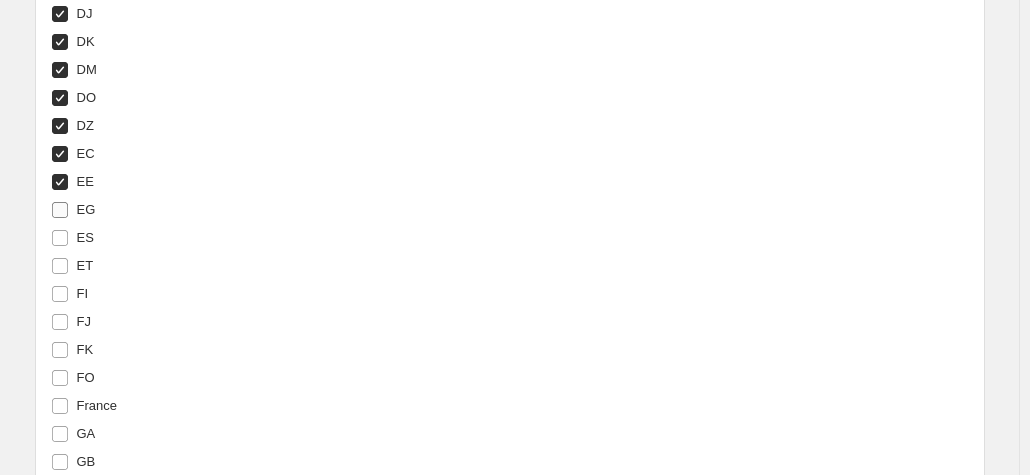 click on "EG" at bounding box center [86, 209] 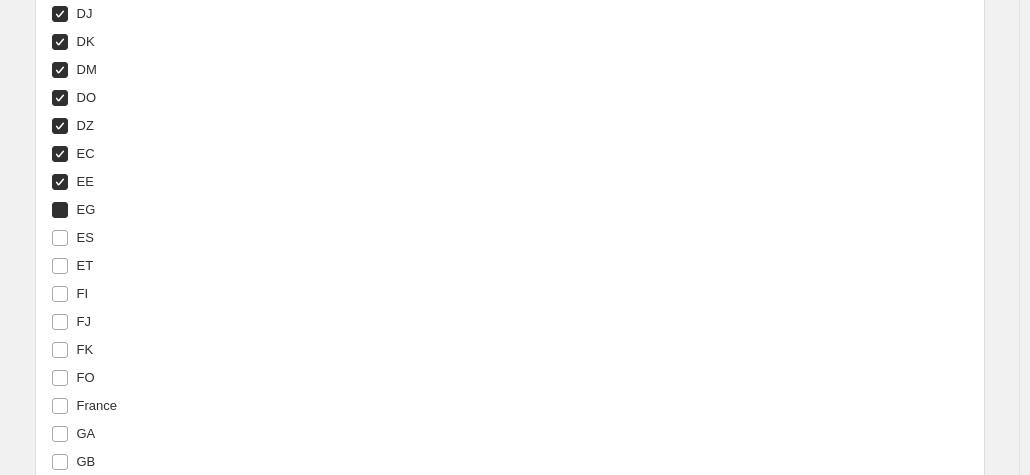 checkbox on "true" 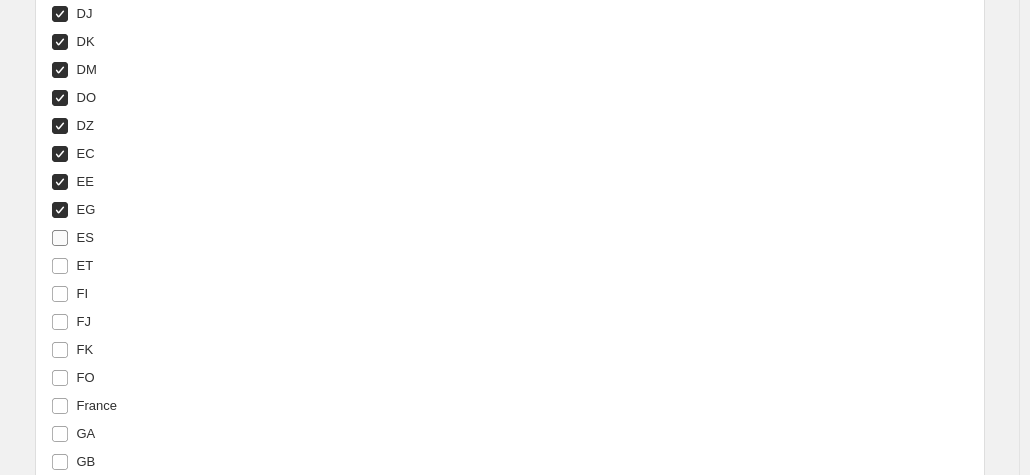 click on "ES" at bounding box center (85, 237) 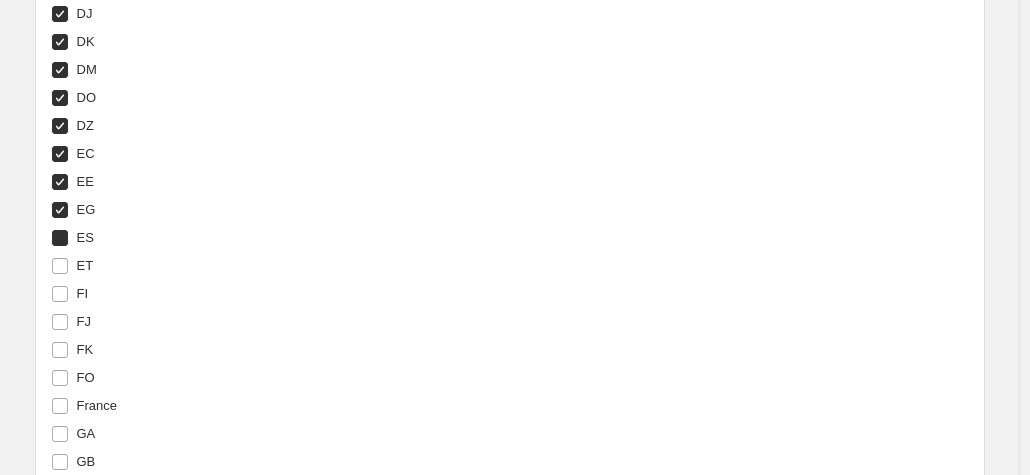 checkbox on "true" 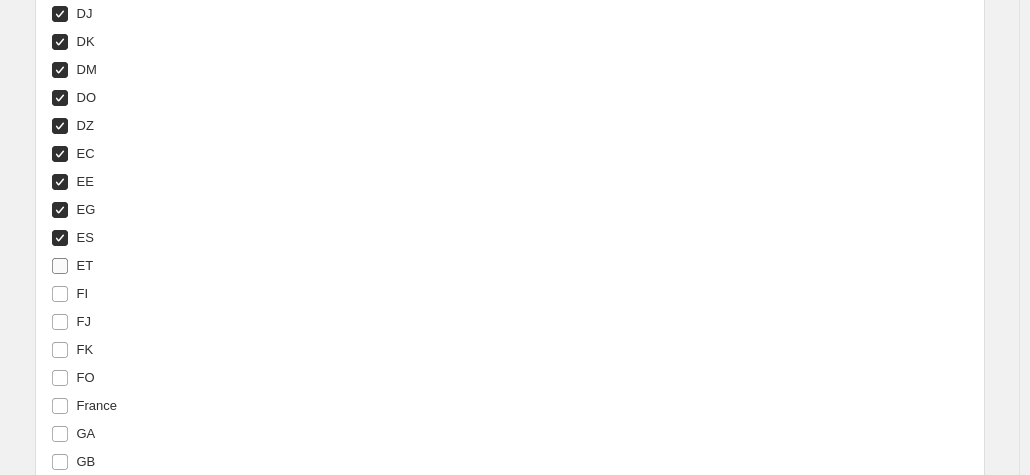 drag, startPoint x: 90, startPoint y: 248, endPoint x: 93, endPoint y: 268, distance: 20.22375 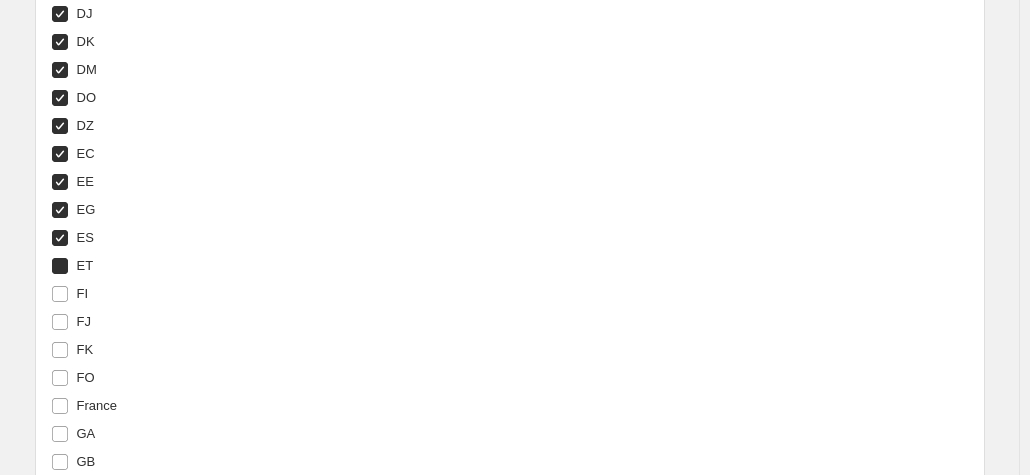 checkbox on "true" 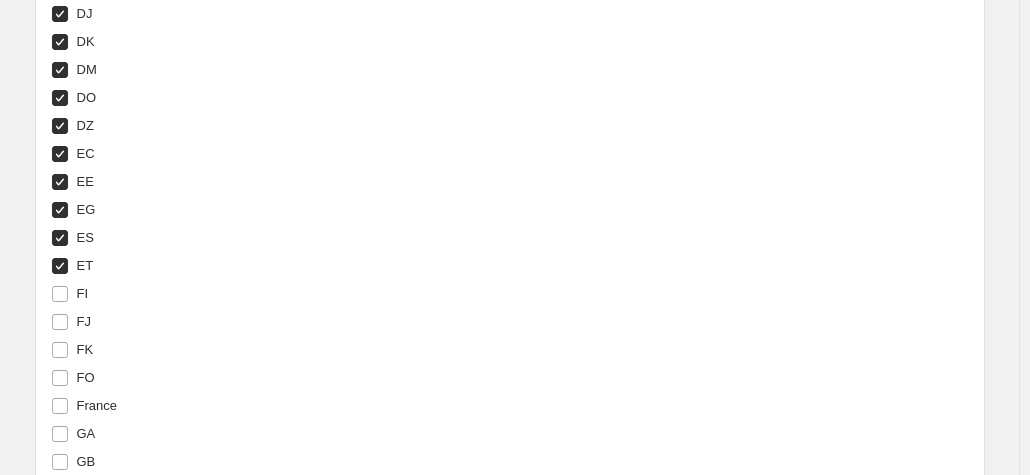 click on "FI" at bounding box center [241, 294] 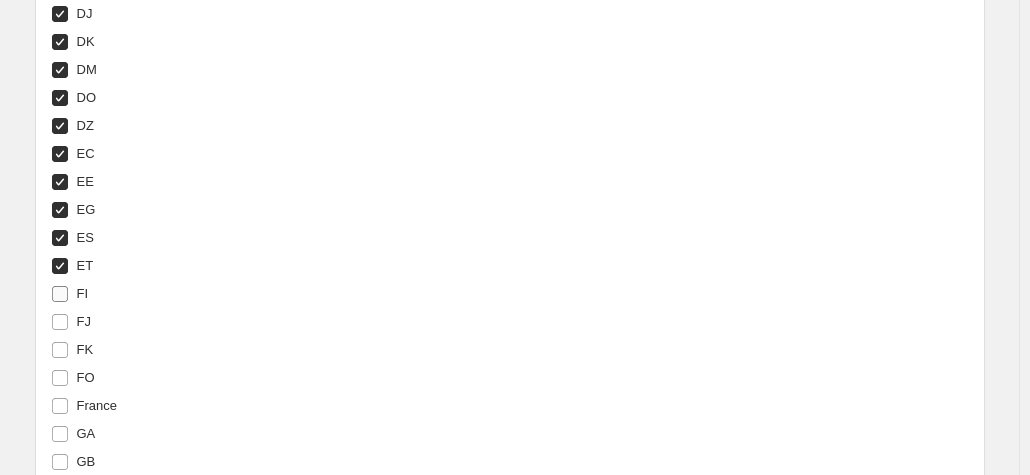 click on "FI" at bounding box center (83, 293) 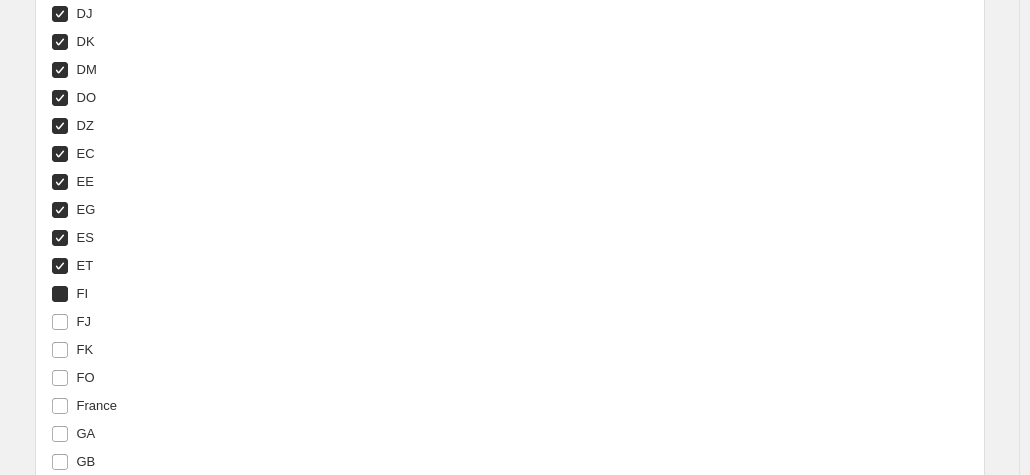 checkbox on "true" 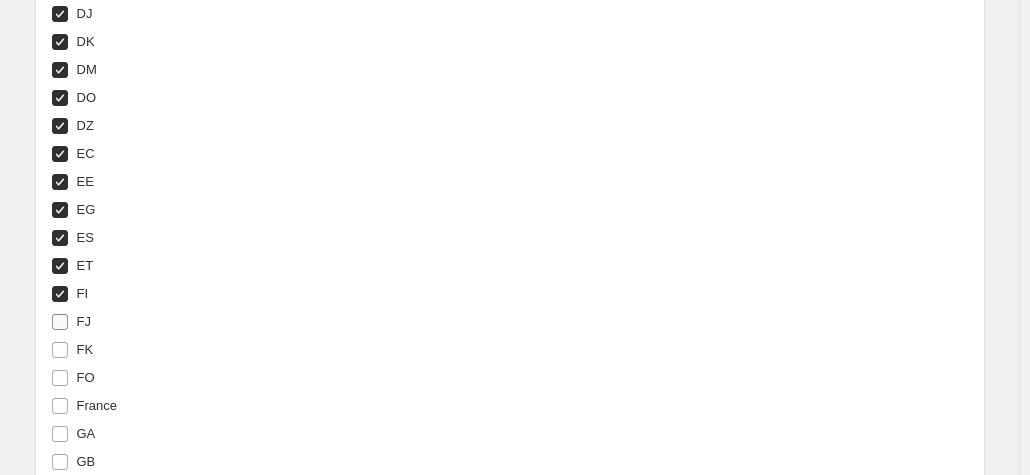 click on "FJ" at bounding box center [71, 322] 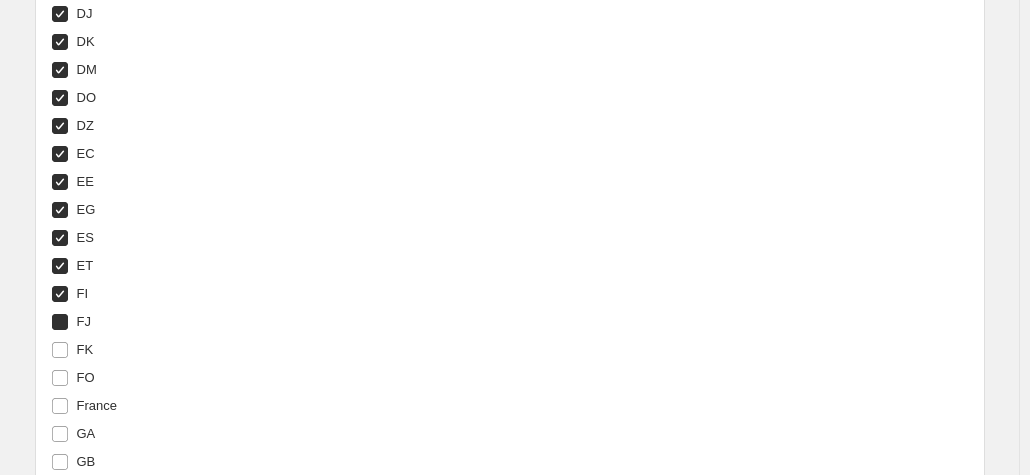 checkbox on "true" 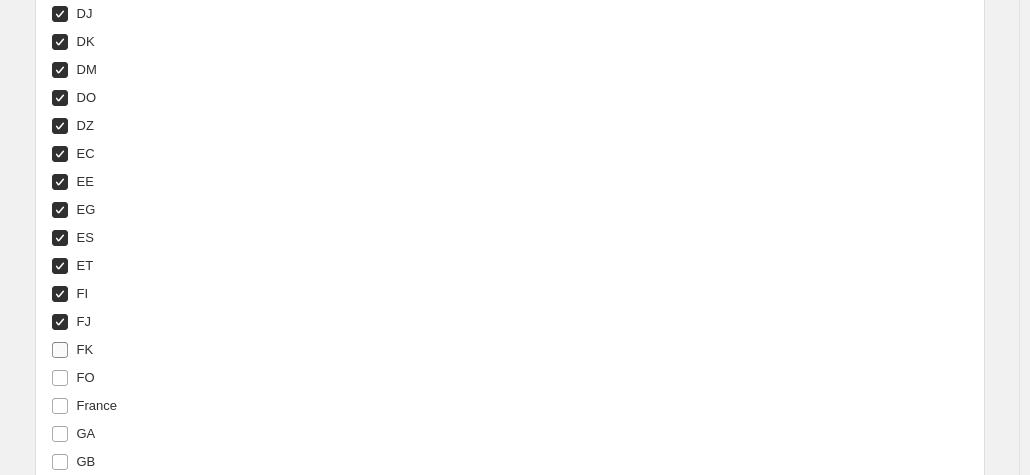 click on "FK" at bounding box center [85, 350] 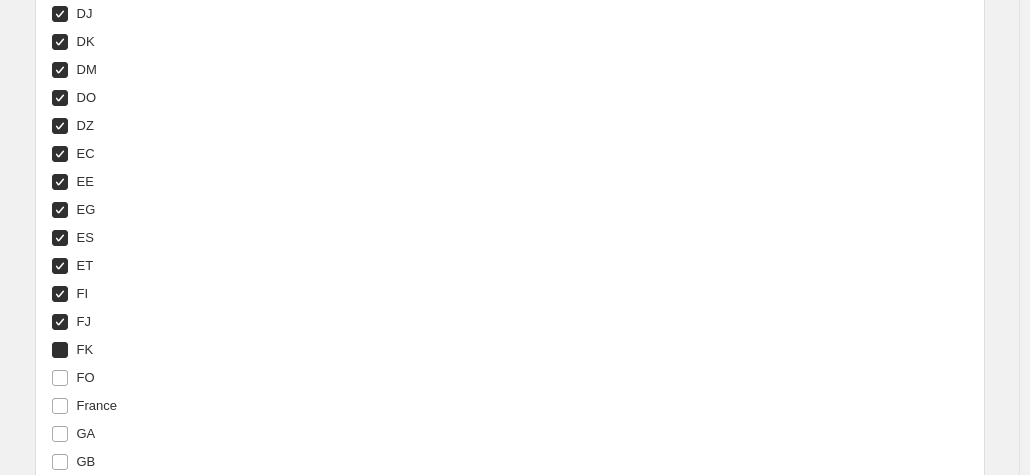 checkbox on "true" 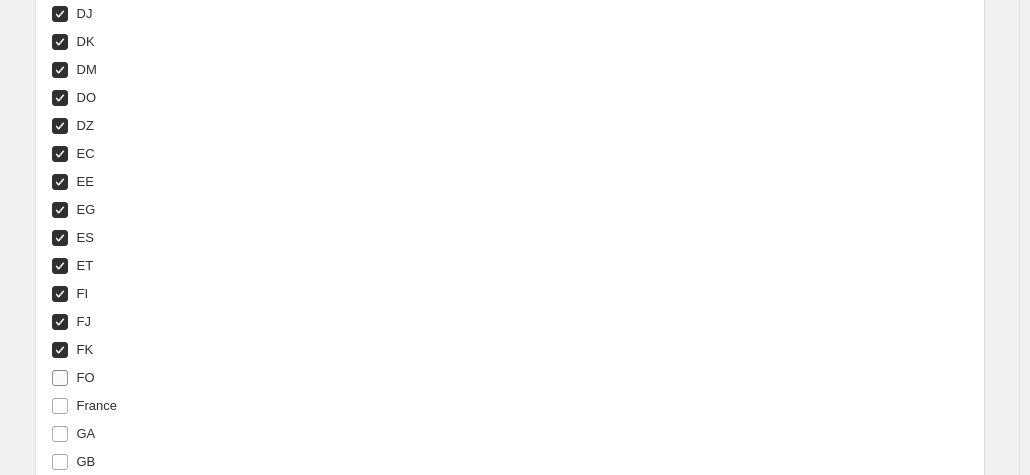 click on "FO" at bounding box center [86, 378] 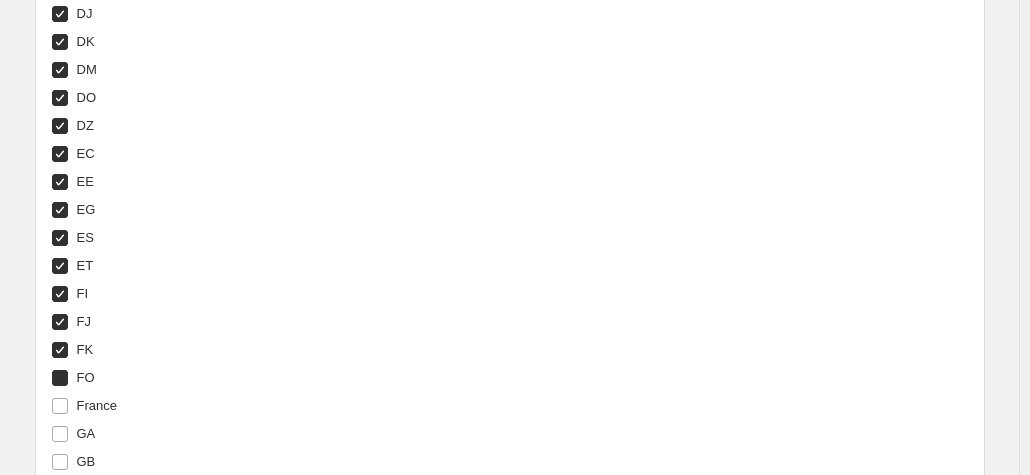 checkbox on "true" 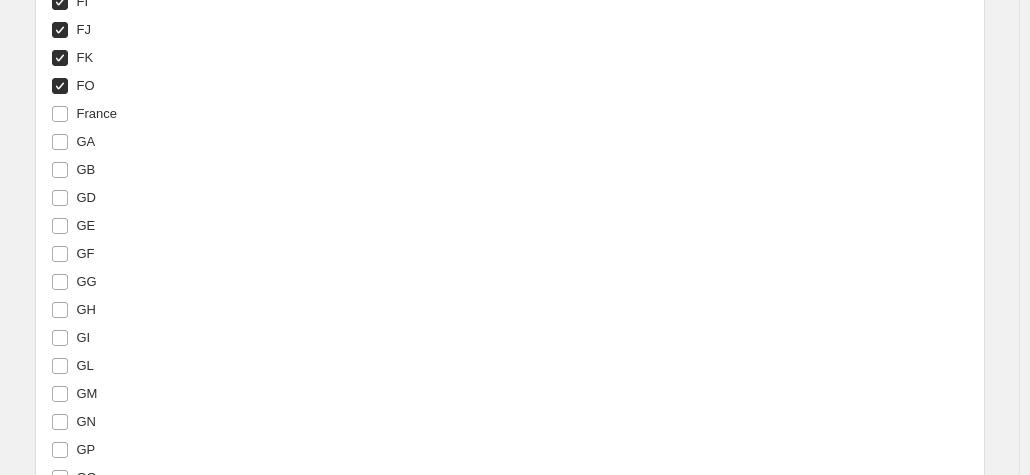 scroll, scrollTop: 3428, scrollLeft: 0, axis: vertical 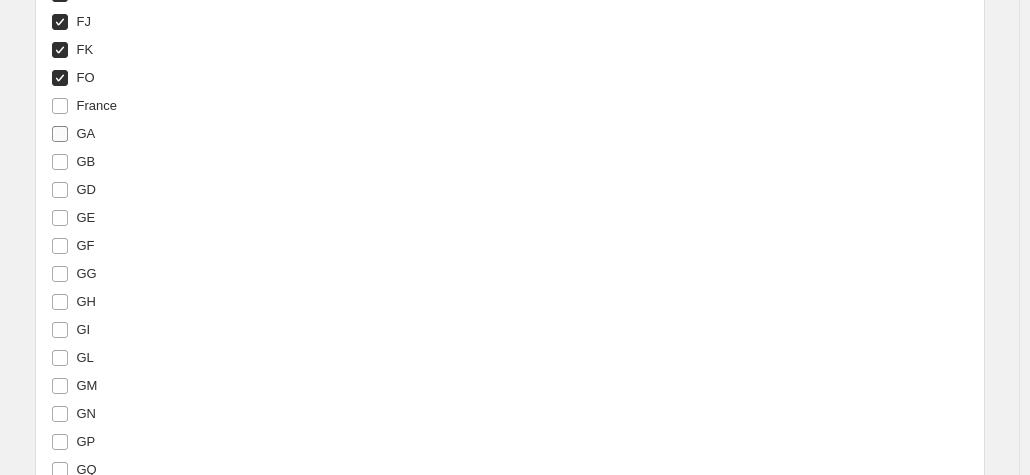 click on "GA" at bounding box center (86, 134) 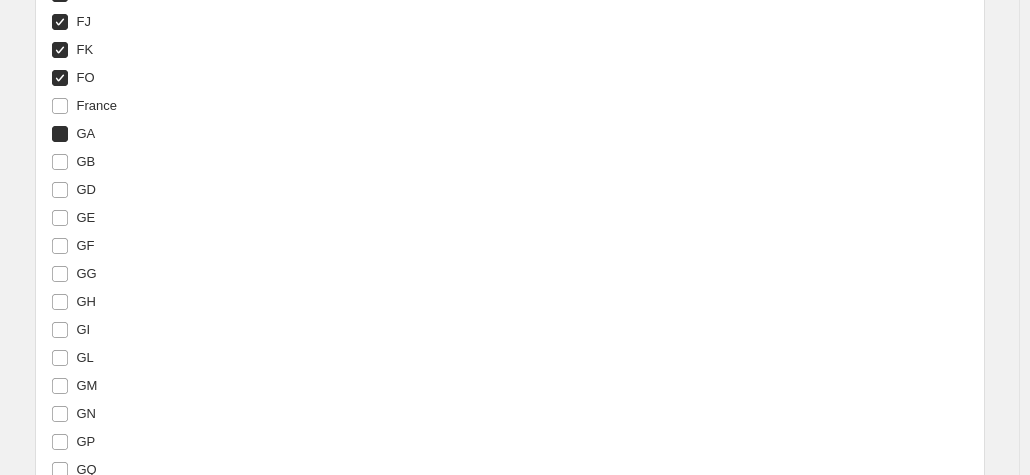 checkbox on "true" 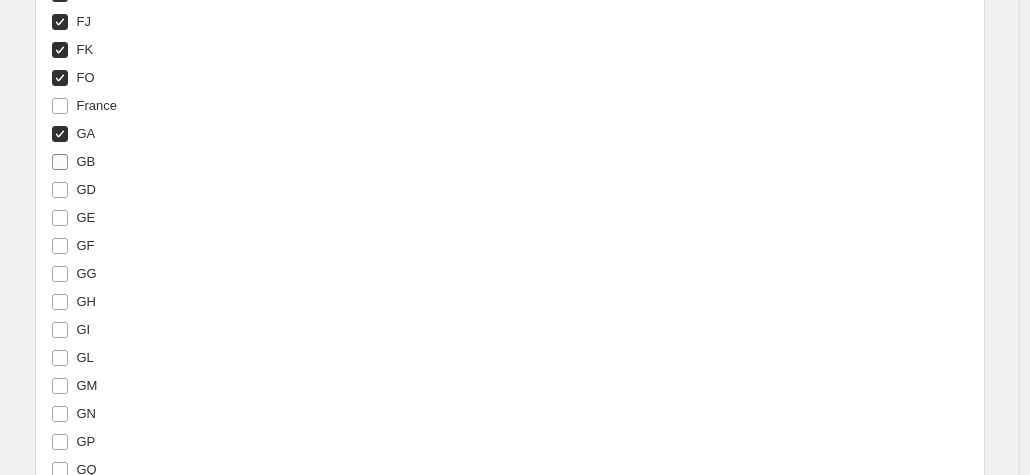 click on "GB" at bounding box center (86, 161) 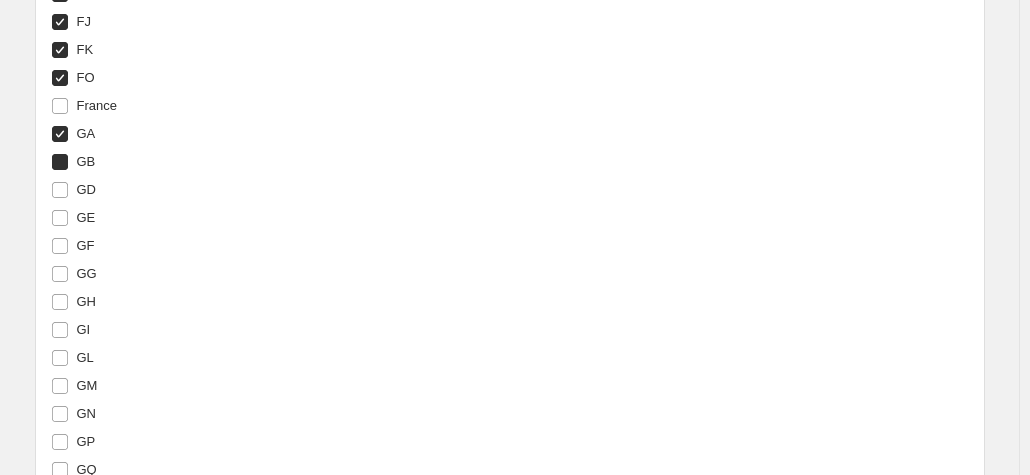 checkbox on "true" 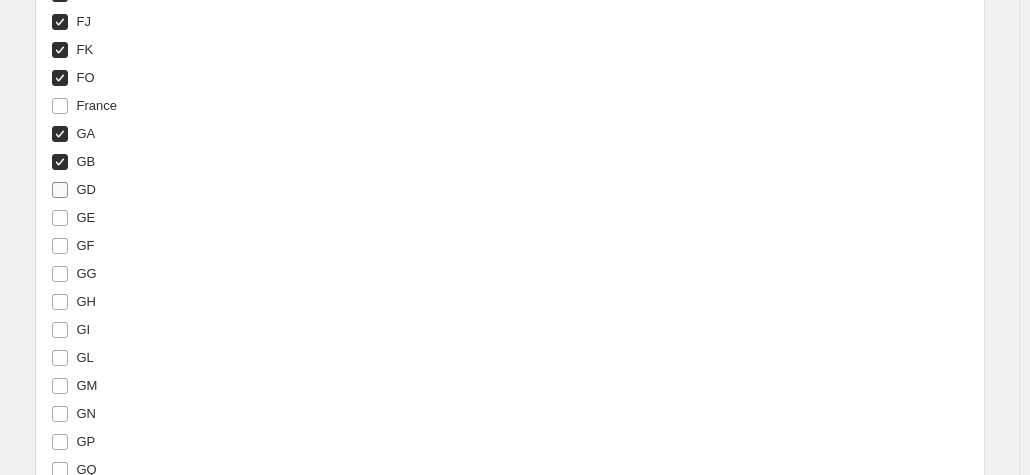 click on "GD" at bounding box center (87, 189) 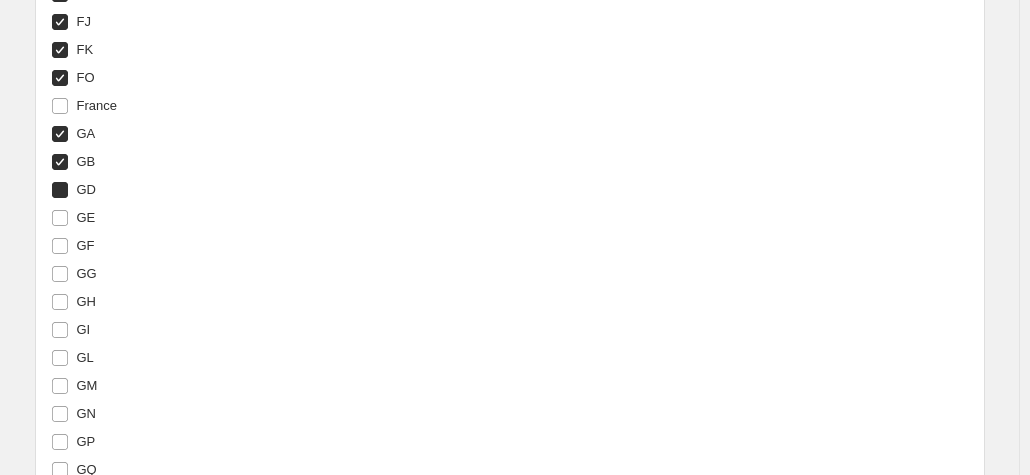 checkbox on "true" 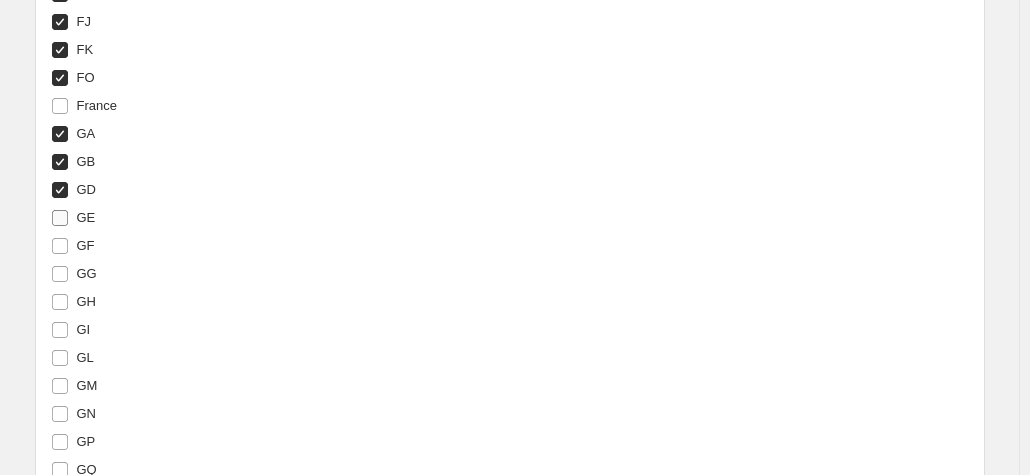 drag, startPoint x: 86, startPoint y: 213, endPoint x: 90, endPoint y: 232, distance: 19.416489 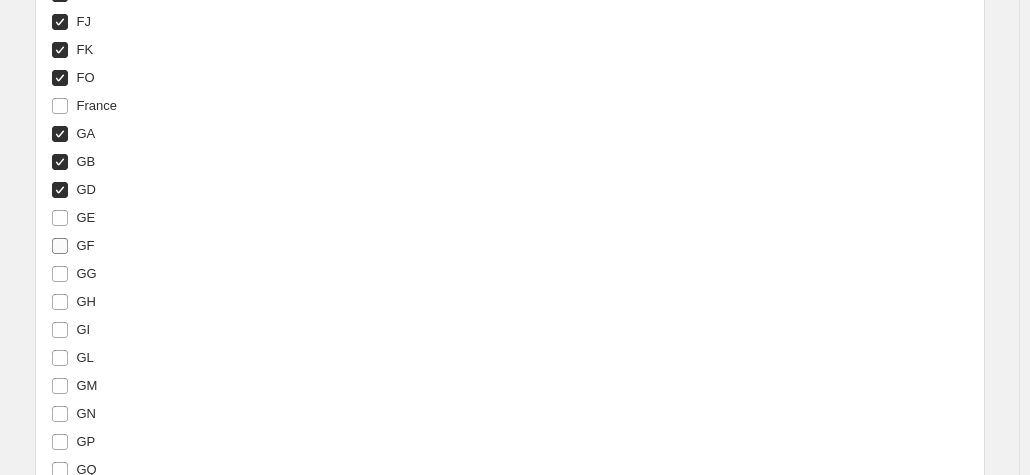 click on "GE" at bounding box center [60, 218] 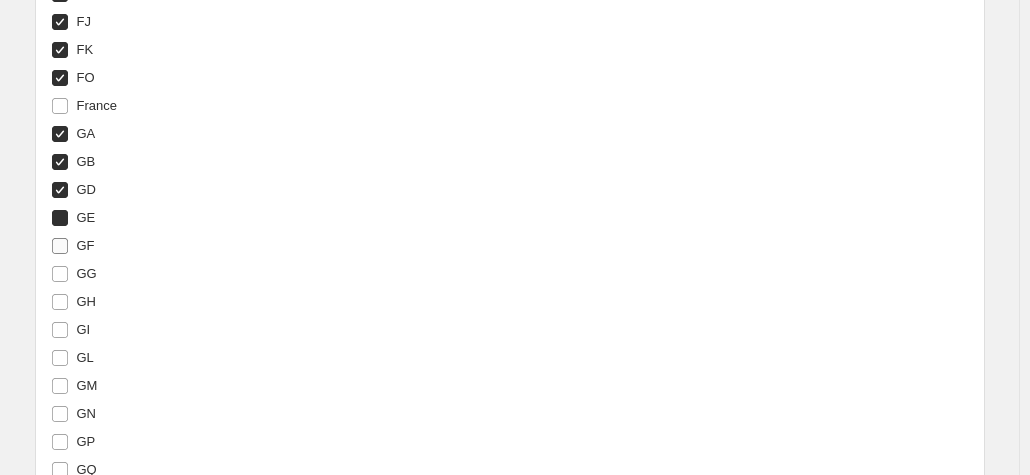 checkbox on "true" 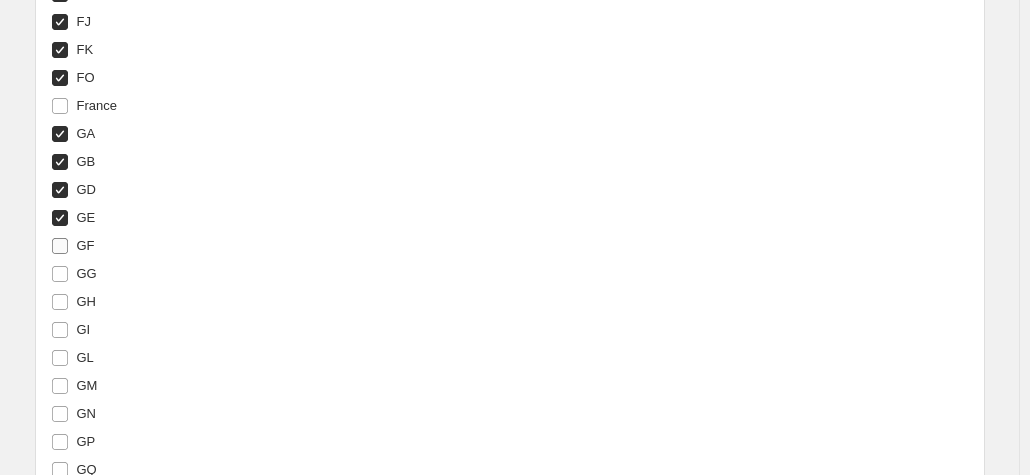 click on "GF" at bounding box center [86, 245] 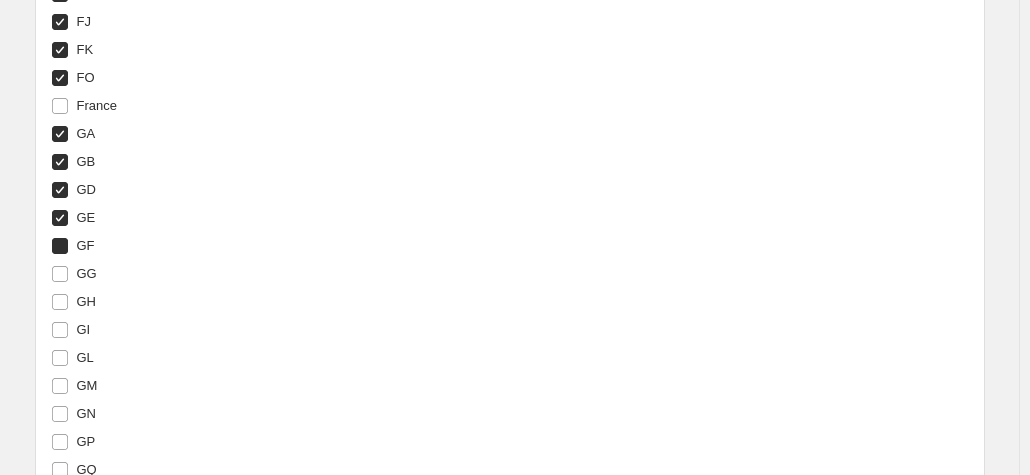 checkbox on "true" 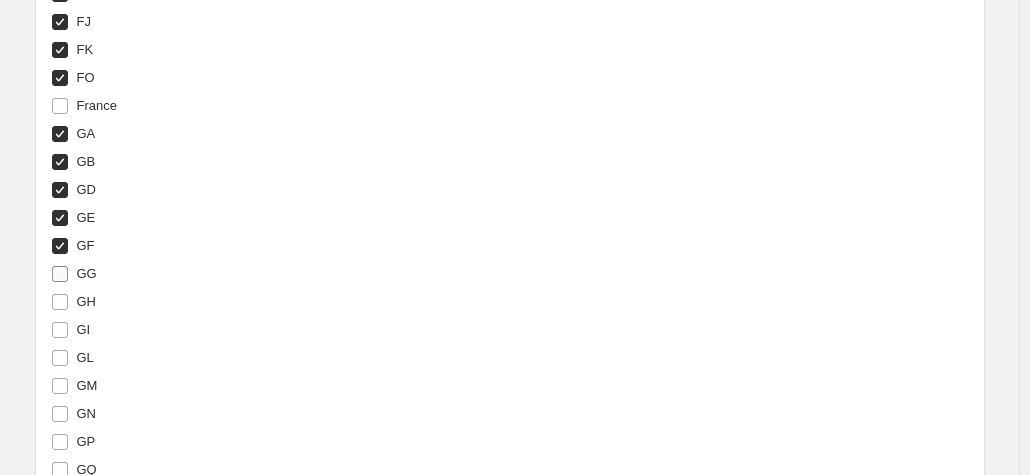 click on "GG" at bounding box center (87, 273) 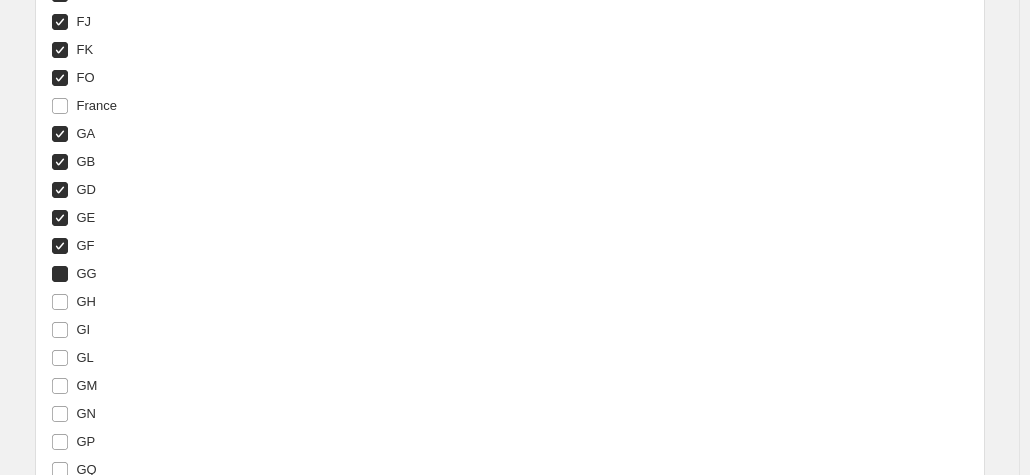 checkbox on "true" 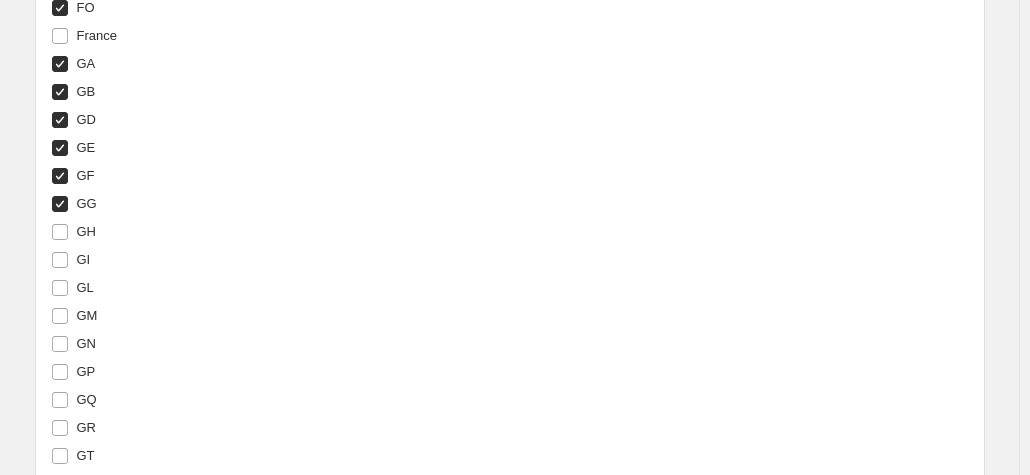 scroll, scrollTop: 3528, scrollLeft: 0, axis: vertical 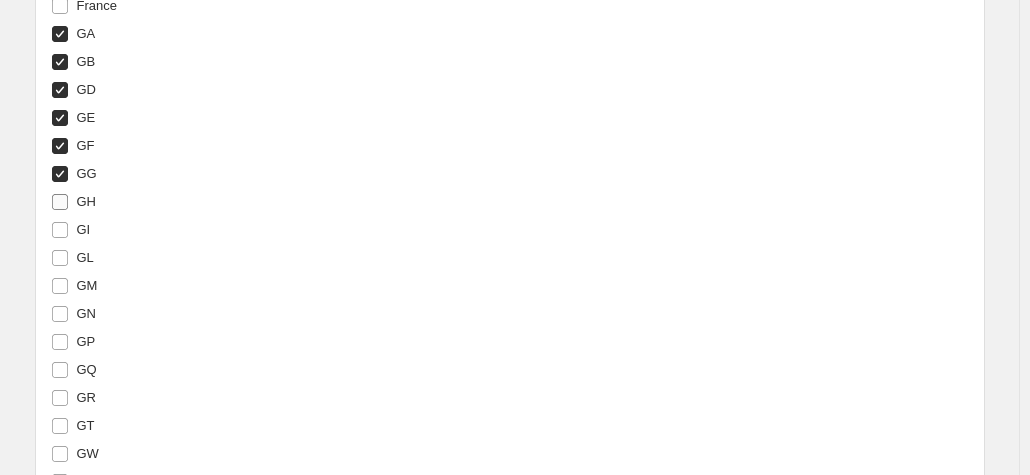 click on "GH" at bounding box center (87, 201) 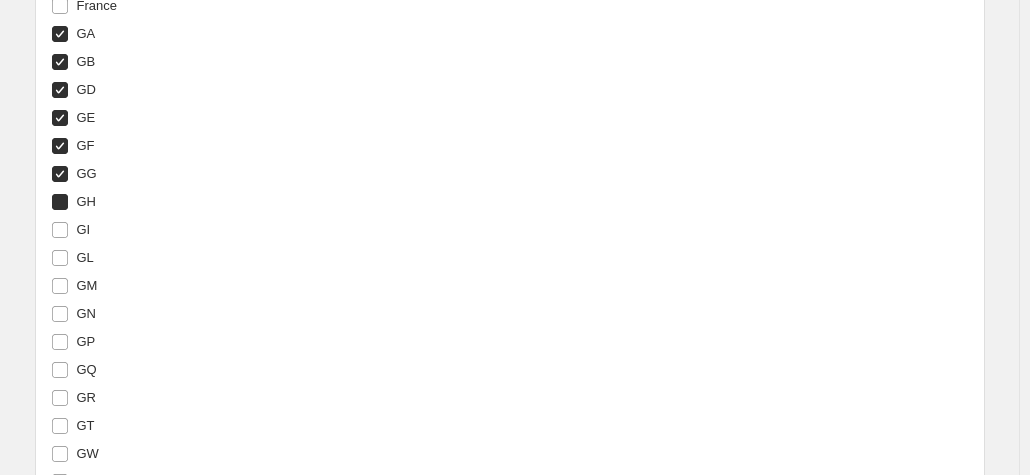 checkbox on "true" 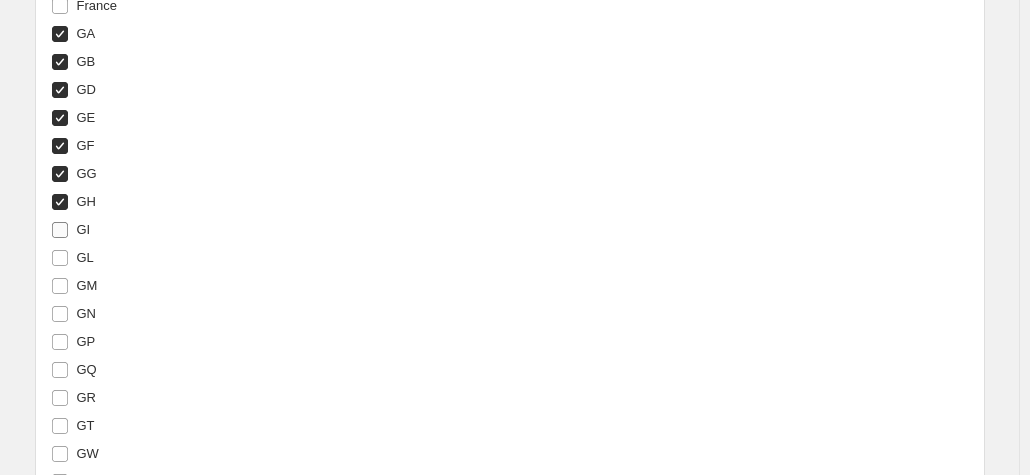 click on "GI" at bounding box center (84, 229) 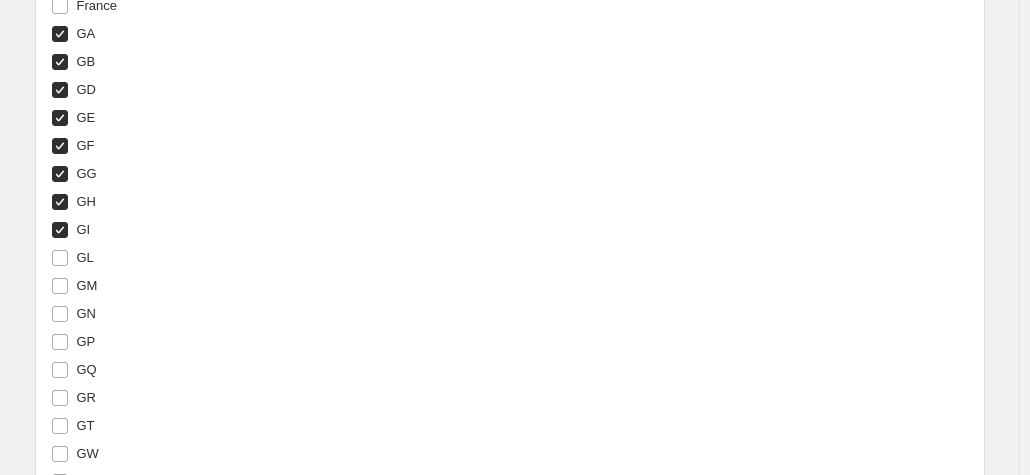 click on "GI" at bounding box center (71, 230) 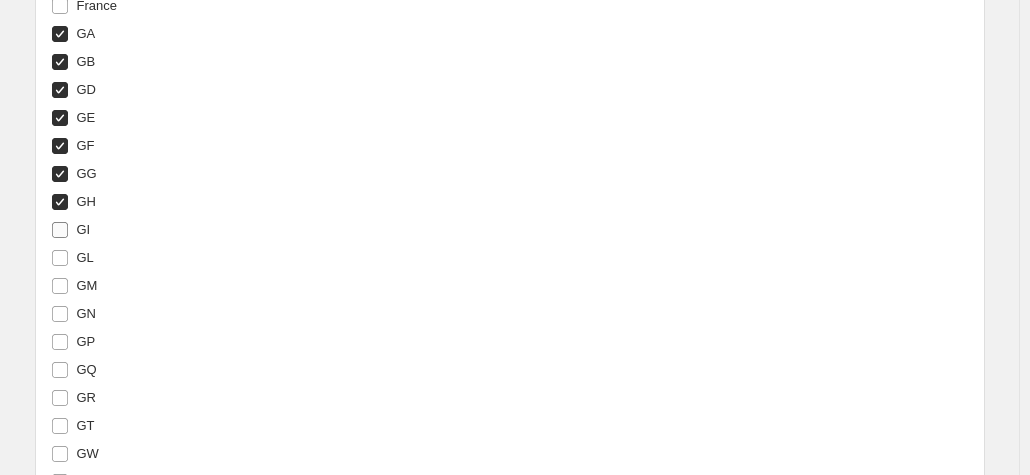 click on "GI" at bounding box center [84, 229] 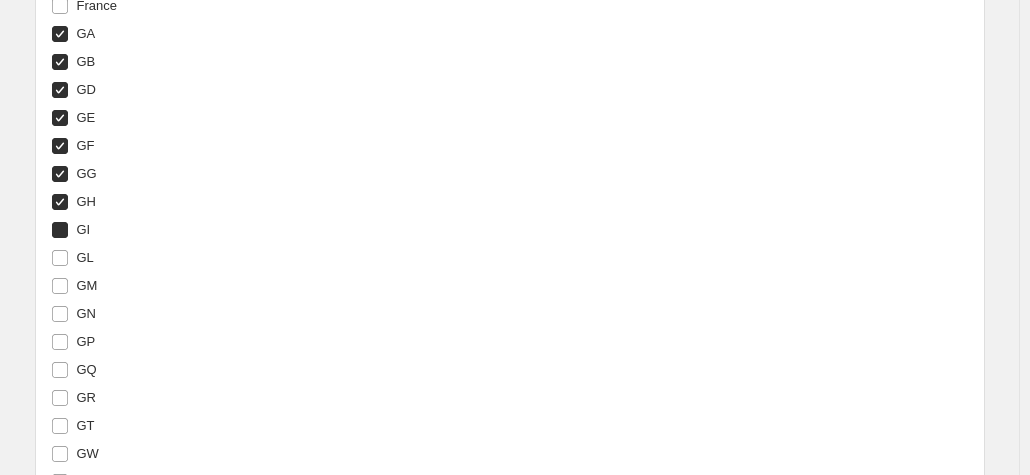 checkbox on "true" 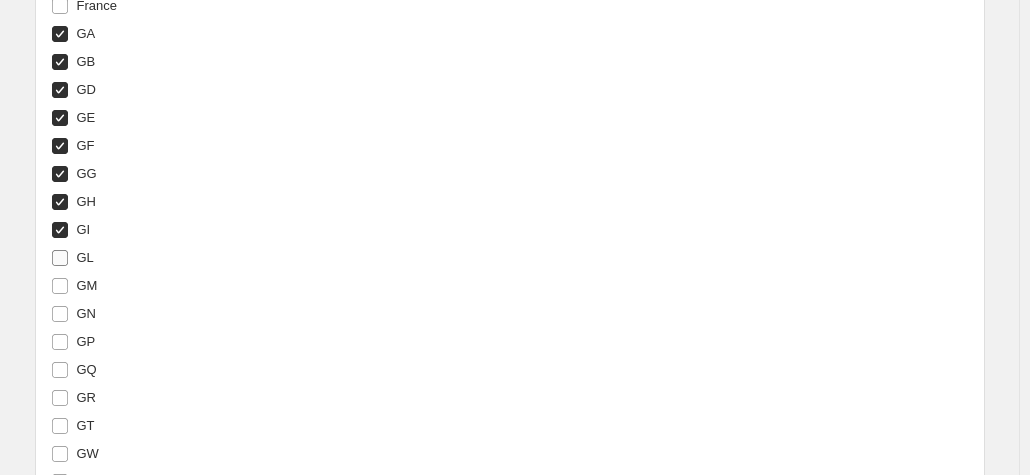 drag, startPoint x: 86, startPoint y: 248, endPoint x: 98, endPoint y: 243, distance: 13 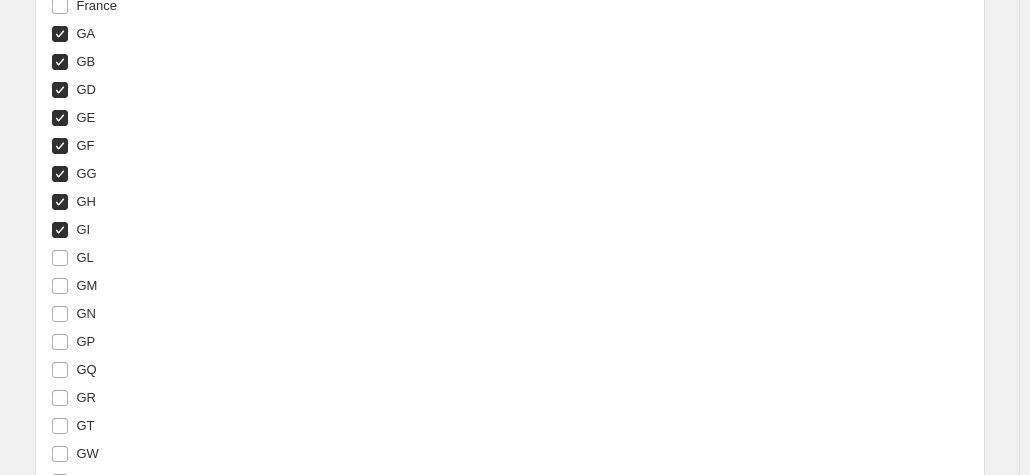 click on "GL" at bounding box center (60, 258) 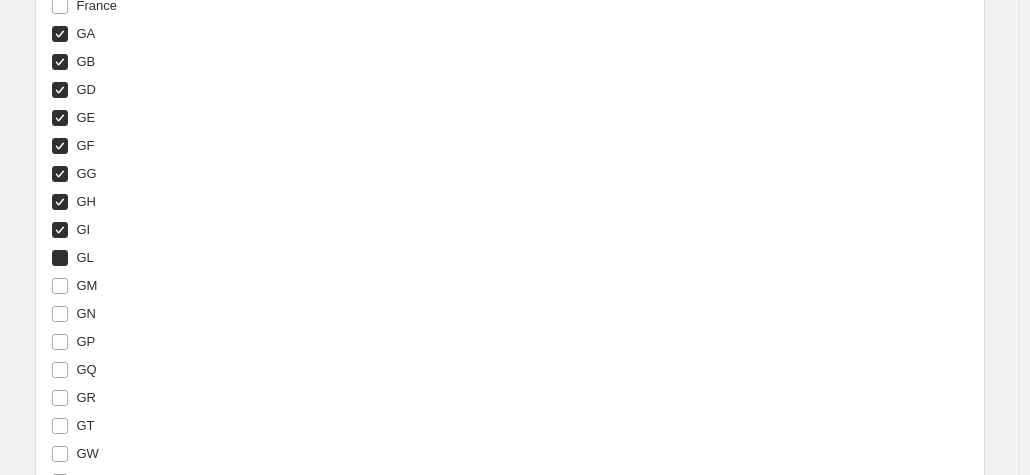 checkbox on "true" 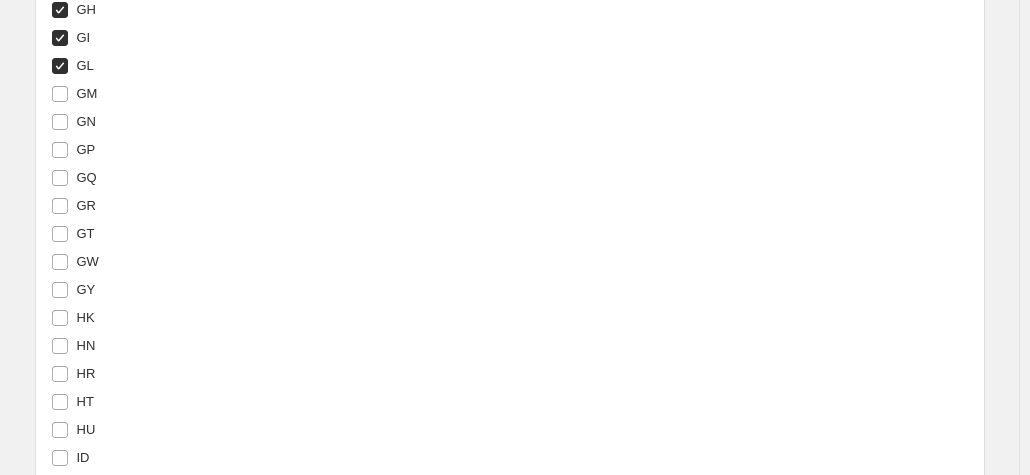 scroll, scrollTop: 3728, scrollLeft: 0, axis: vertical 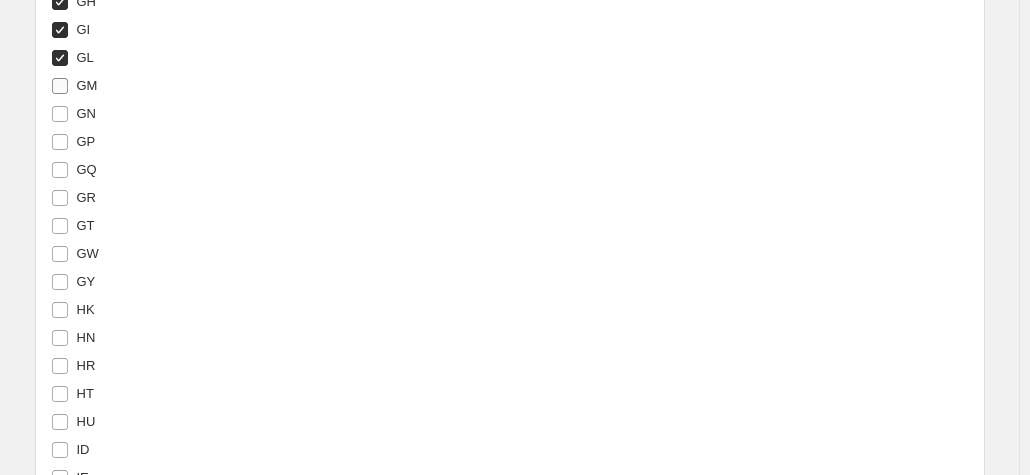 click on "GM" at bounding box center (74, 86) 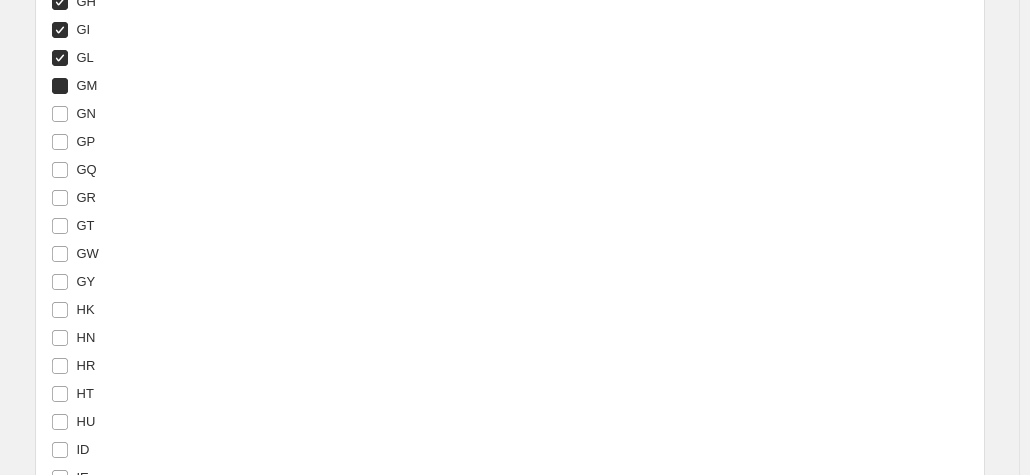 checkbox on "true" 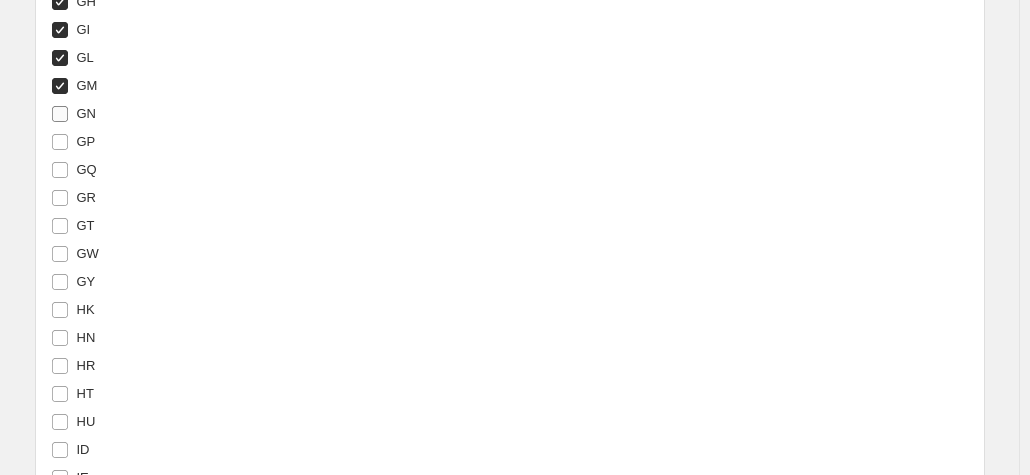 click on "GN" at bounding box center (87, 113) 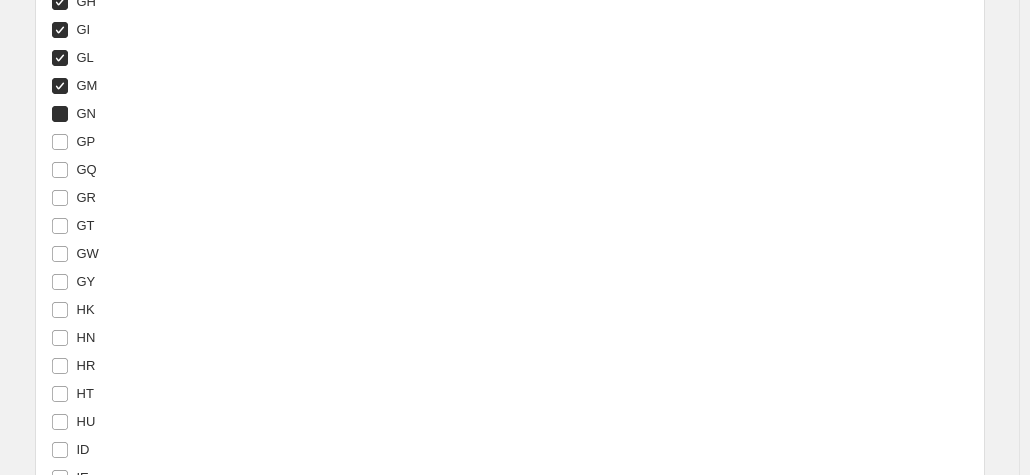 checkbox on "true" 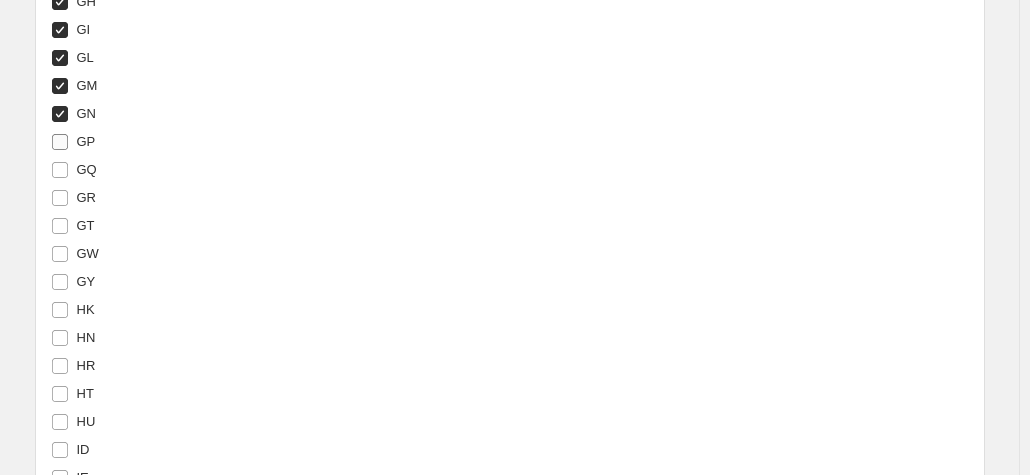 click on "GP" at bounding box center (73, 142) 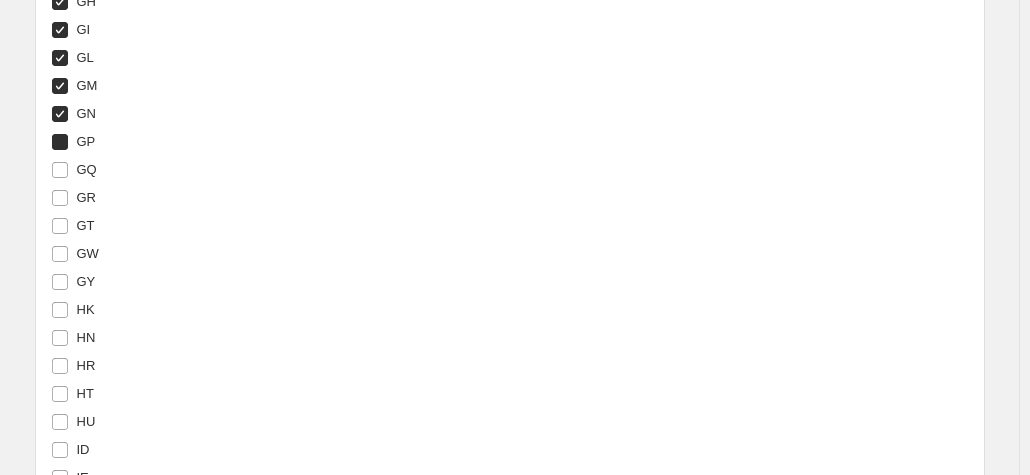 checkbox on "true" 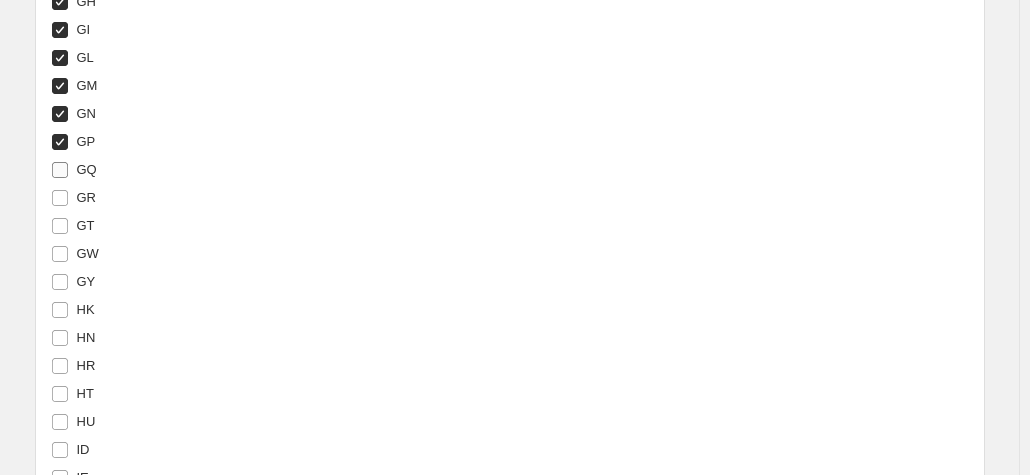 click on "GQ" at bounding box center (87, 169) 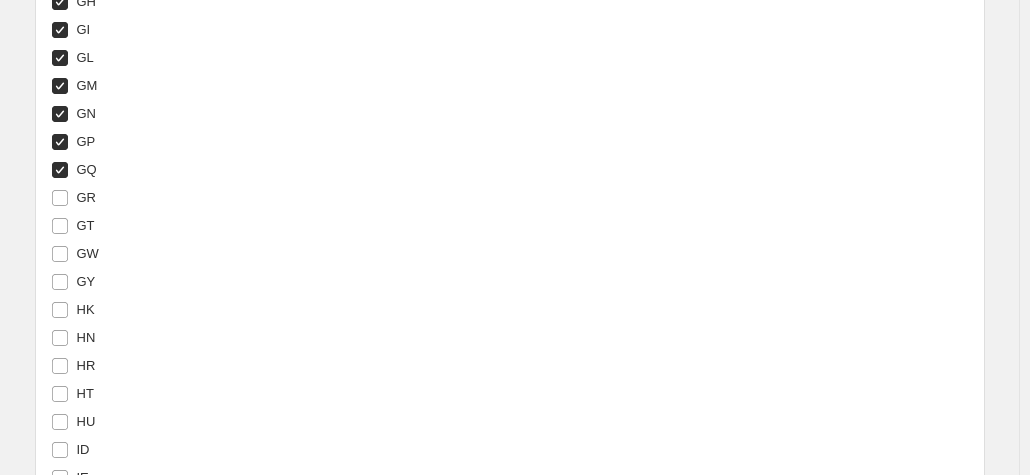 click on "GQ" at bounding box center [74, 170] 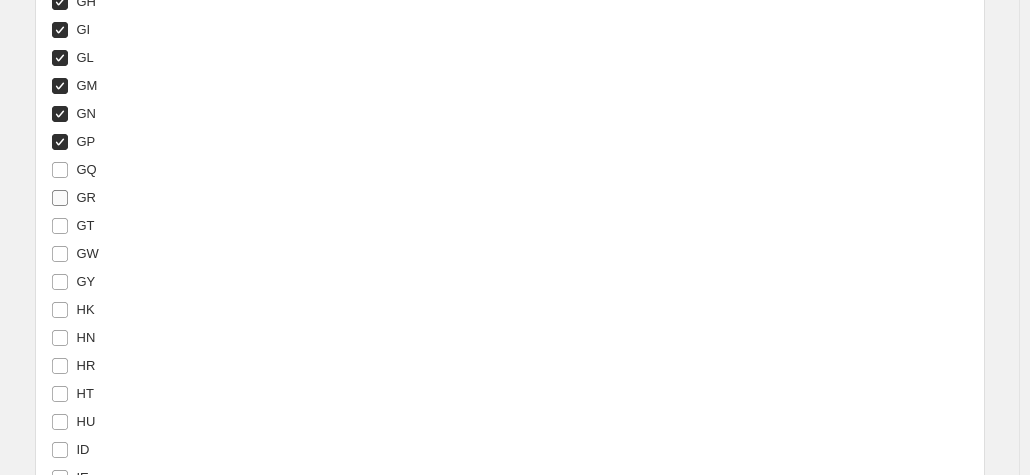 drag, startPoint x: 83, startPoint y: 161, endPoint x: 88, endPoint y: 180, distance: 19.646883 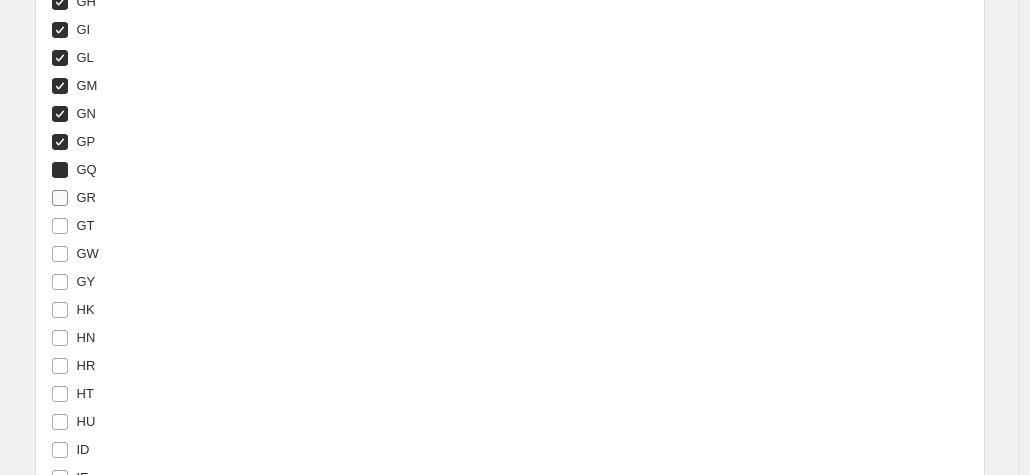 checkbox on "true" 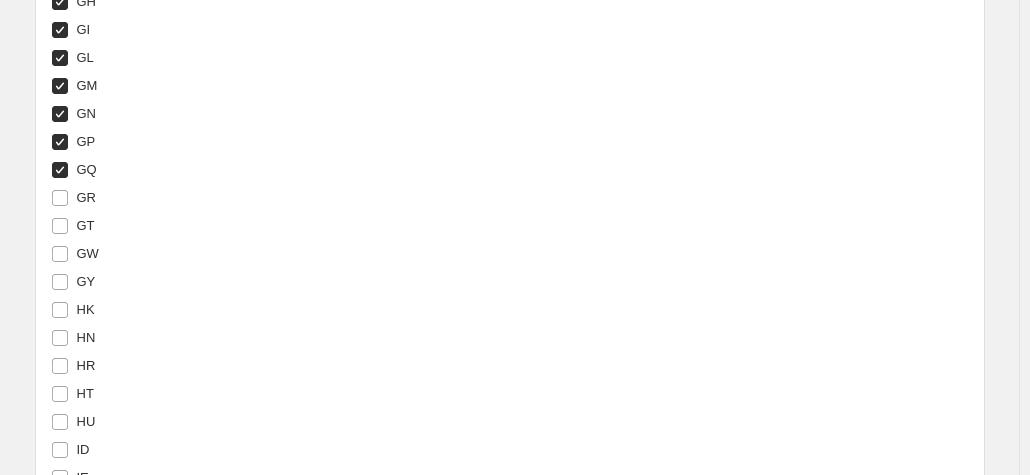 drag, startPoint x: 89, startPoint y: 186, endPoint x: 97, endPoint y: 219, distance: 33.955853 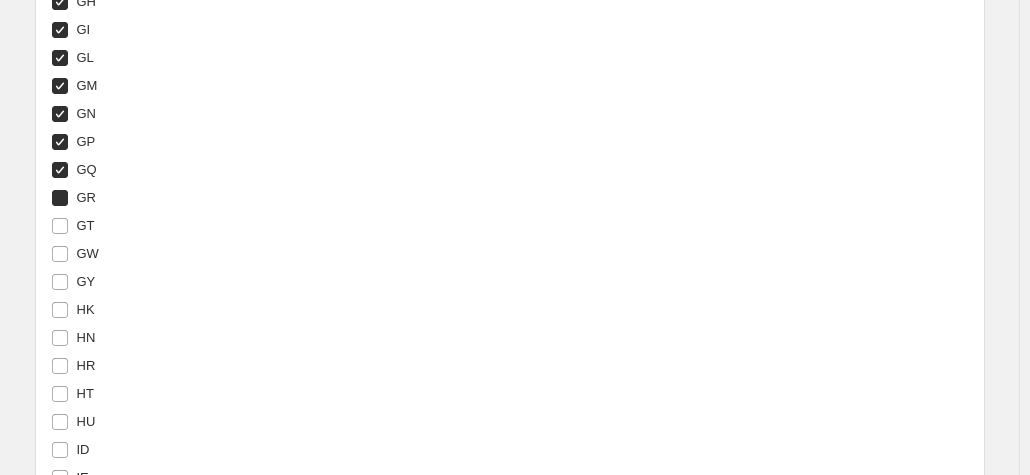 checkbox on "true" 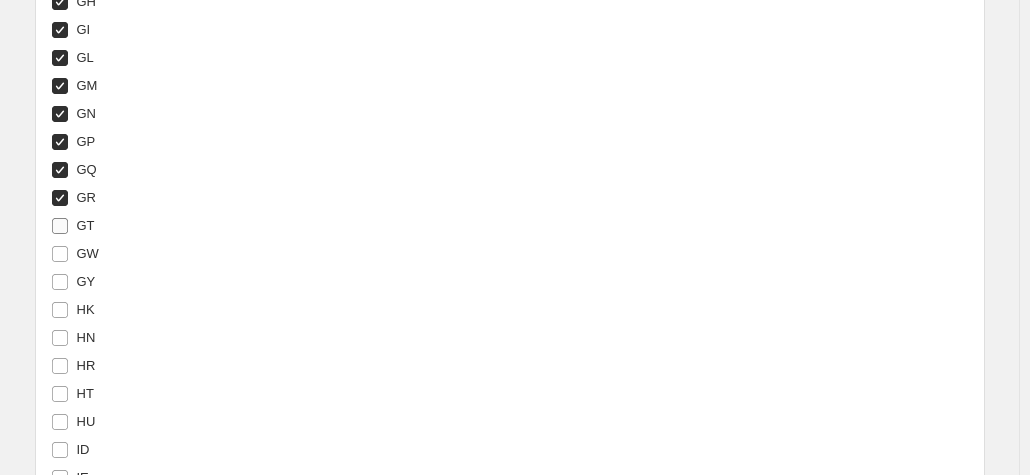 click on "GT" at bounding box center [86, 225] 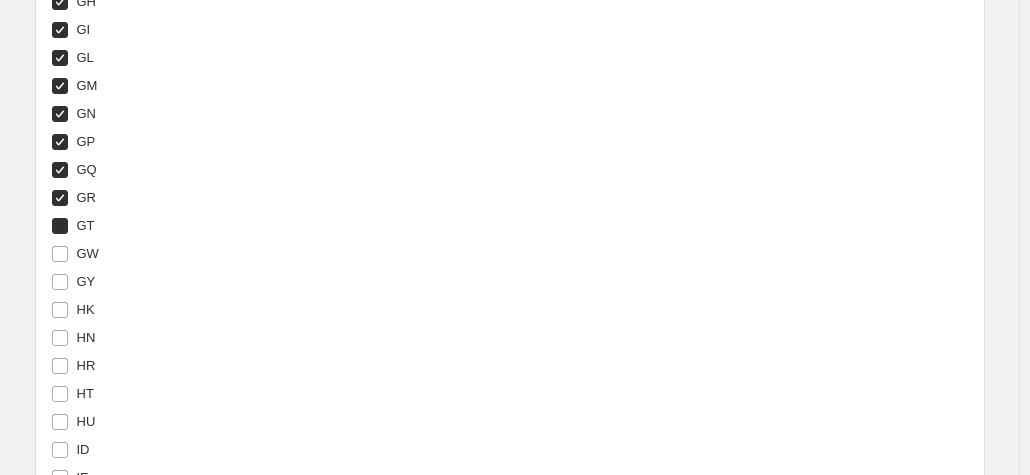 checkbox on "true" 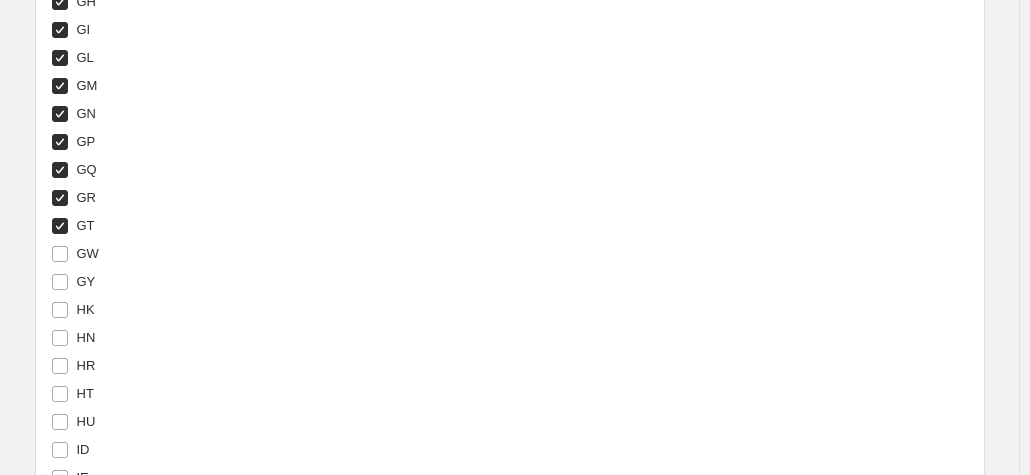 drag, startPoint x: 88, startPoint y: 241, endPoint x: 98, endPoint y: 272, distance: 32.572994 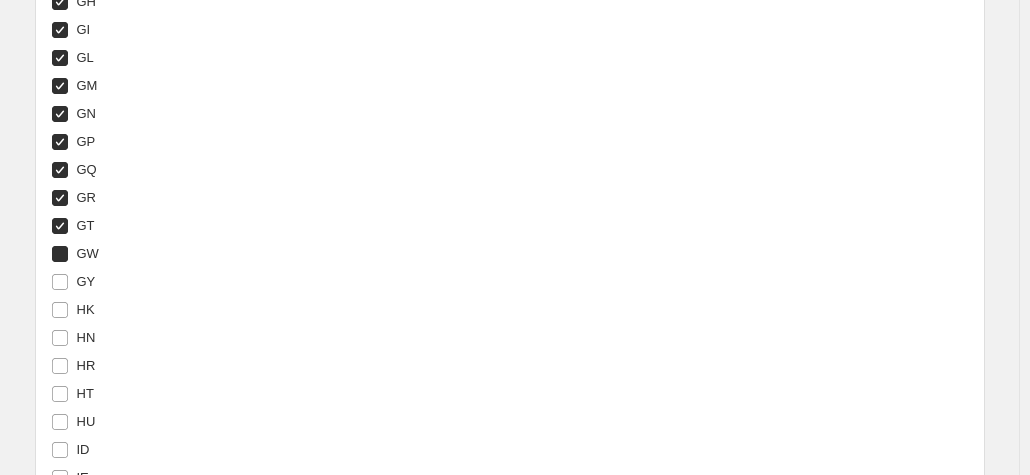 checkbox on "true" 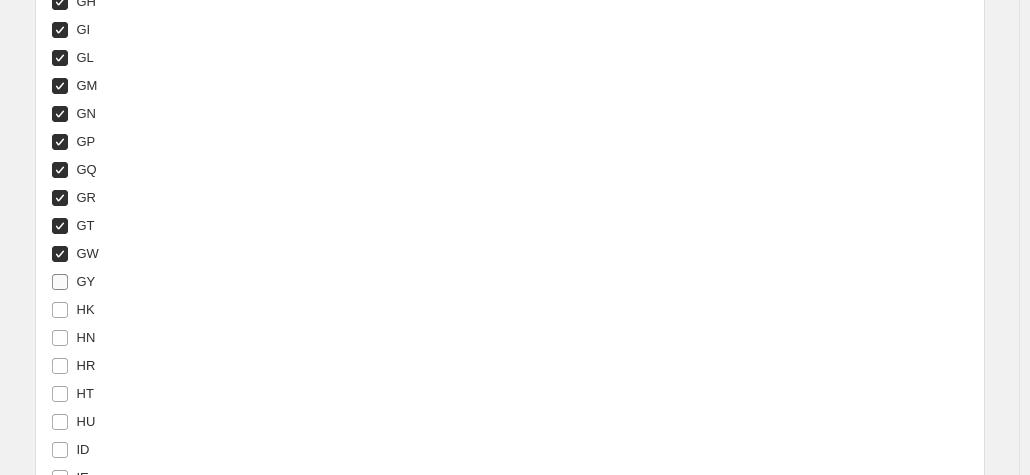 click on "GY" at bounding box center (86, 281) 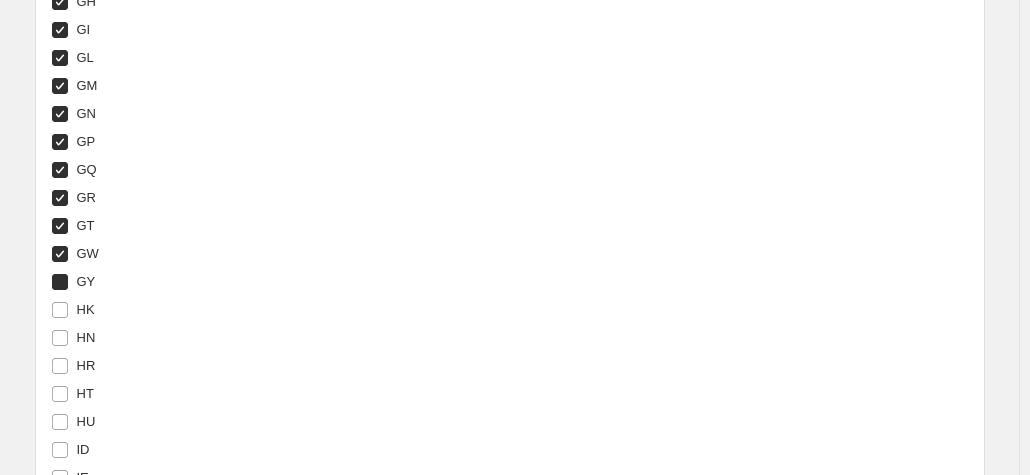 checkbox on "true" 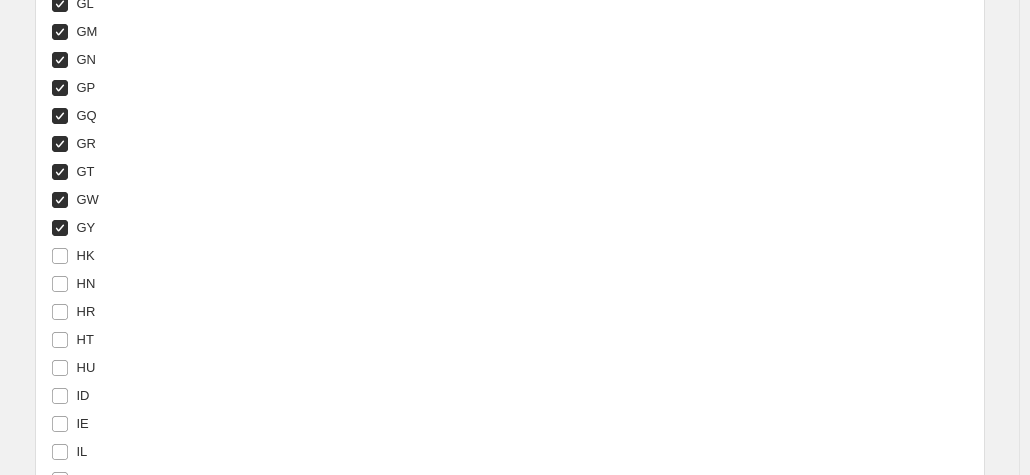 scroll, scrollTop: 3828, scrollLeft: 0, axis: vertical 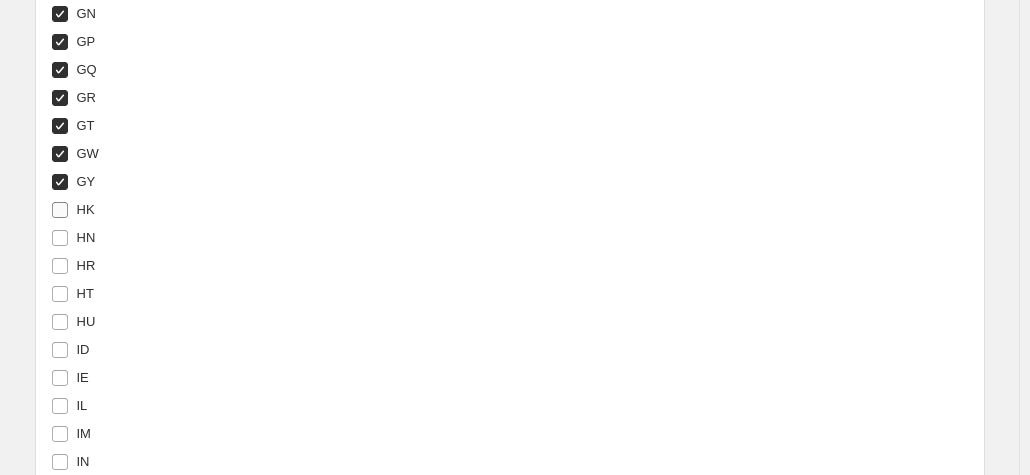 click on "HK" at bounding box center (73, 210) 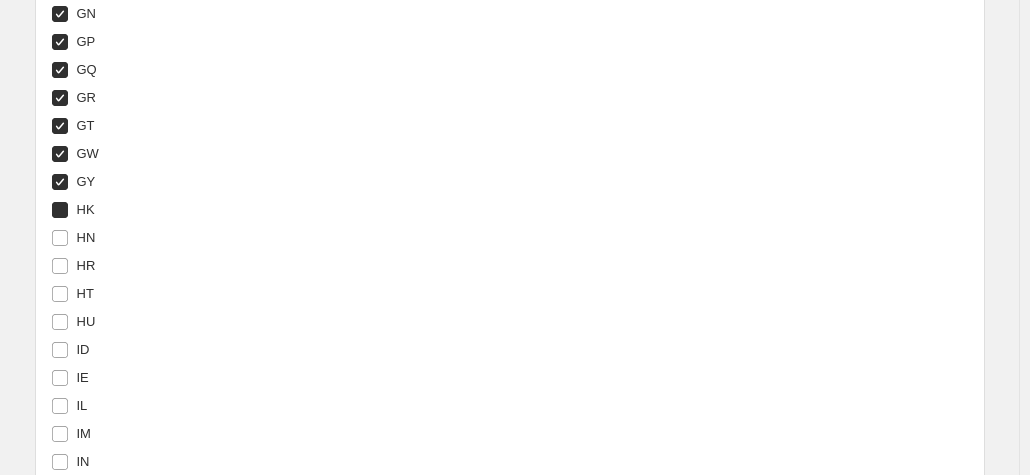 checkbox on "true" 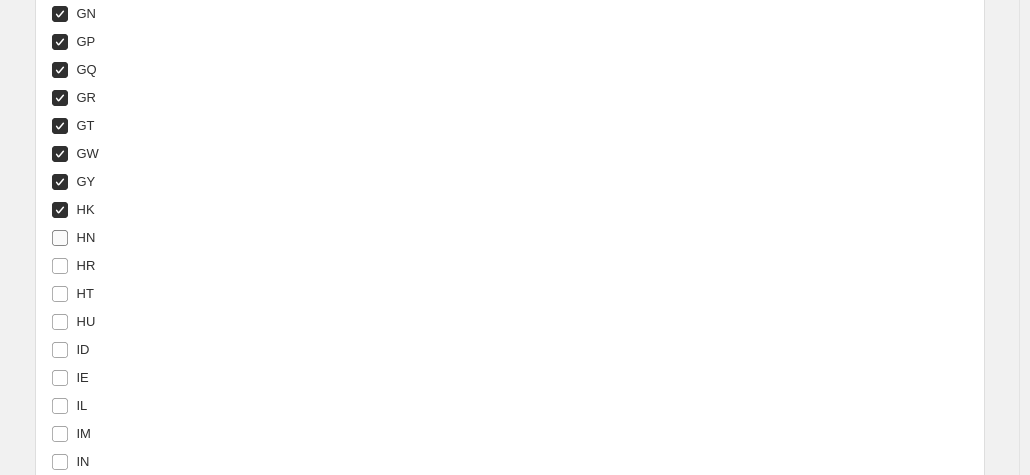 click on "HN" at bounding box center (86, 238) 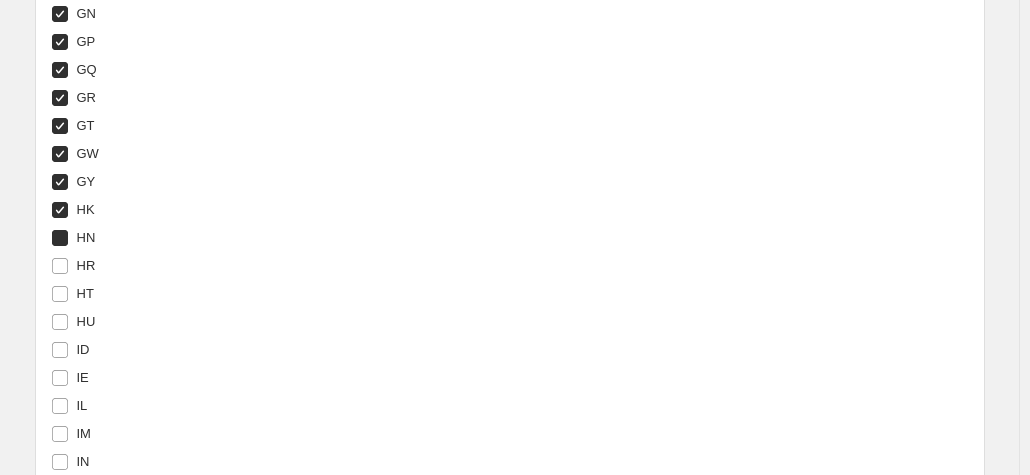 checkbox on "true" 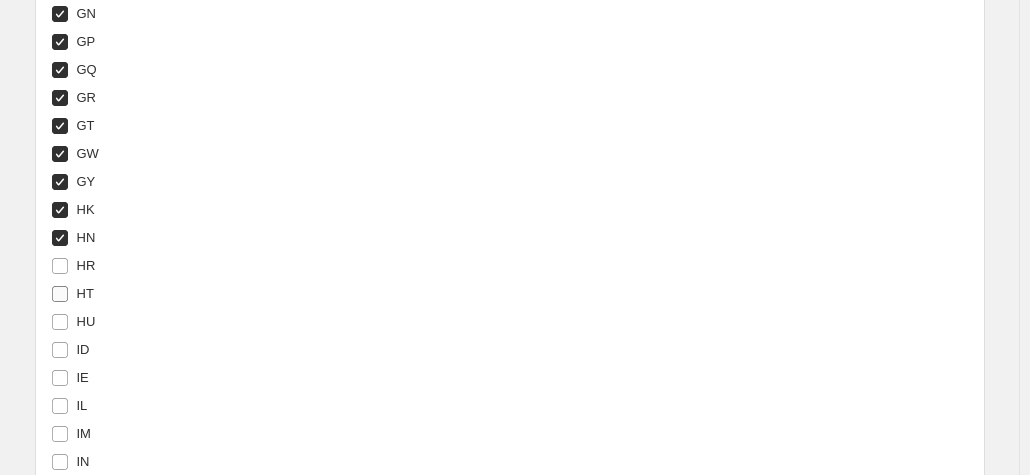 click on "HR" at bounding box center (73, 266) 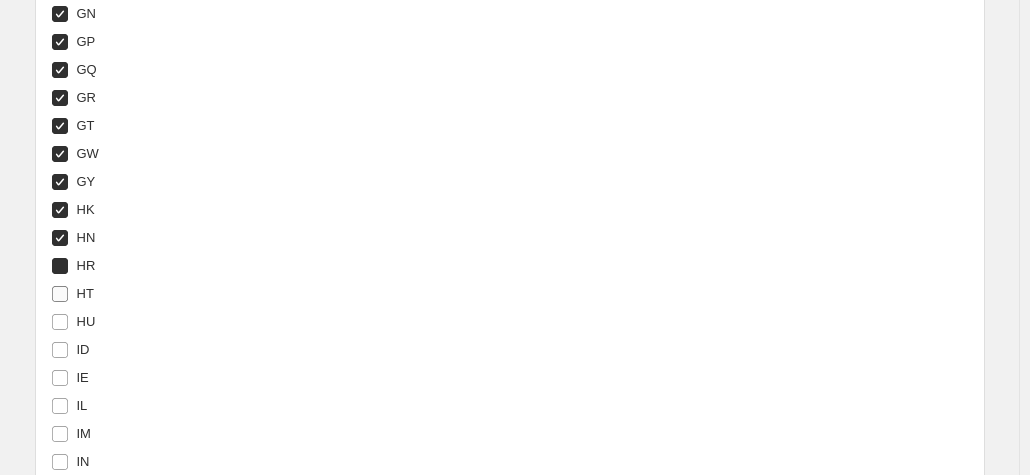 checkbox on "true" 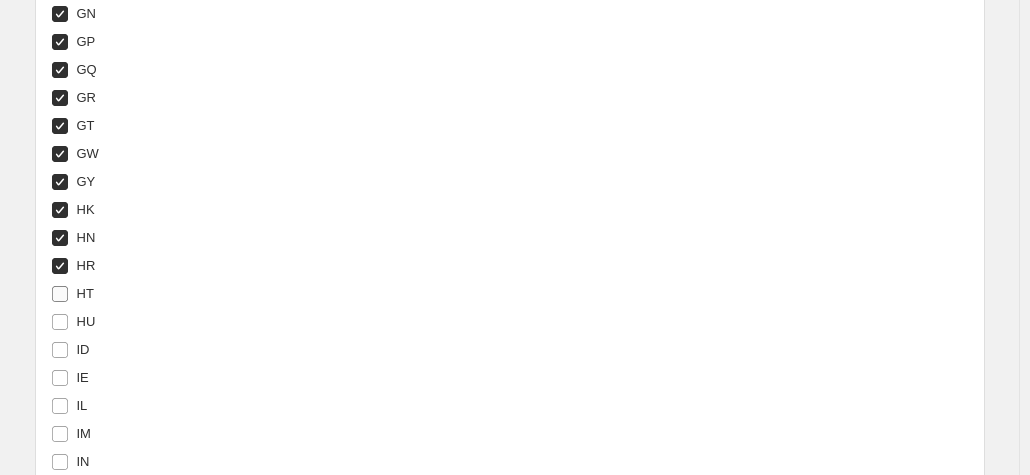 click on "HT" at bounding box center (85, 293) 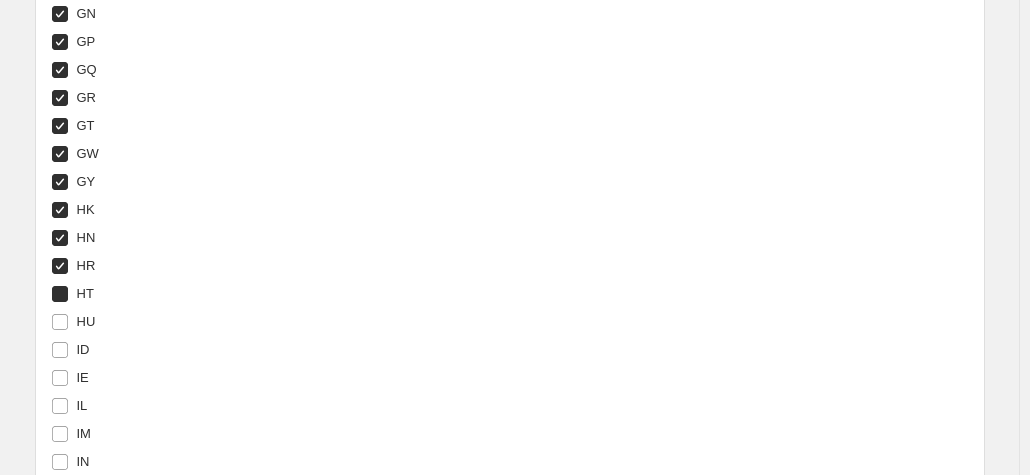 checkbox on "true" 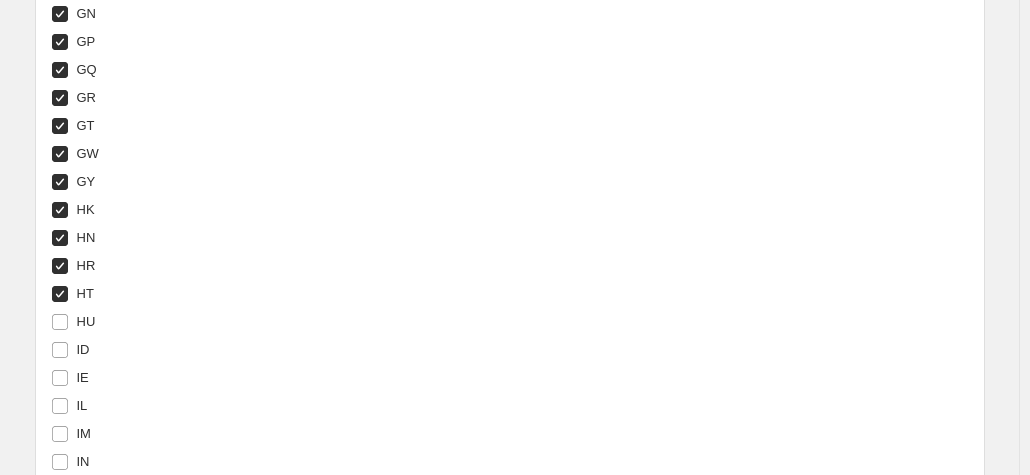 drag, startPoint x: 71, startPoint y: 323, endPoint x: 101, endPoint y: 259, distance: 70.68239 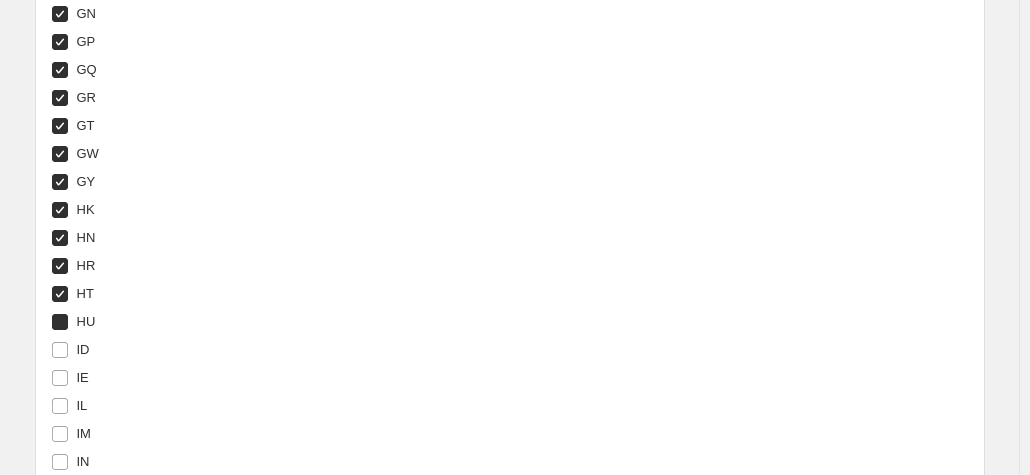 checkbox on "true" 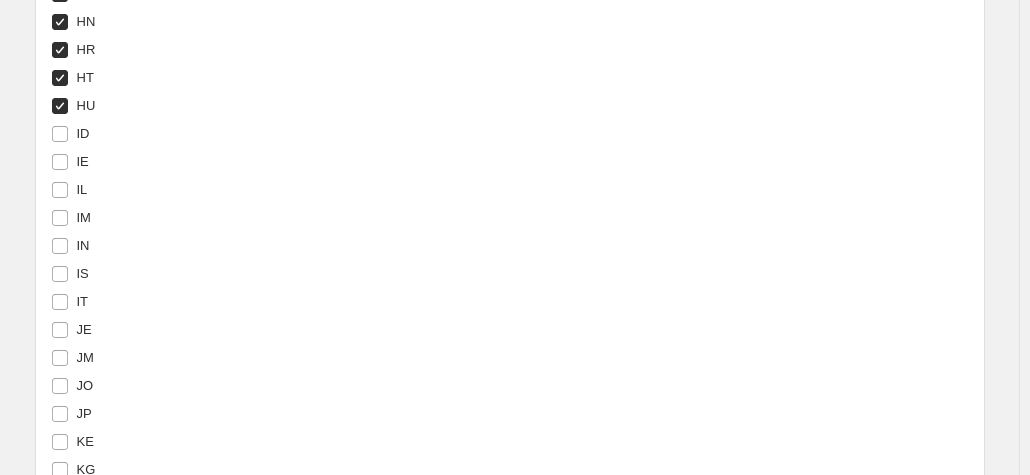 scroll, scrollTop: 4128, scrollLeft: 0, axis: vertical 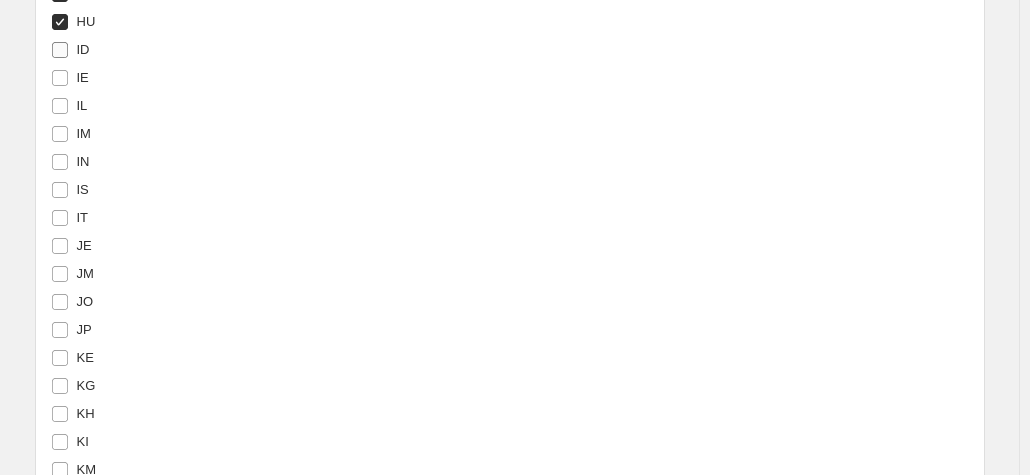 click on "ID" at bounding box center (83, 50) 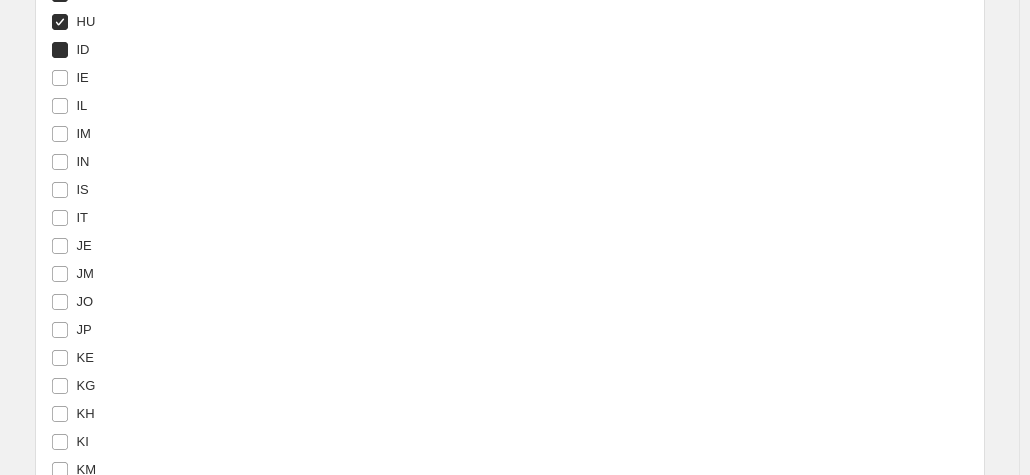 checkbox on "true" 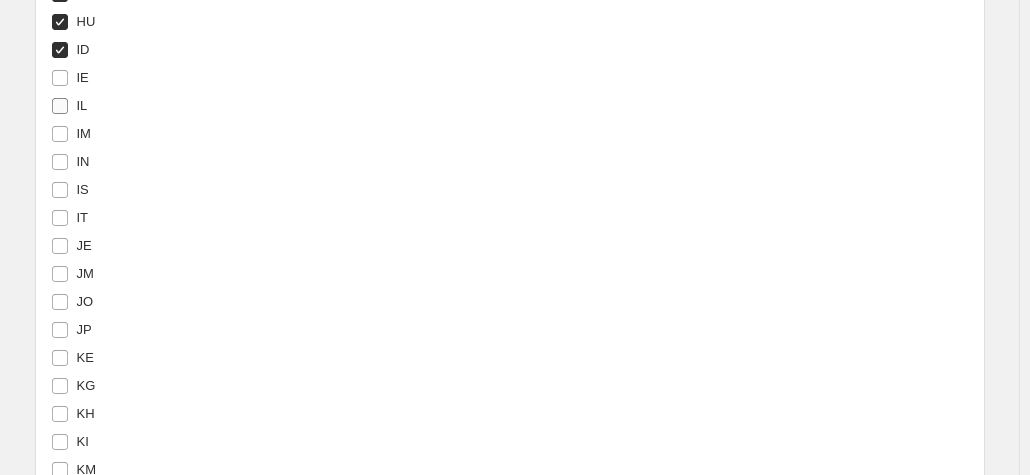 drag, startPoint x: 82, startPoint y: 74, endPoint x: 83, endPoint y: 94, distance: 20.024984 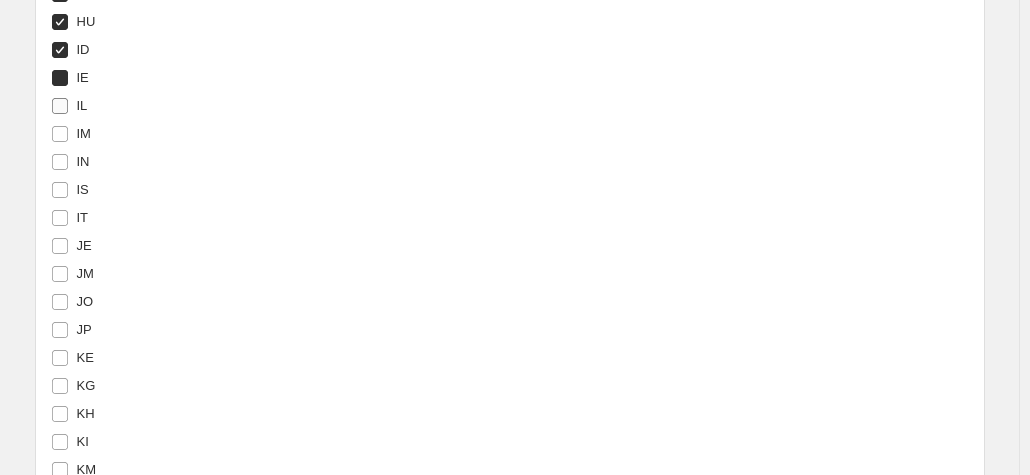 checkbox on "true" 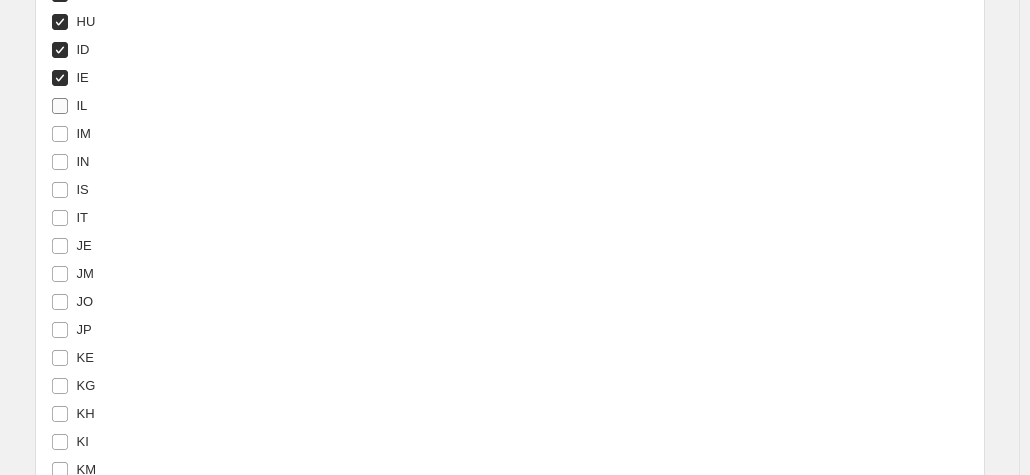 click on "IL" at bounding box center (82, 105) 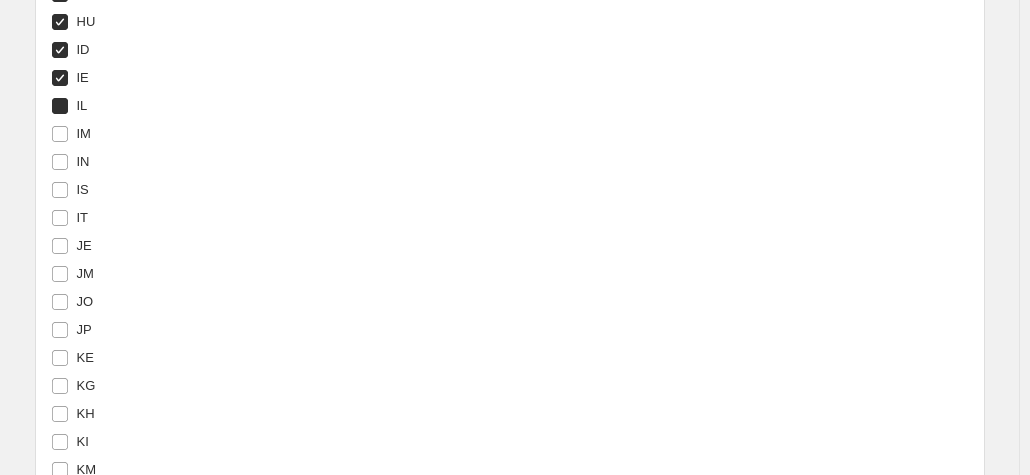 checkbox on "true" 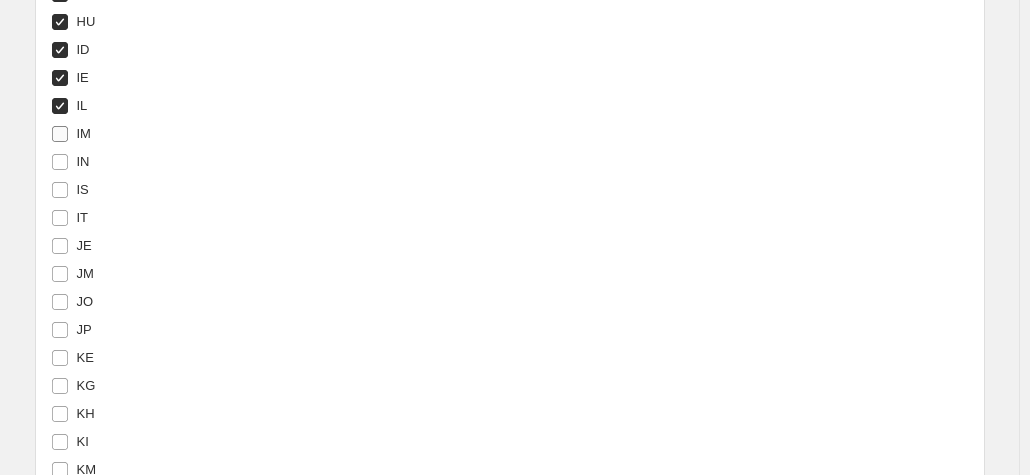 click on "IM" at bounding box center (71, 134) 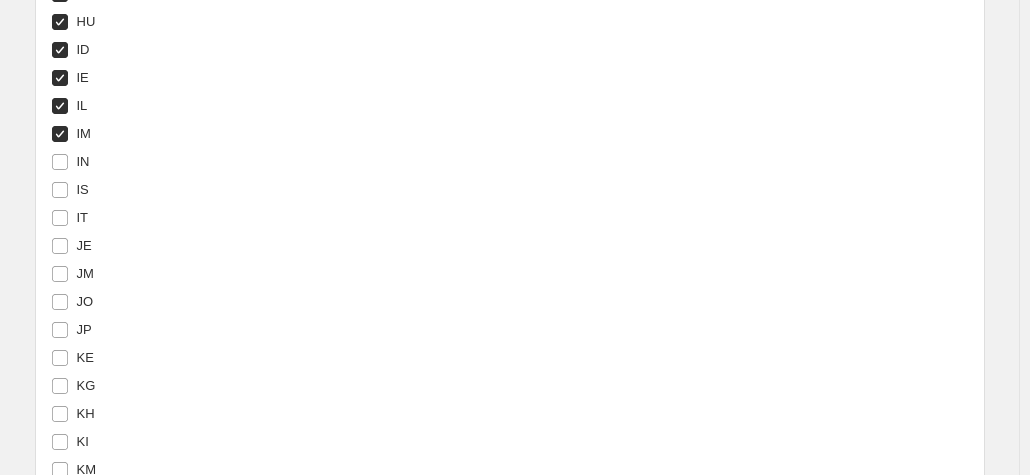 click on "IM" at bounding box center [71, 134] 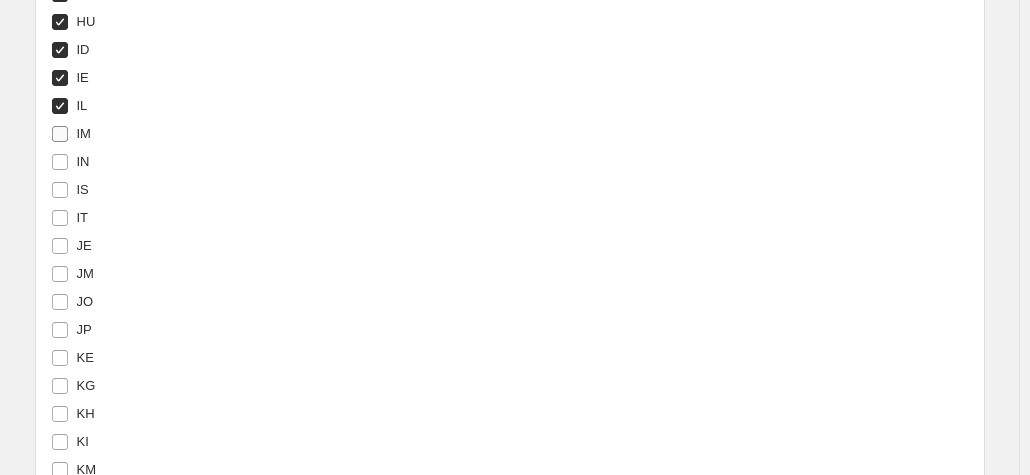 click on "IM" at bounding box center [71, 134] 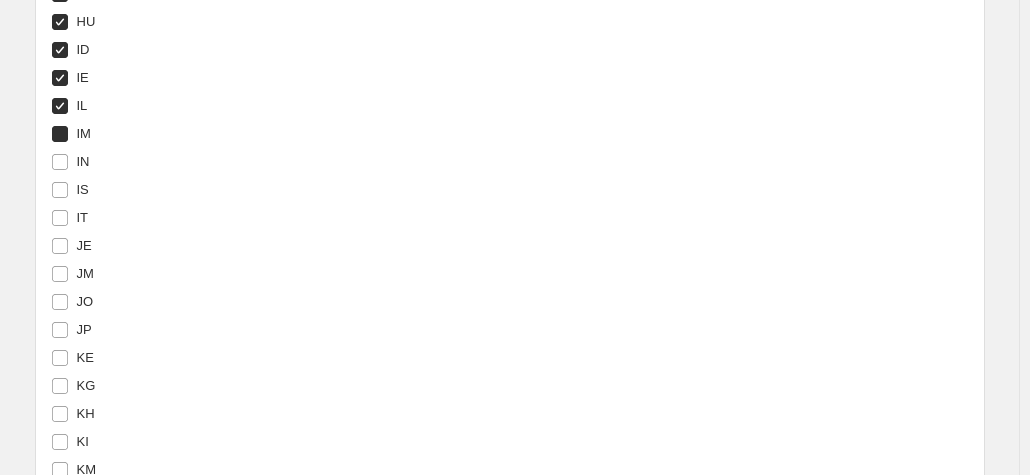 checkbox on "true" 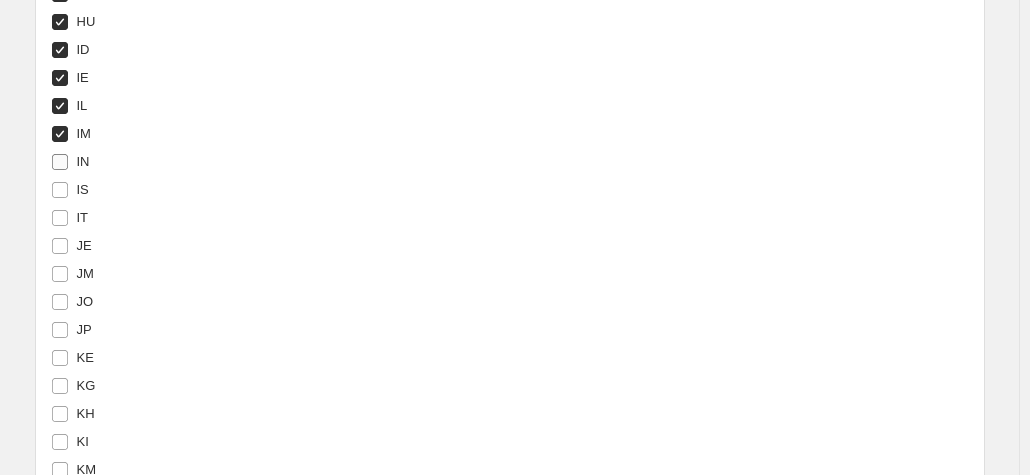 click on "IN" at bounding box center (70, 162) 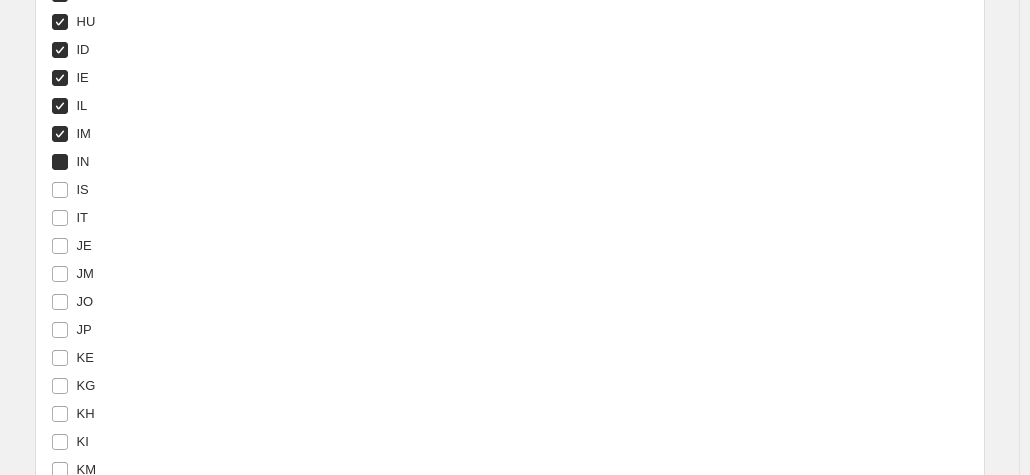 checkbox on "true" 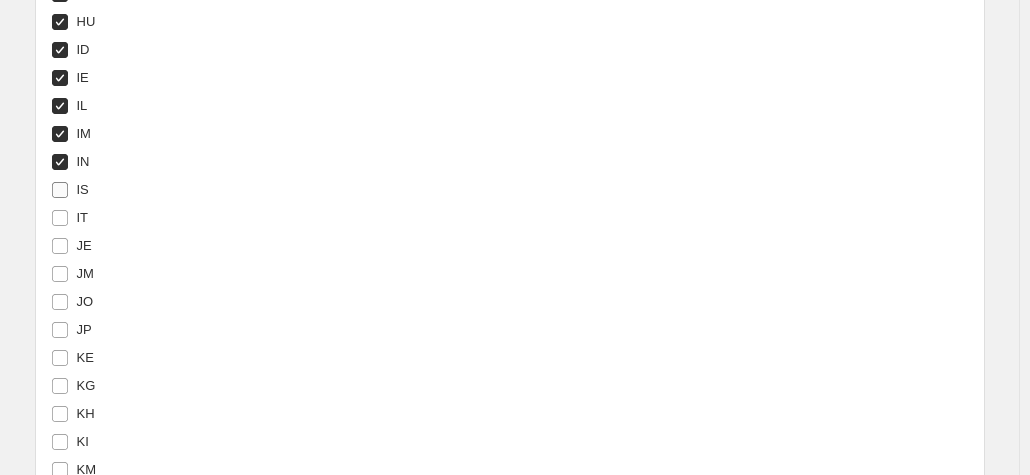 click on "IS" at bounding box center (83, 189) 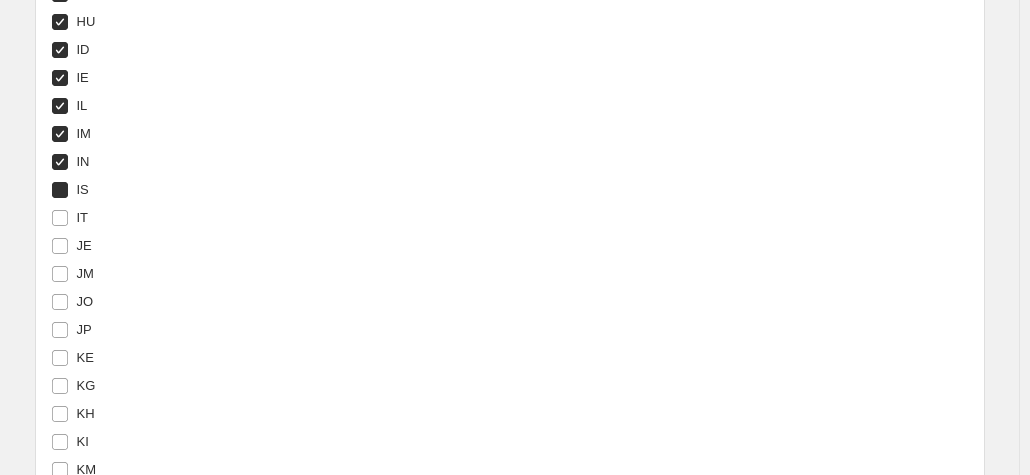 checkbox on "true" 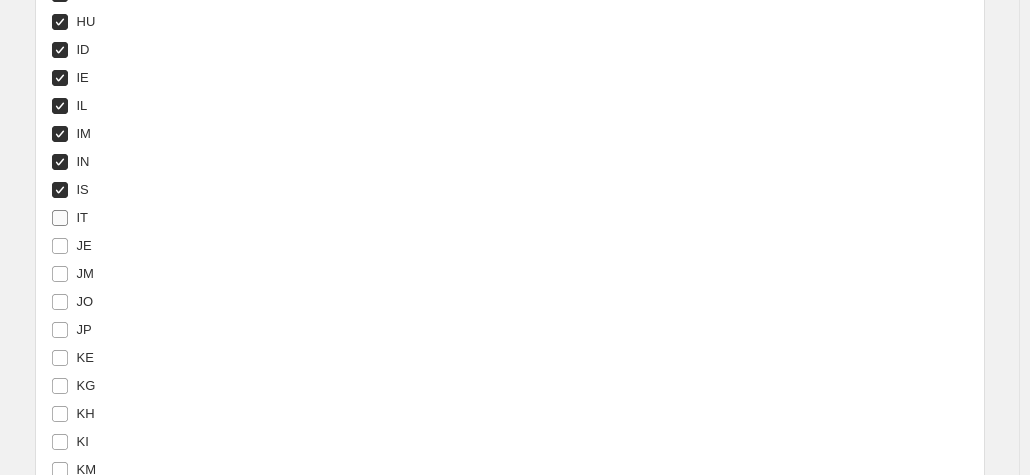 click on "IT" at bounding box center [70, 218] 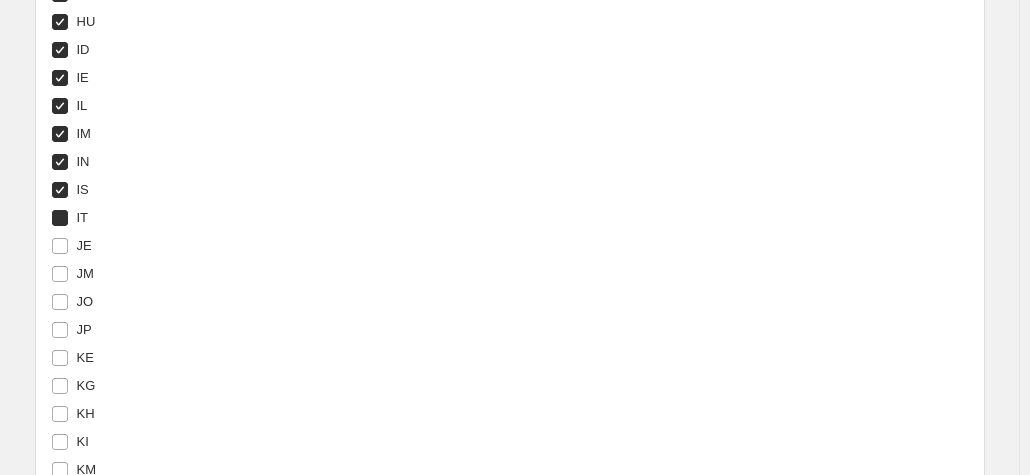 checkbox on "true" 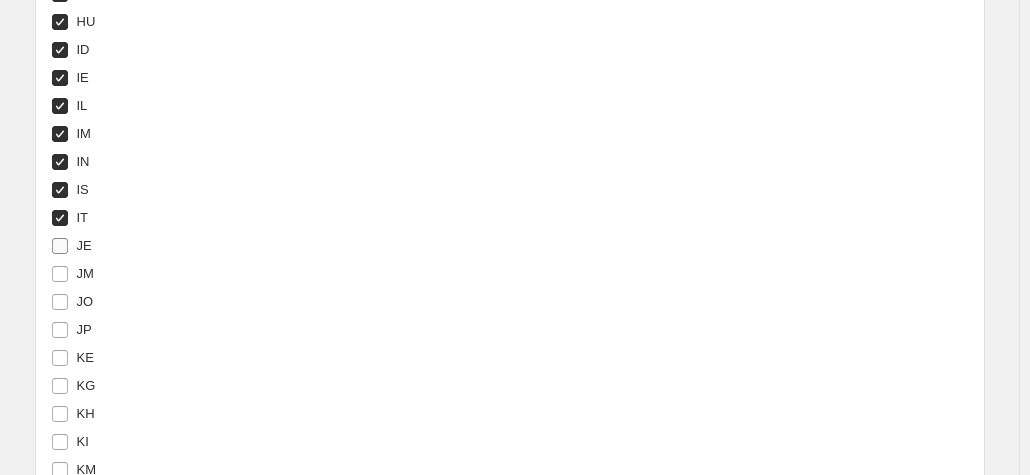 click on "JE" at bounding box center [84, 245] 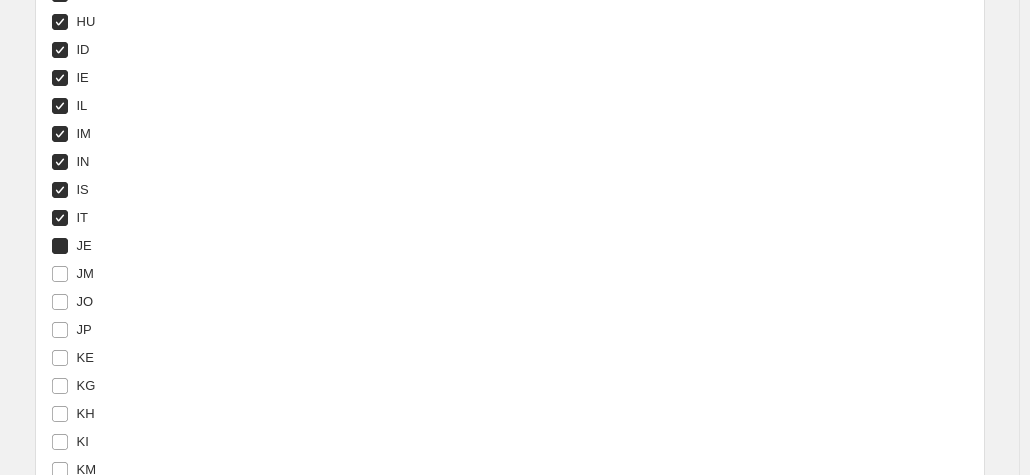 checkbox on "true" 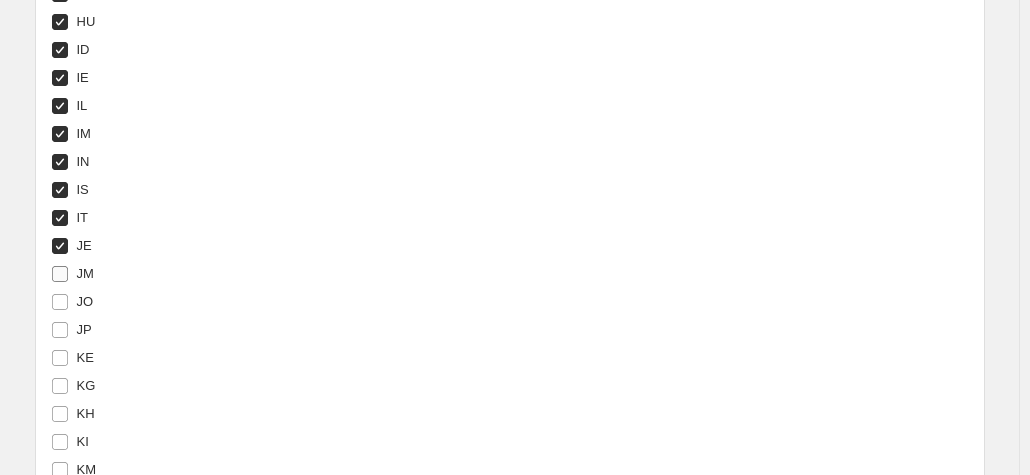 click on "JM" at bounding box center (85, 273) 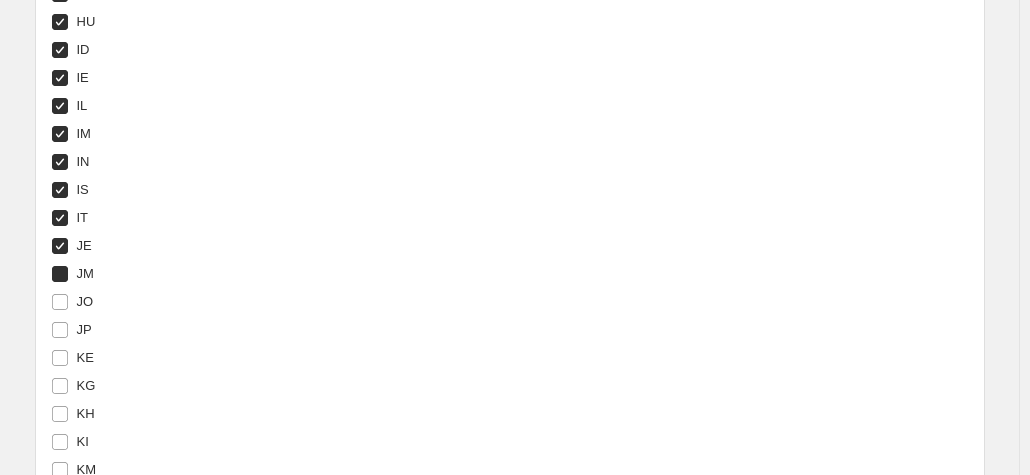 checkbox on "true" 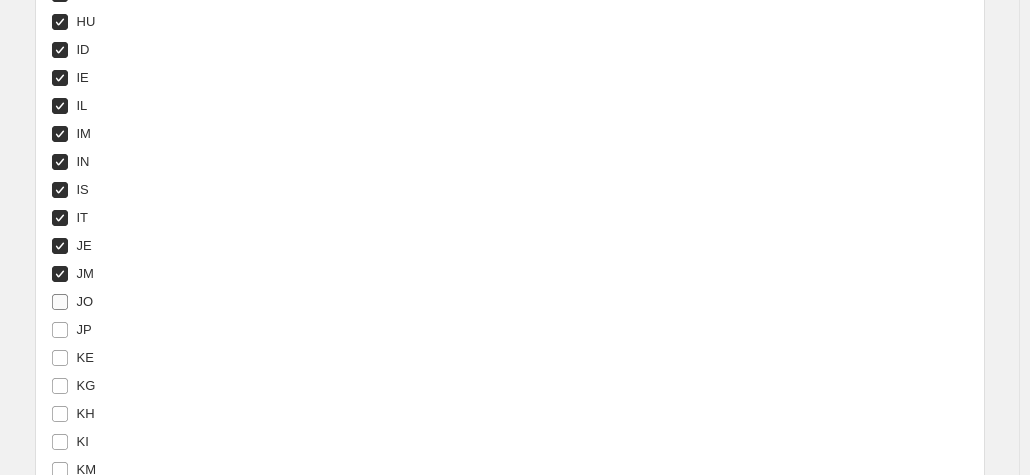 click on "JO" at bounding box center (85, 301) 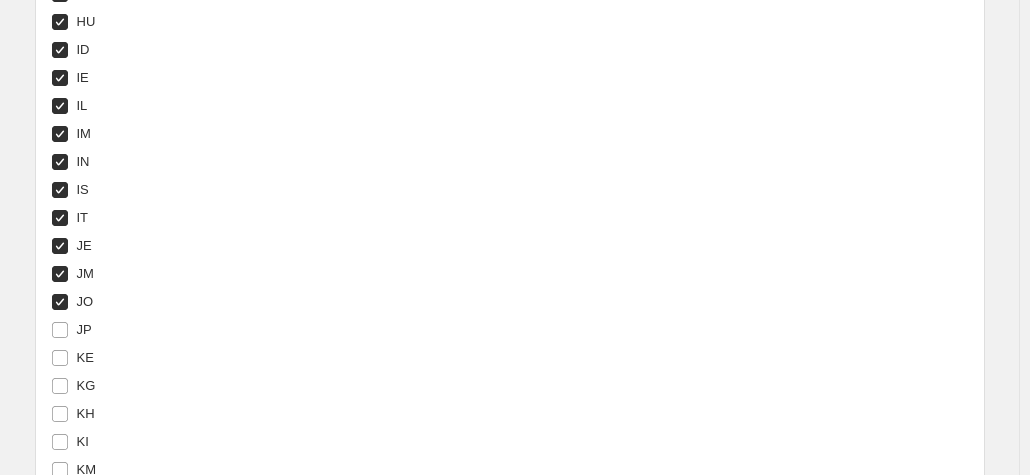 click on "JO" at bounding box center [72, 302] 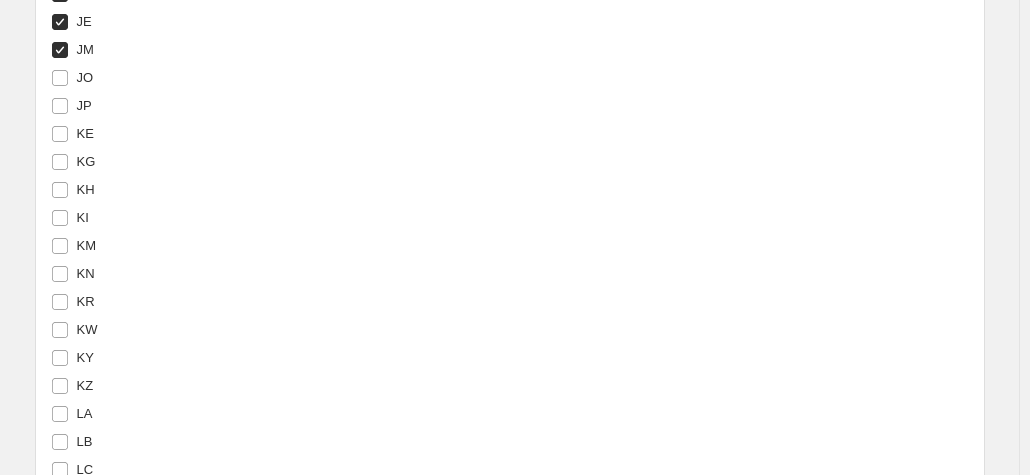 scroll, scrollTop: 4328, scrollLeft: 0, axis: vertical 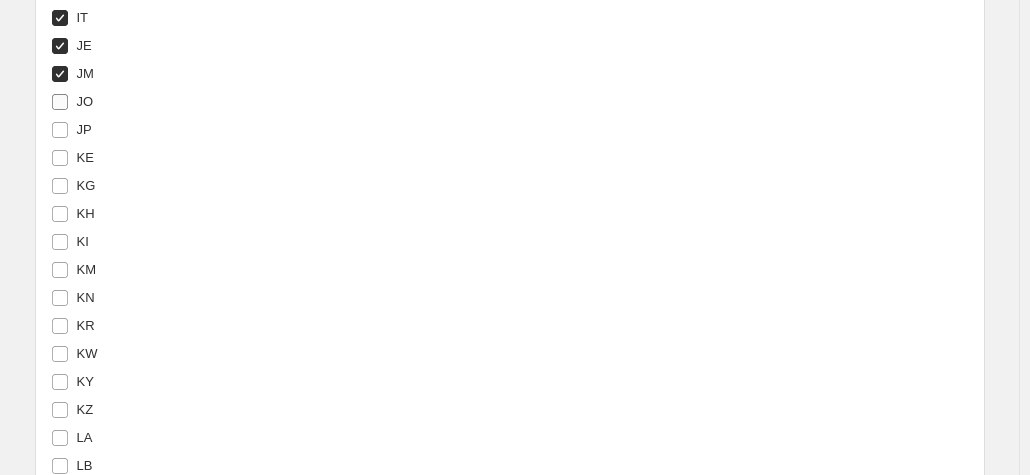 click on "JO" at bounding box center [72, 102] 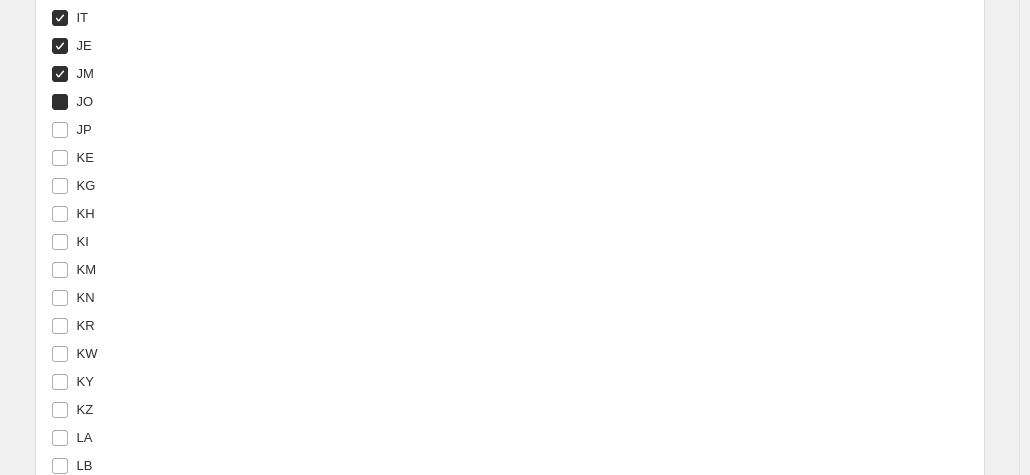 checkbox on "true" 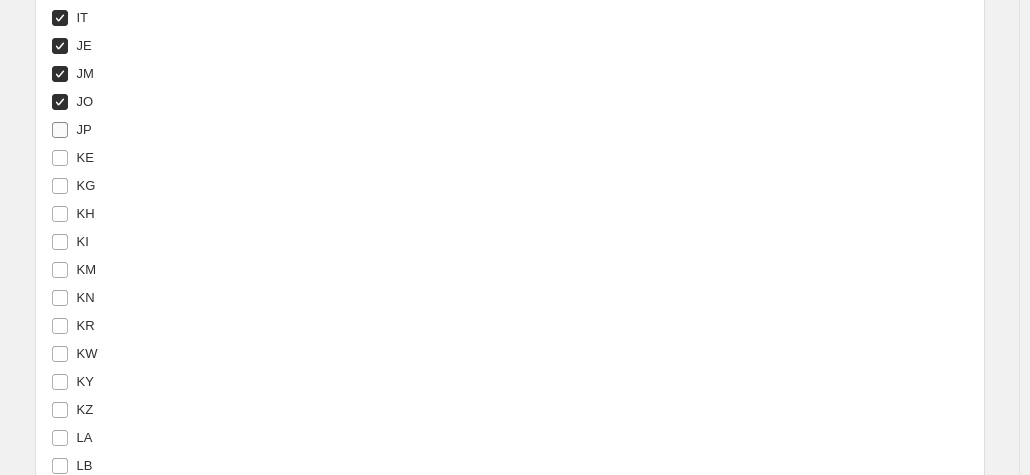 click on "JP" at bounding box center (71, 130) 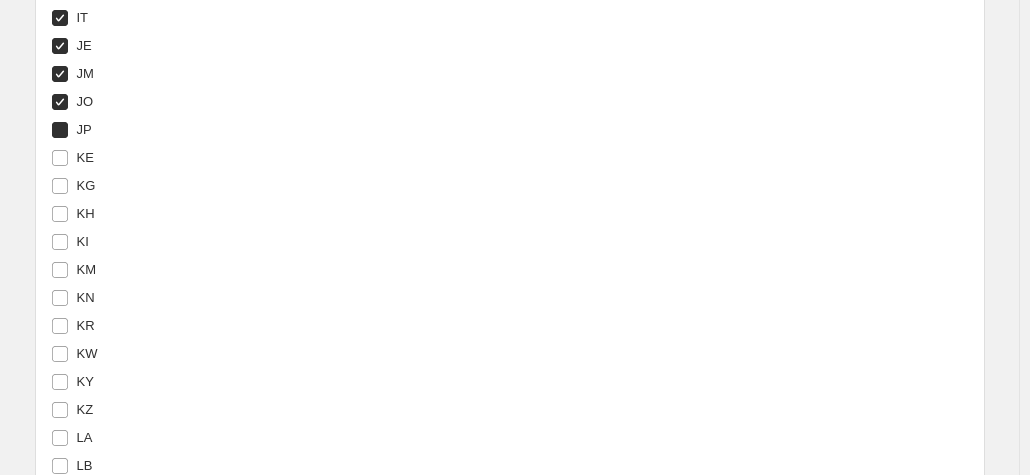 checkbox on "true" 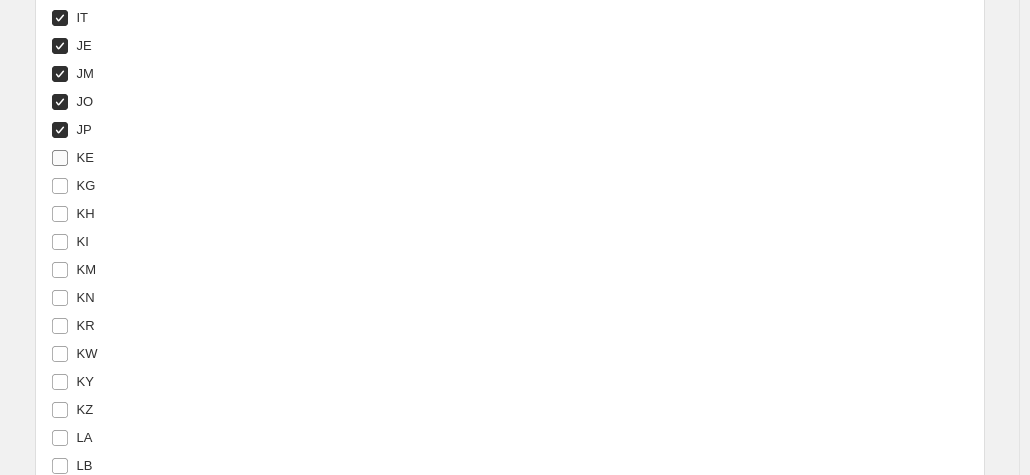 click on "KE" at bounding box center [72, 158] 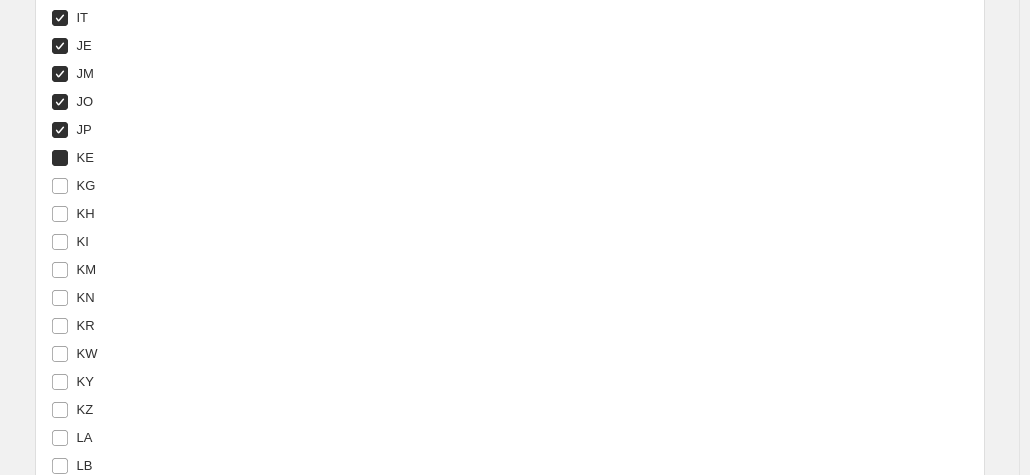 checkbox on "true" 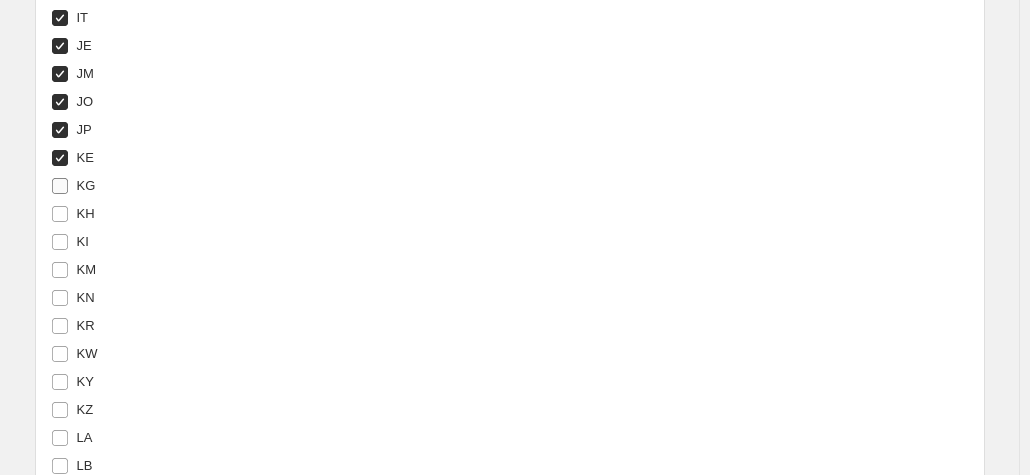 click on "KG" at bounding box center [73, 186] 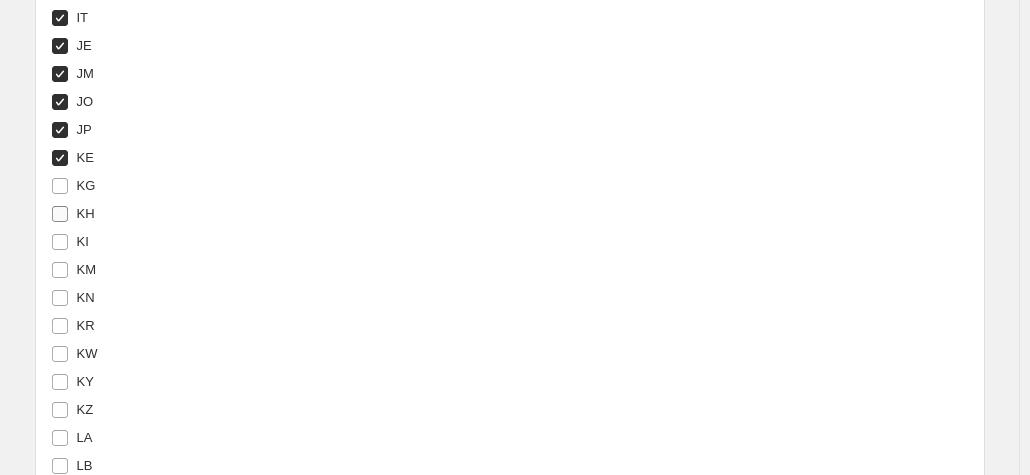 click on "KH" at bounding box center [86, 213] 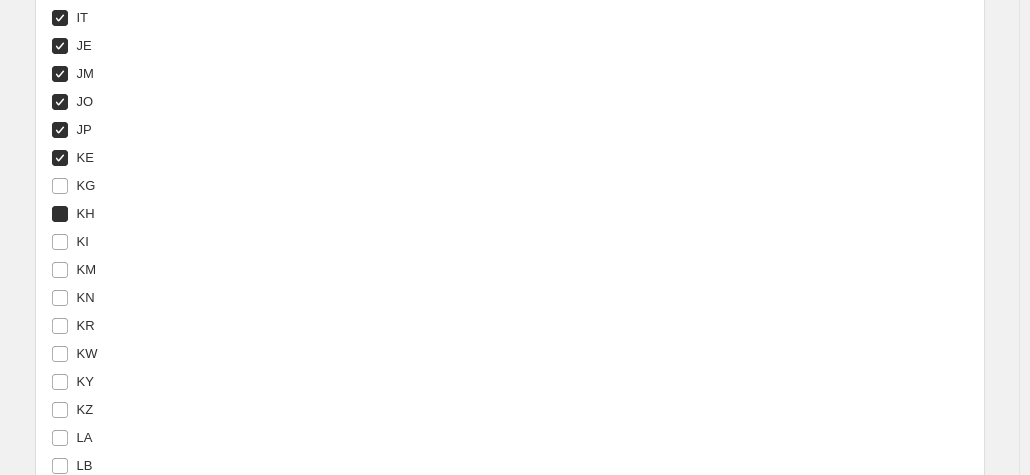 checkbox on "true" 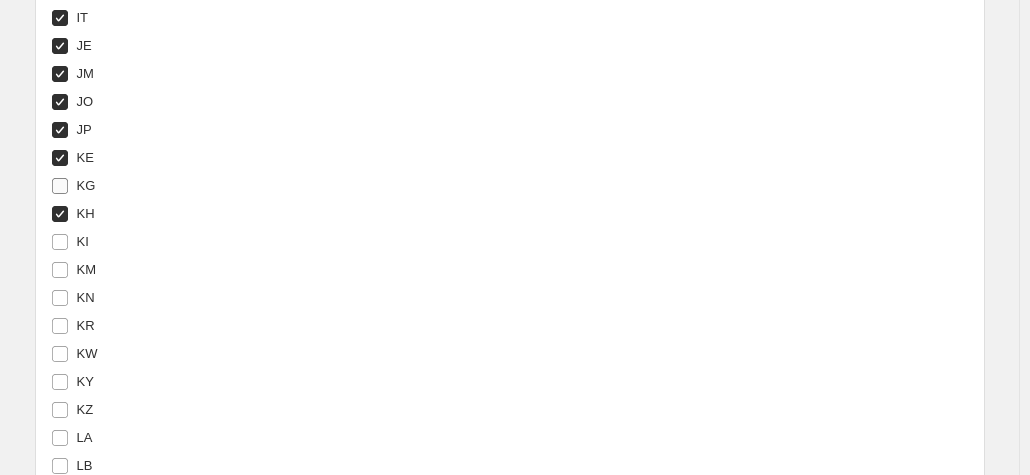 click on "KG" at bounding box center [86, 185] 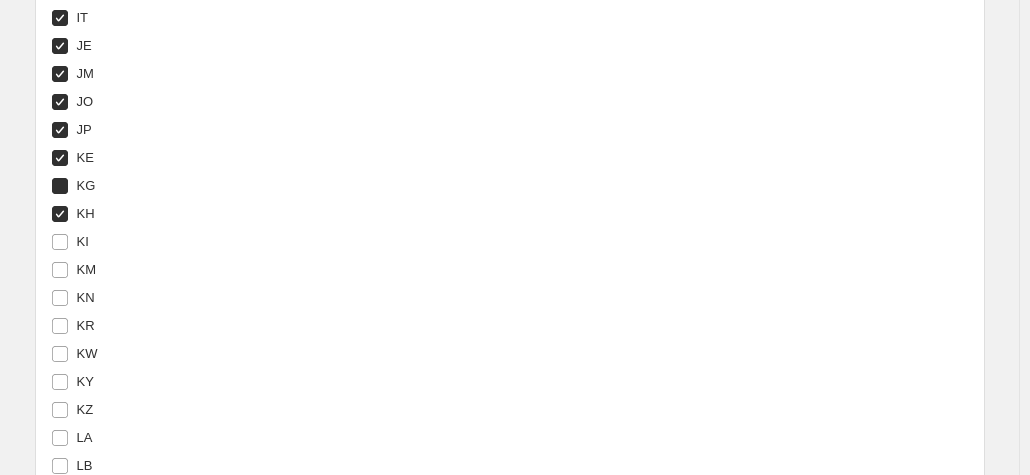 checkbox on "true" 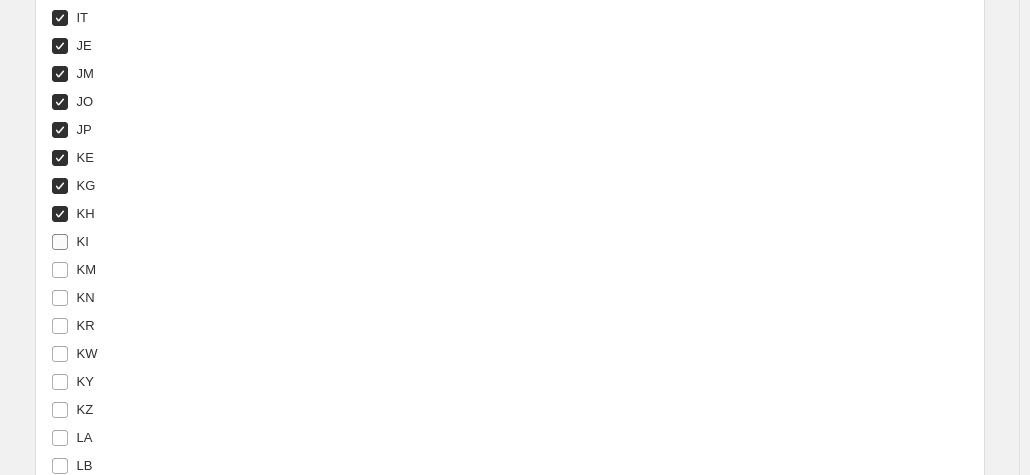 click on "KI" at bounding box center (83, 241) 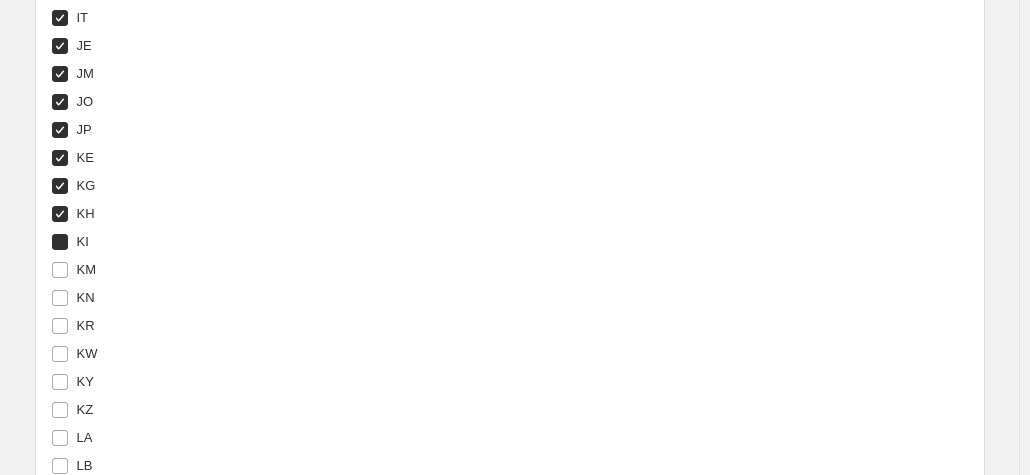 checkbox on "true" 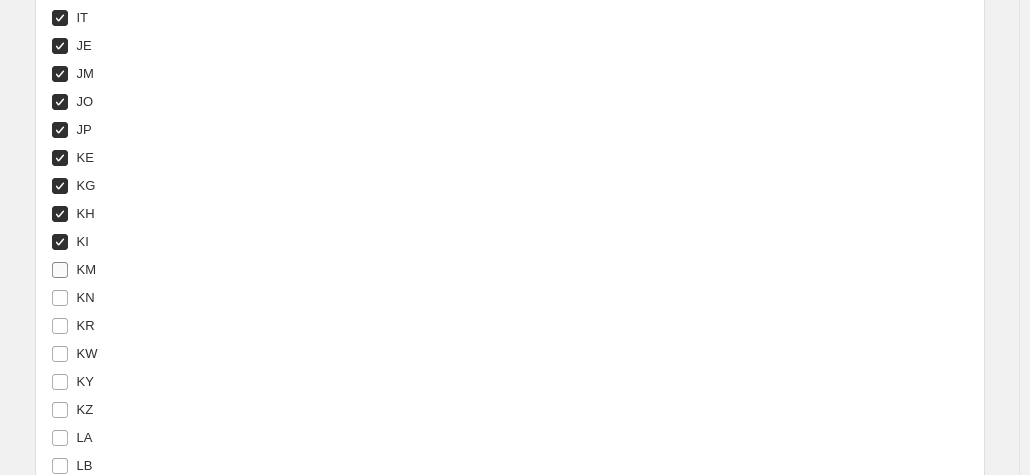 click on "KM" at bounding box center (87, 269) 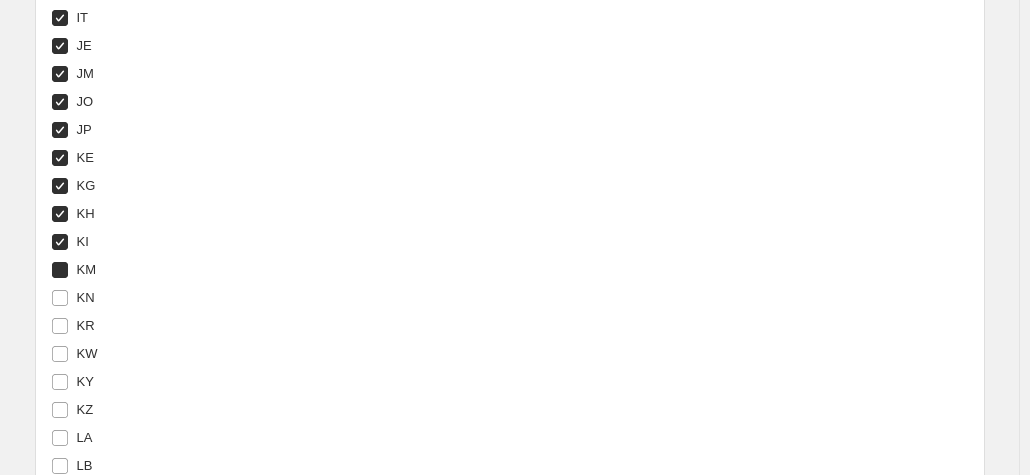 checkbox on "true" 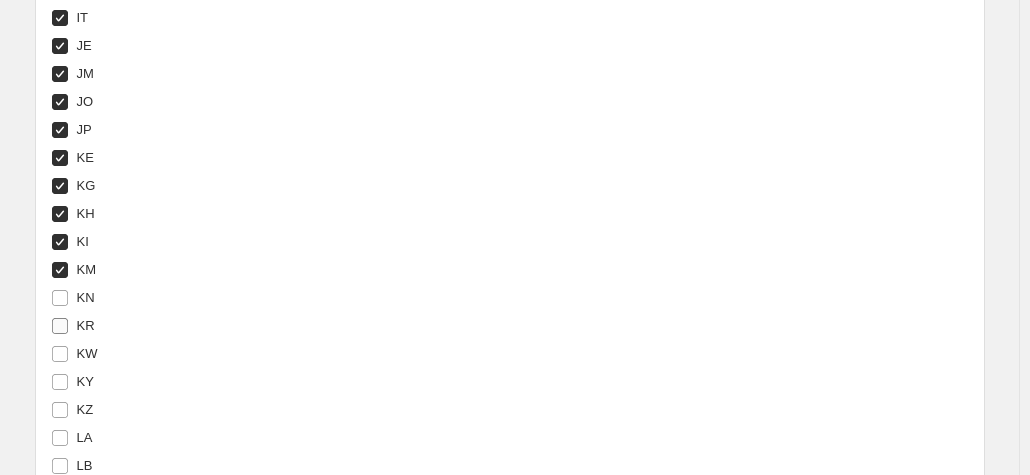 click on "KN" at bounding box center [73, 298] 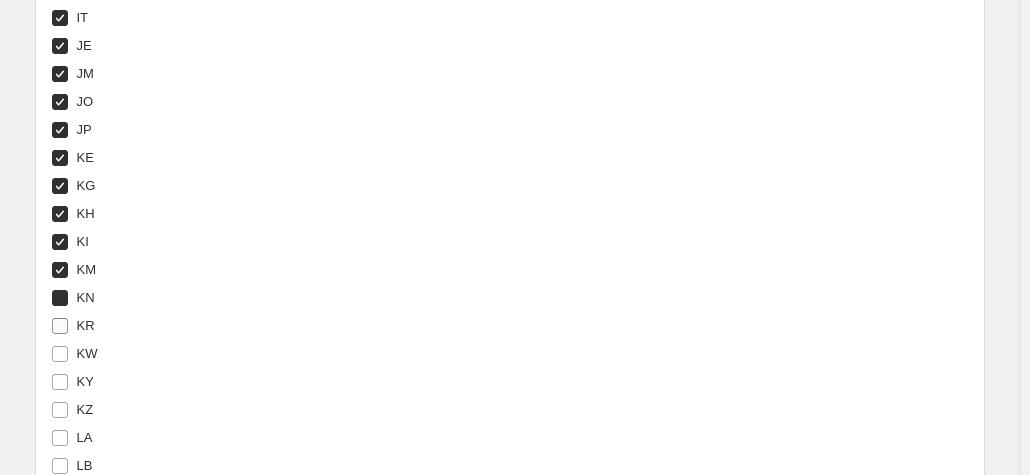 checkbox on "true" 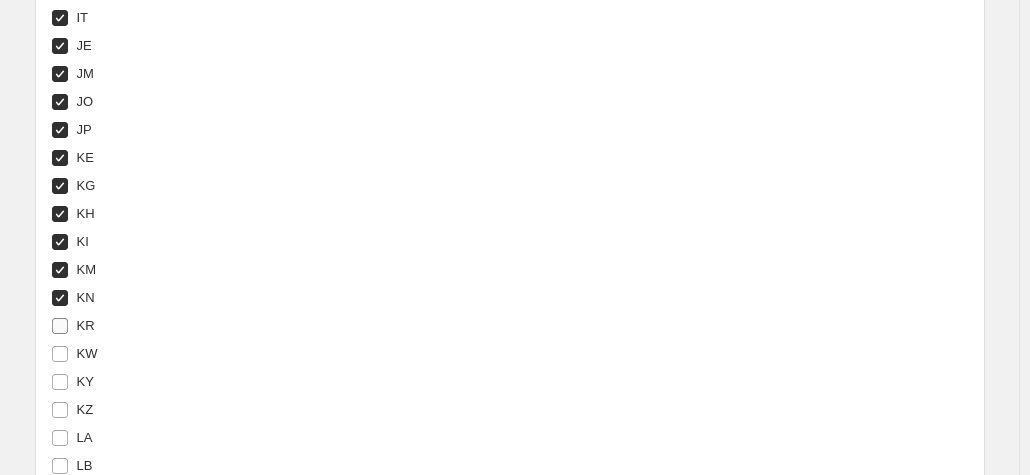 click on "KR" at bounding box center [86, 325] 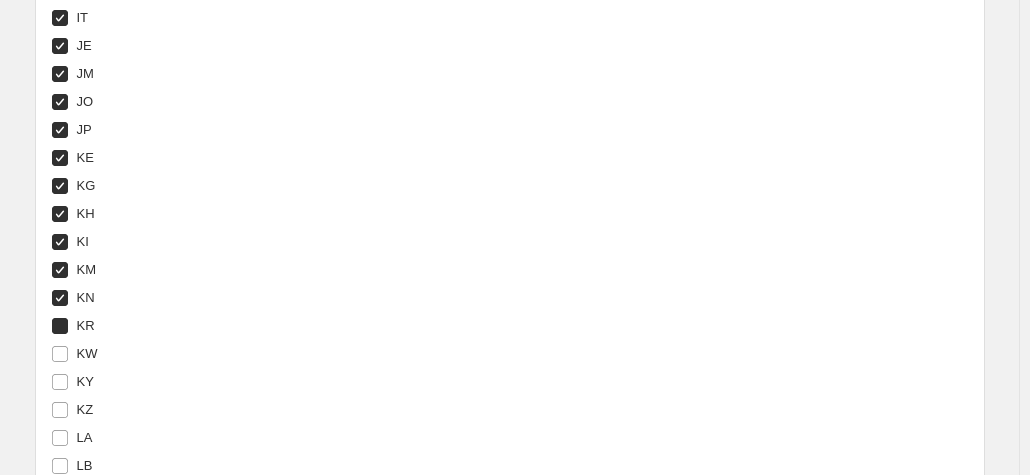 checkbox on "true" 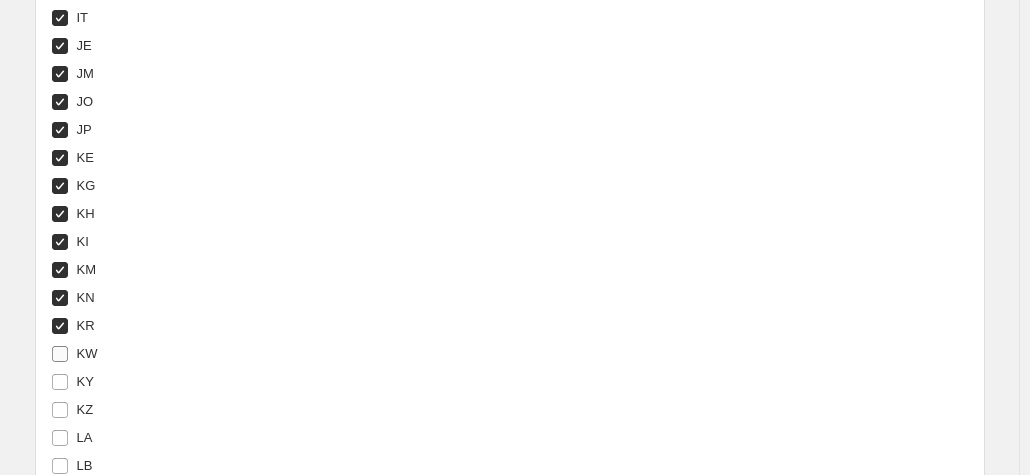 click on "KW" at bounding box center [87, 353] 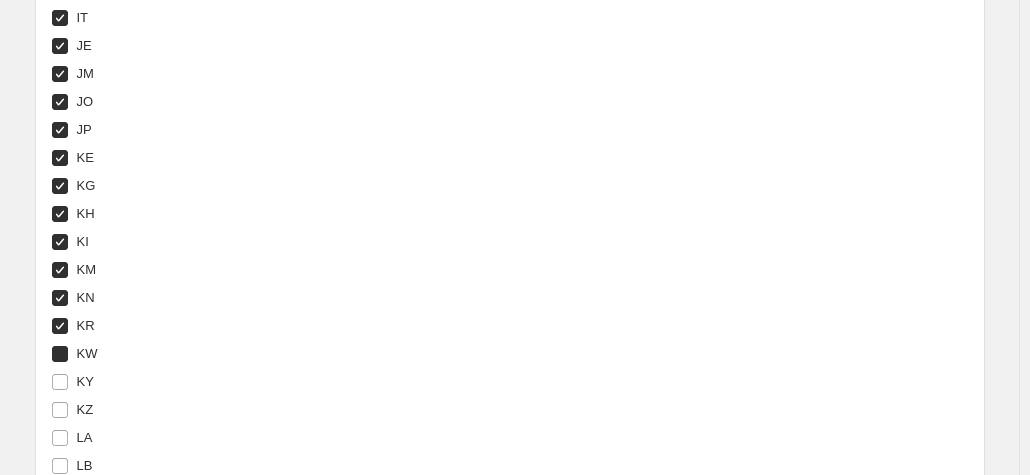 checkbox on "true" 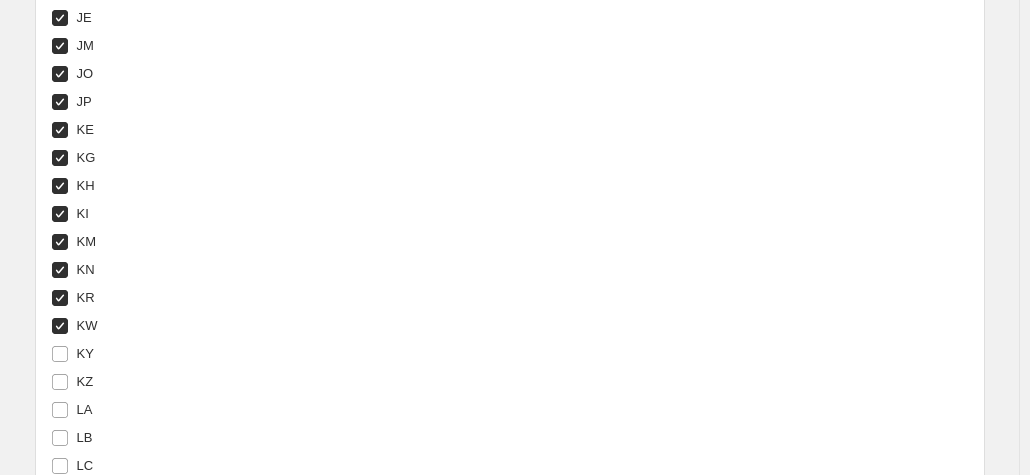 scroll, scrollTop: 4528, scrollLeft: 0, axis: vertical 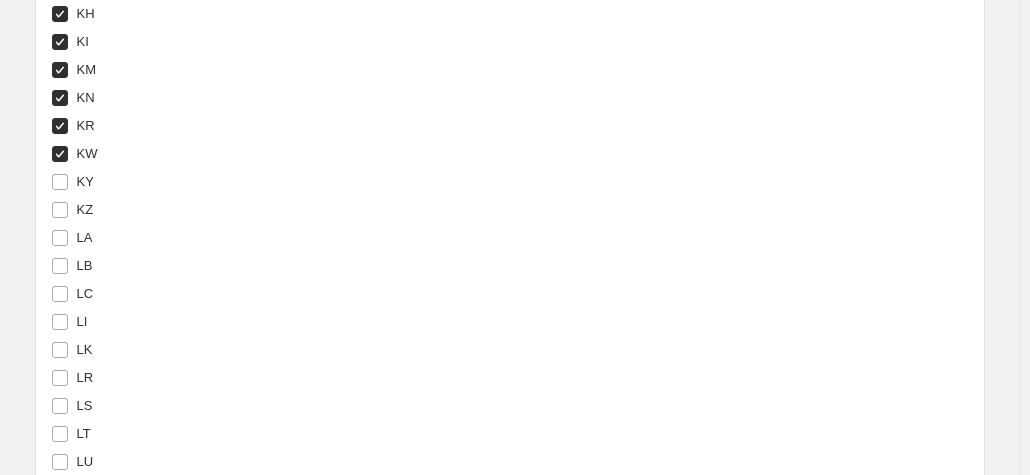 click on "KY" at bounding box center [241, 182] 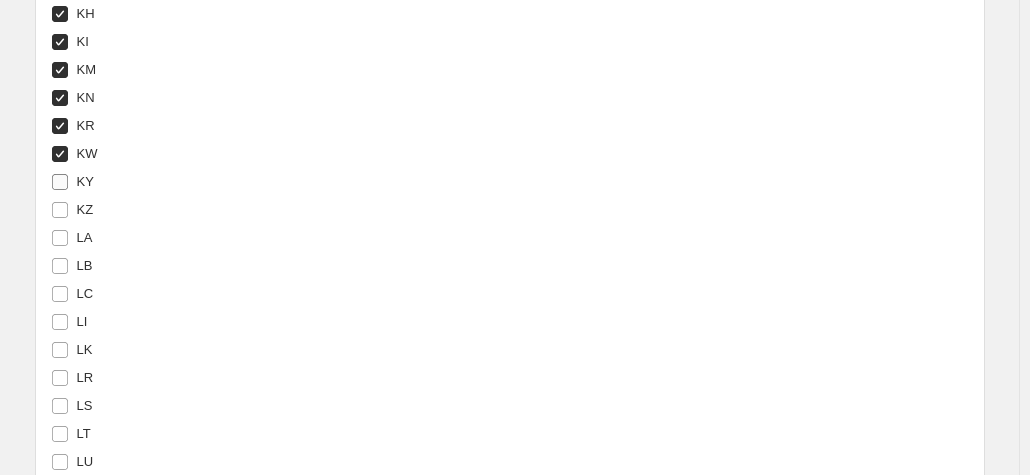 click on "KY" at bounding box center (85, 181) 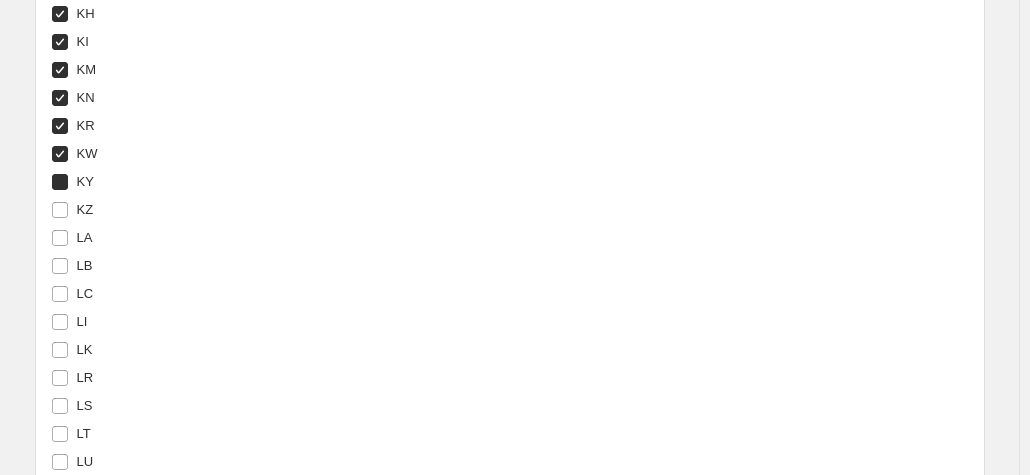 checkbox on "true" 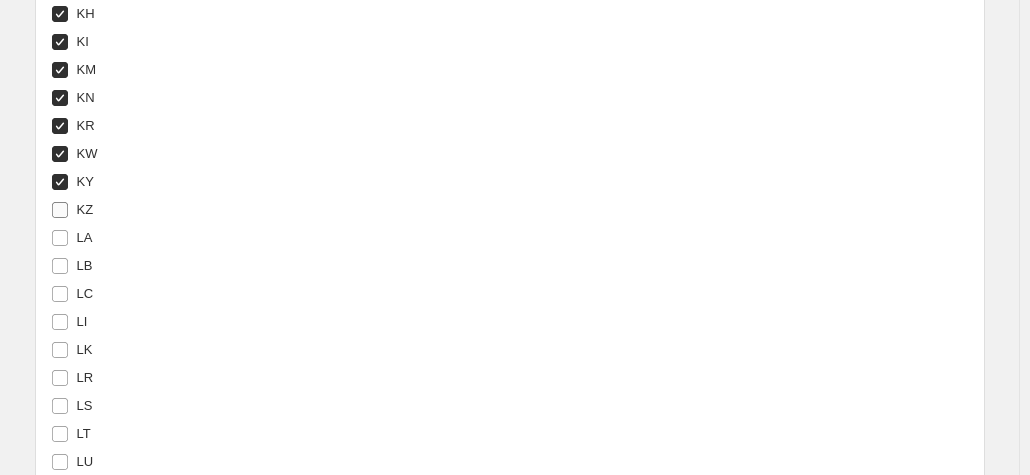 click on "KZ" at bounding box center [85, 209] 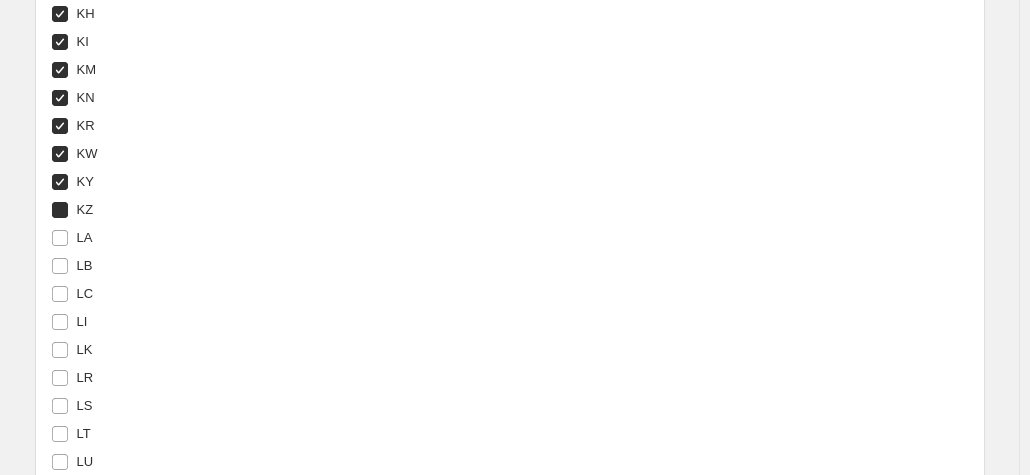 checkbox on "true" 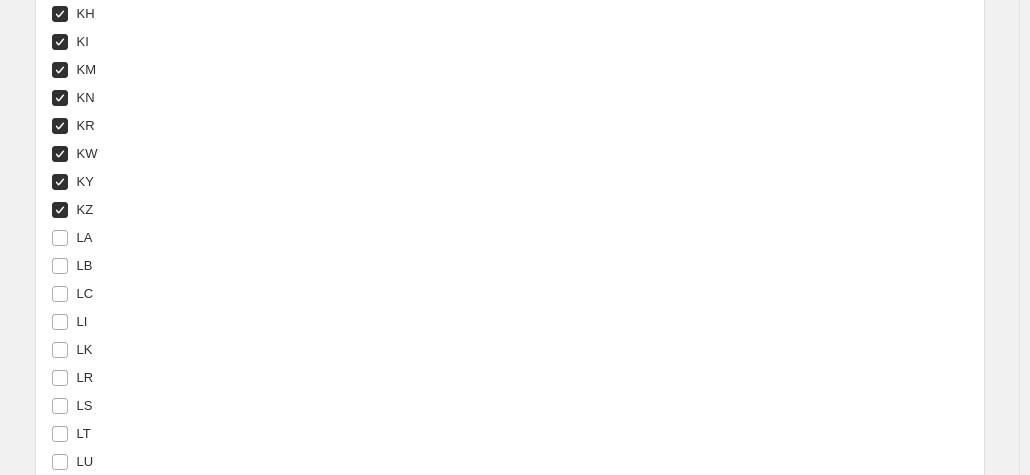 click on "LA" at bounding box center (241, 238) 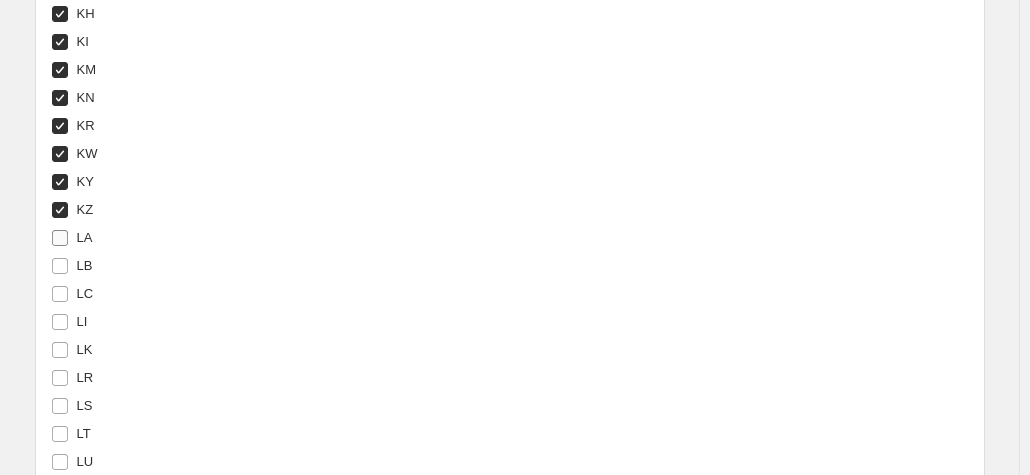 click on "LA" at bounding box center (85, 237) 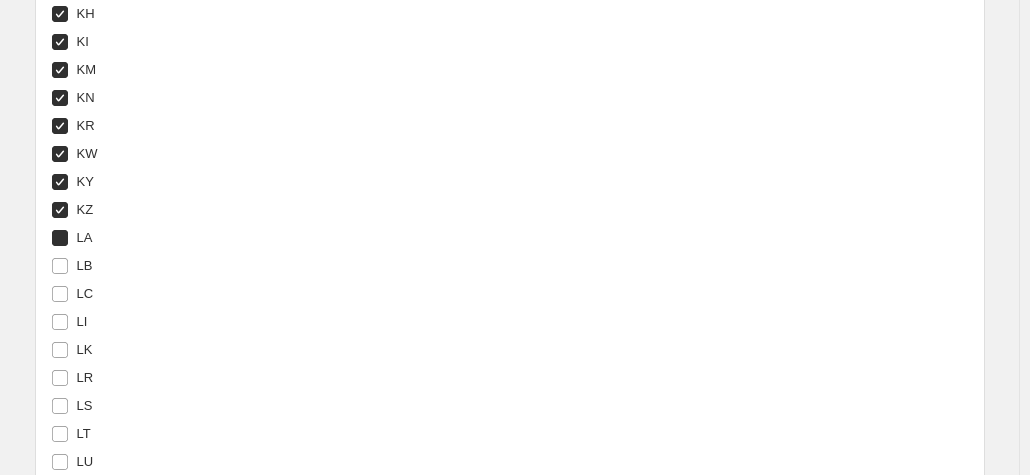 checkbox on "true" 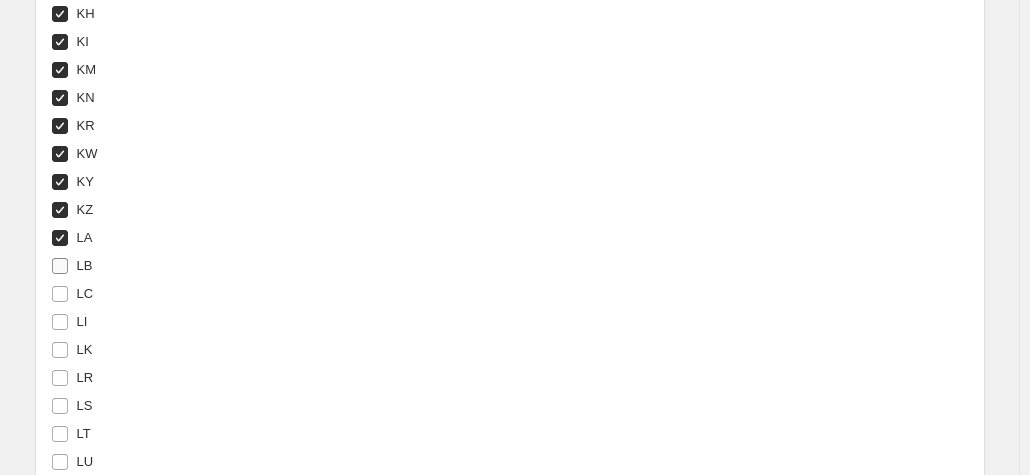 click on "LB" at bounding box center (85, 266) 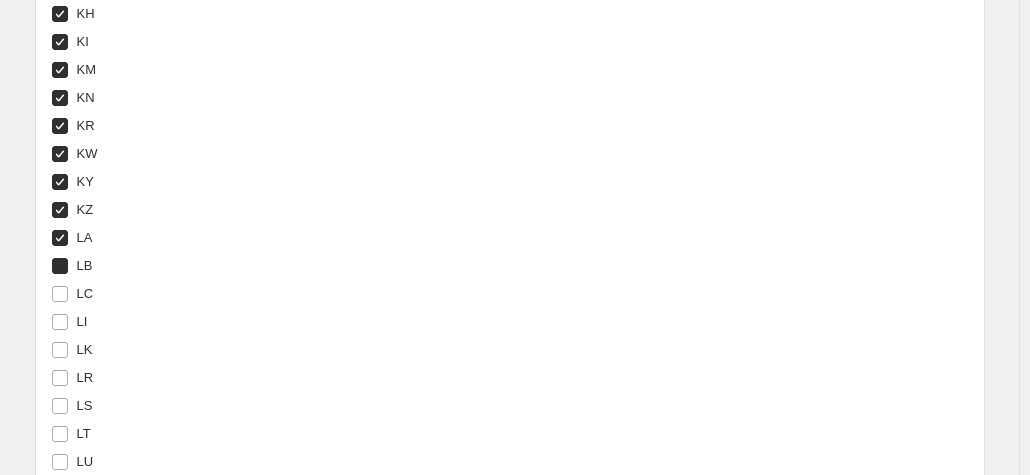 checkbox on "true" 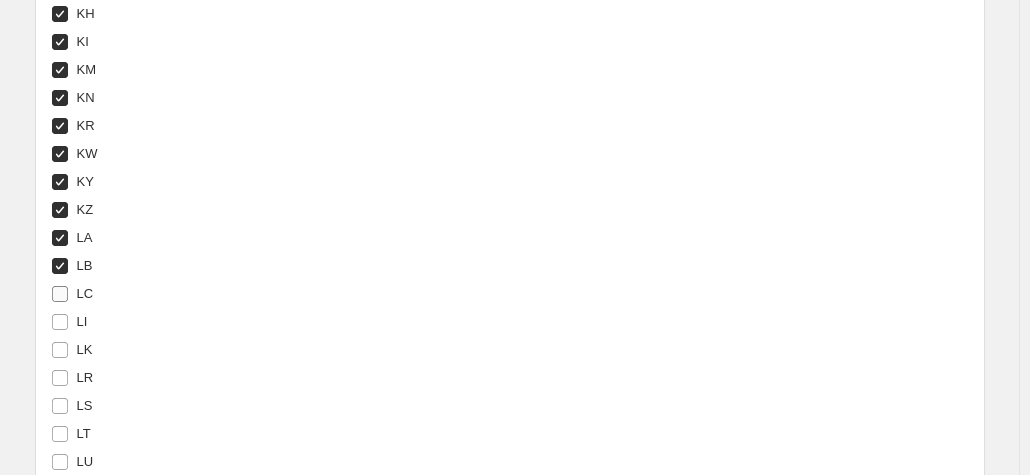 click on "LC" at bounding box center (85, 293) 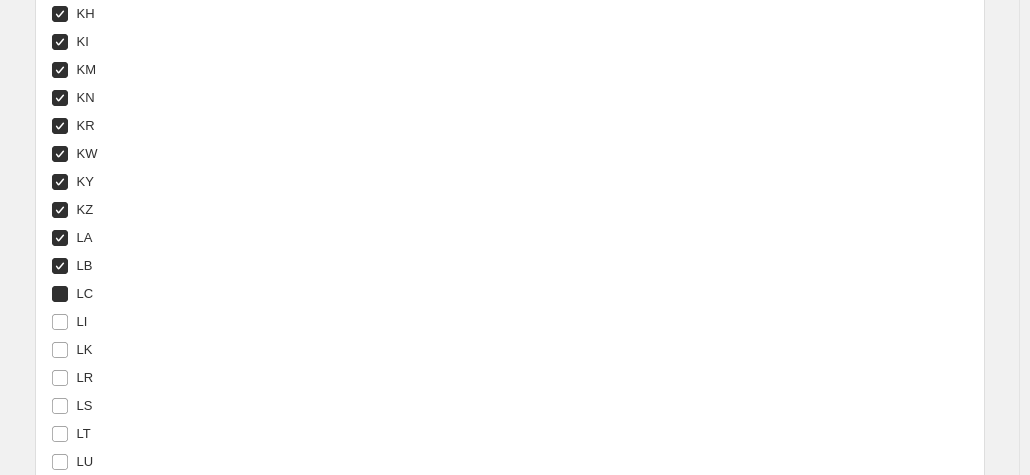 checkbox on "true" 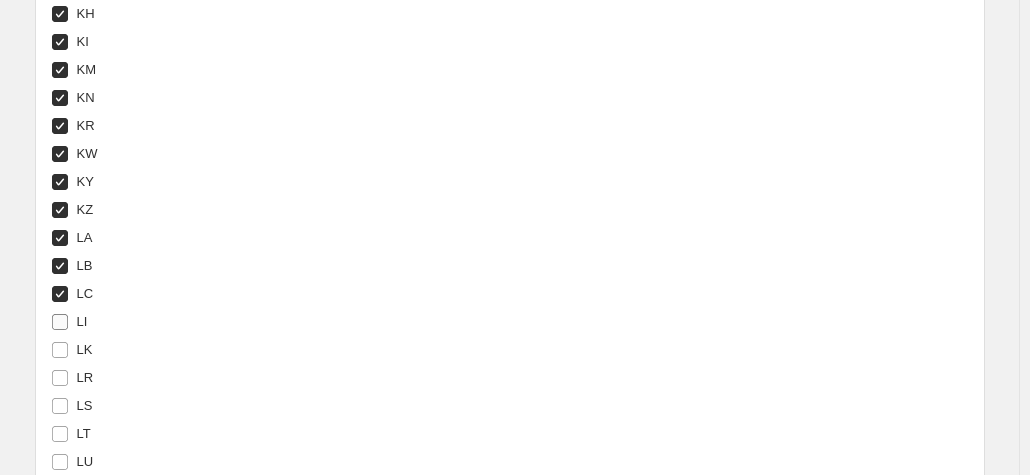 click on "LI" at bounding box center (82, 321) 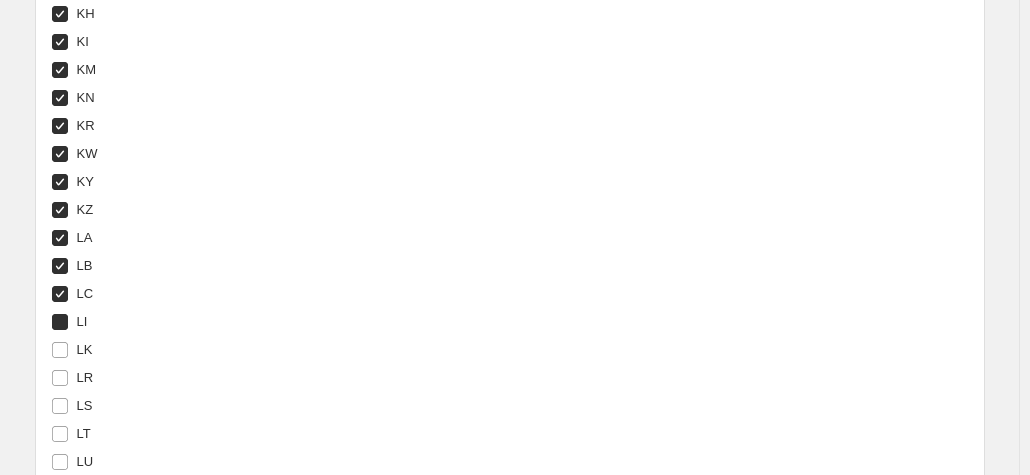checkbox on "true" 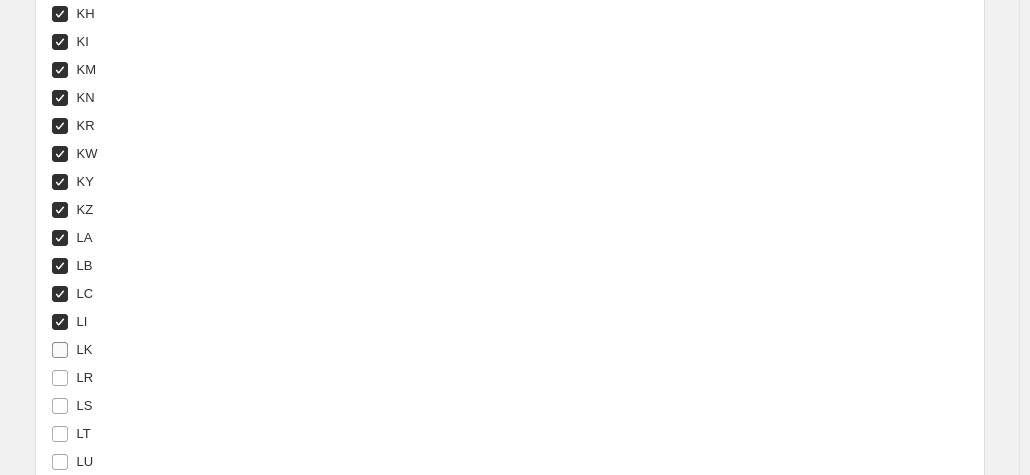 click on "LK" at bounding box center (85, 349) 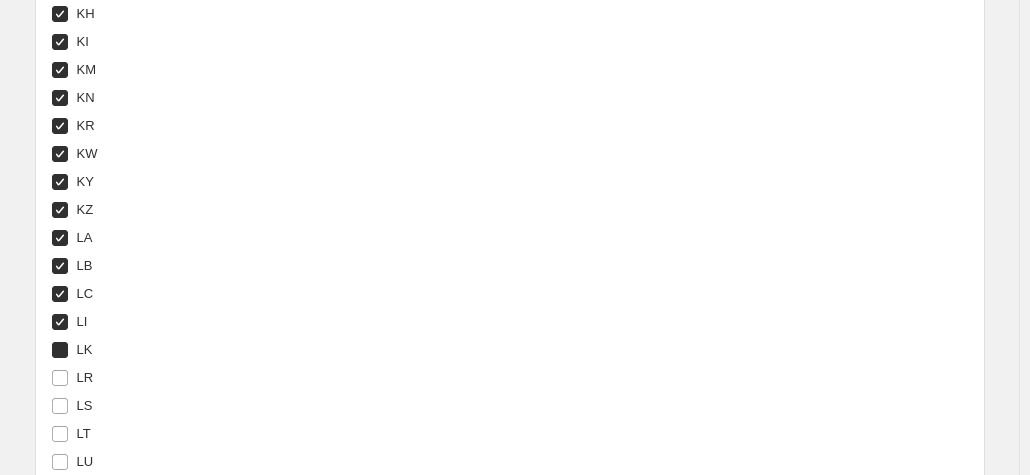 checkbox on "true" 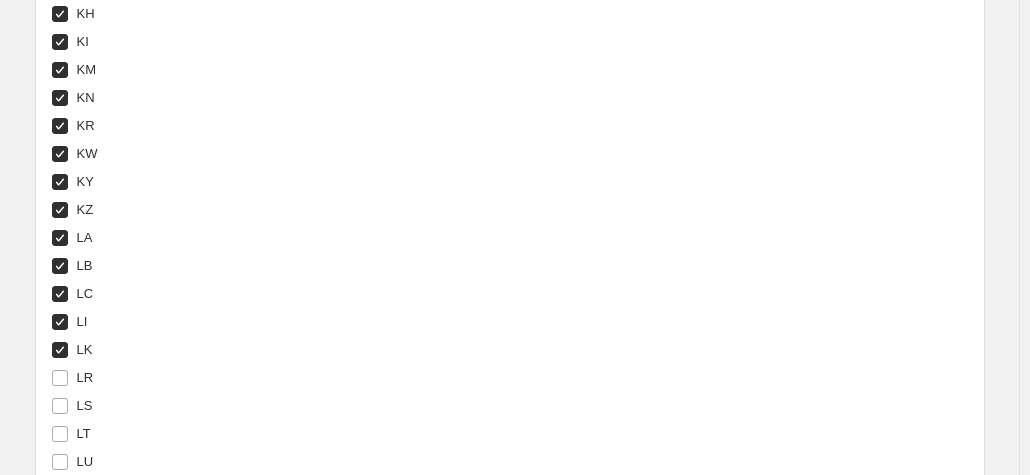 scroll, scrollTop: 4728, scrollLeft: 0, axis: vertical 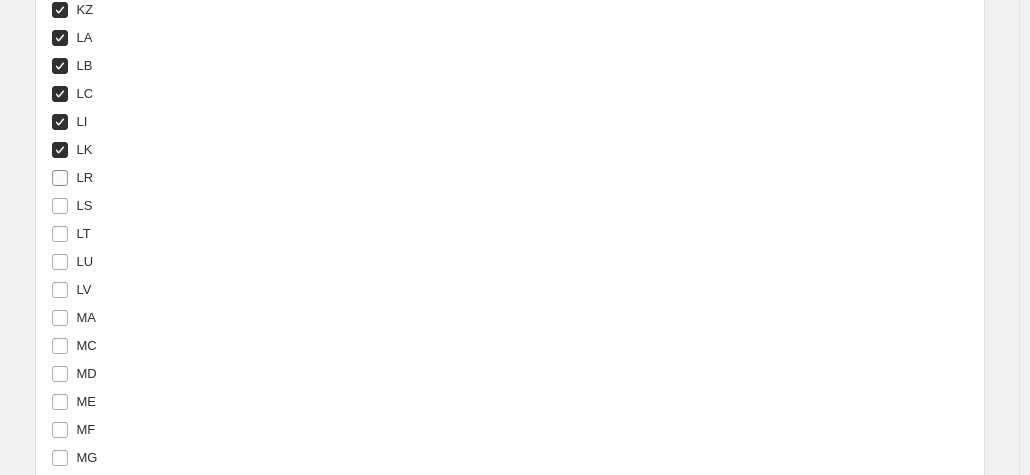 click on "LR" at bounding box center [85, 177] 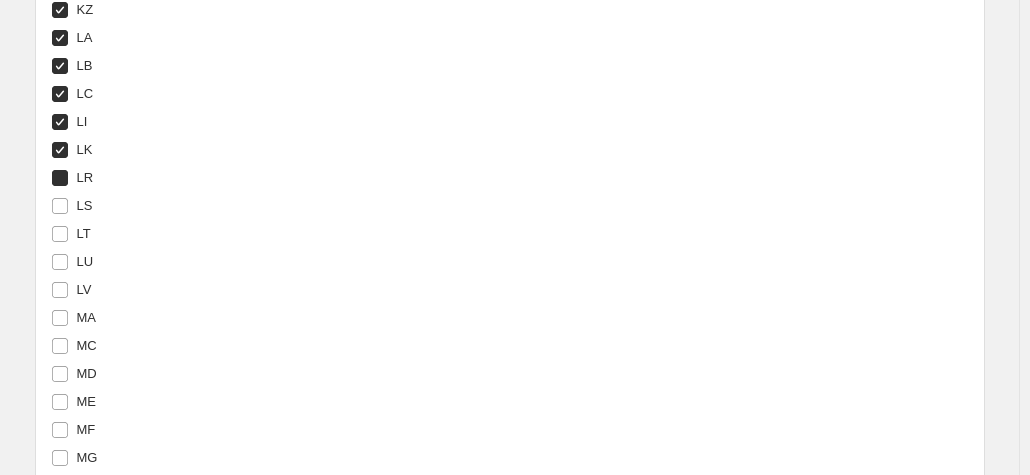 checkbox on "true" 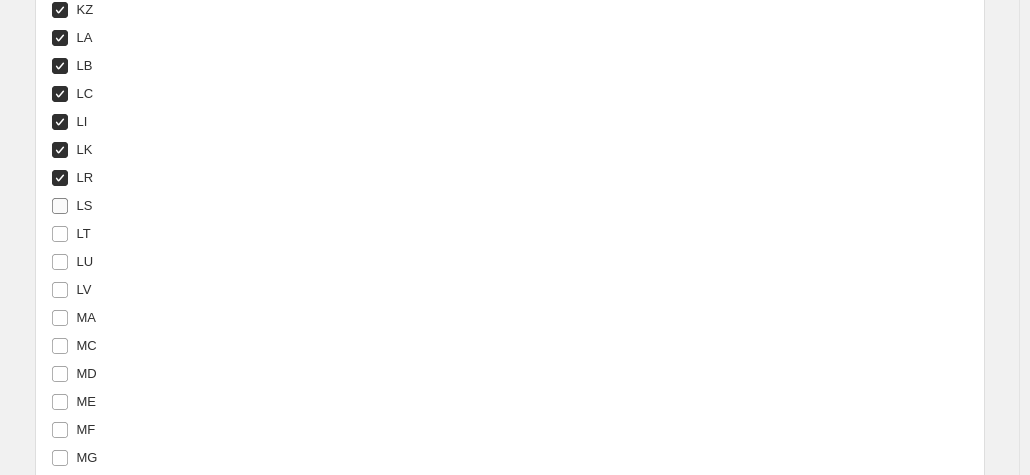 click on "LS" at bounding box center [85, 205] 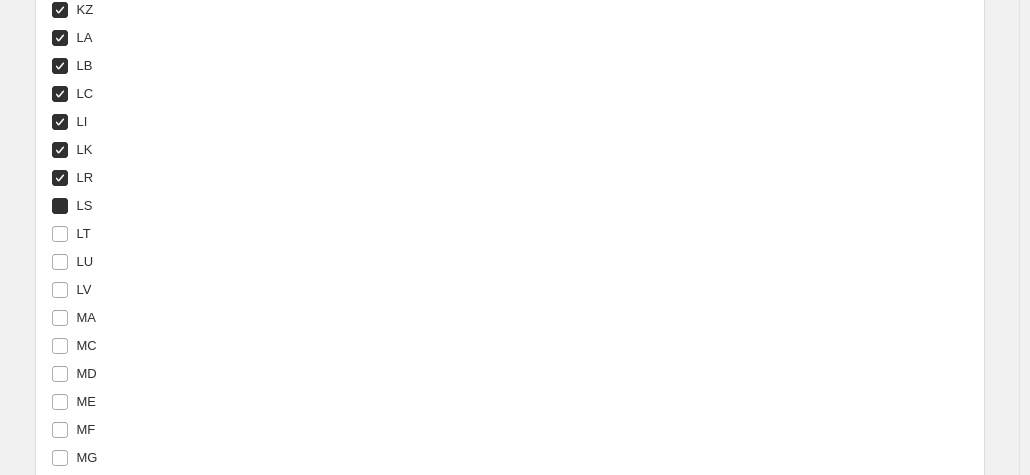 checkbox on "true" 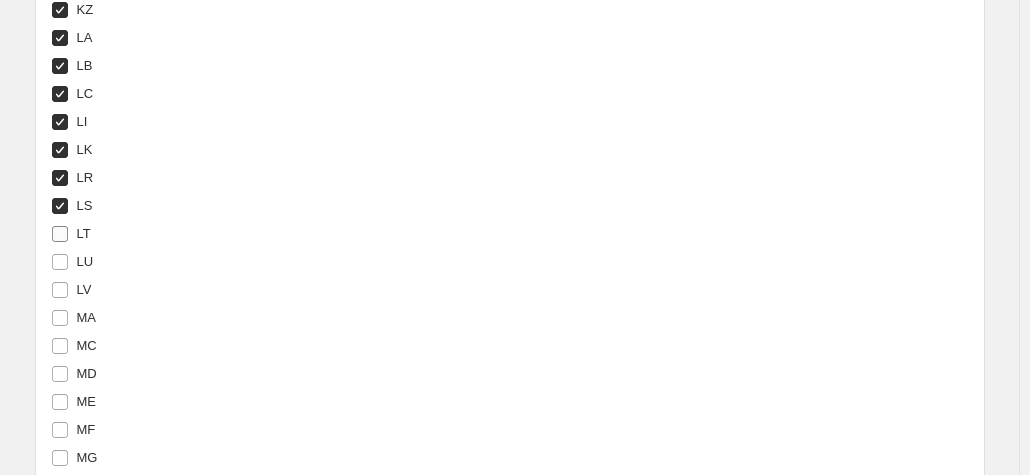 click on "LT" at bounding box center (71, 234) 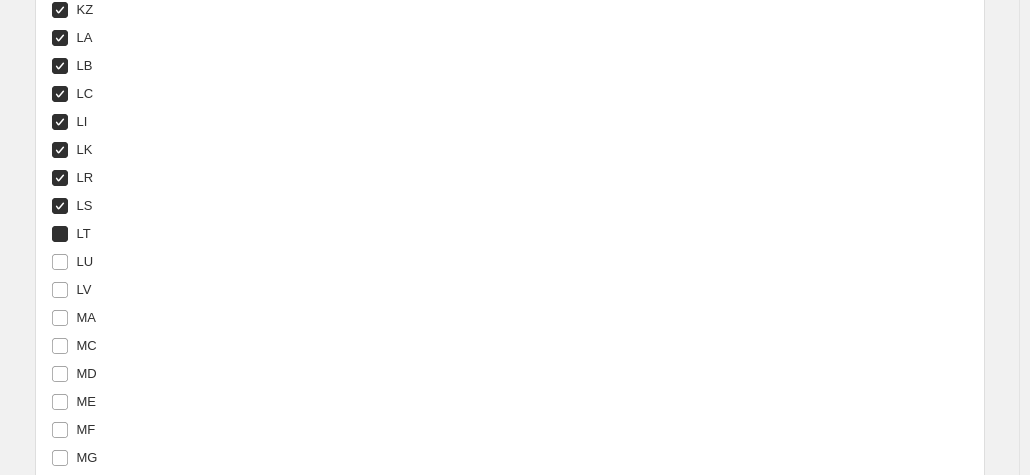 checkbox on "true" 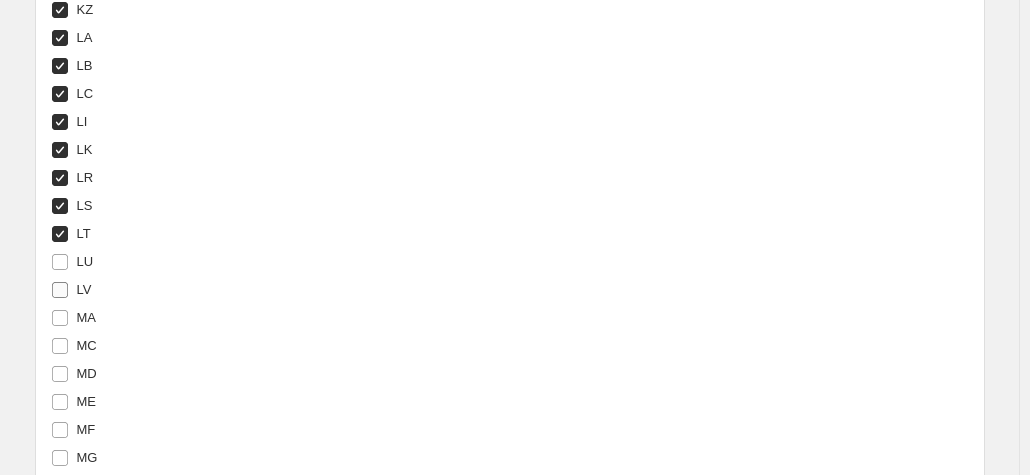 drag, startPoint x: 84, startPoint y: 250, endPoint x: 88, endPoint y: 273, distance: 23.345236 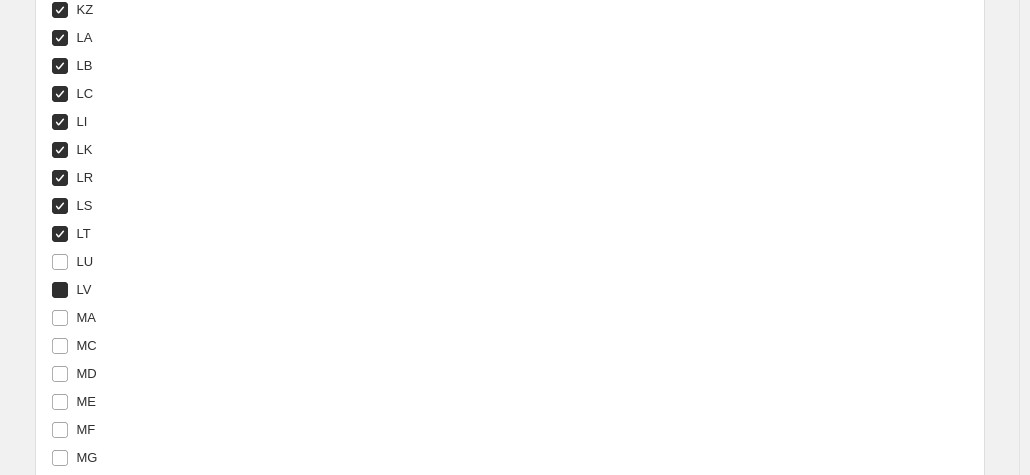 checkbox on "true" 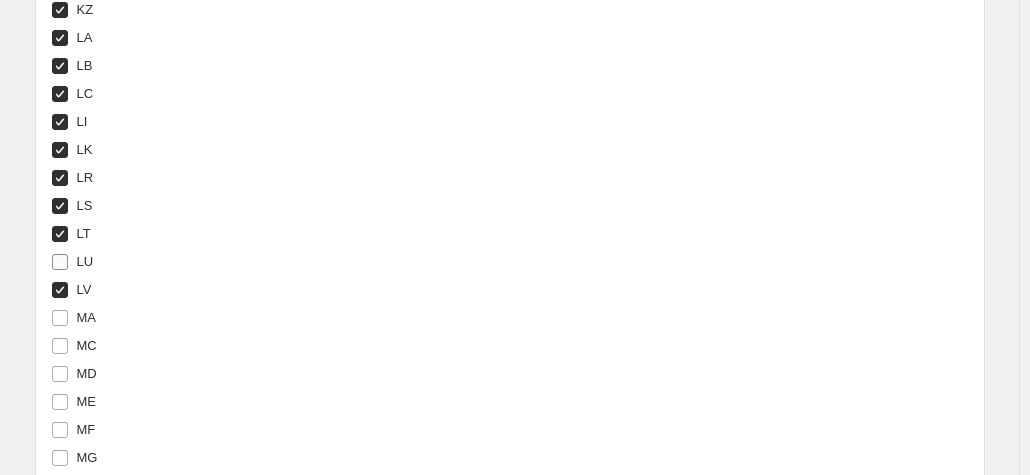 click on "LU" at bounding box center (72, 262) 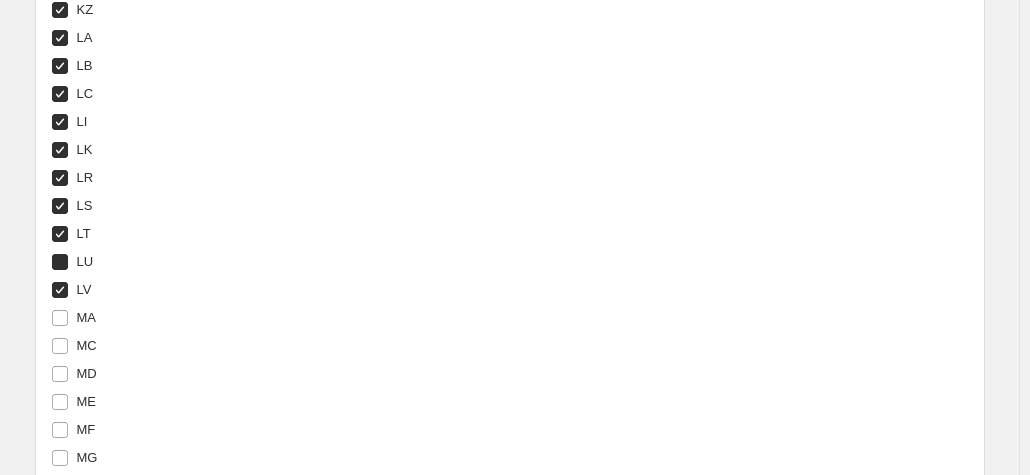 checkbox on "true" 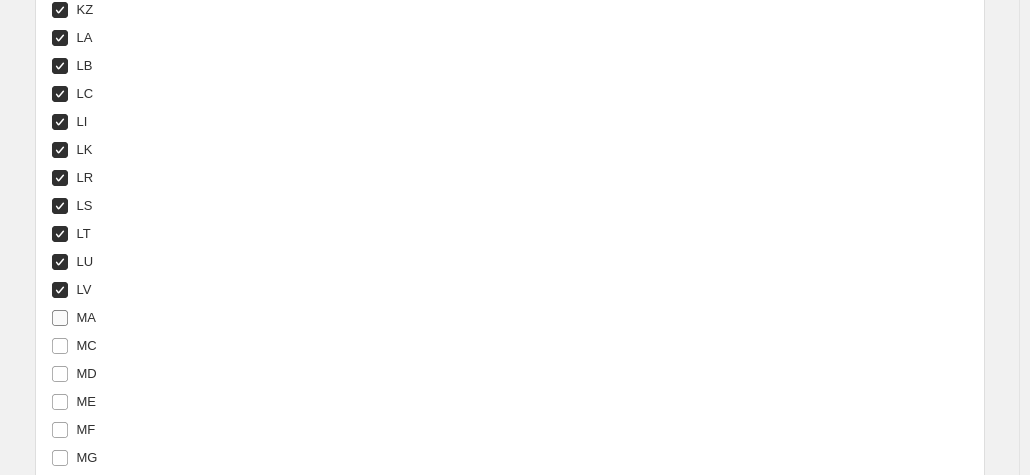 click on "MA" at bounding box center (87, 317) 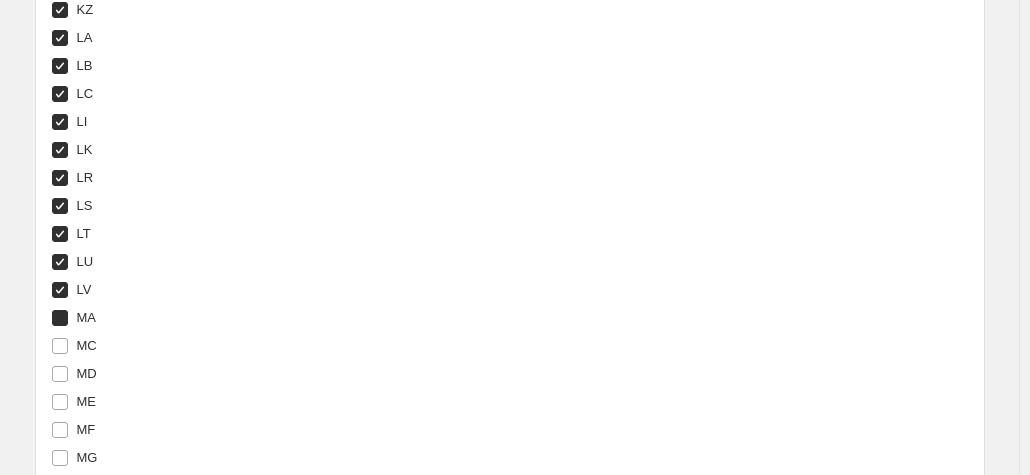 checkbox on "true" 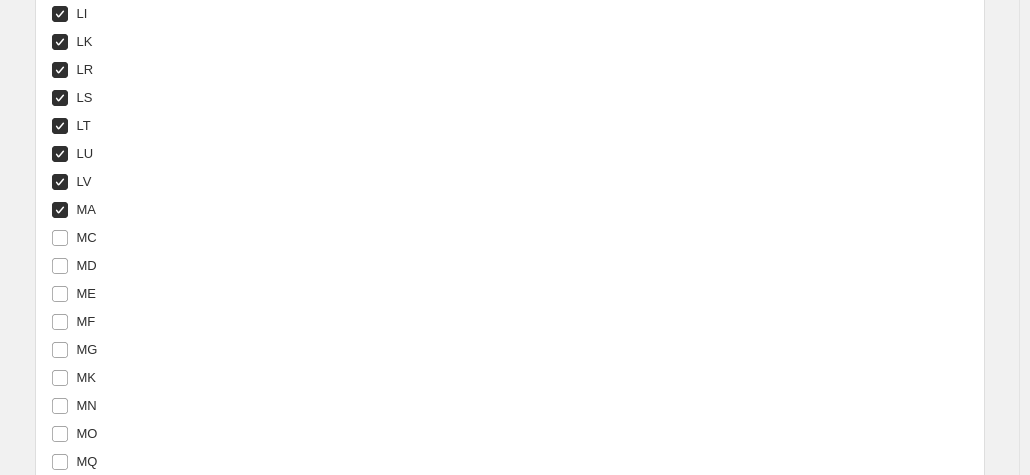 scroll, scrollTop: 4928, scrollLeft: 0, axis: vertical 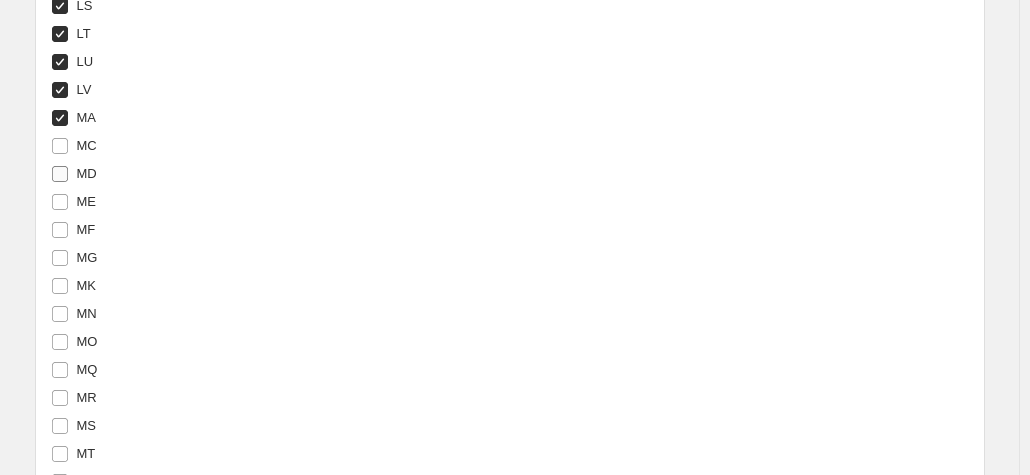 click on "MD" at bounding box center [74, 174] 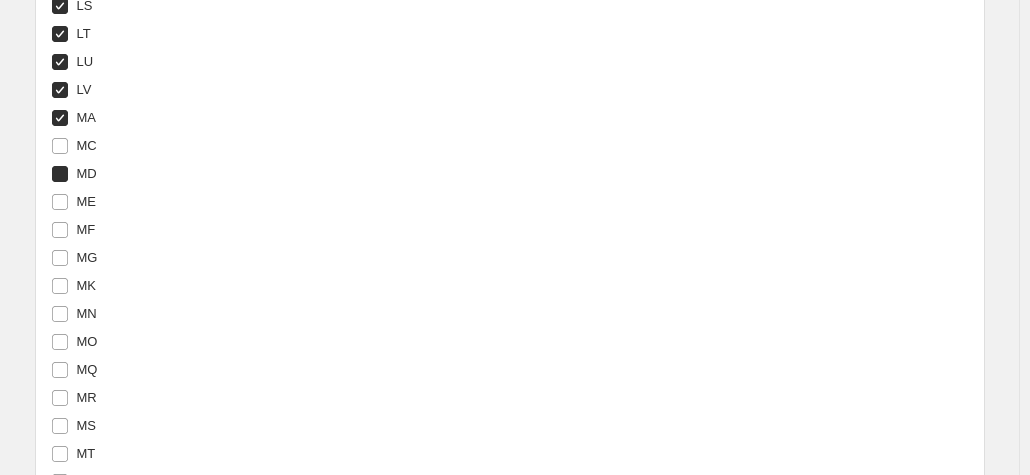 checkbox on "true" 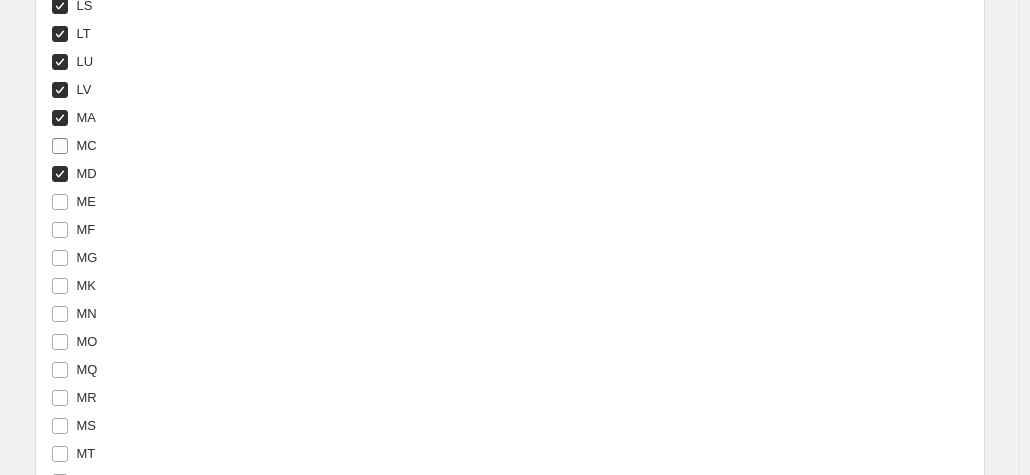 click on "MC" at bounding box center (74, 146) 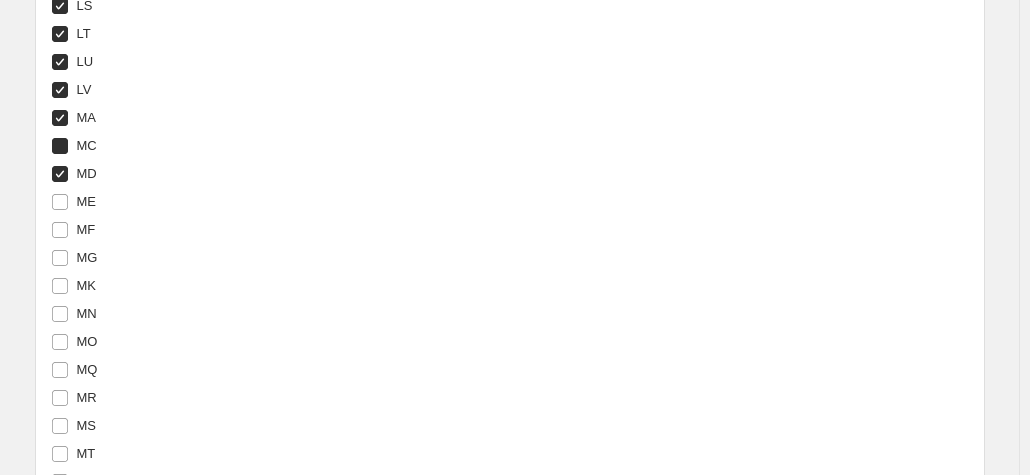 checkbox on "true" 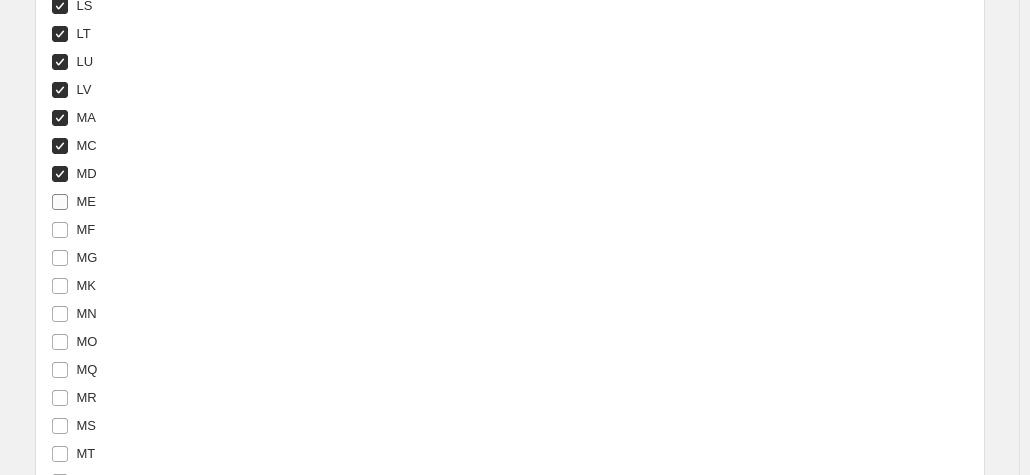 click on "ME" at bounding box center (60, 202) 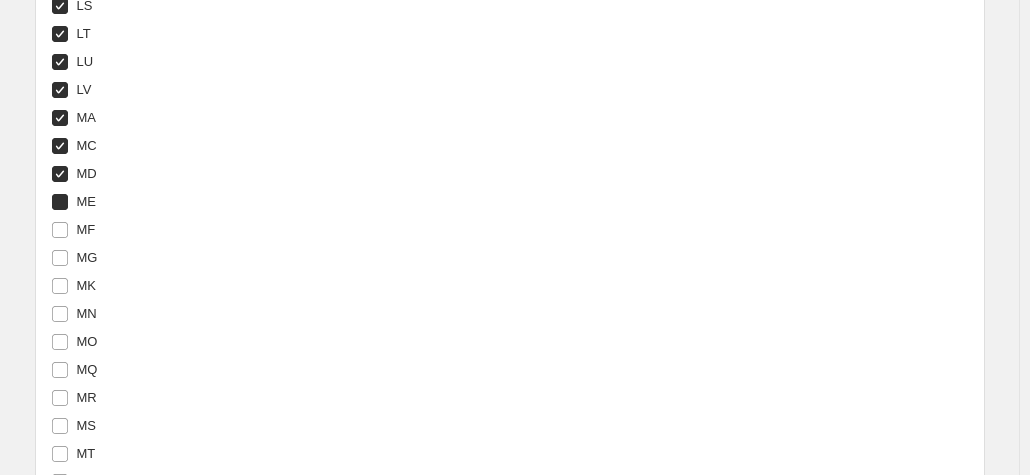 checkbox on "true" 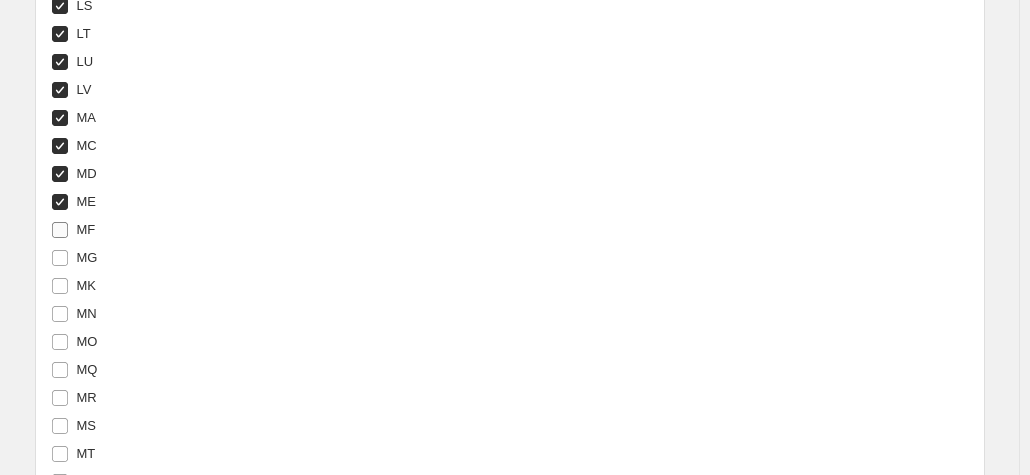 click on "MF" at bounding box center (60, 230) 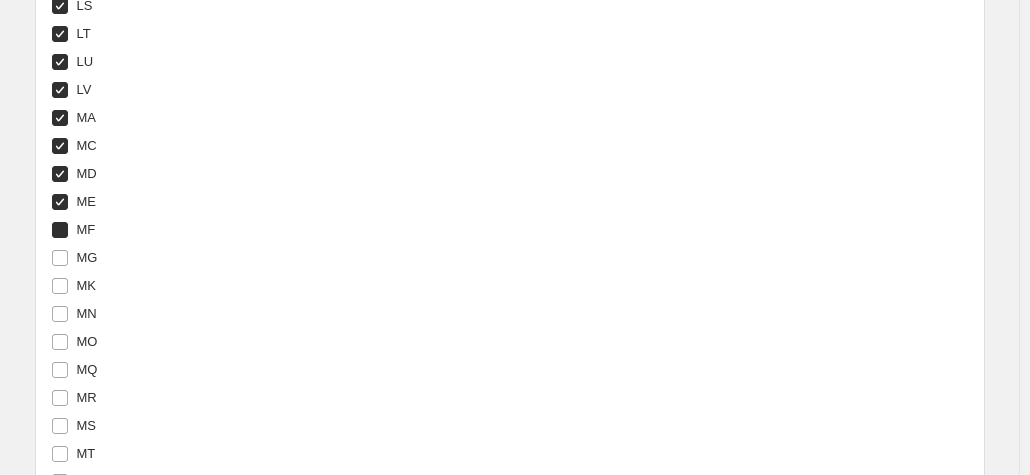checkbox on "true" 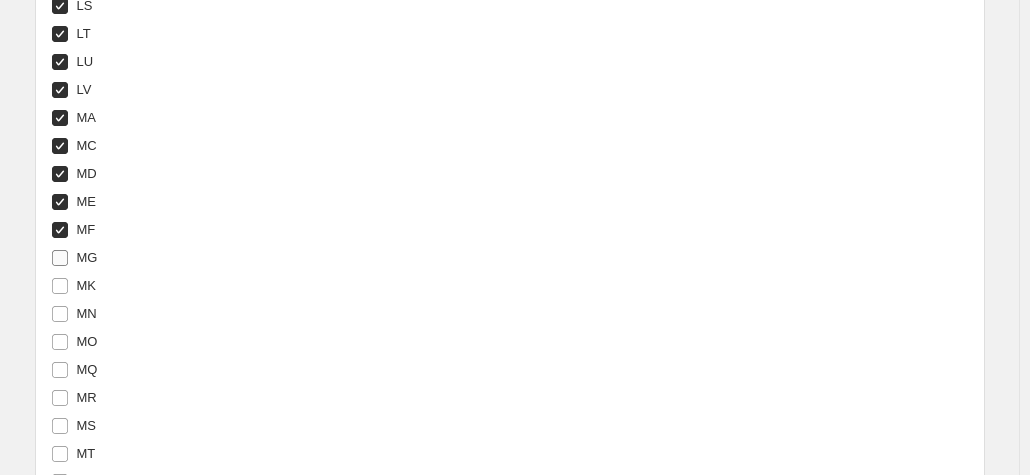 drag, startPoint x: 50, startPoint y: 258, endPoint x: 61, endPoint y: 257, distance: 11.045361 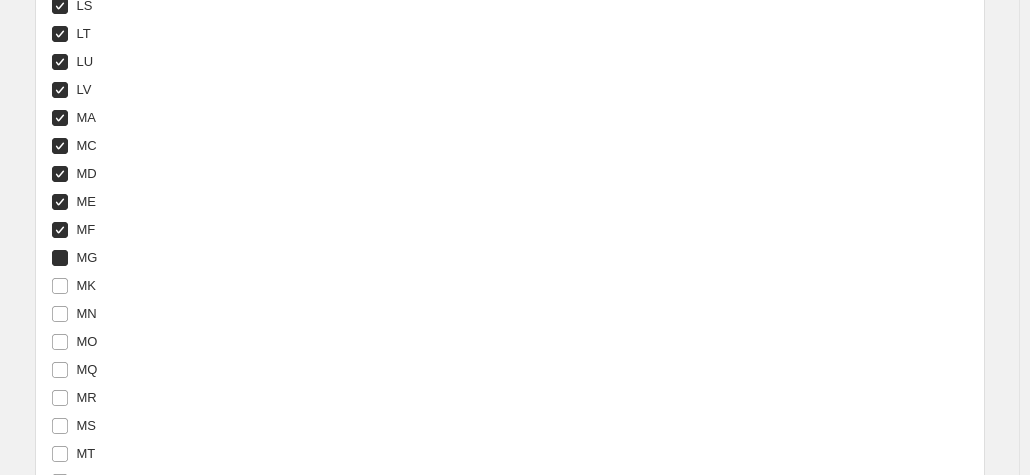 checkbox on "true" 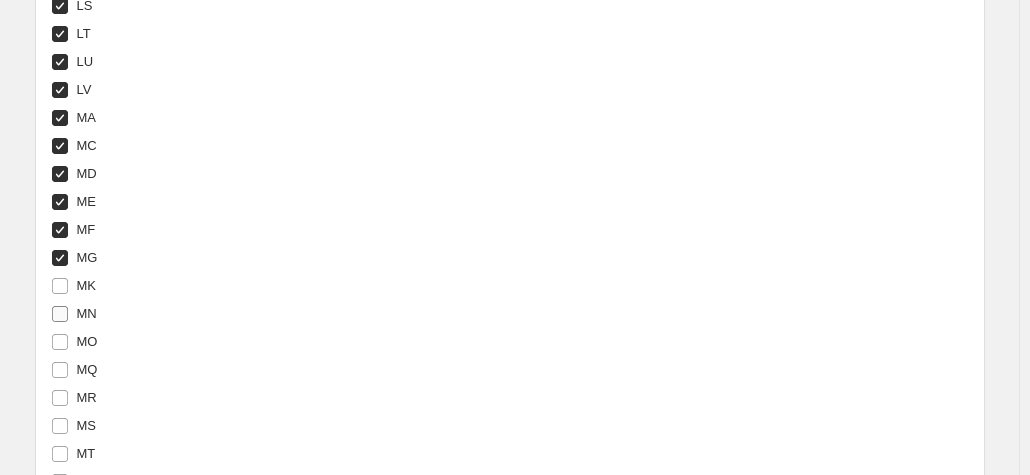 drag, startPoint x: 65, startPoint y: 274, endPoint x: 68, endPoint y: 304, distance: 30.149628 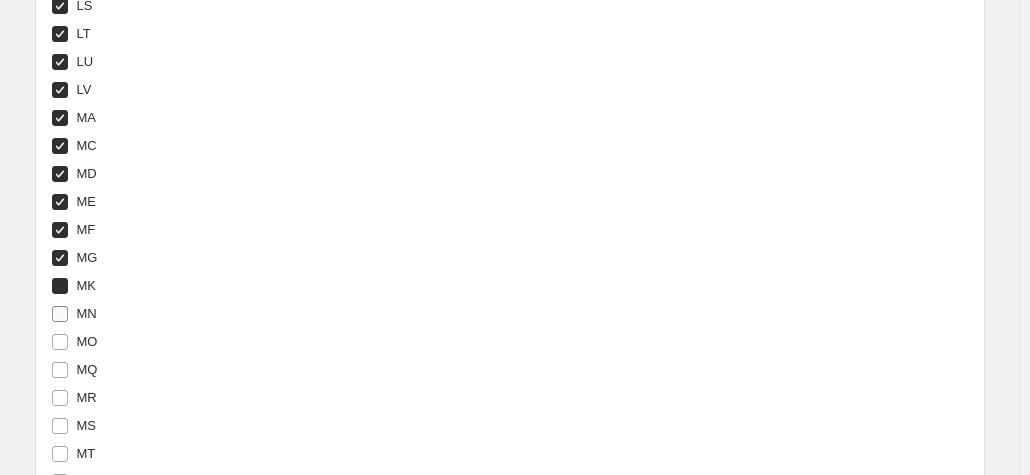 checkbox on "true" 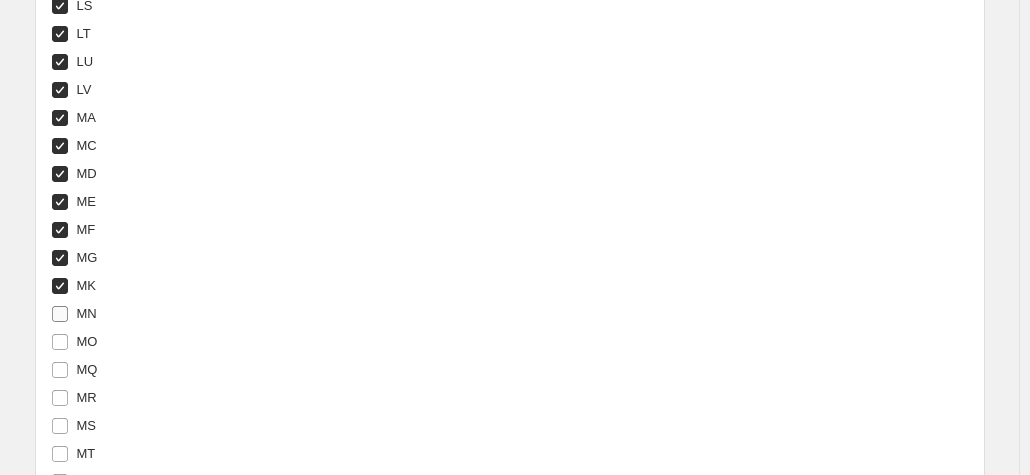 click on "MN" at bounding box center (60, 314) 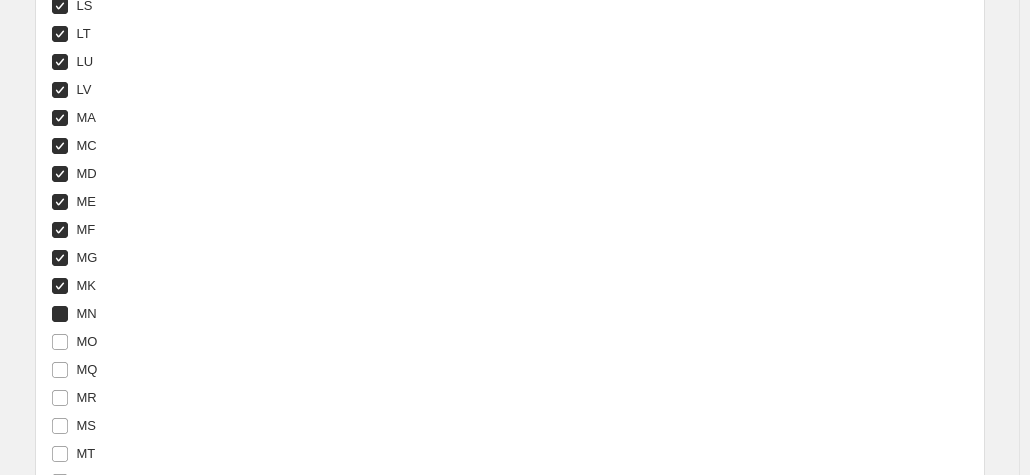 checkbox on "true" 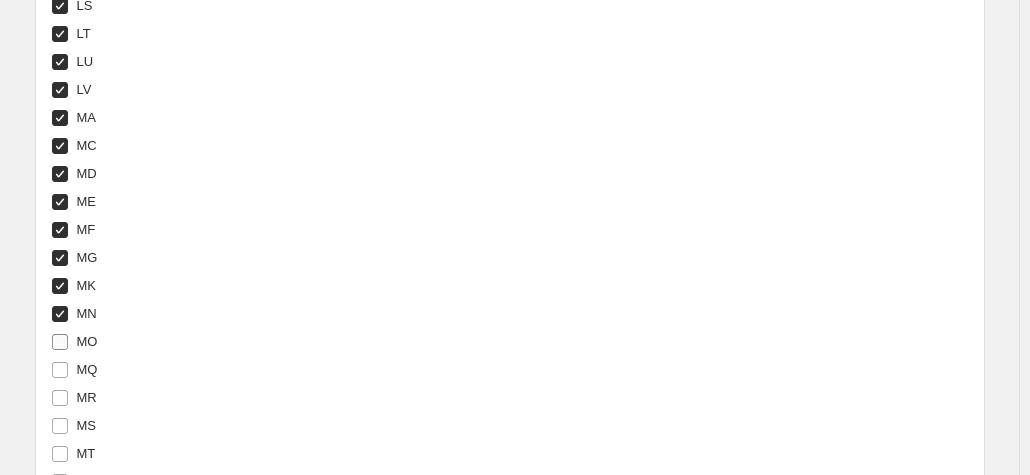 click on "MO" at bounding box center [74, 342] 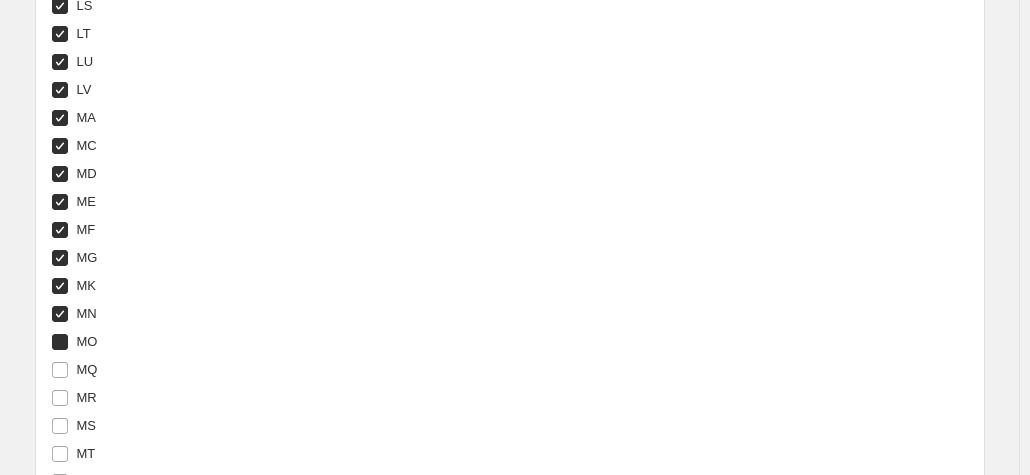 checkbox on "true" 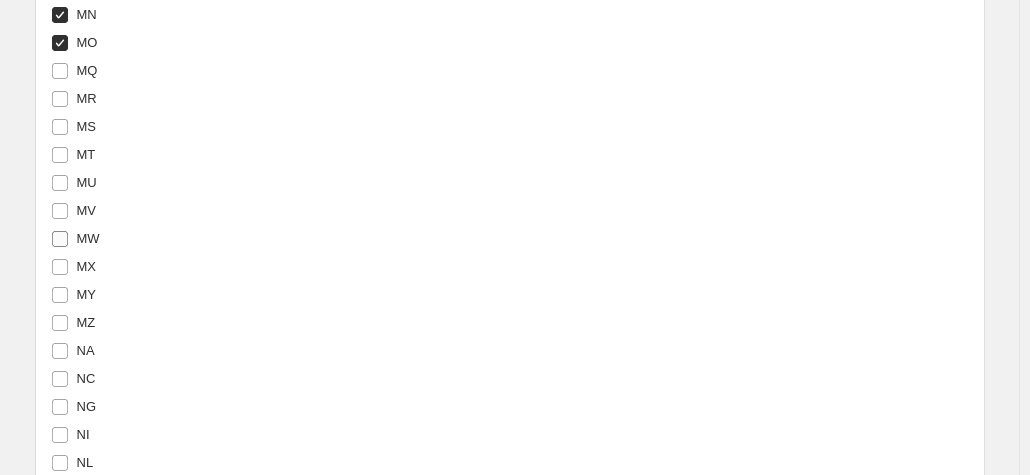 scroll, scrollTop: 5228, scrollLeft: 0, axis: vertical 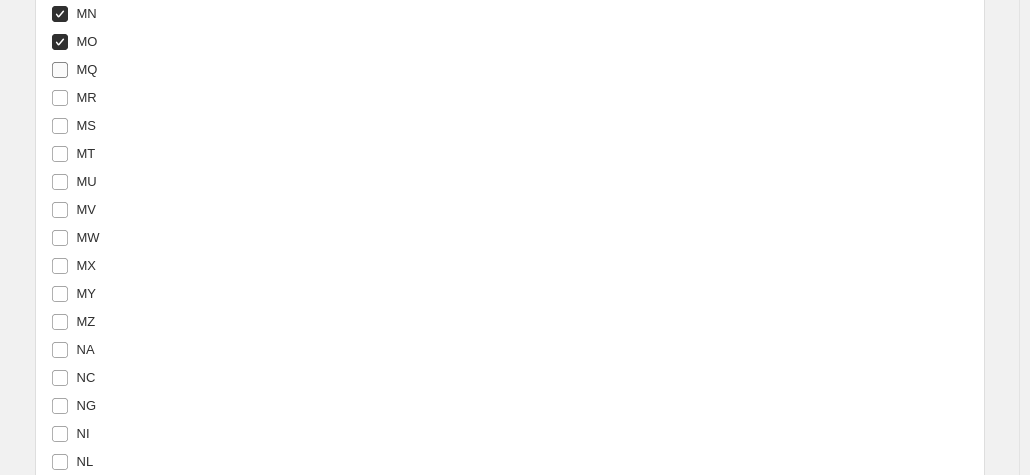 drag, startPoint x: 90, startPoint y: 67, endPoint x: 99, endPoint y: 86, distance: 21.023796 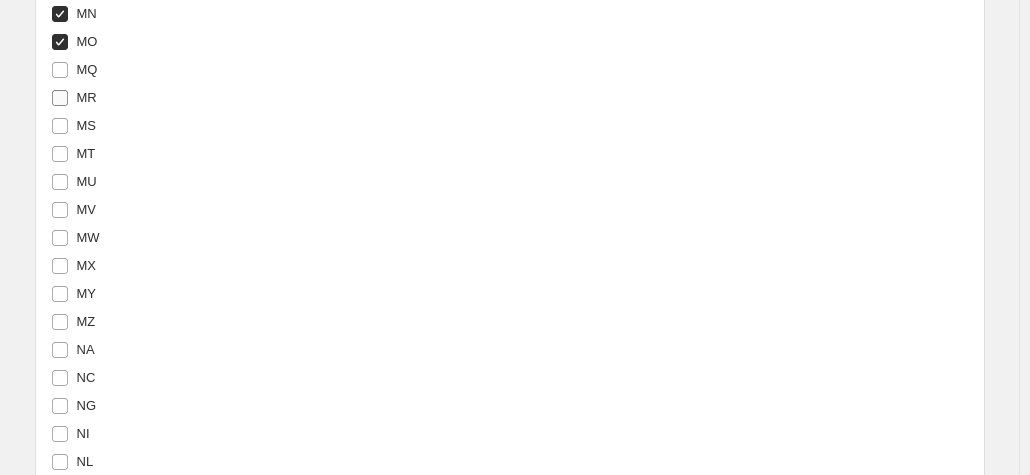 click on "MQ" at bounding box center (87, 69) 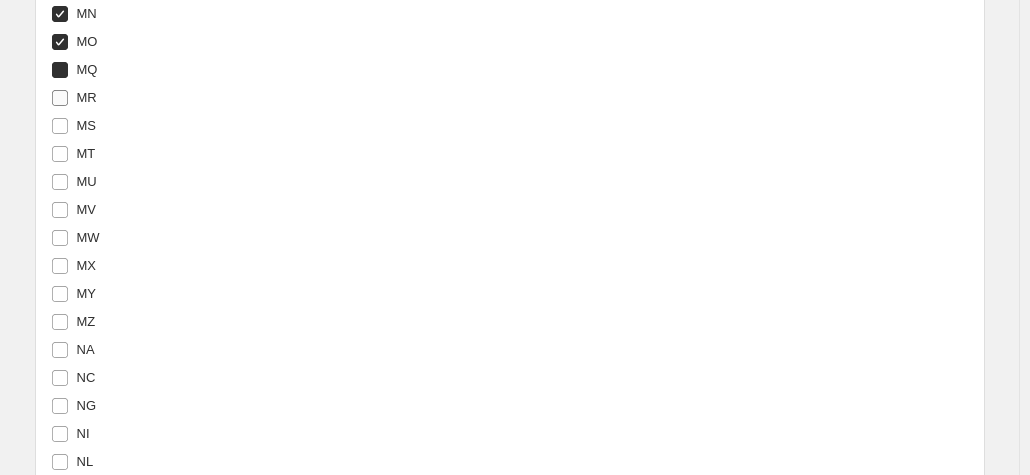 checkbox on "true" 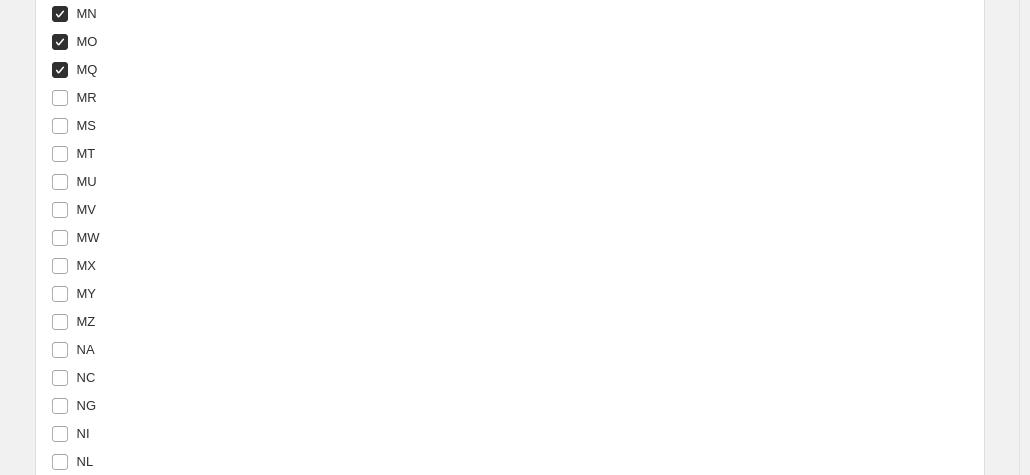 drag, startPoint x: 99, startPoint y: 86, endPoint x: 103, endPoint y: 109, distance: 23.345236 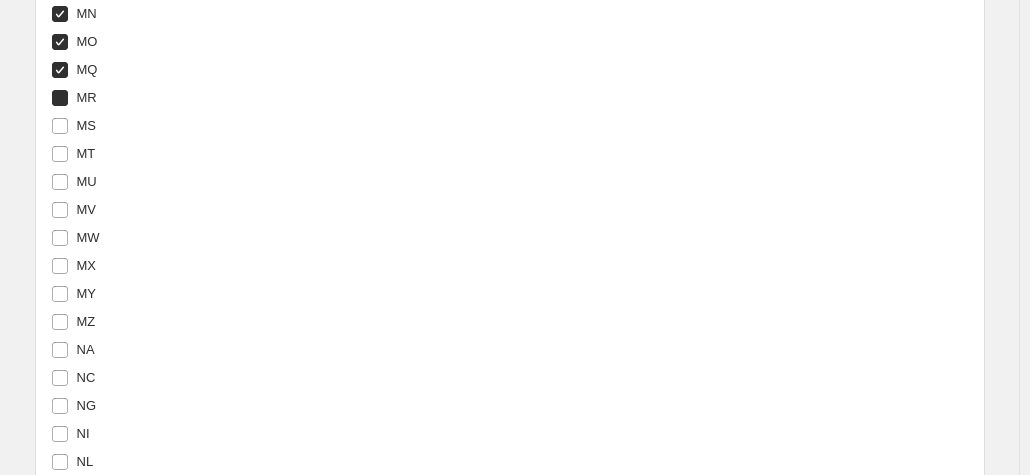 checkbox on "true" 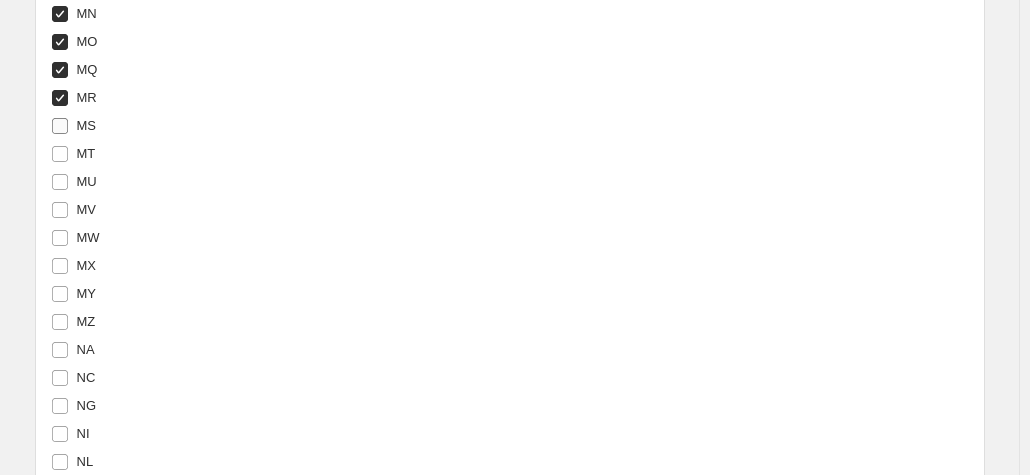 click on "MS" at bounding box center [87, 125] 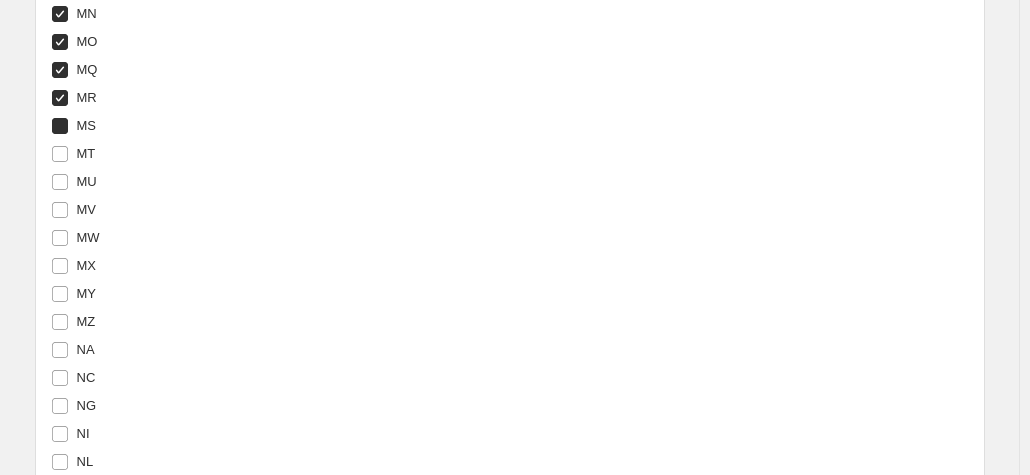 checkbox on "true" 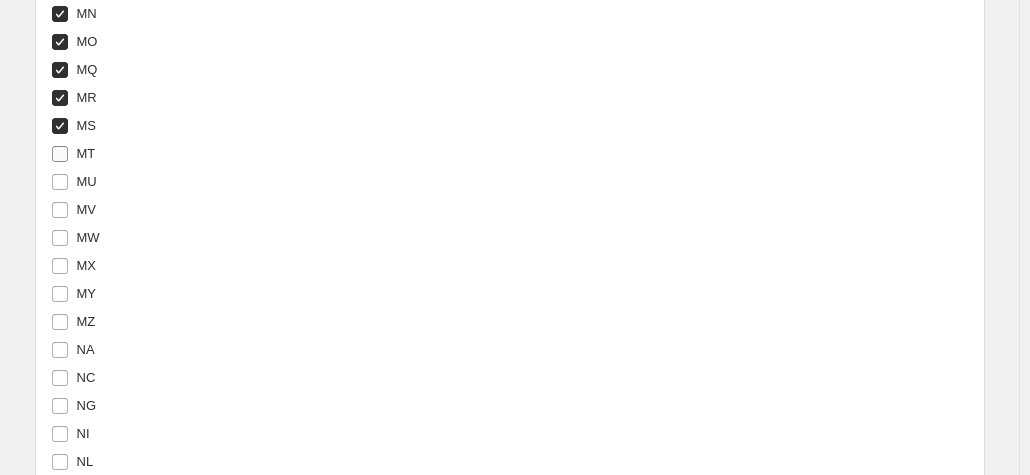 click on "MT" at bounding box center [73, 154] 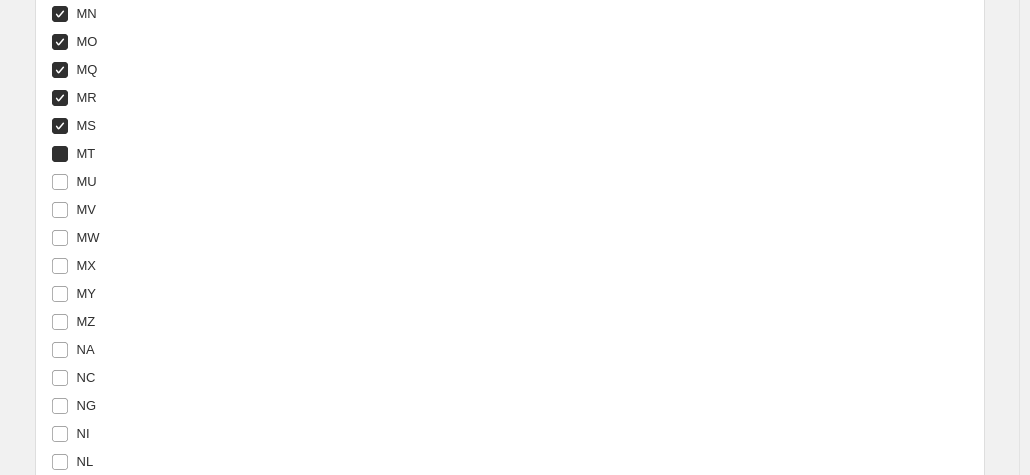 checkbox on "true" 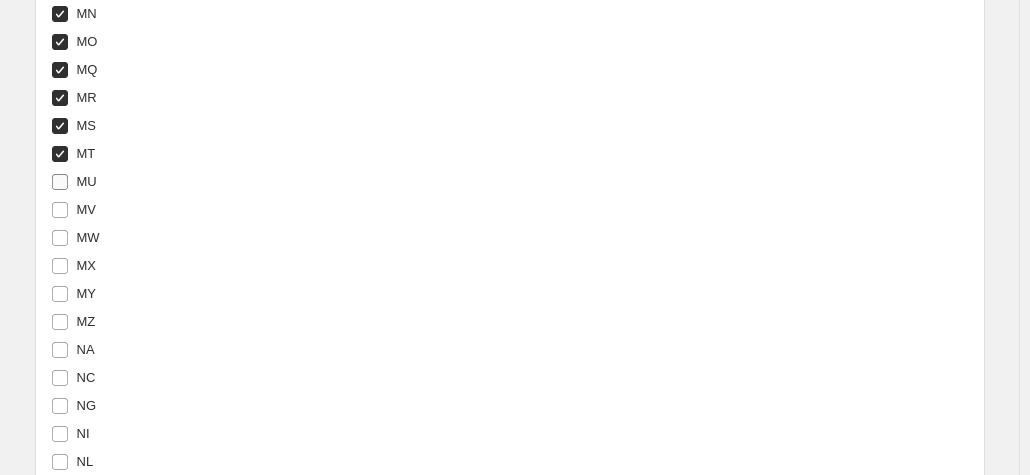 click on "MU" at bounding box center (87, 181) 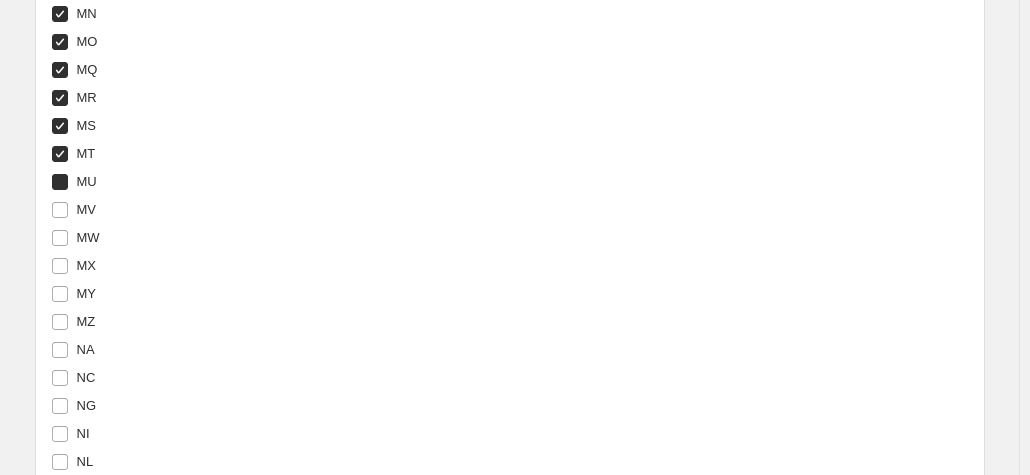 checkbox on "true" 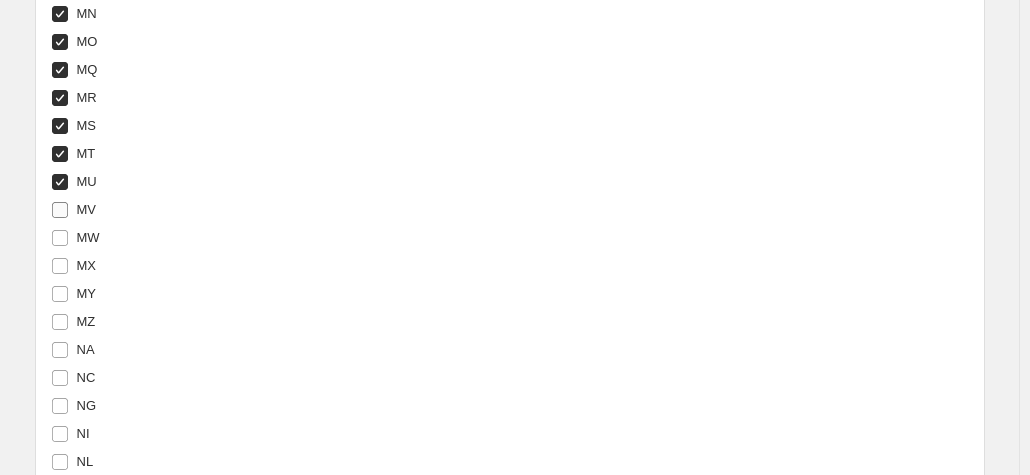 click on "MV" at bounding box center (87, 209) 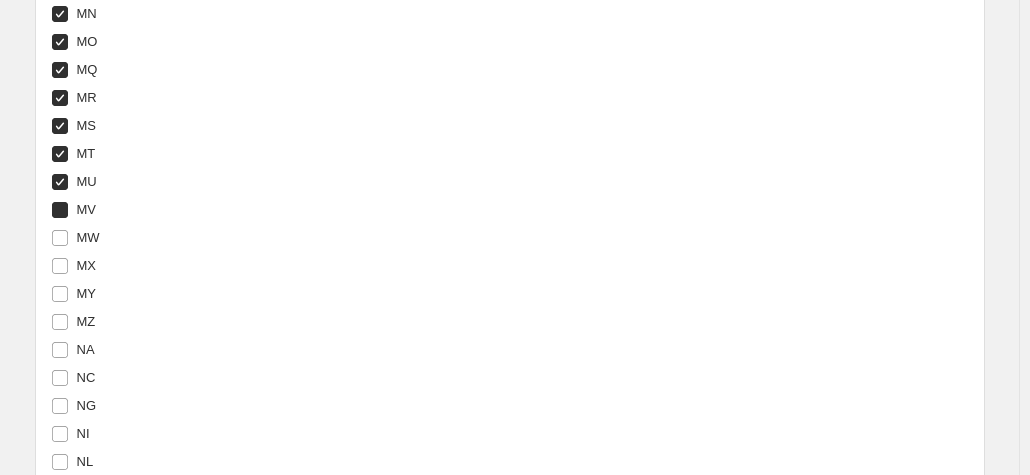 checkbox on "true" 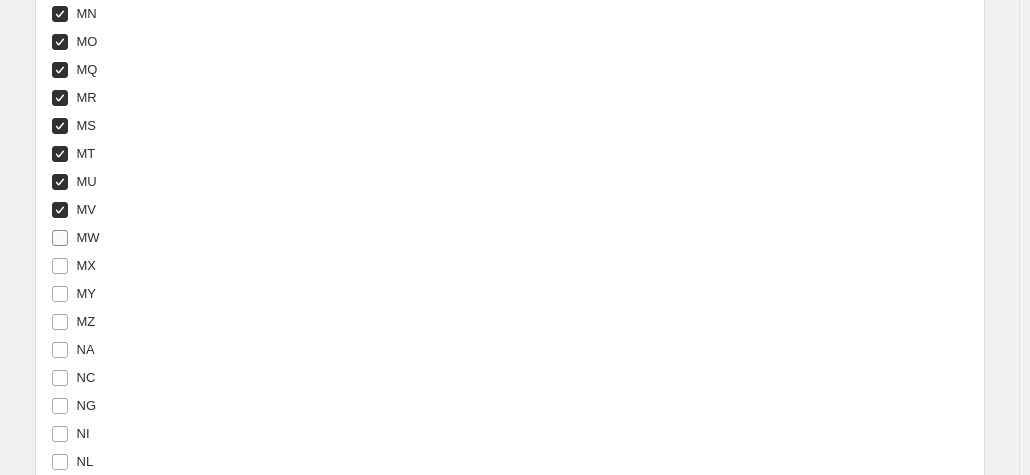 click on "MW" at bounding box center [75, 238] 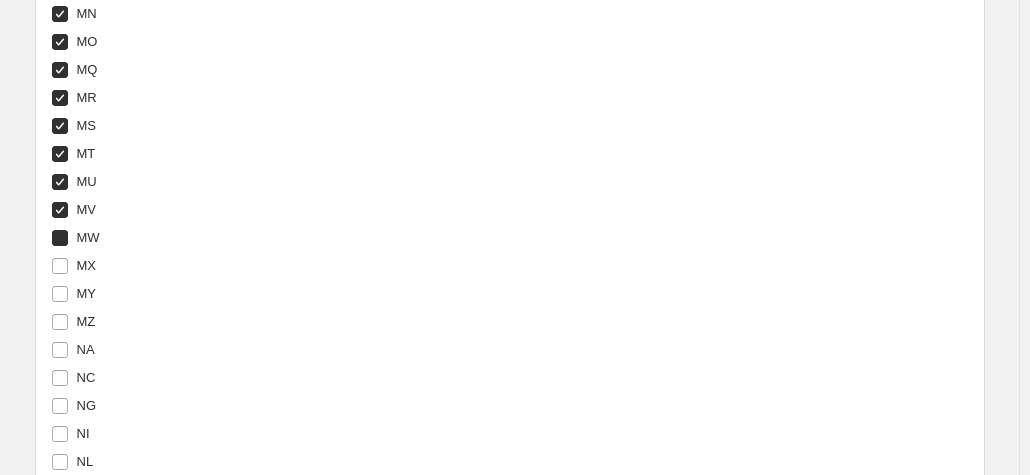 checkbox on "true" 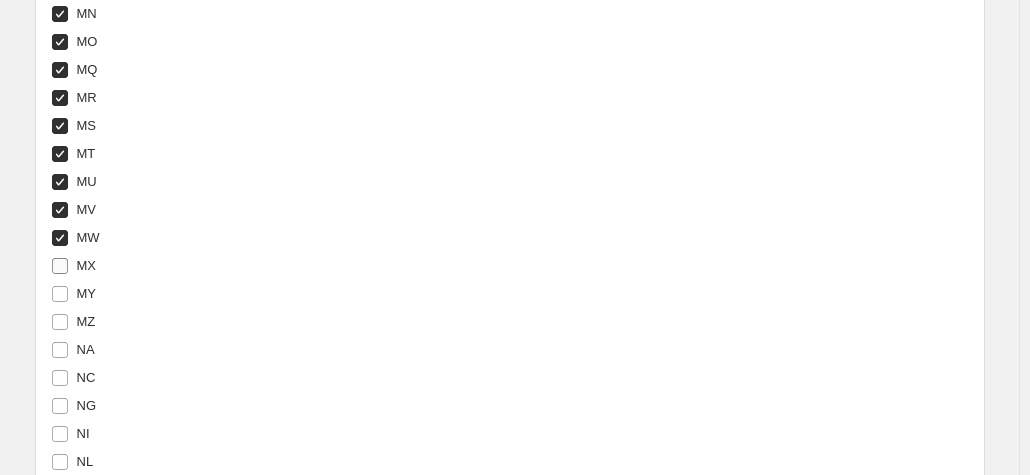 click on "MX" at bounding box center [87, 265] 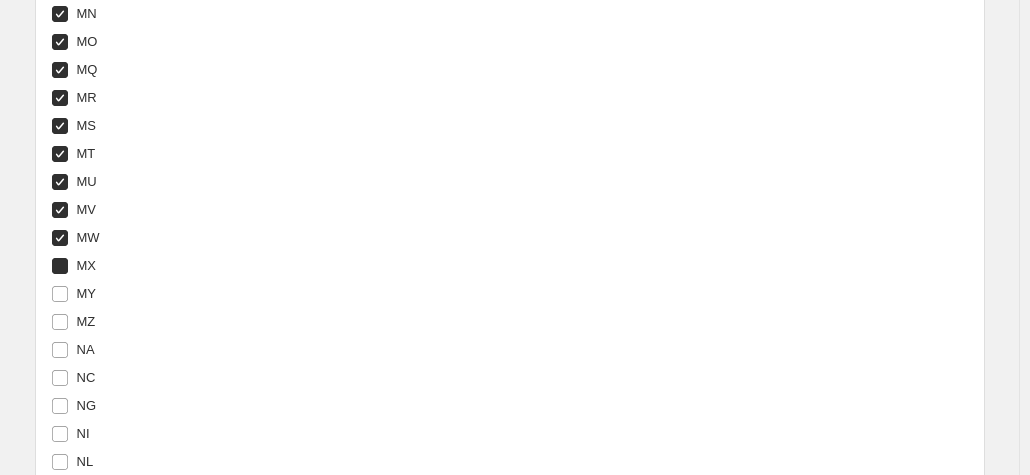 checkbox on "true" 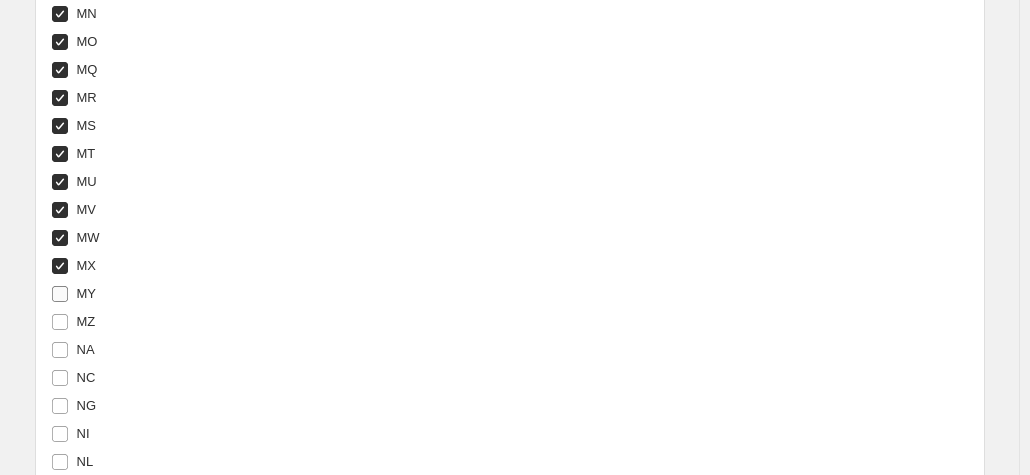 click on "MY" at bounding box center [87, 293] 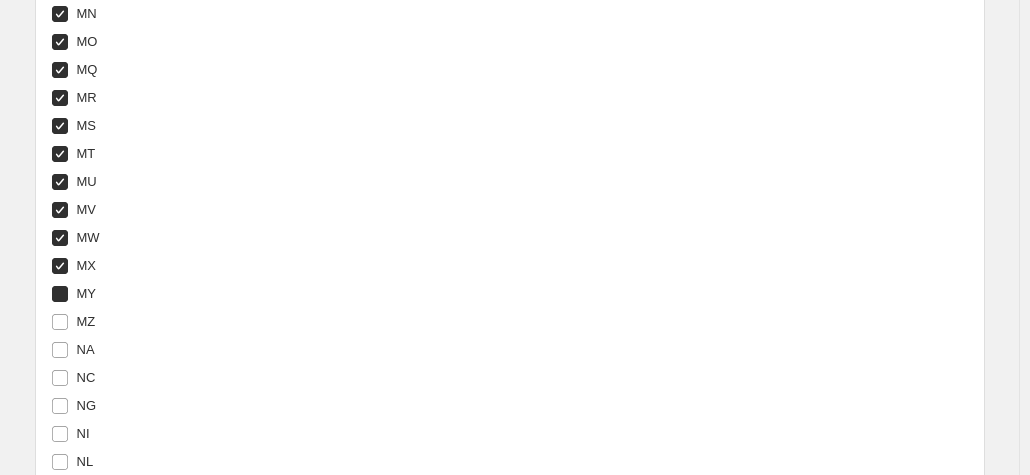 checkbox on "true" 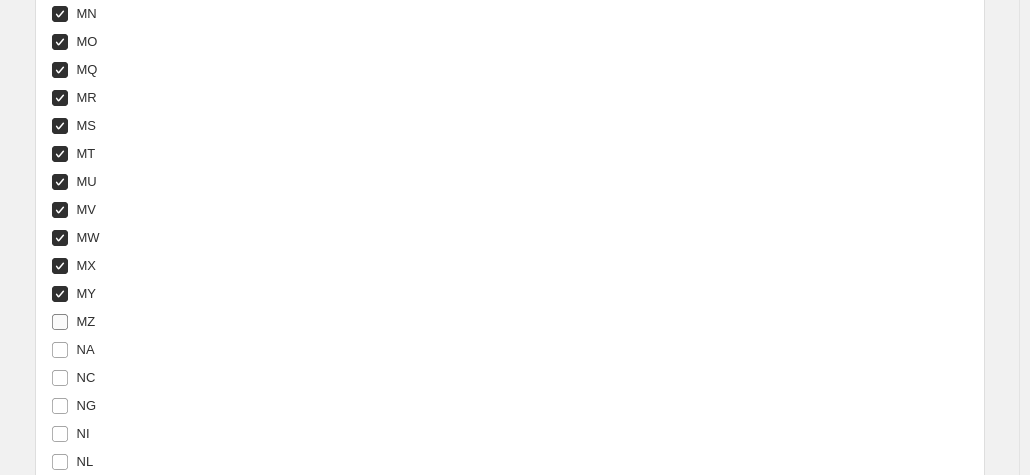 click on "MZ" at bounding box center (86, 321) 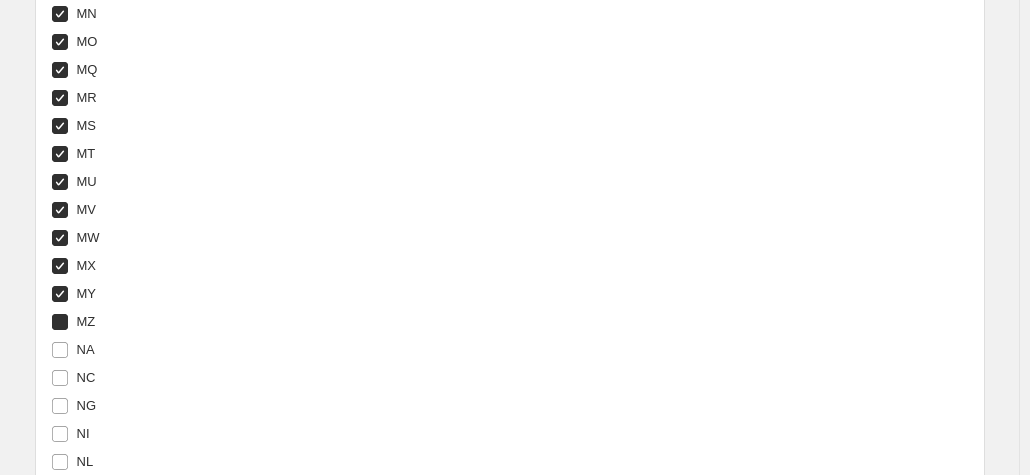 checkbox on "true" 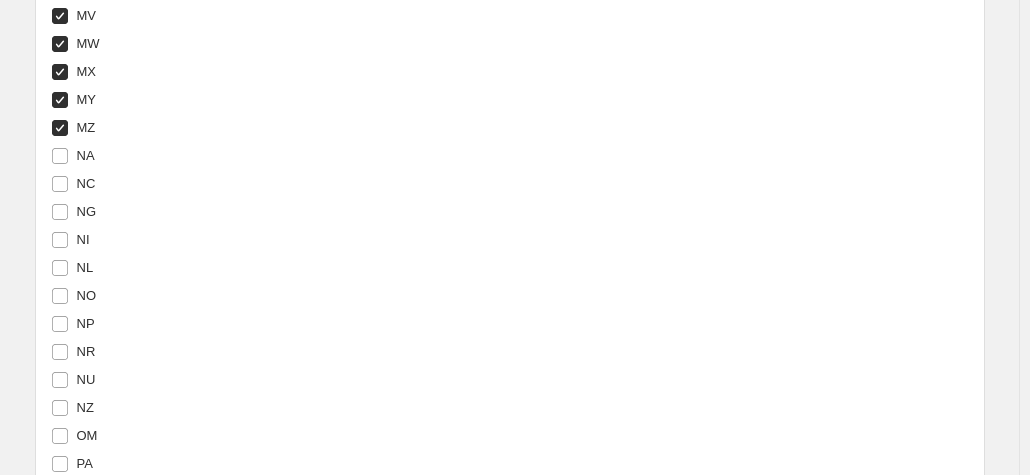 scroll, scrollTop: 5428, scrollLeft: 0, axis: vertical 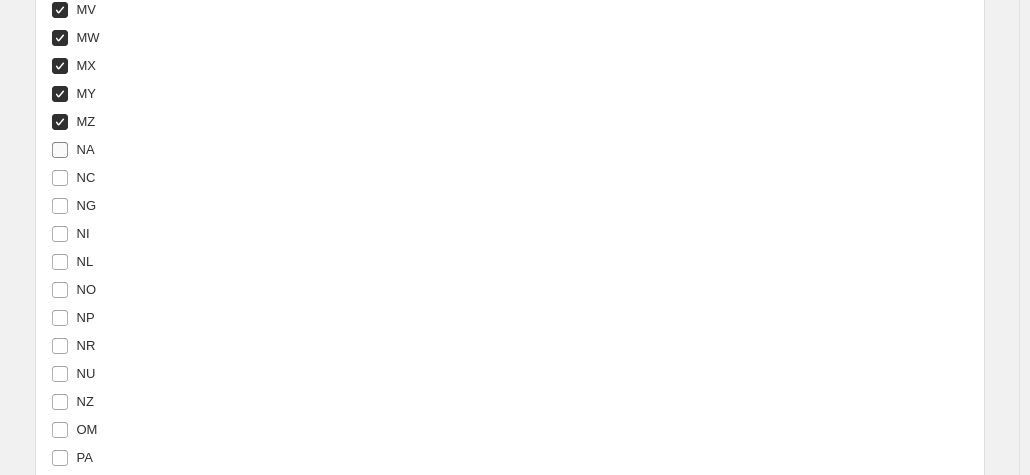 click on "NA" at bounding box center (86, 149) 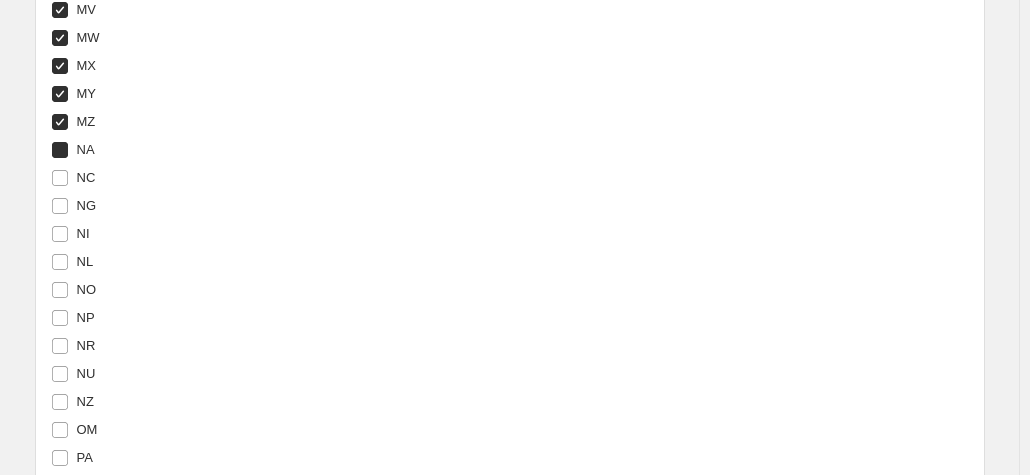 checkbox on "true" 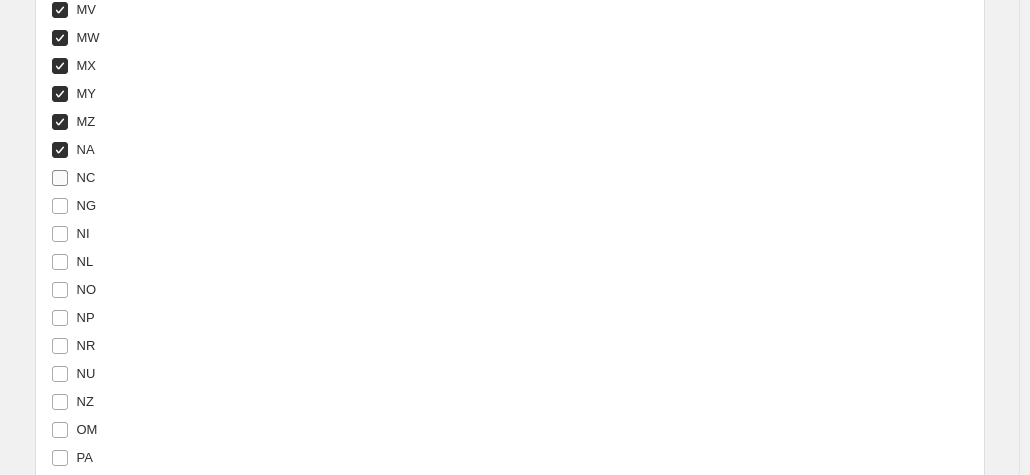 click on "NC" at bounding box center (86, 177) 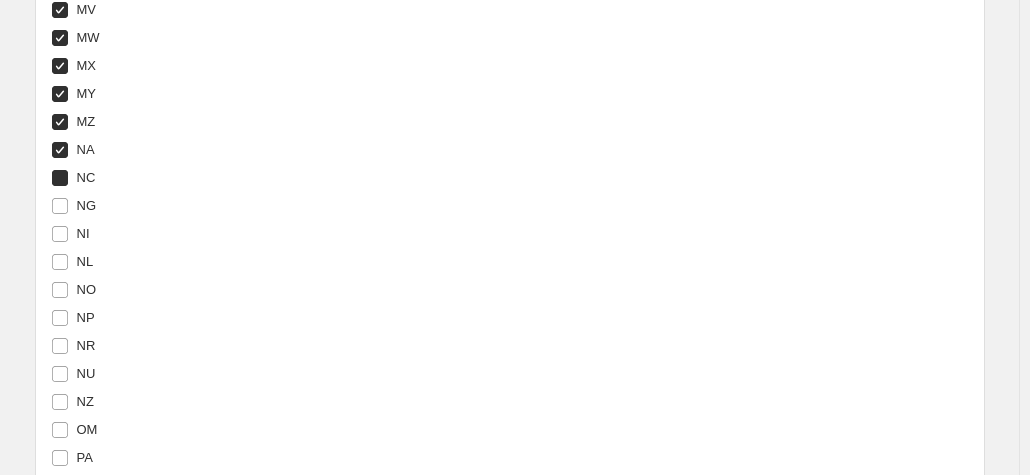 checkbox on "true" 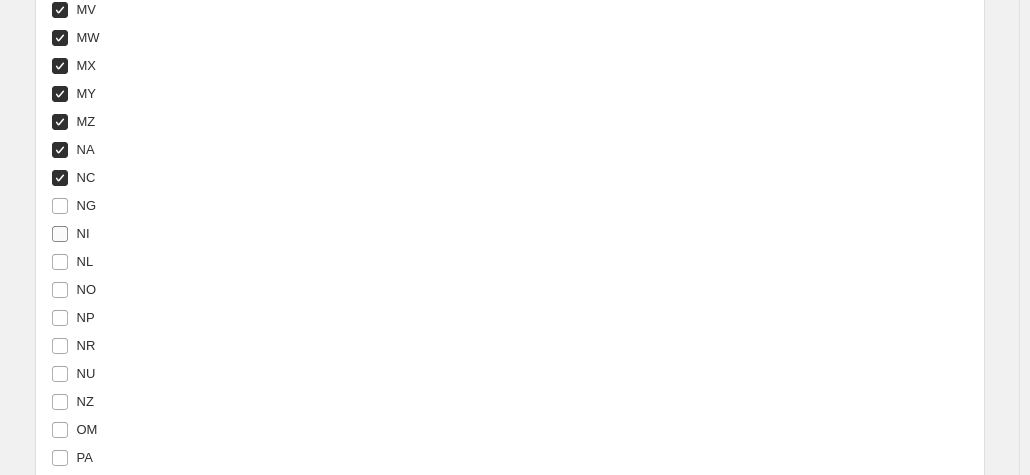 click on "NI" at bounding box center (70, 234) 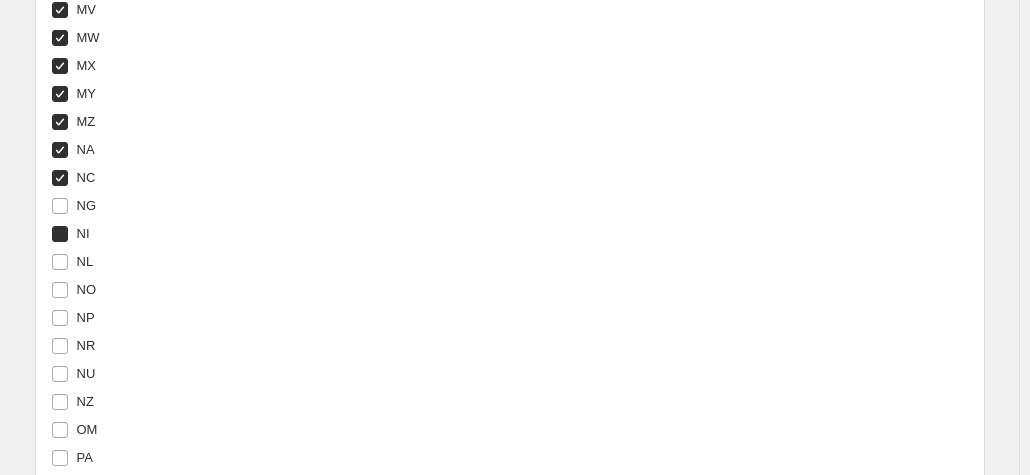 checkbox on "true" 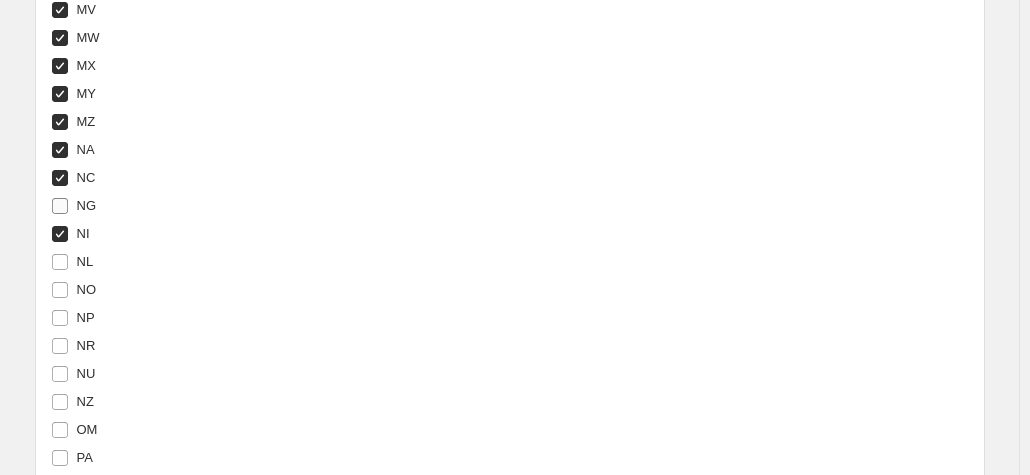 click on "NG" at bounding box center [87, 205] 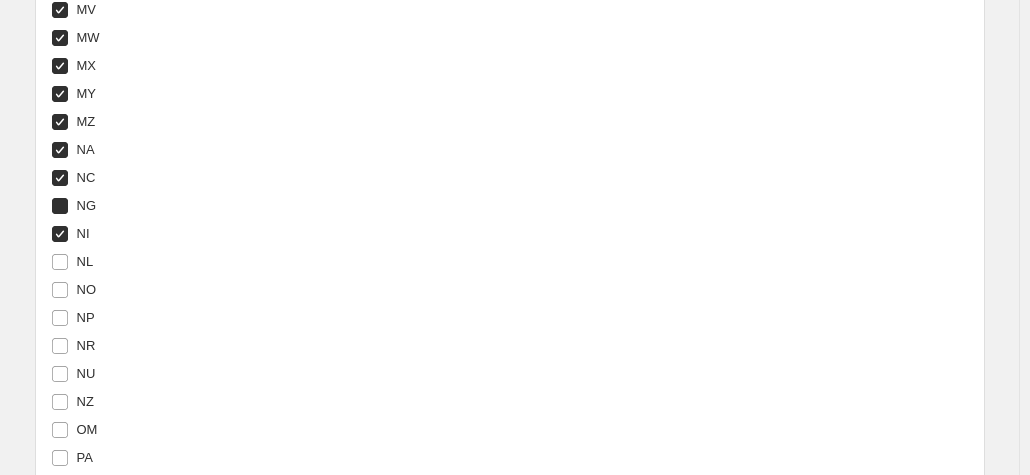 checkbox on "true" 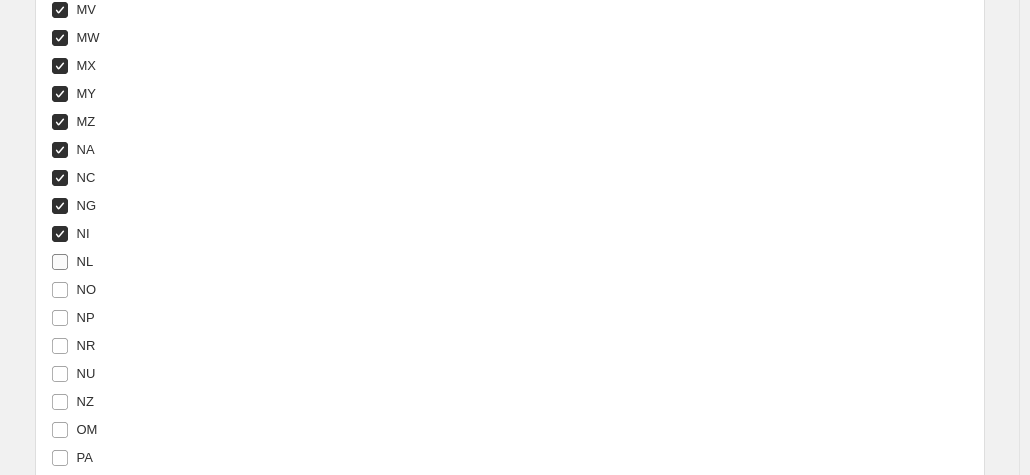 click on "NL" at bounding box center [85, 261] 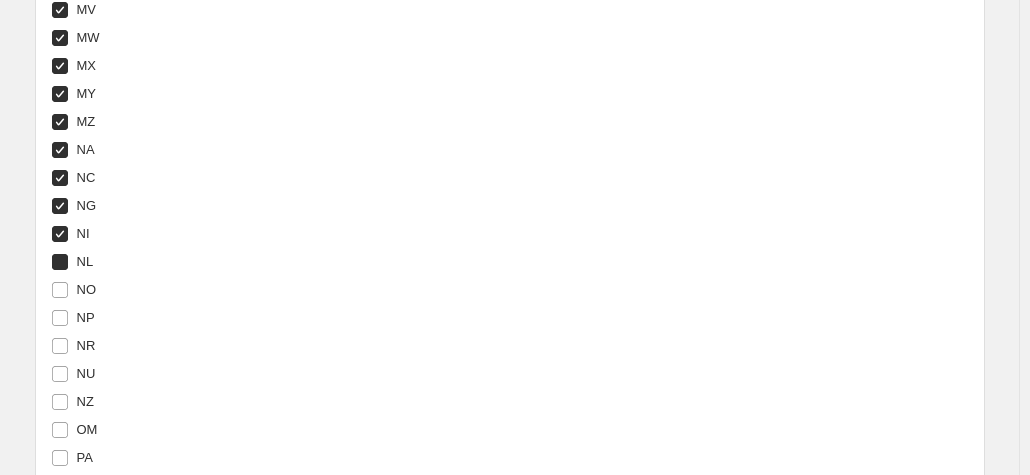 checkbox on "true" 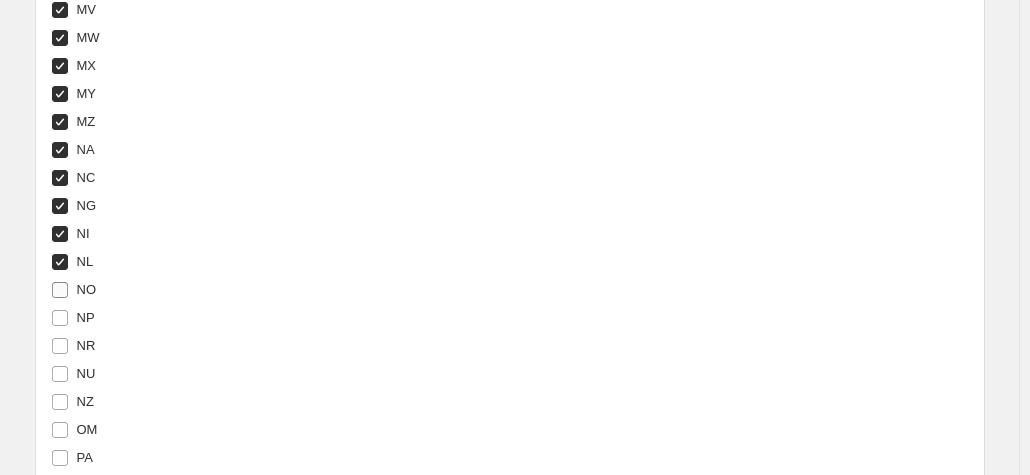 click on "NO" at bounding box center (87, 289) 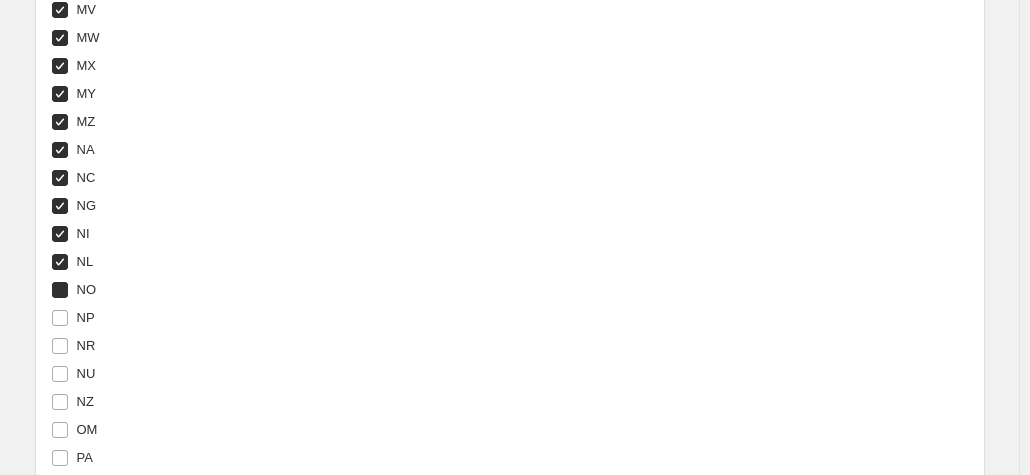 checkbox on "true" 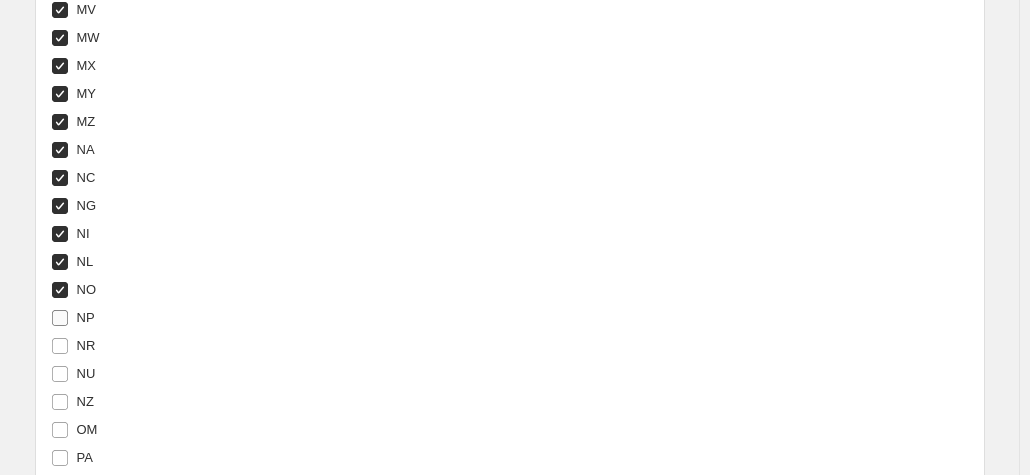 click on "NP" at bounding box center [86, 317] 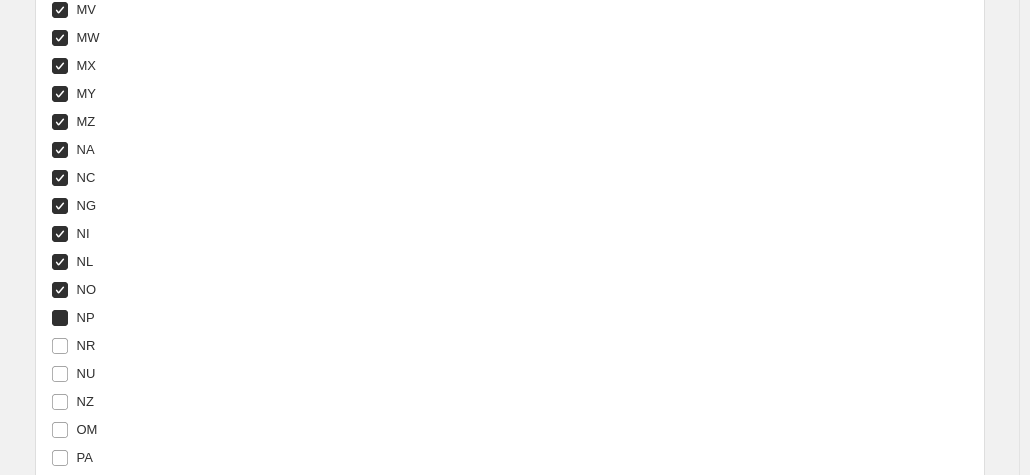 checkbox on "true" 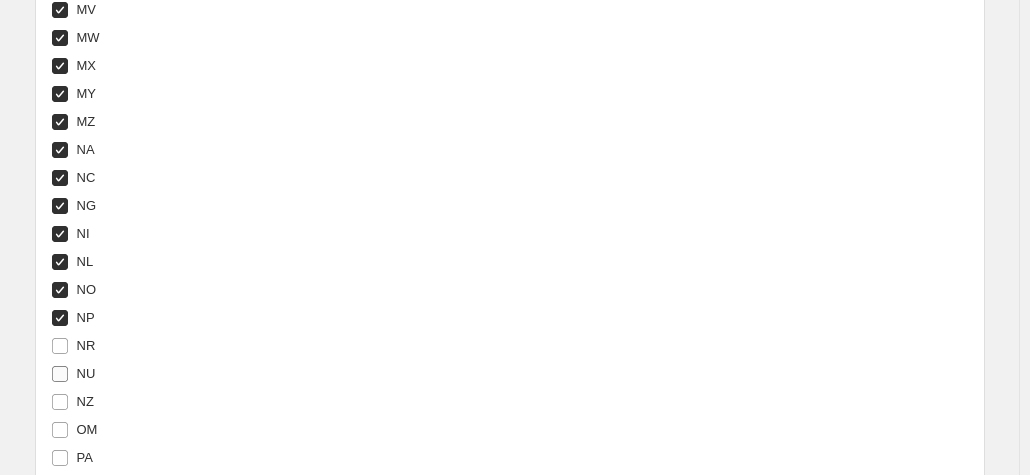 drag, startPoint x: 87, startPoint y: 338, endPoint x: 93, endPoint y: 367, distance: 29.614185 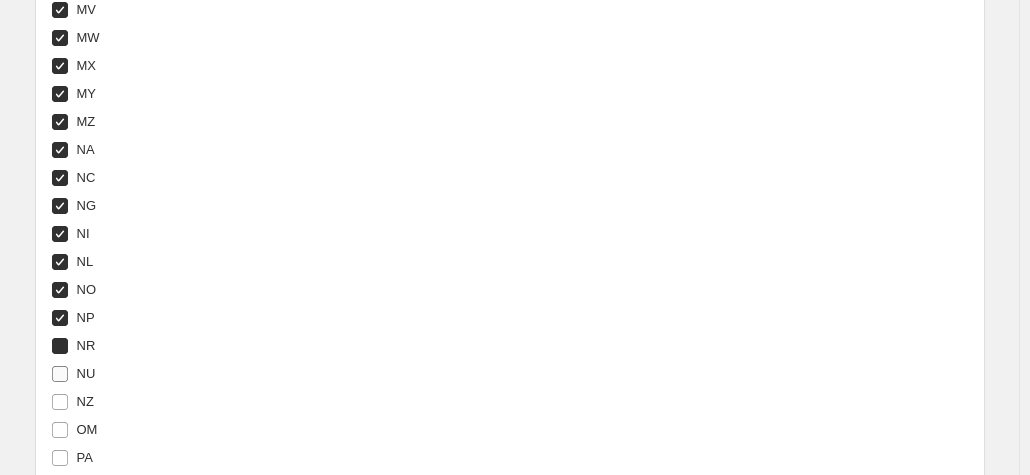 checkbox on "true" 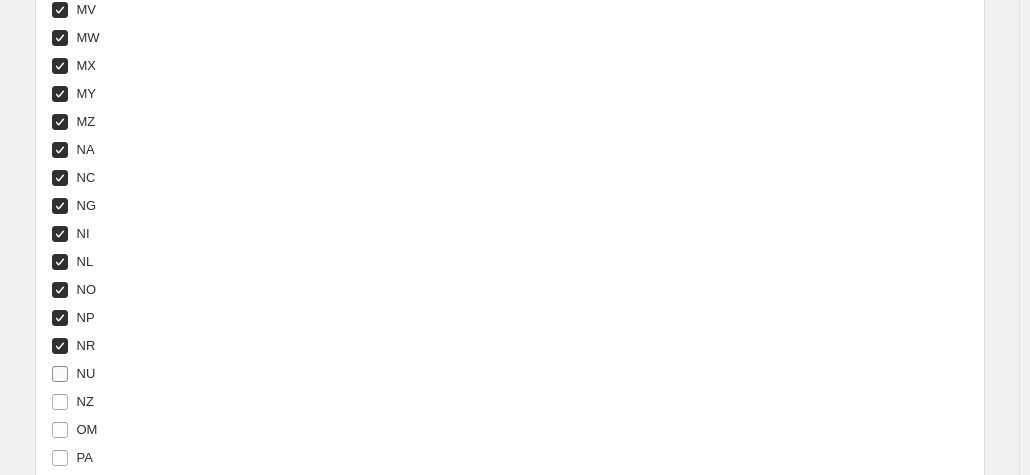 click on "NU" at bounding box center (73, 374) 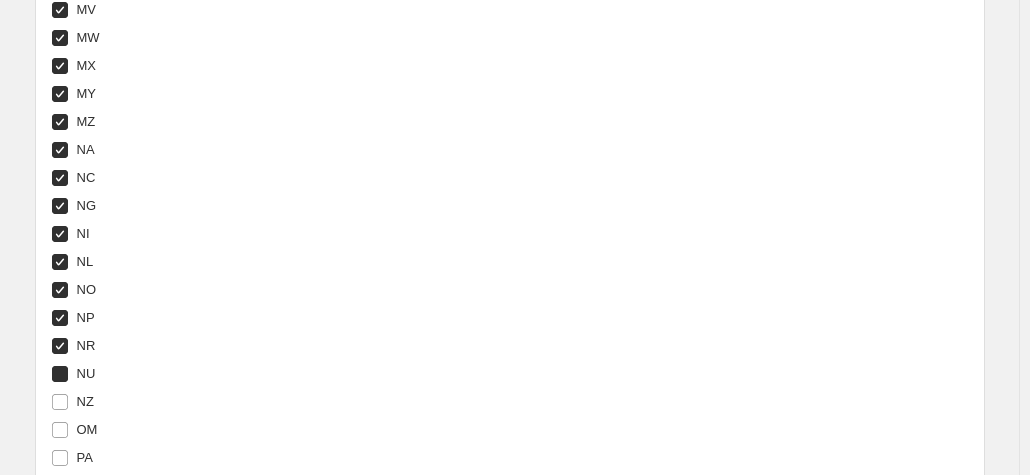 checkbox on "true" 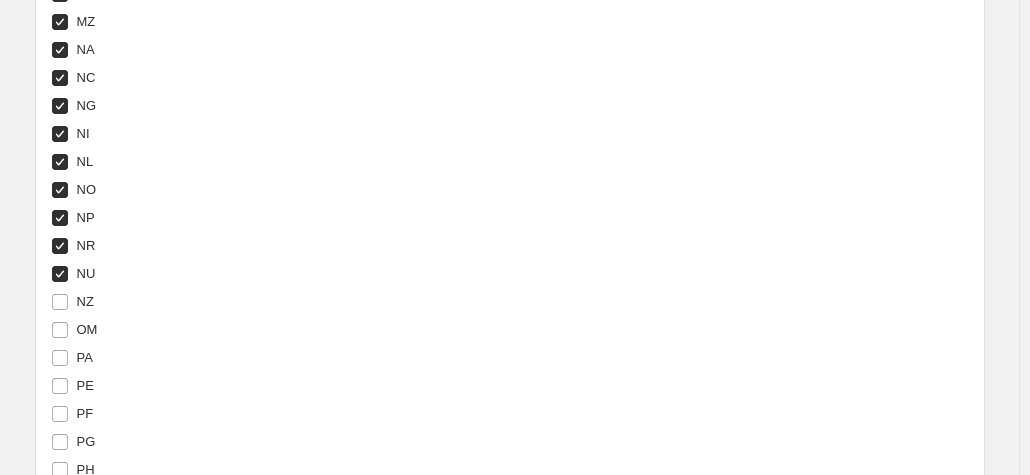 scroll, scrollTop: 5628, scrollLeft: 0, axis: vertical 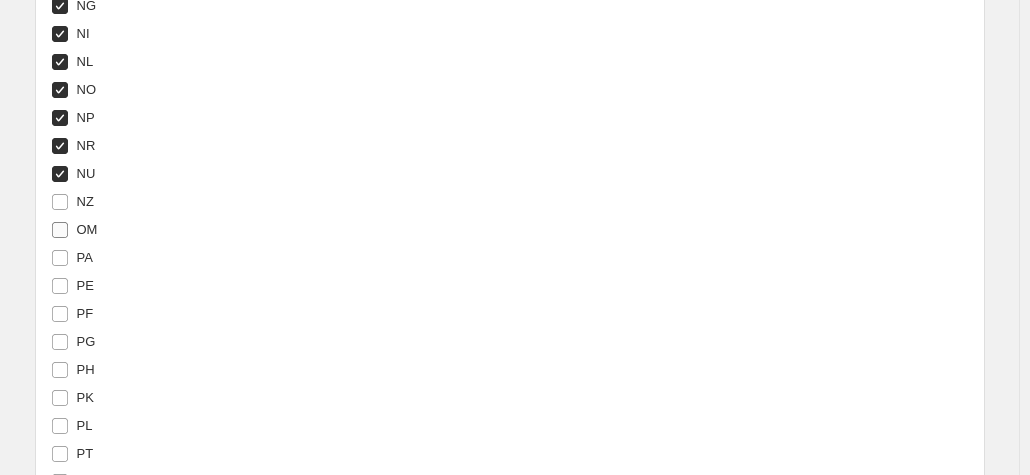 drag, startPoint x: 83, startPoint y: 200, endPoint x: 97, endPoint y: 236, distance: 38.626415 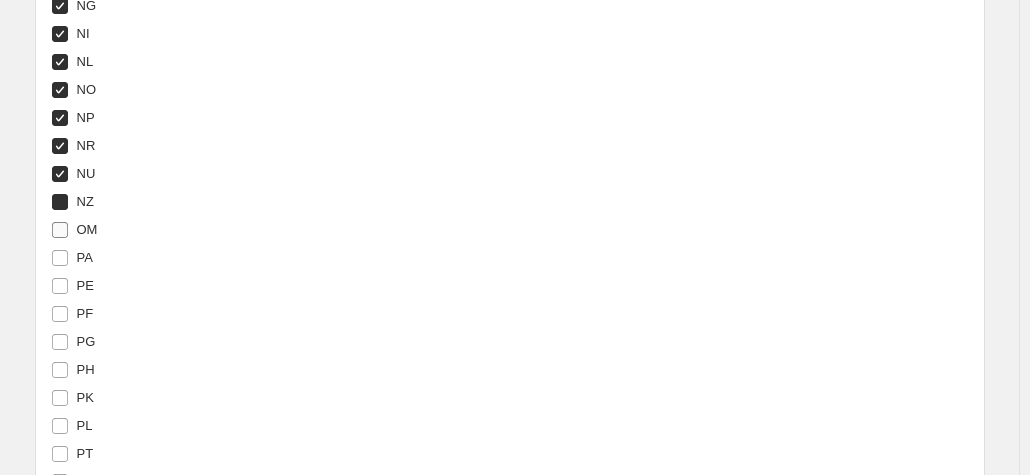 checkbox on "true" 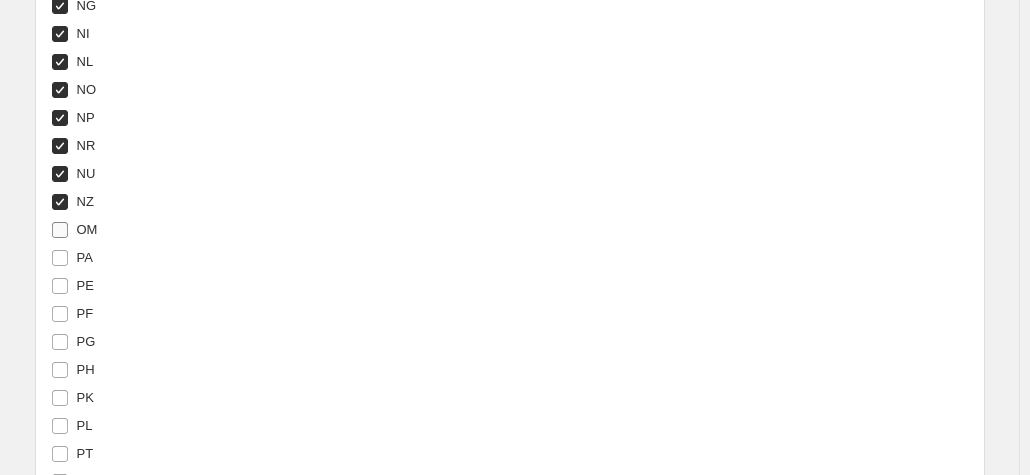 click on "OM" at bounding box center (74, 230) 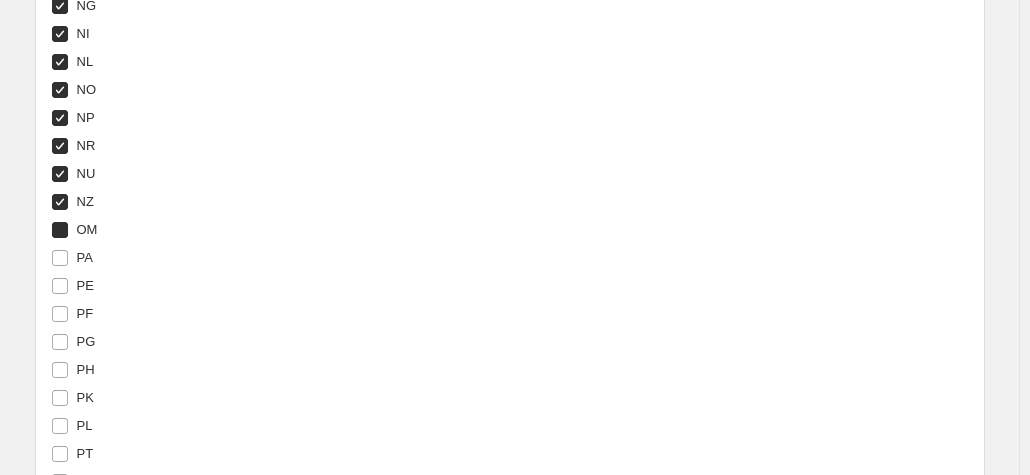 checkbox on "true" 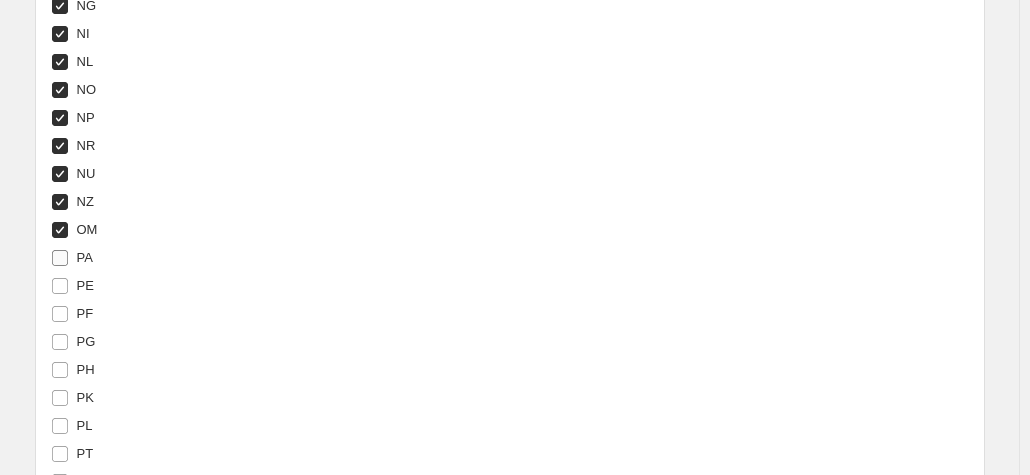 drag, startPoint x: 87, startPoint y: 256, endPoint x: 89, endPoint y: 288, distance: 32.06244 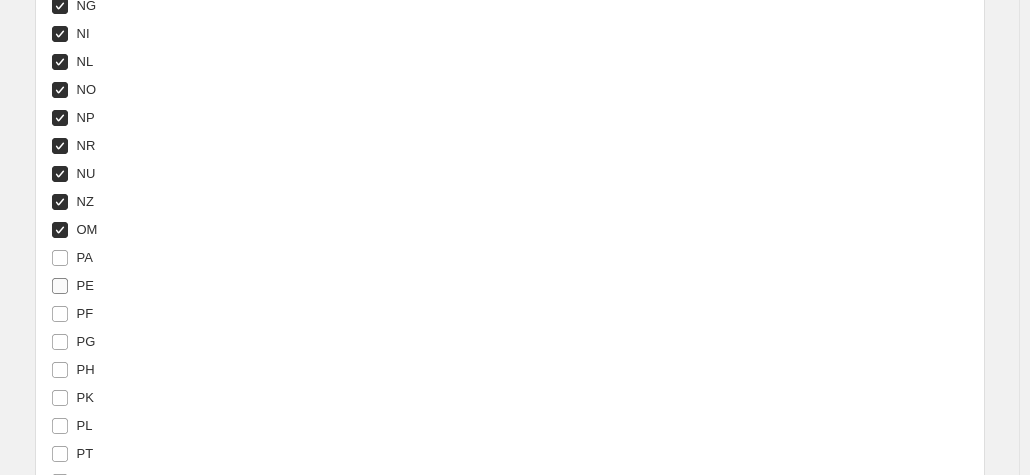 click on "PA" at bounding box center (60, 258) 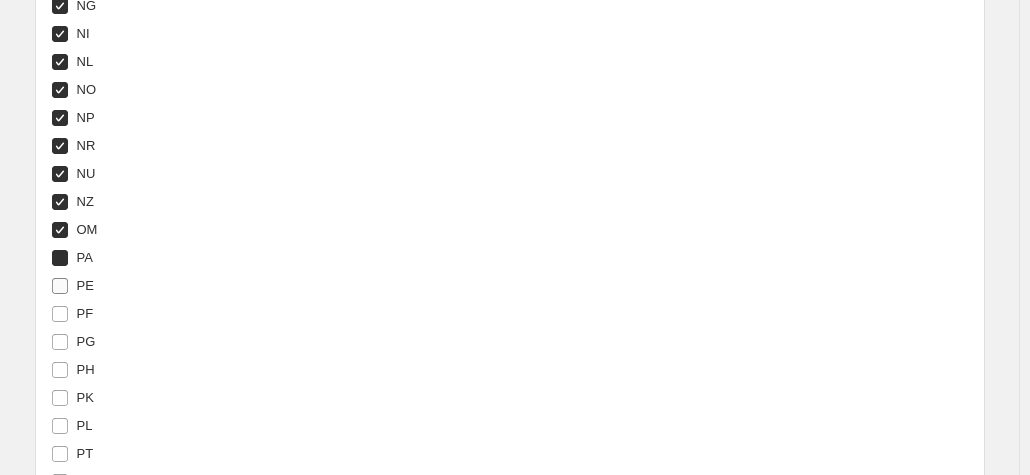 checkbox on "true" 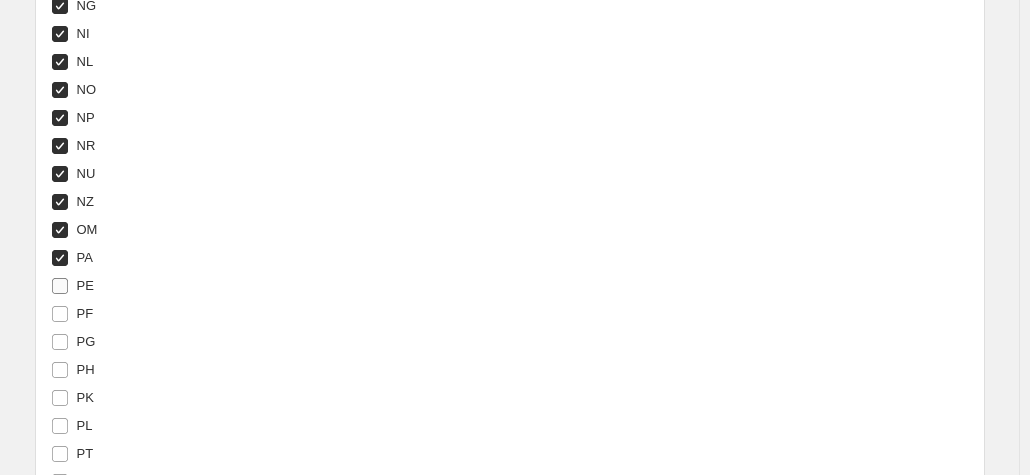 click on "PE" at bounding box center (85, 285) 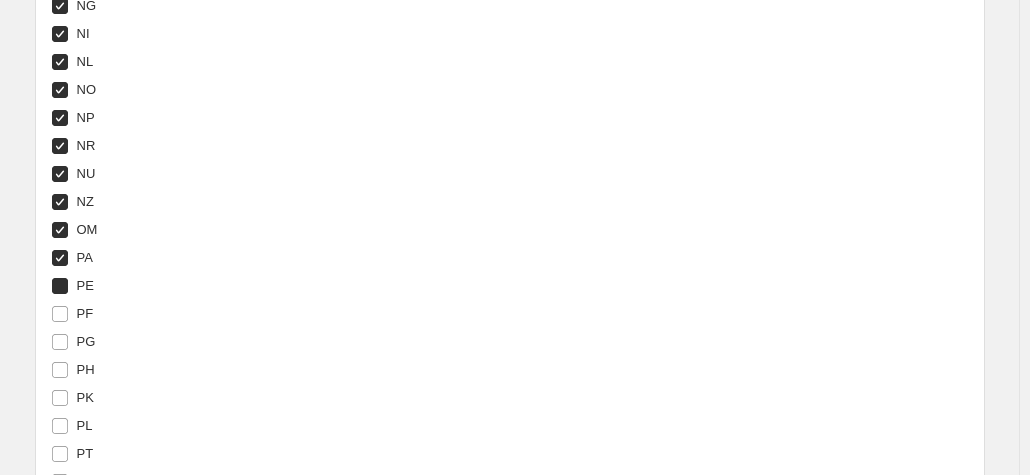 checkbox on "true" 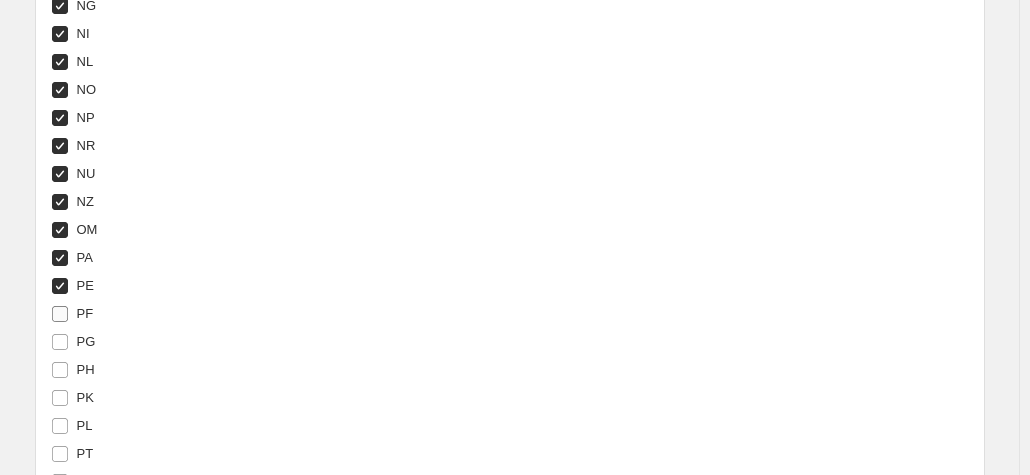 click on "PF" at bounding box center (85, 313) 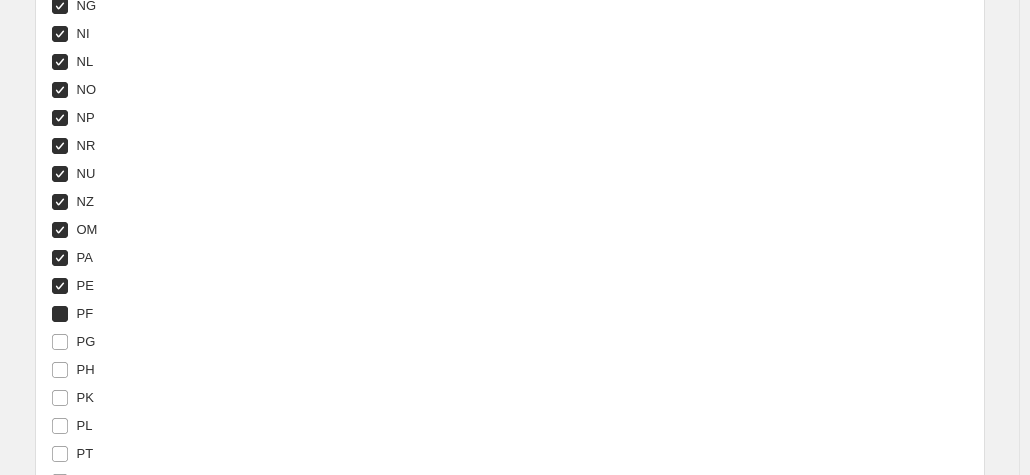 checkbox on "true" 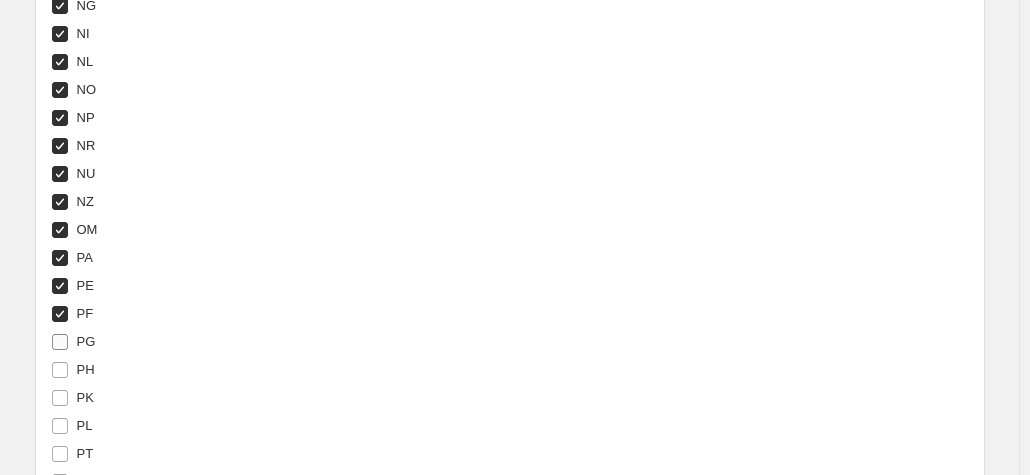 click on "PG" at bounding box center (73, 342) 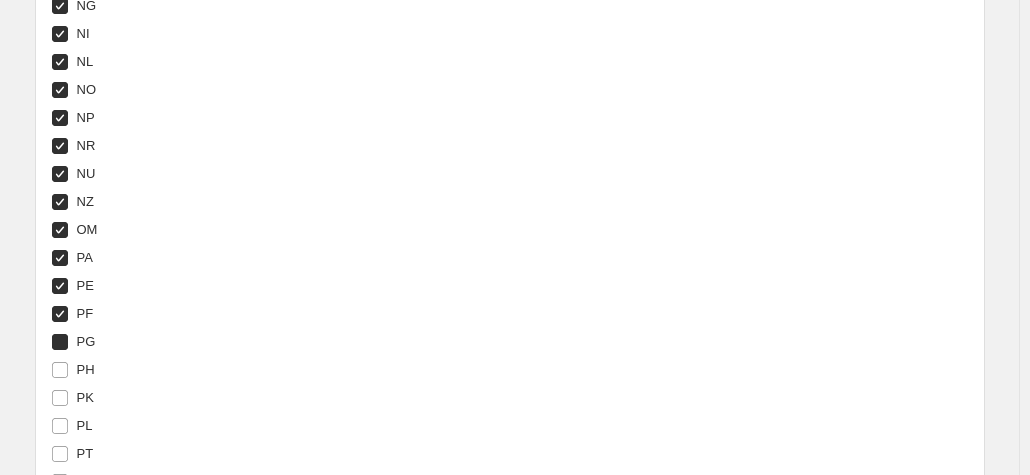 checkbox on "true" 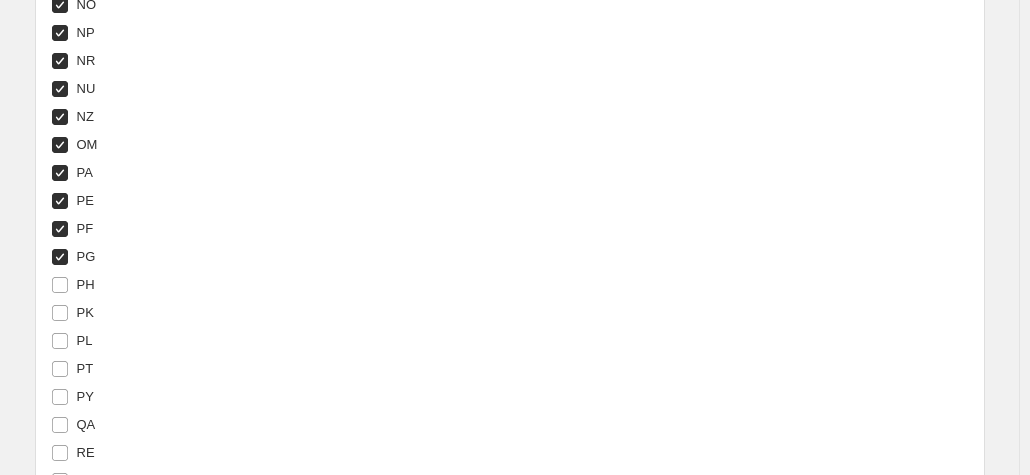 scroll, scrollTop: 5828, scrollLeft: 0, axis: vertical 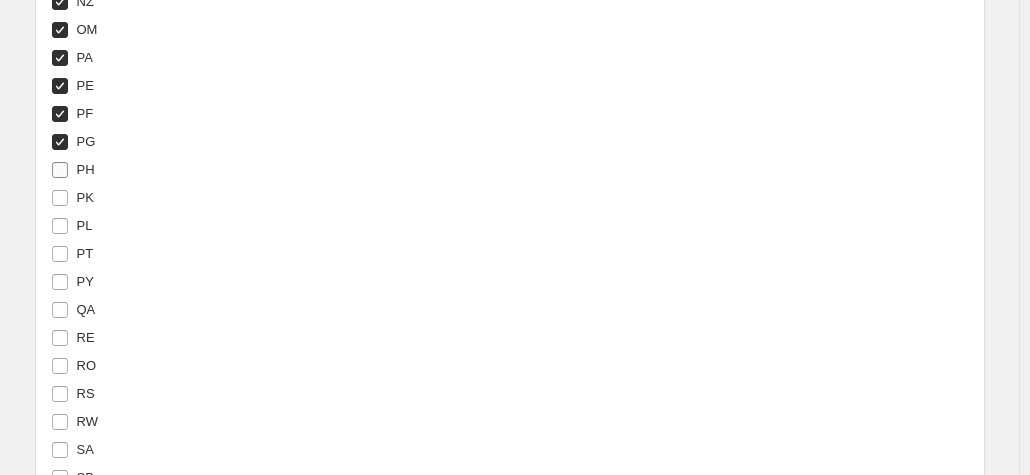 click on "PH" at bounding box center (86, 169) 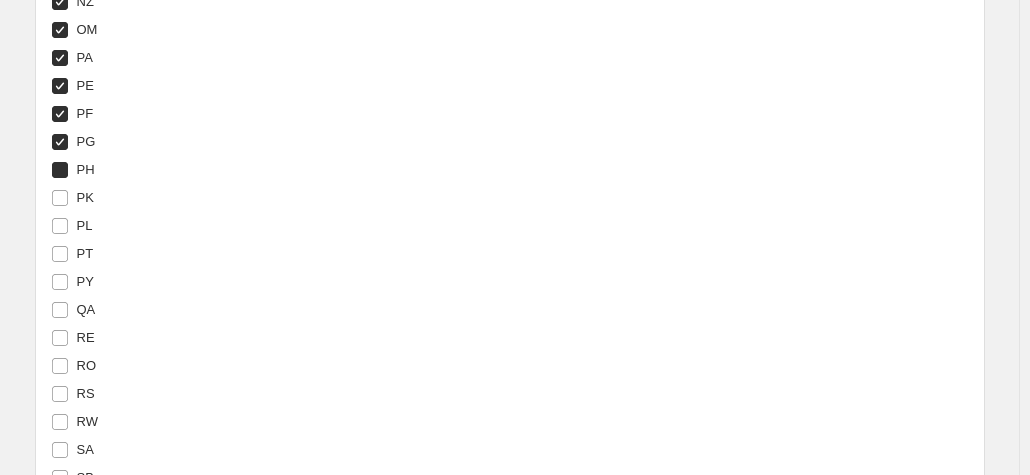 checkbox on "true" 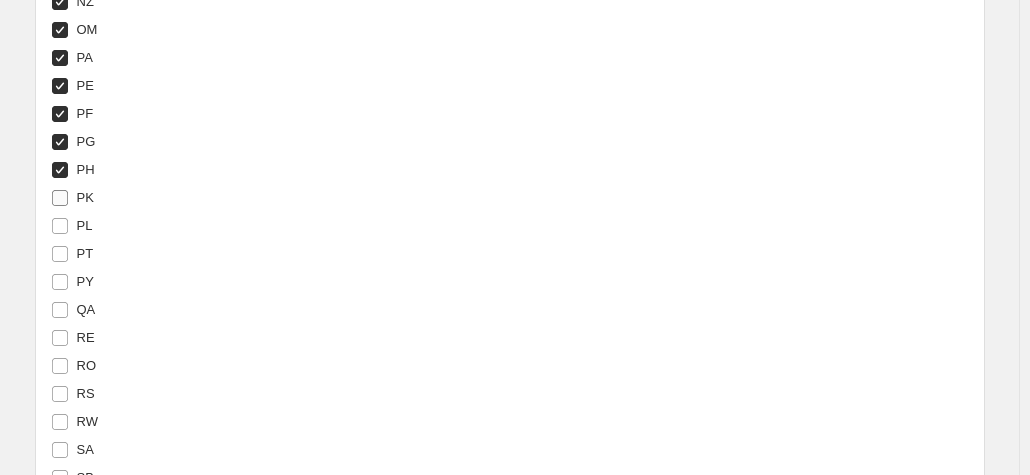 click on "PK" at bounding box center (85, 197) 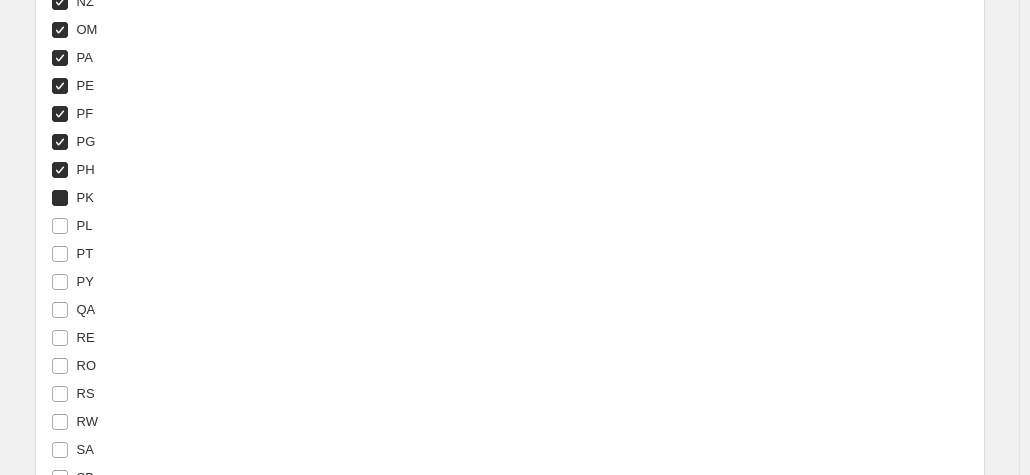 checkbox on "true" 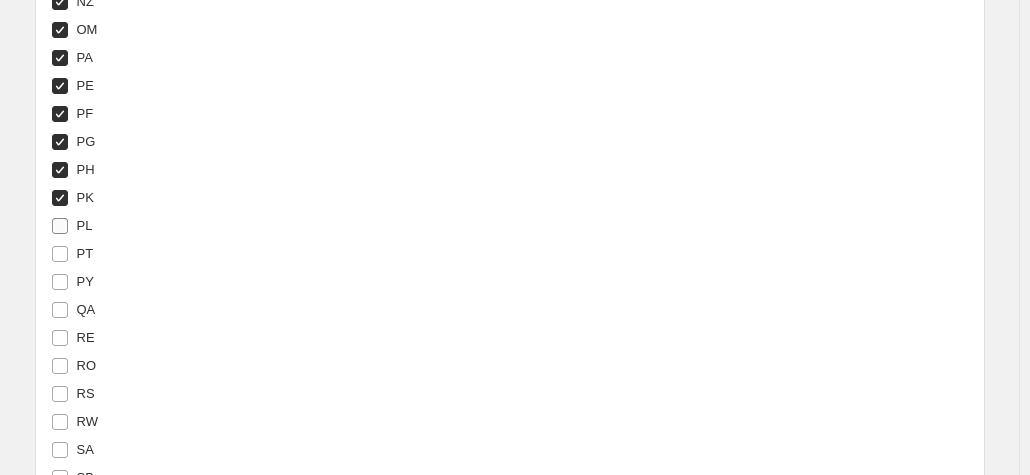 drag, startPoint x: 87, startPoint y: 228, endPoint x: 84, endPoint y: 251, distance: 23.194826 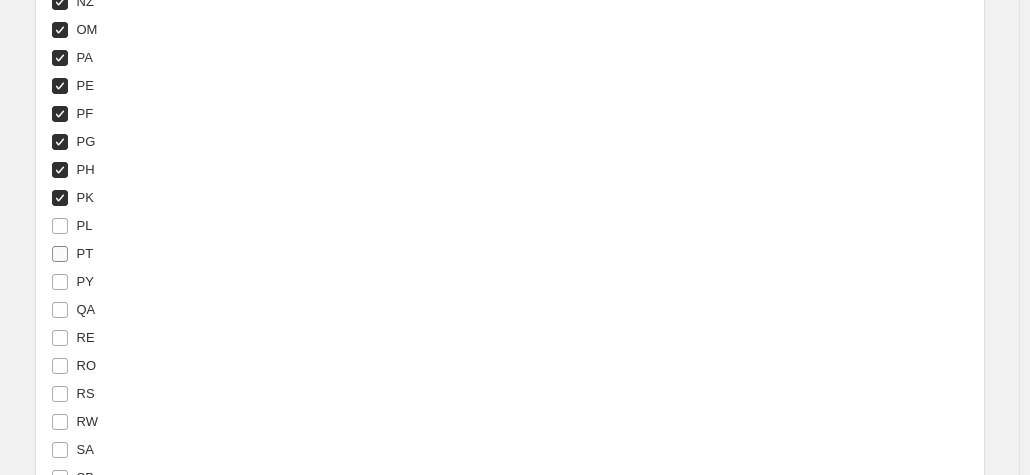 click on "PL" at bounding box center [85, 225] 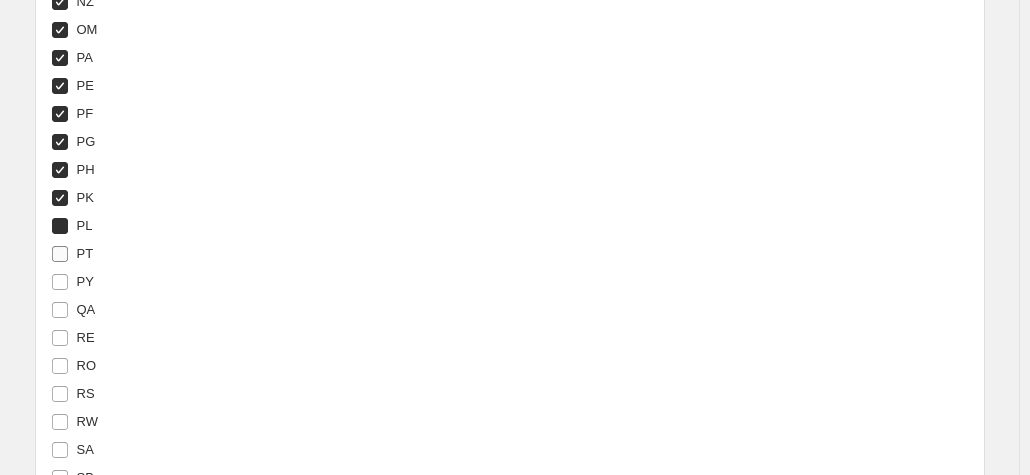 checkbox on "true" 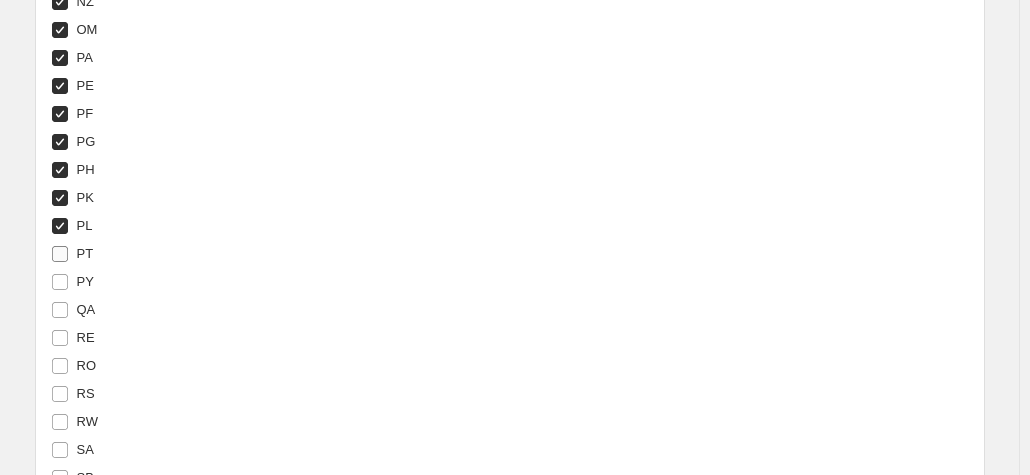 click on "PT" at bounding box center [85, 253] 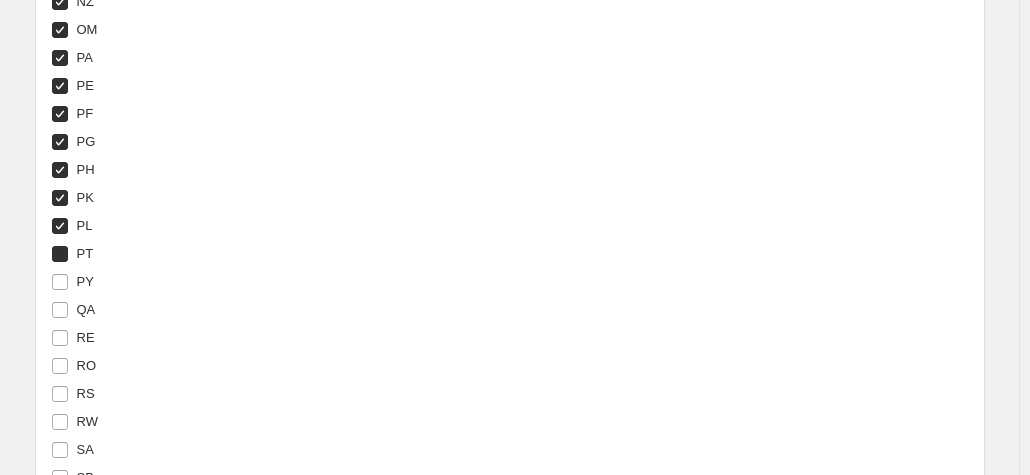 checkbox on "true" 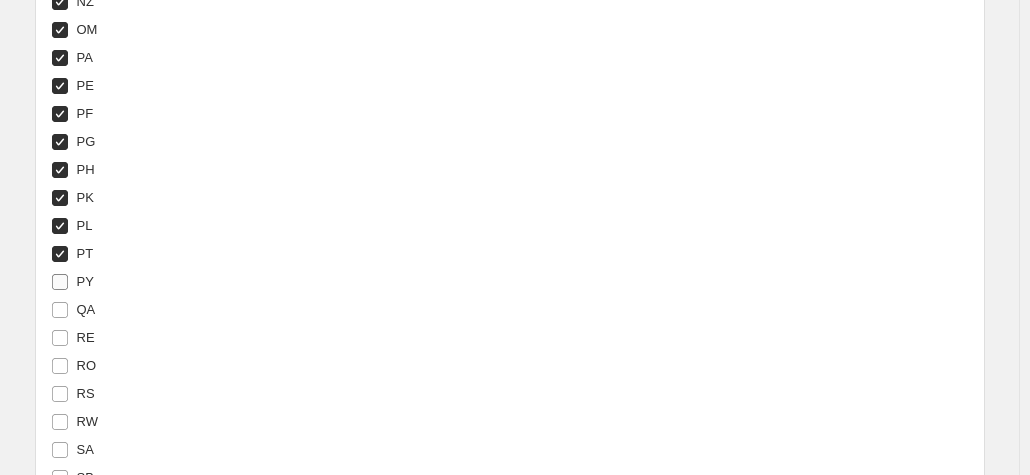 click on "PY" at bounding box center [85, 281] 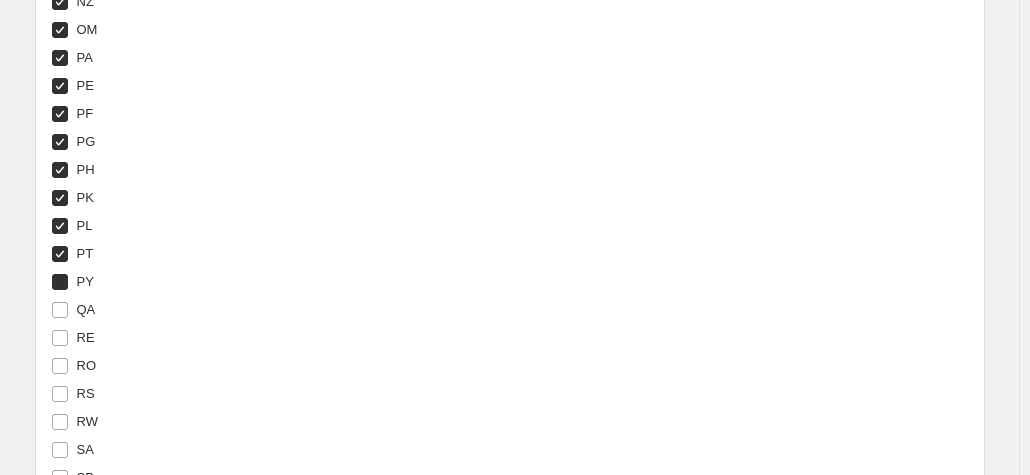 checkbox on "true" 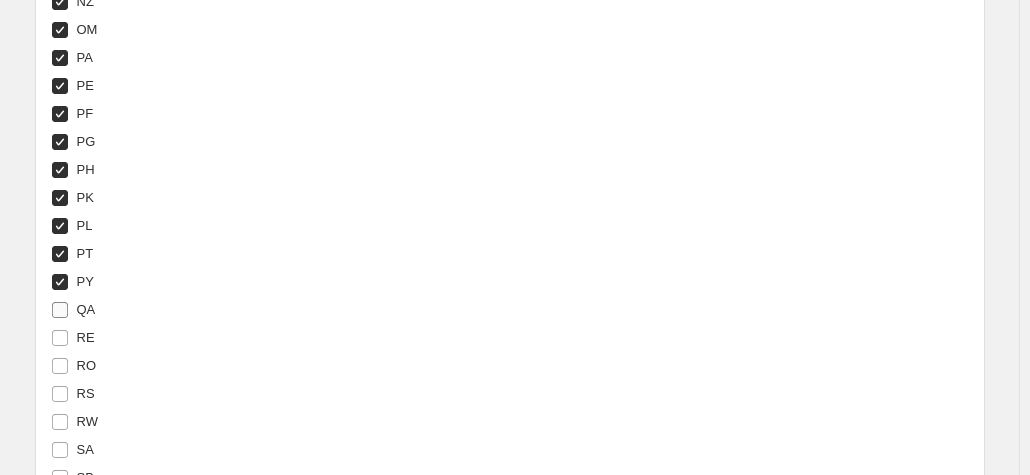 drag, startPoint x: 84, startPoint y: 293, endPoint x: 87, endPoint y: 303, distance: 10.440307 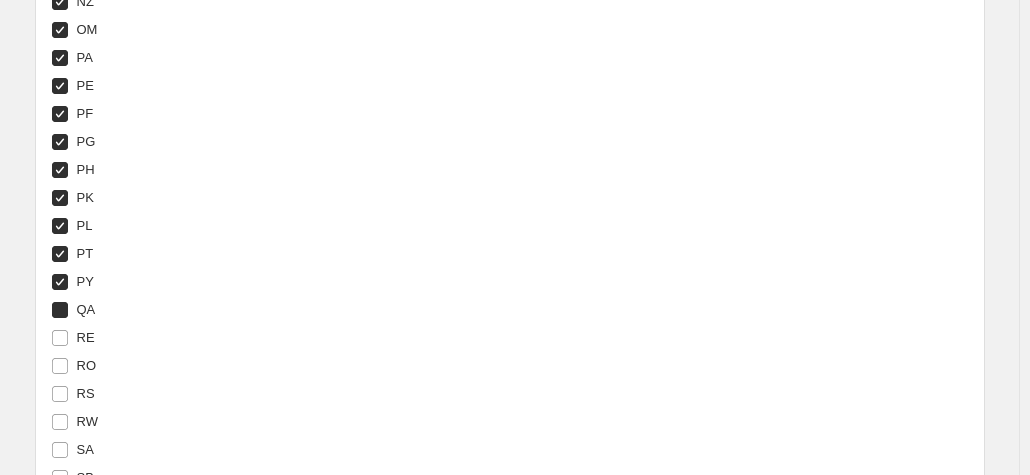 checkbox on "true" 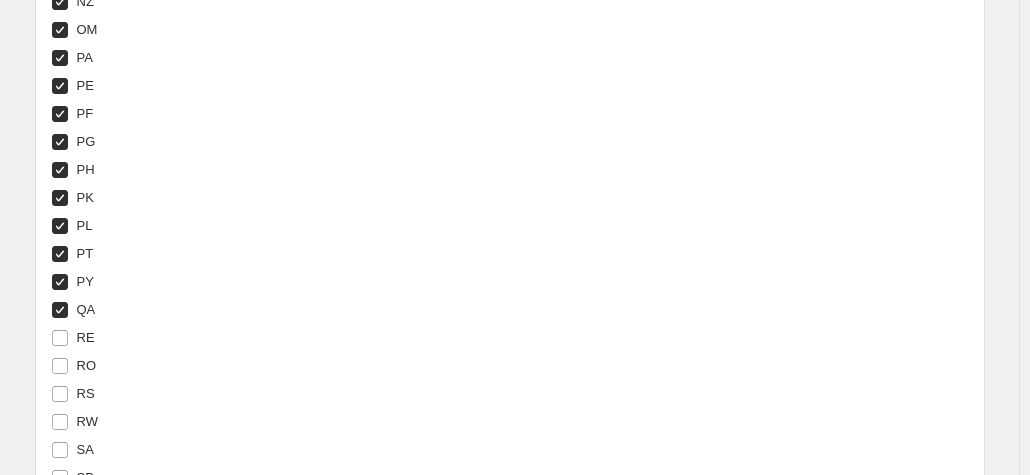 scroll, scrollTop: 6028, scrollLeft: 0, axis: vertical 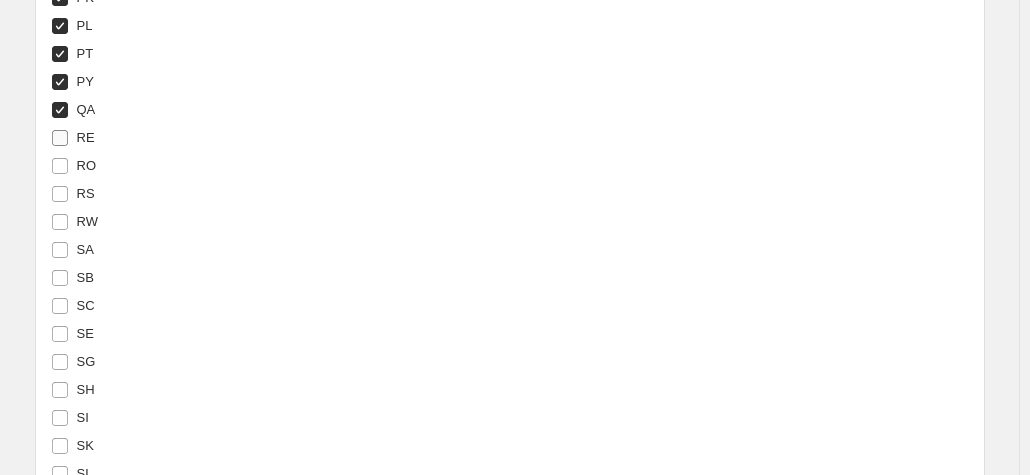 click on "RE" at bounding box center (86, 137) 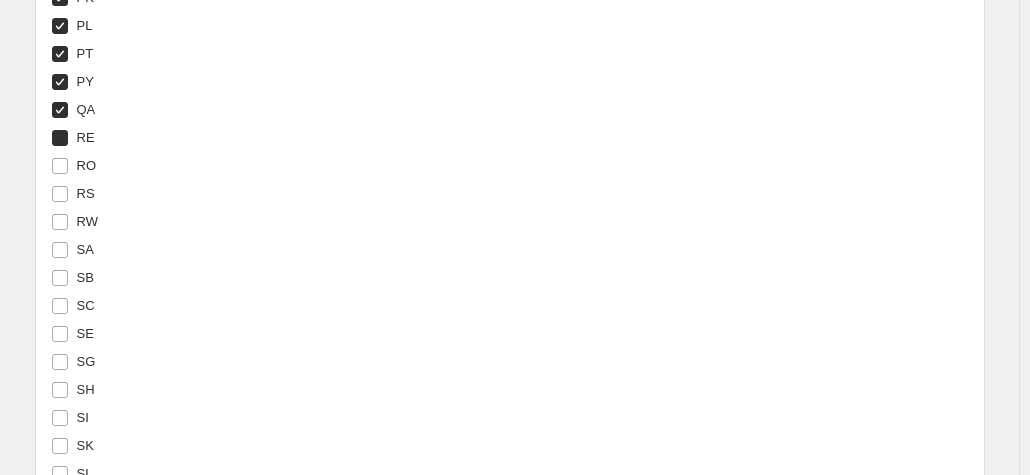 checkbox on "true" 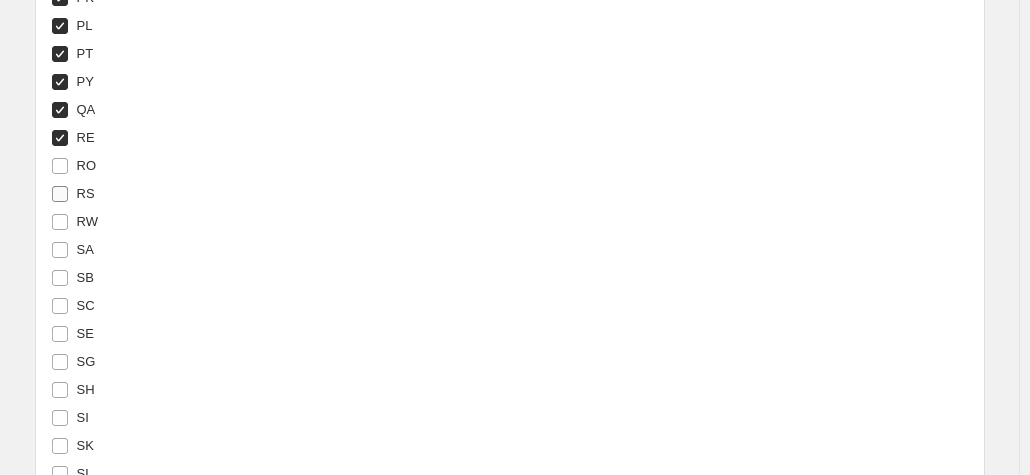 drag, startPoint x: 95, startPoint y: 165, endPoint x: 93, endPoint y: 189, distance: 24.083189 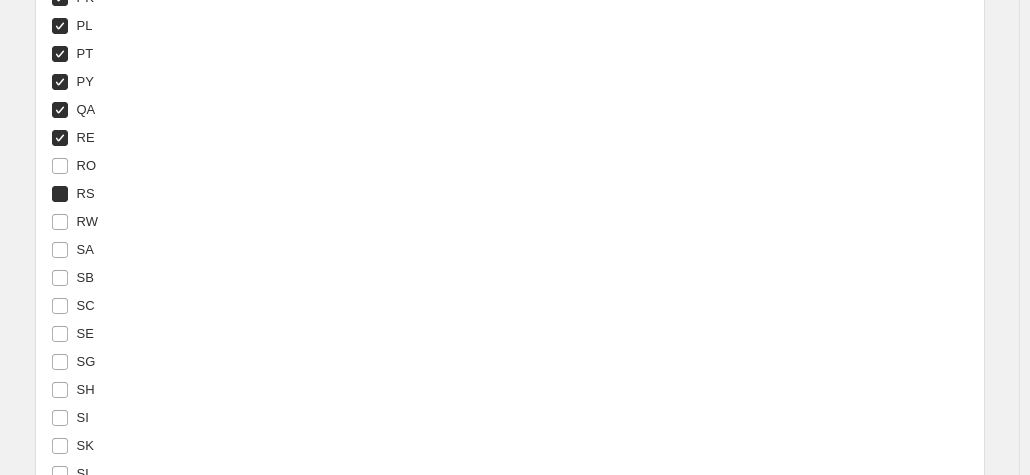 checkbox on "true" 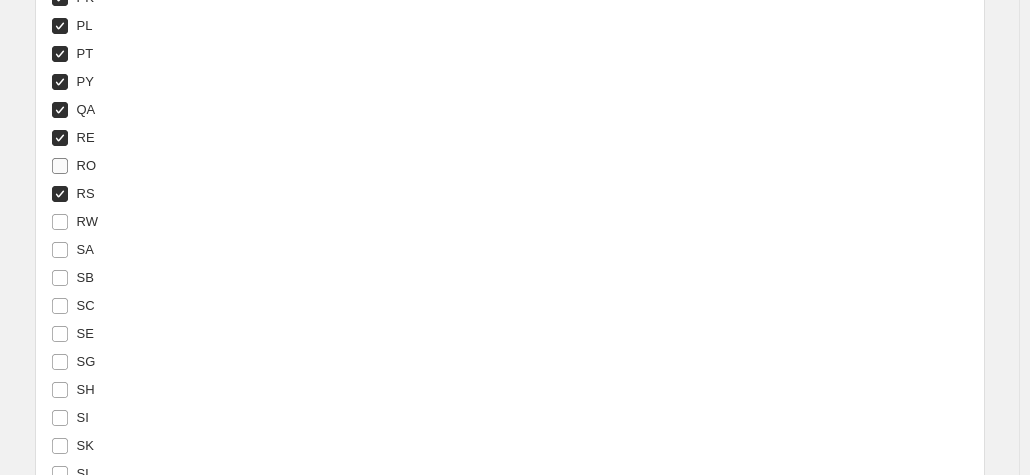 click on "RO" at bounding box center [74, 166] 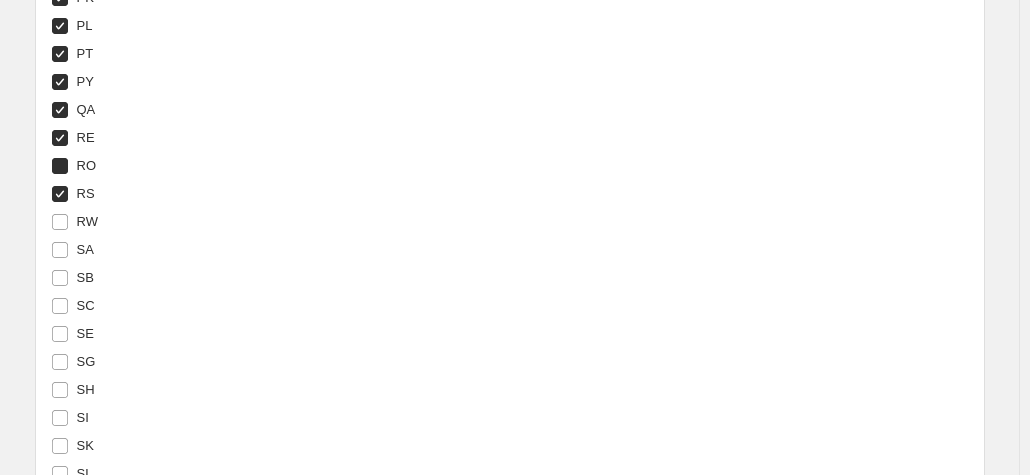 checkbox on "true" 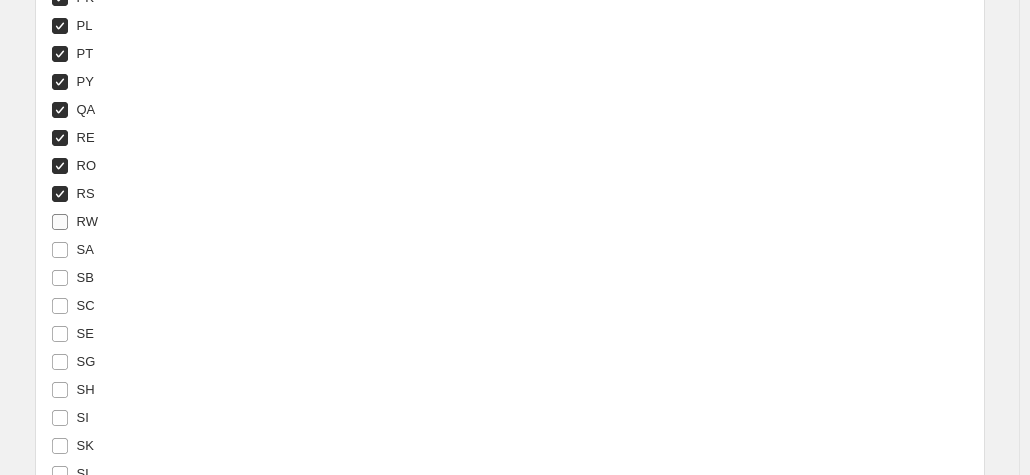 click on "RW" at bounding box center (74, 222) 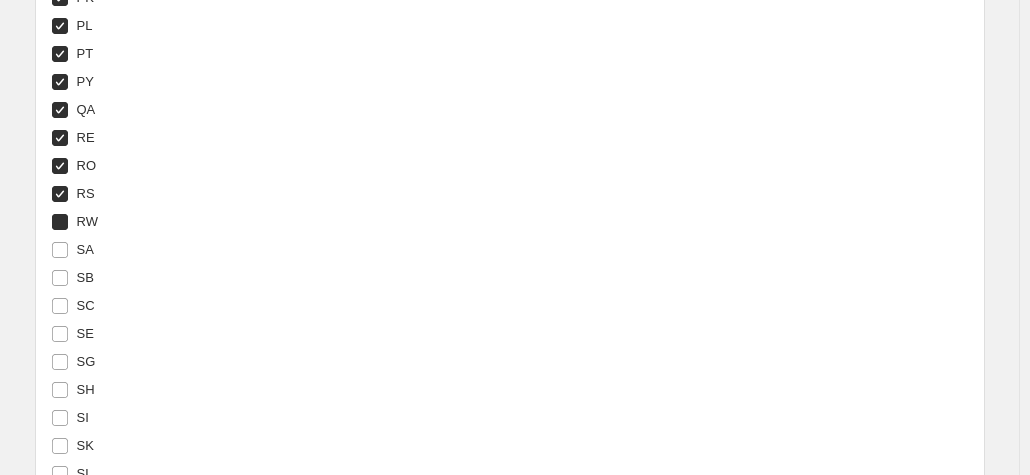checkbox on "true" 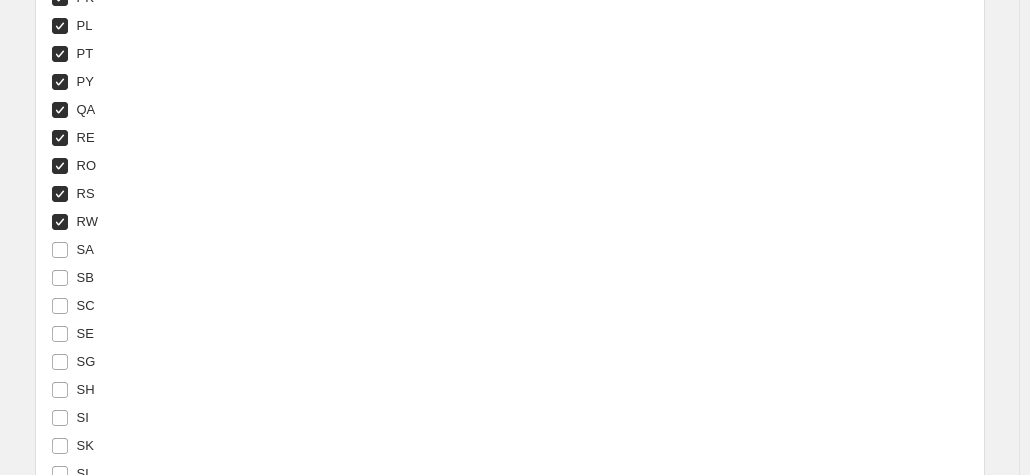 drag, startPoint x: 95, startPoint y: 244, endPoint x: 97, endPoint y: 260, distance: 16.124516 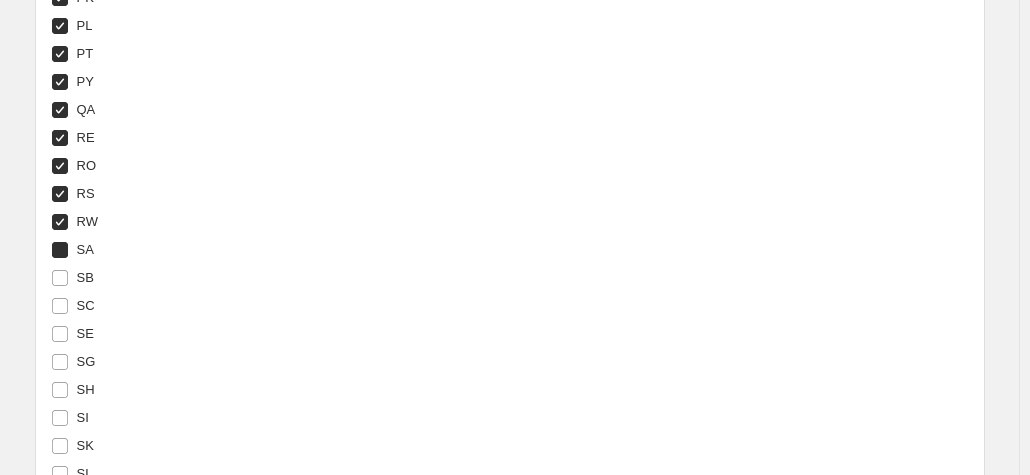 checkbox on "true" 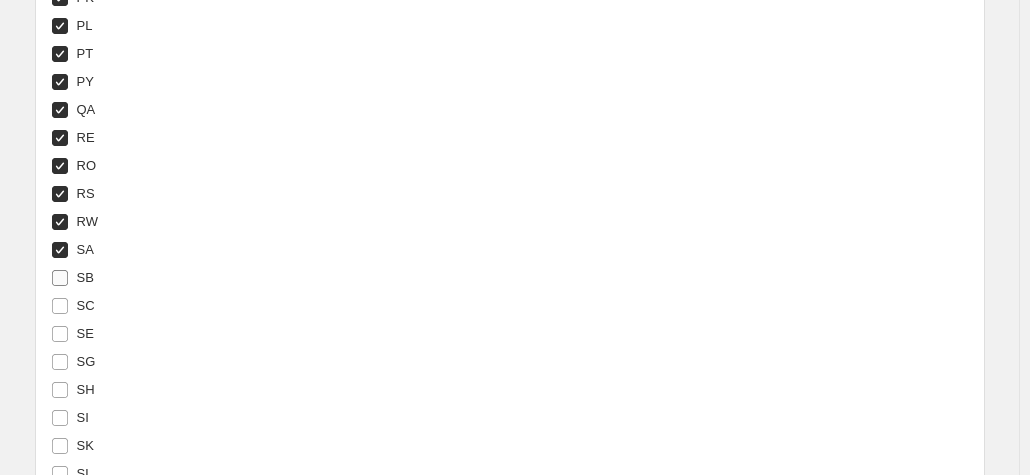 click on "SB" at bounding box center [85, 277] 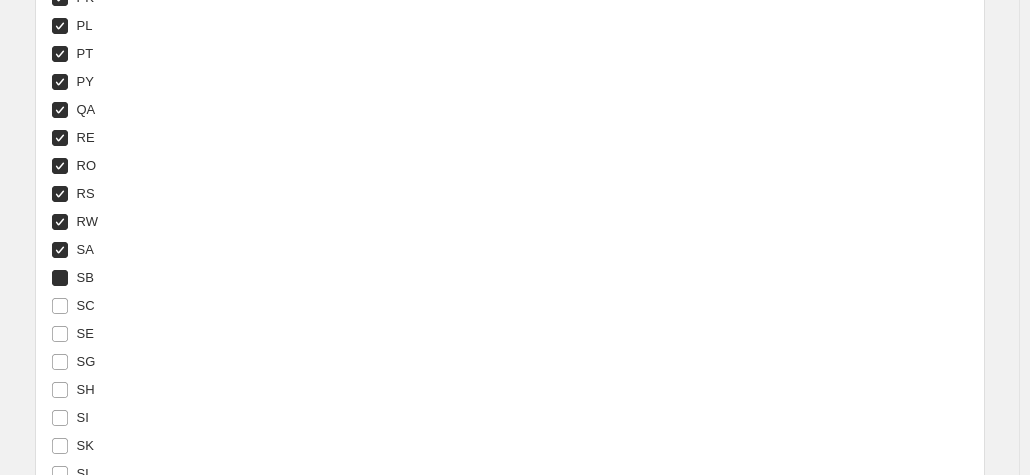 checkbox on "true" 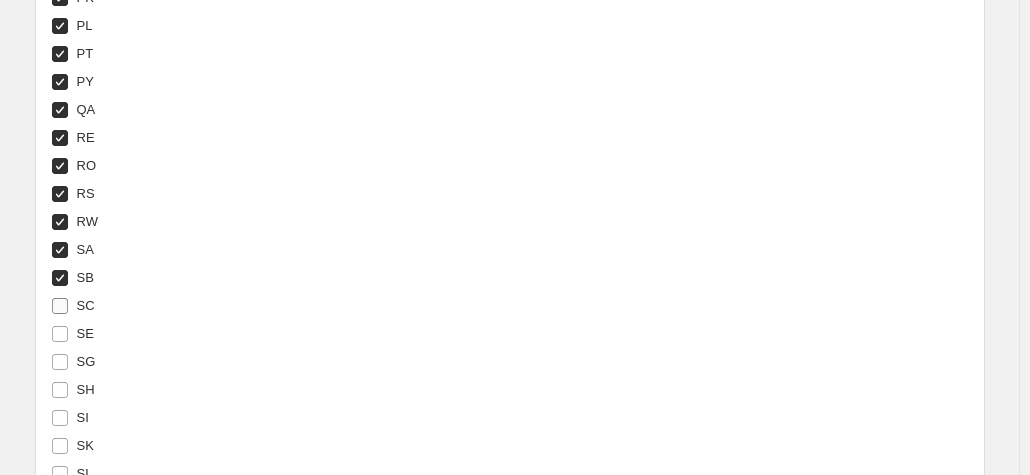 click on "SC" at bounding box center [86, 305] 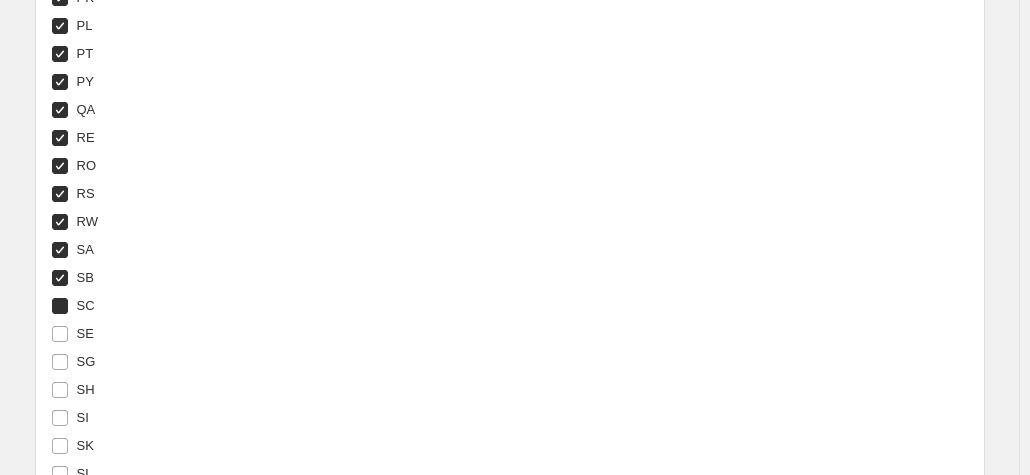 checkbox on "true" 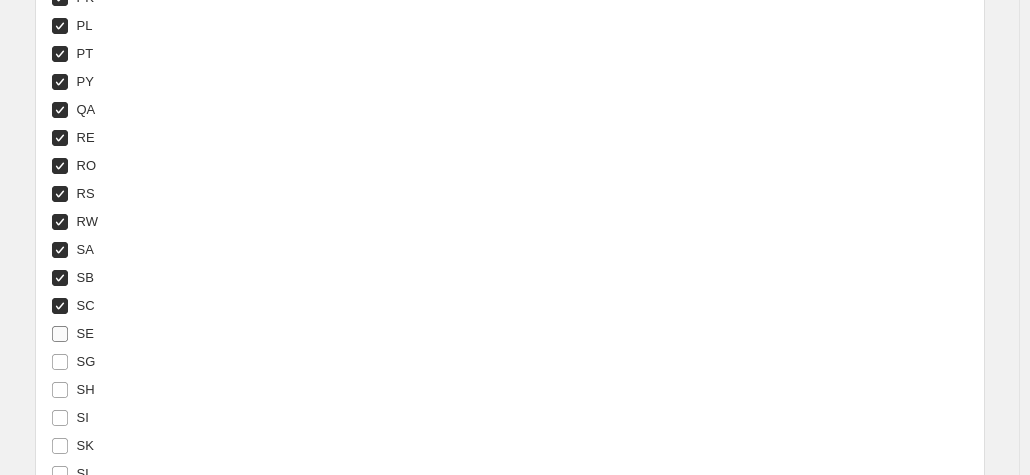 drag, startPoint x: 81, startPoint y: 336, endPoint x: 91, endPoint y: 333, distance: 10.440307 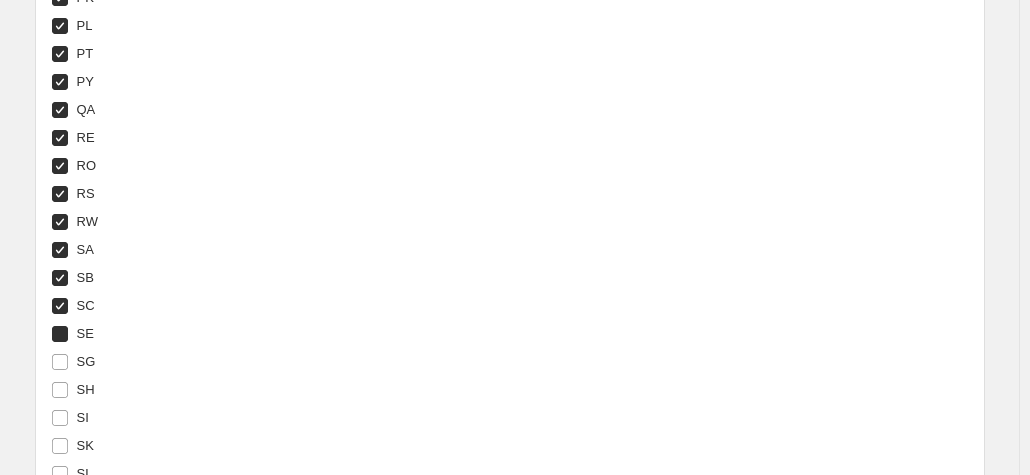 checkbox on "true" 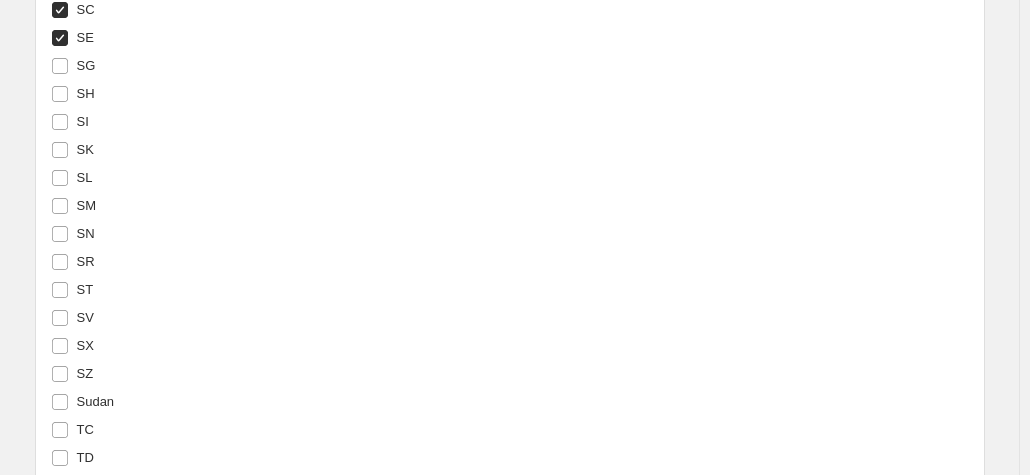 scroll, scrollTop: 6328, scrollLeft: 0, axis: vertical 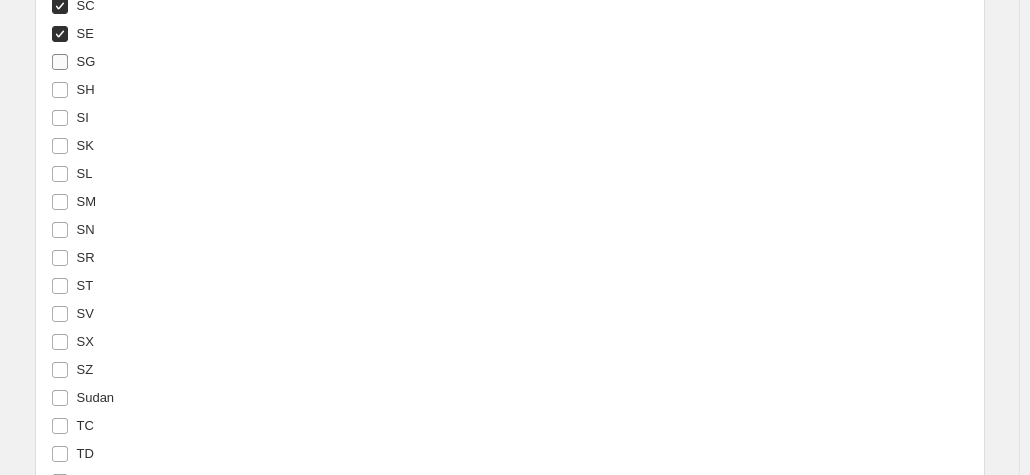 click on "SG" at bounding box center [73, 62] 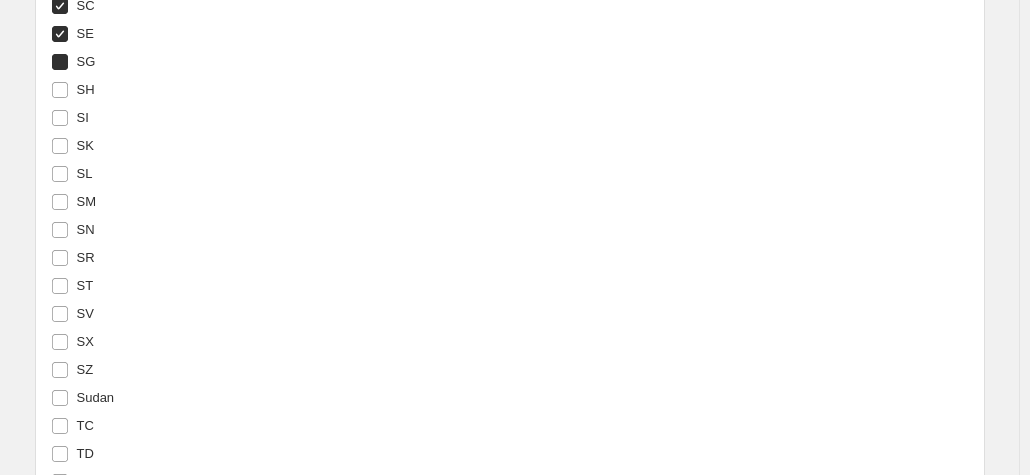 checkbox on "true" 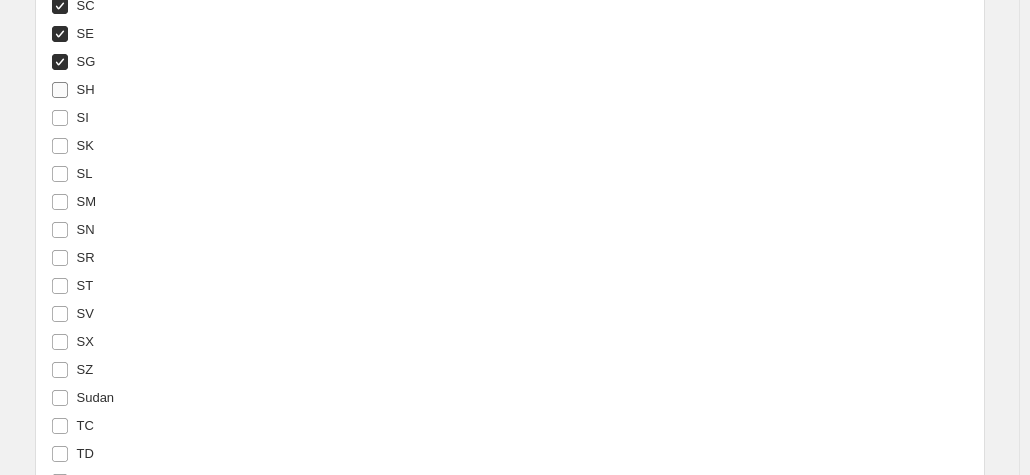 click on "SH" at bounding box center [86, 89] 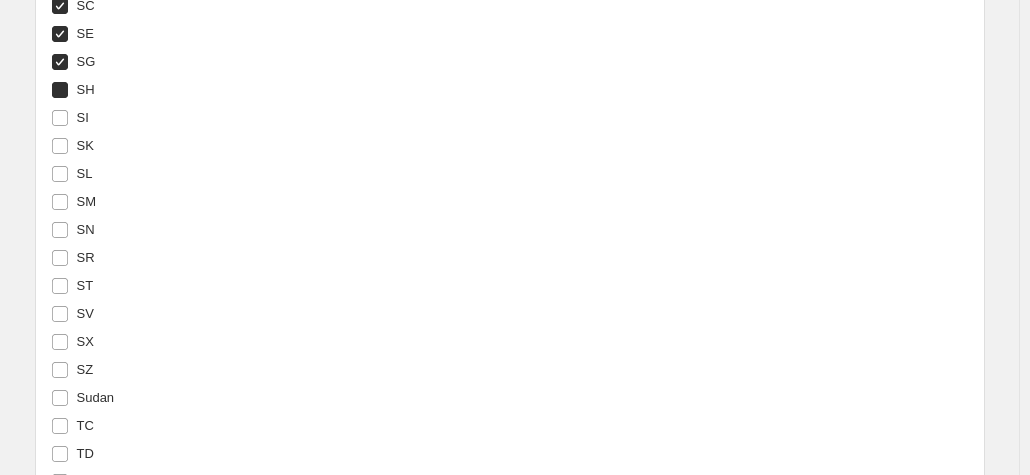checkbox on "true" 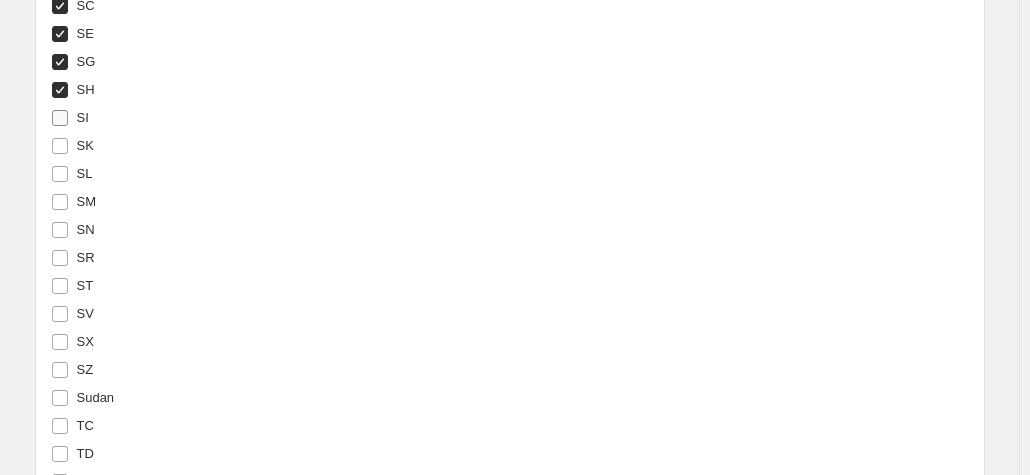 drag, startPoint x: 86, startPoint y: 102, endPoint x: 86, endPoint y: 123, distance: 21 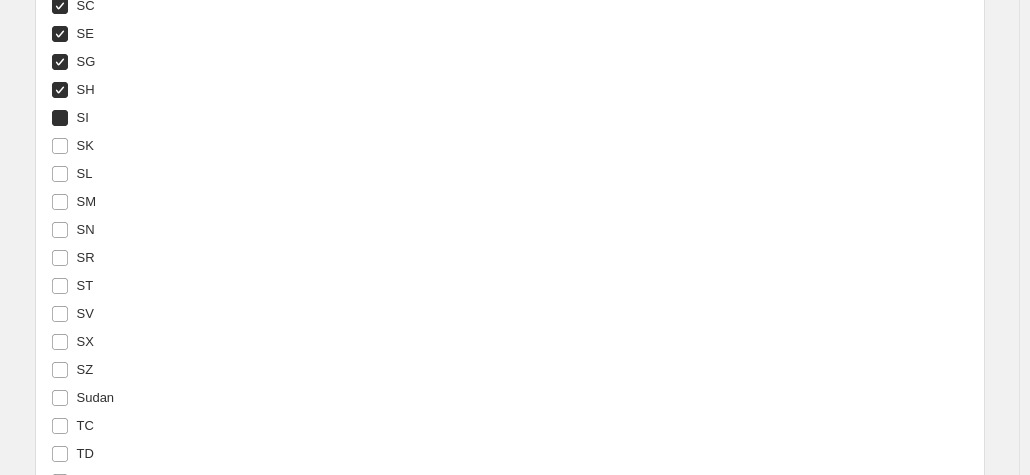checkbox on "true" 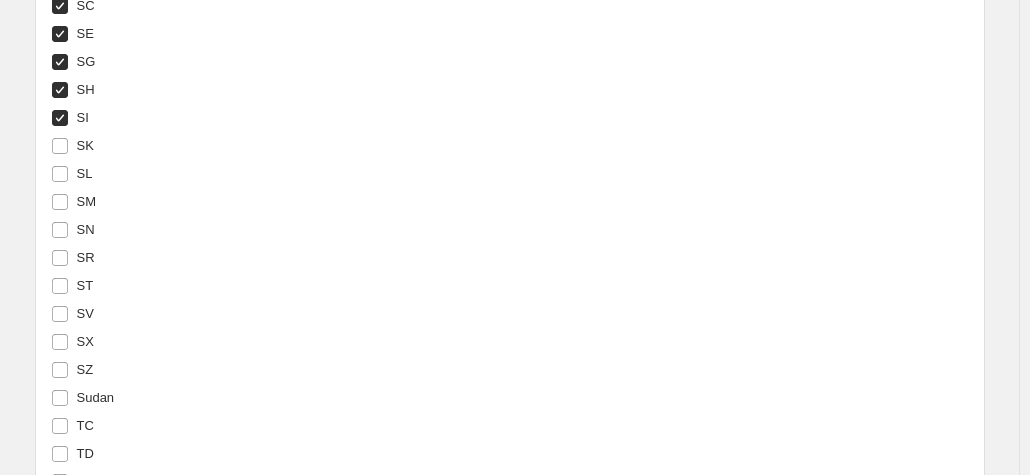click on "SK" at bounding box center (72, 146) 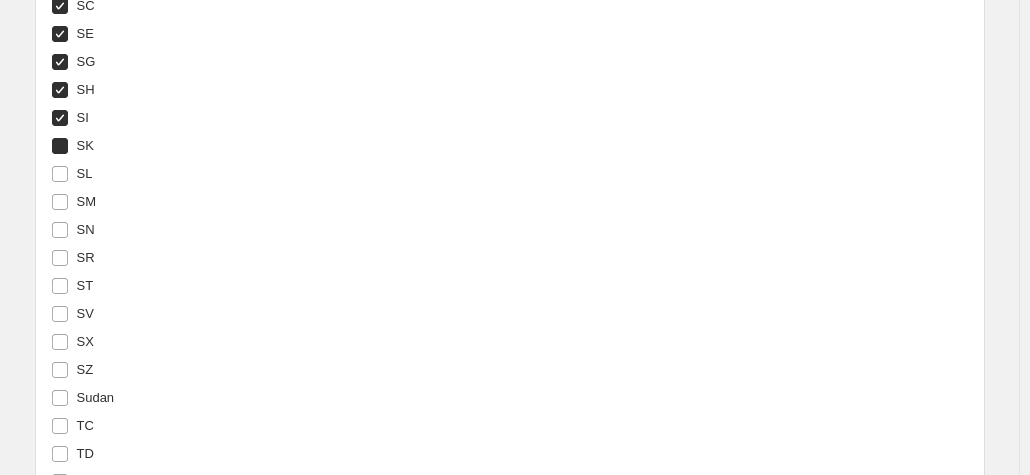checkbox on "true" 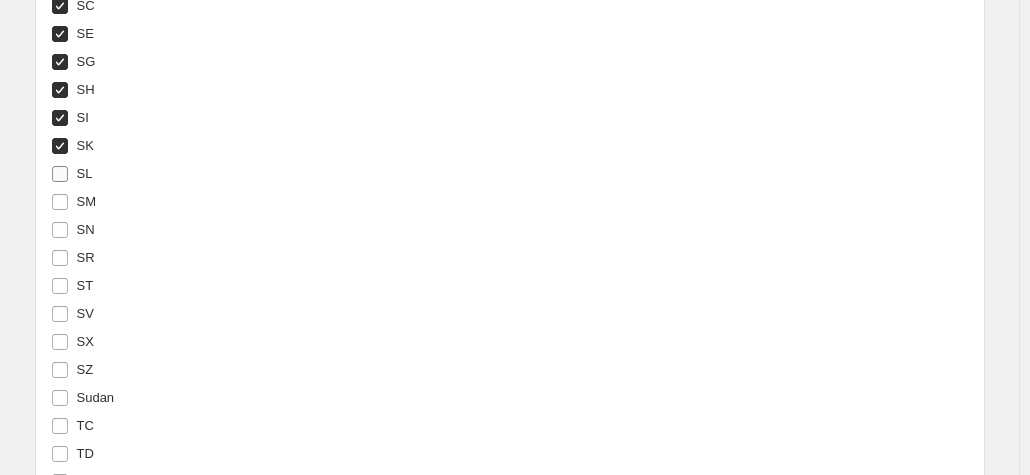 click on "SL" at bounding box center [85, 173] 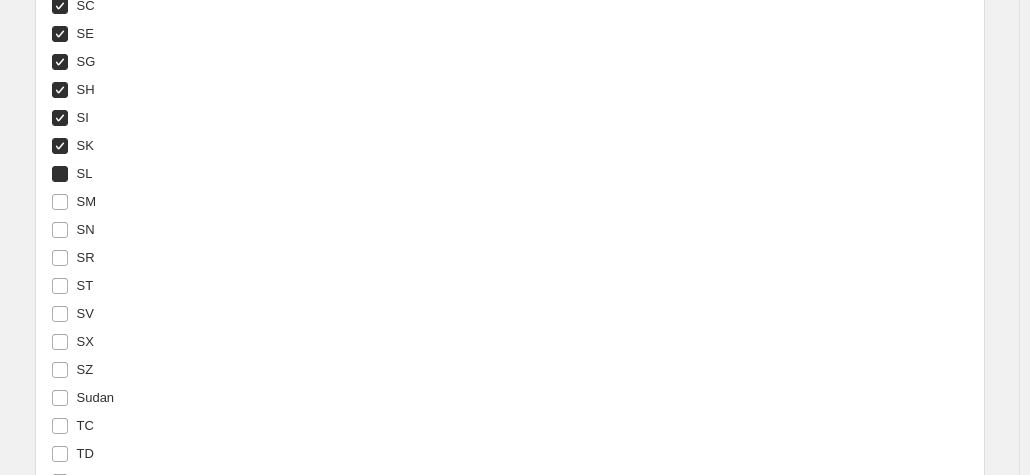 checkbox on "true" 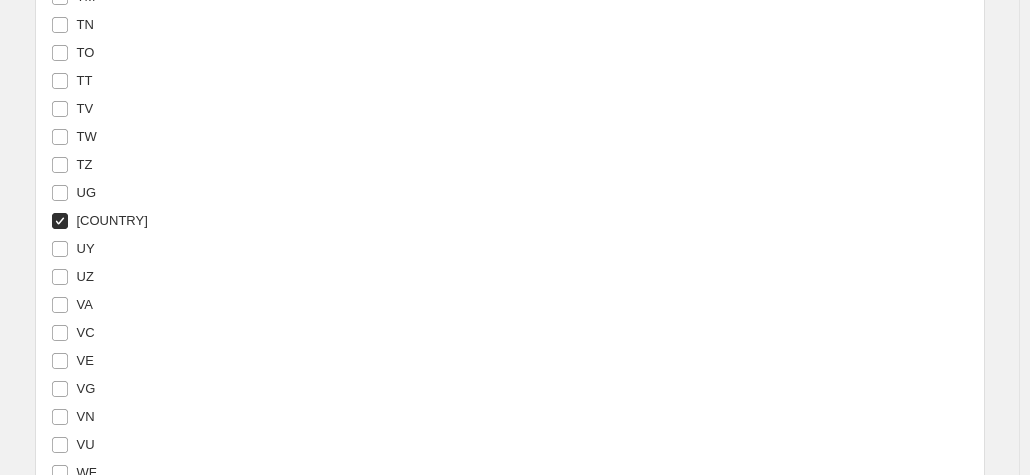 scroll, scrollTop: 6928, scrollLeft: 0, axis: vertical 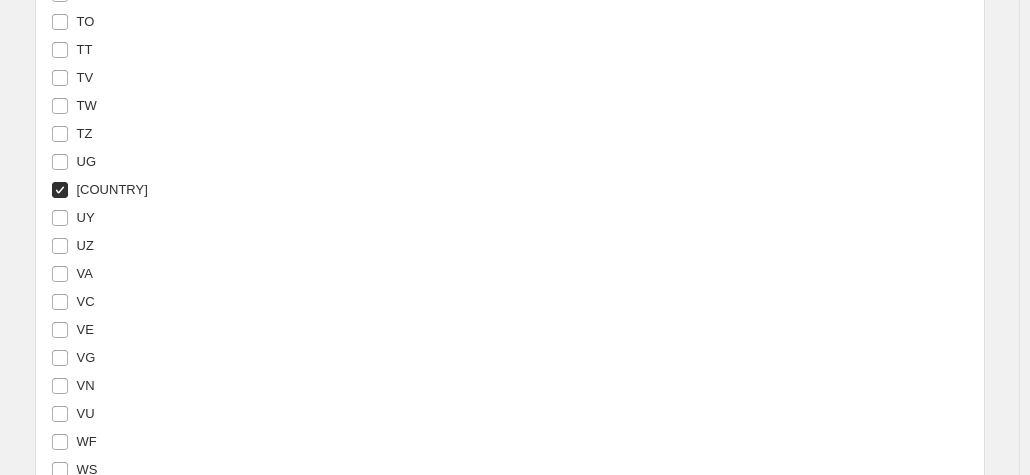 click on "[COUNTRY]" at bounding box center (112, 189) 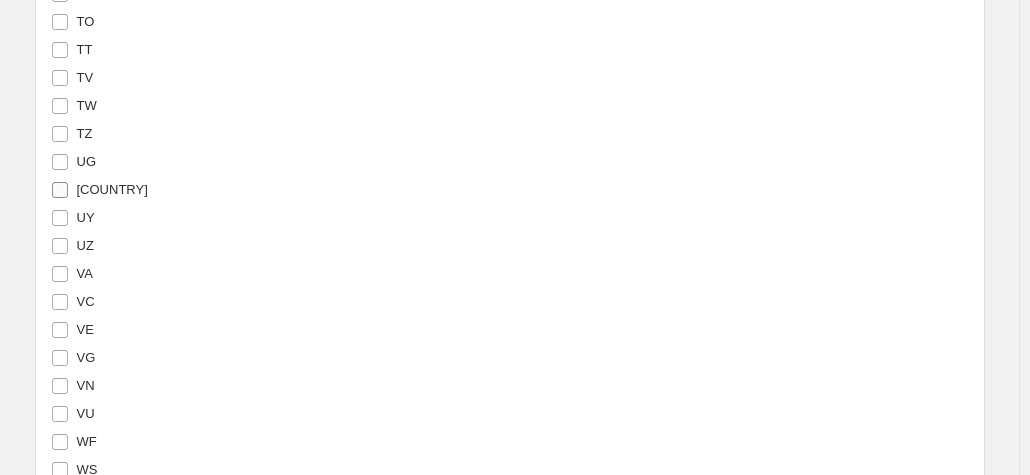 checkbox on "false" 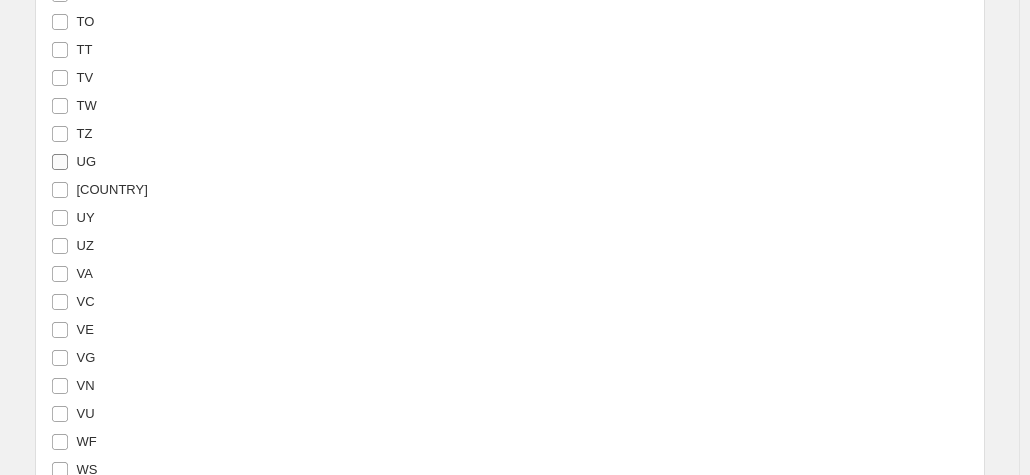 click on "UG" at bounding box center [74, 162] 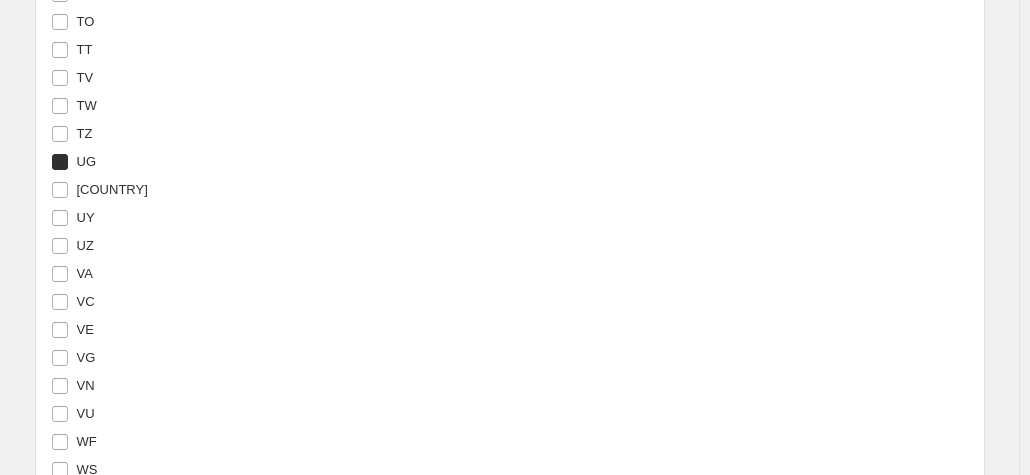 checkbox on "true" 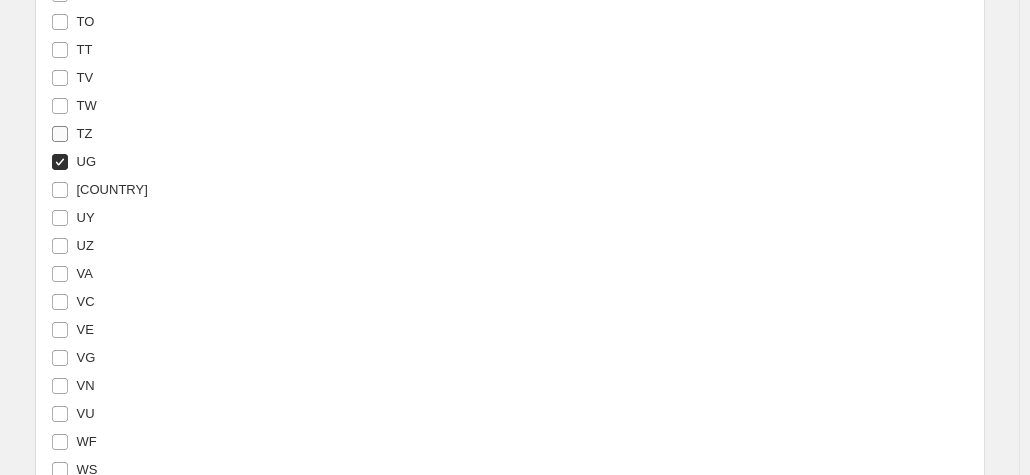 click on "TZ" at bounding box center [85, 133] 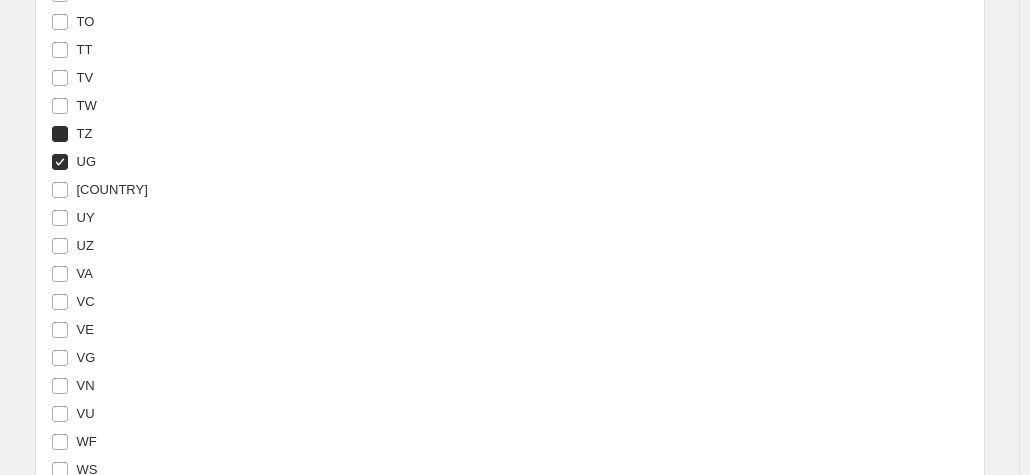 checkbox on "true" 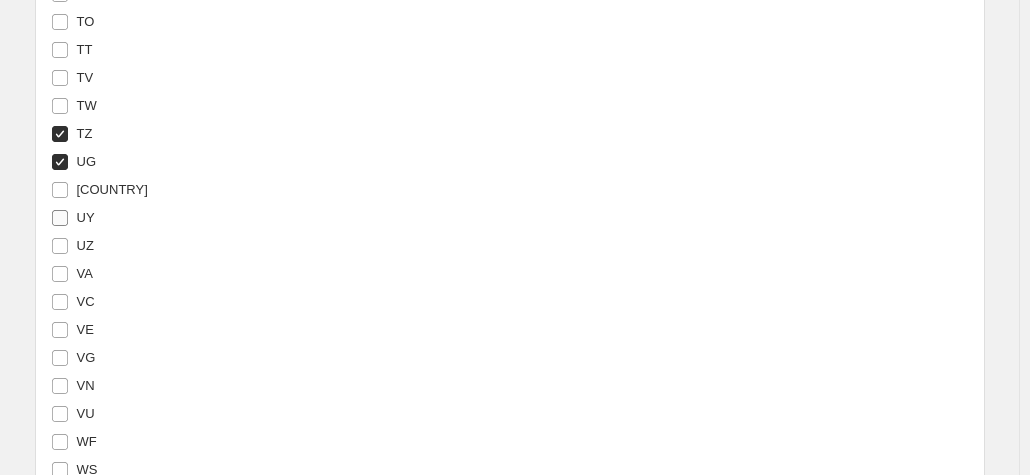 click on "UY" at bounding box center (86, 217) 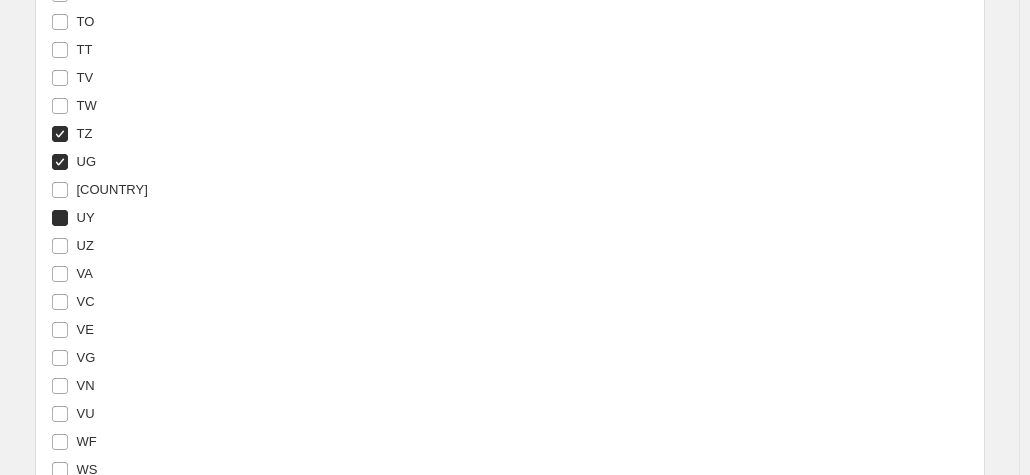 checkbox on "true" 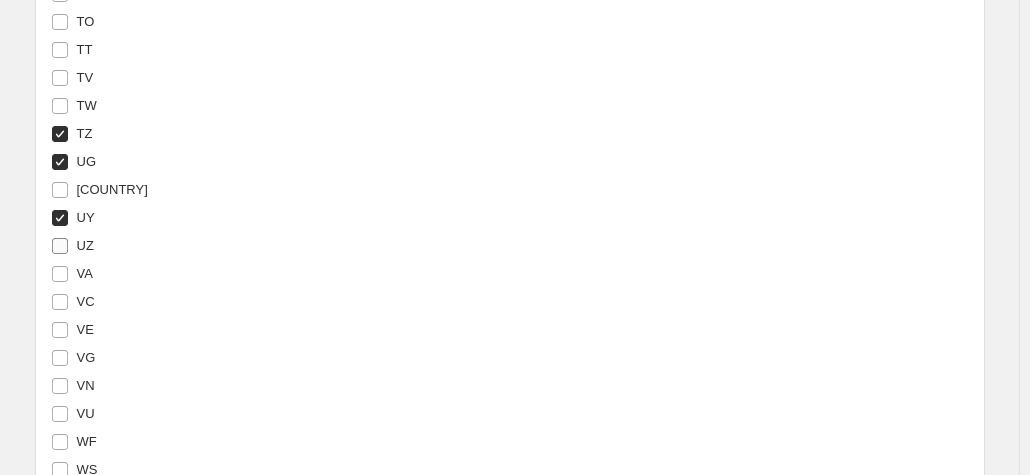 click on "UZ" at bounding box center (85, 245) 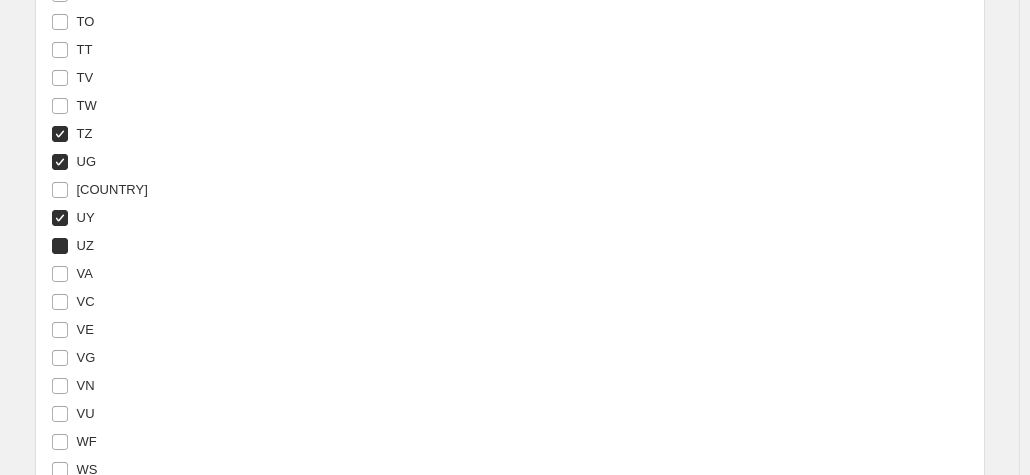 checkbox on "true" 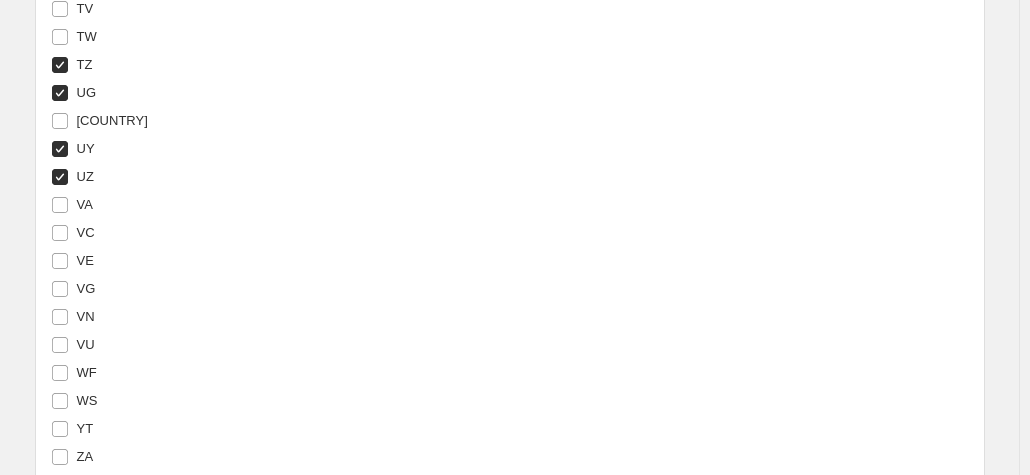 scroll, scrollTop: 7028, scrollLeft: 0, axis: vertical 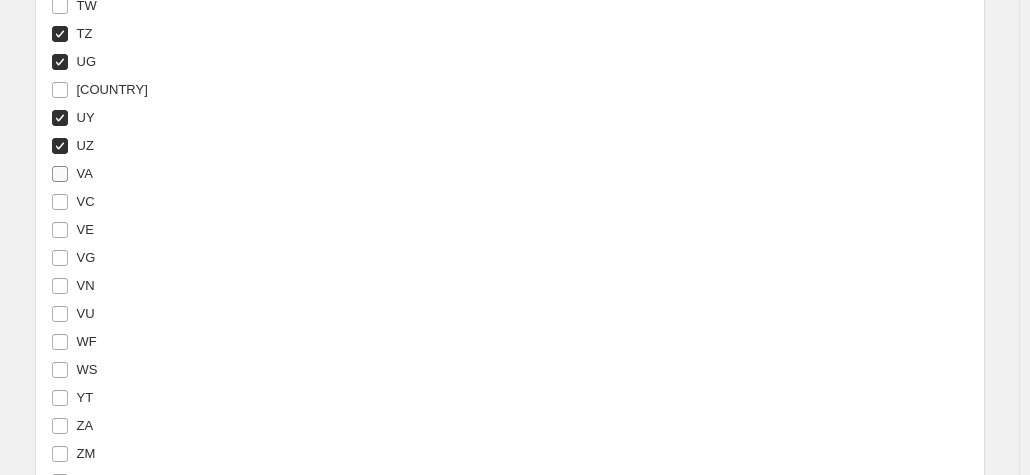 click on "VA" at bounding box center [72, 174] 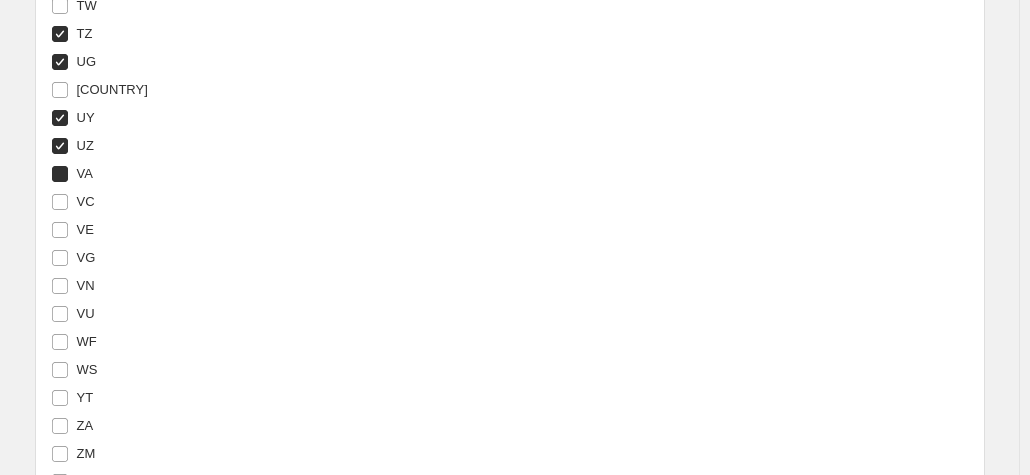 checkbox on "true" 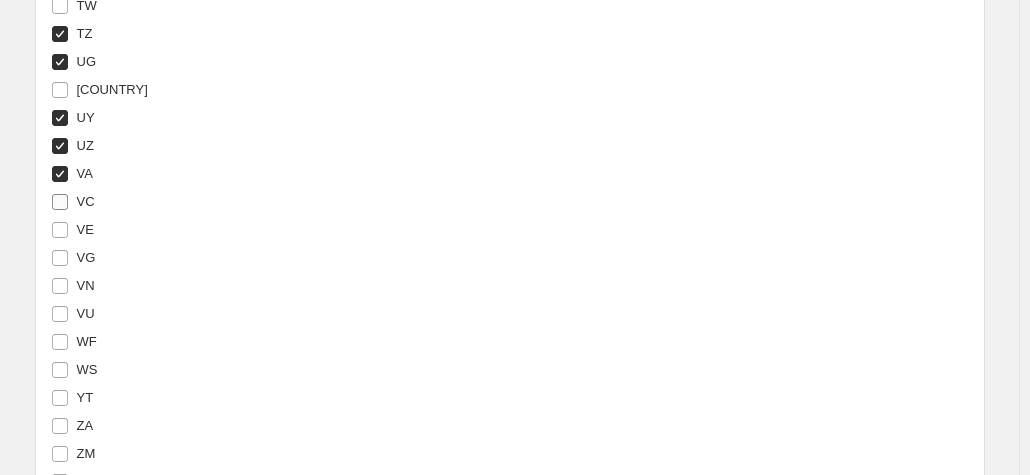 click on "VC" at bounding box center (86, 201) 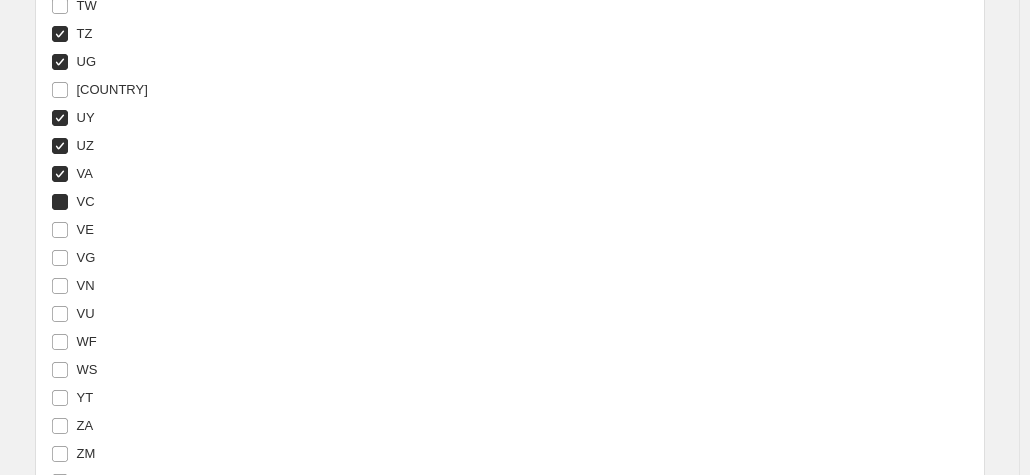 checkbox on "true" 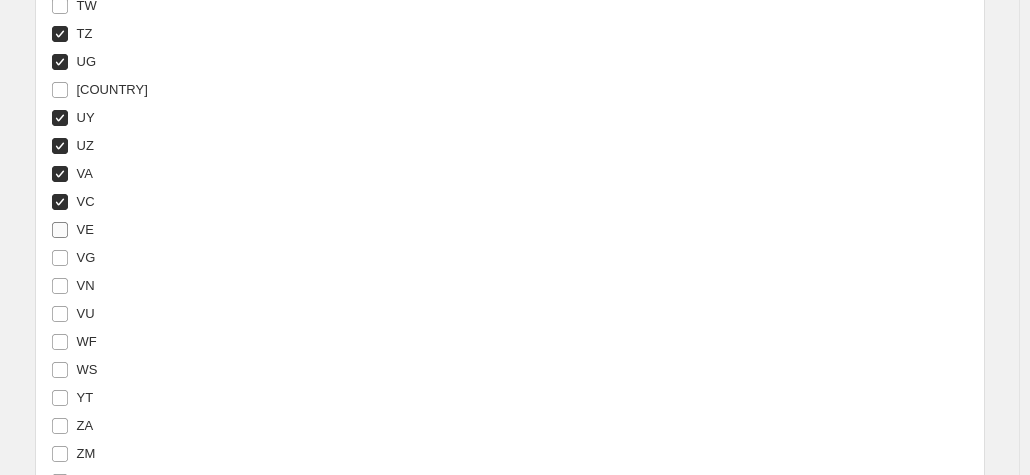 click on "VE" at bounding box center [85, 229] 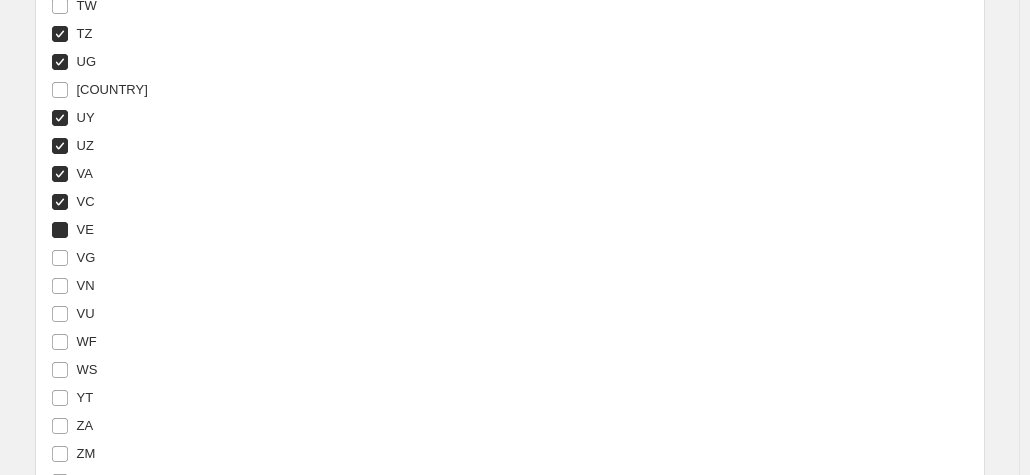 checkbox on "true" 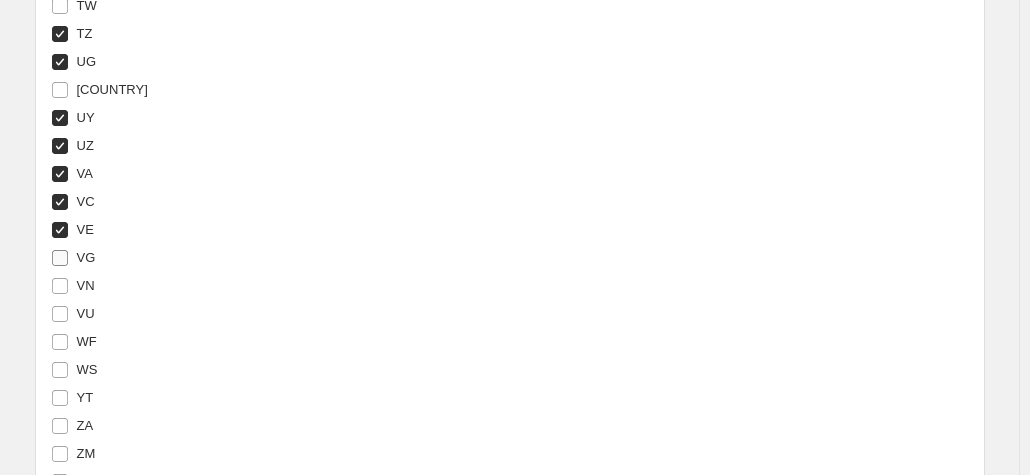 click on "VG" at bounding box center [86, 257] 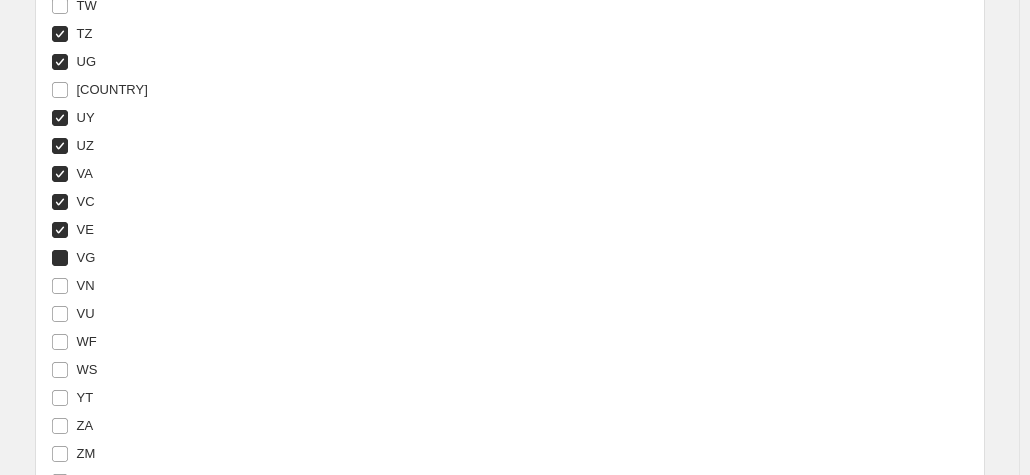checkbox on "true" 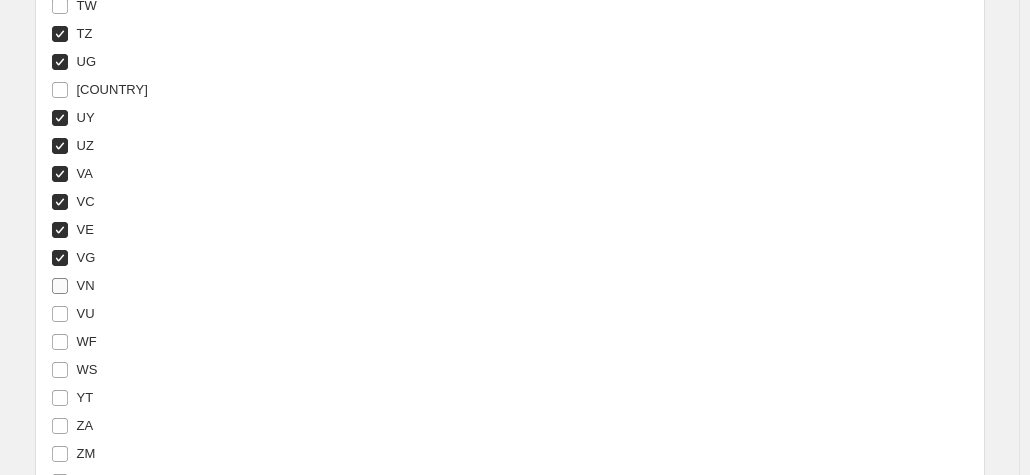 click on "VN" at bounding box center (73, 286) 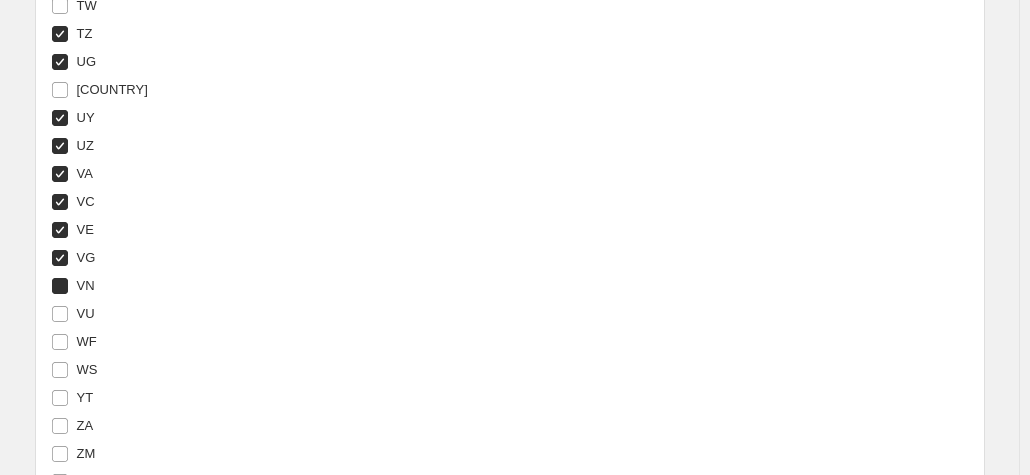 checkbox on "true" 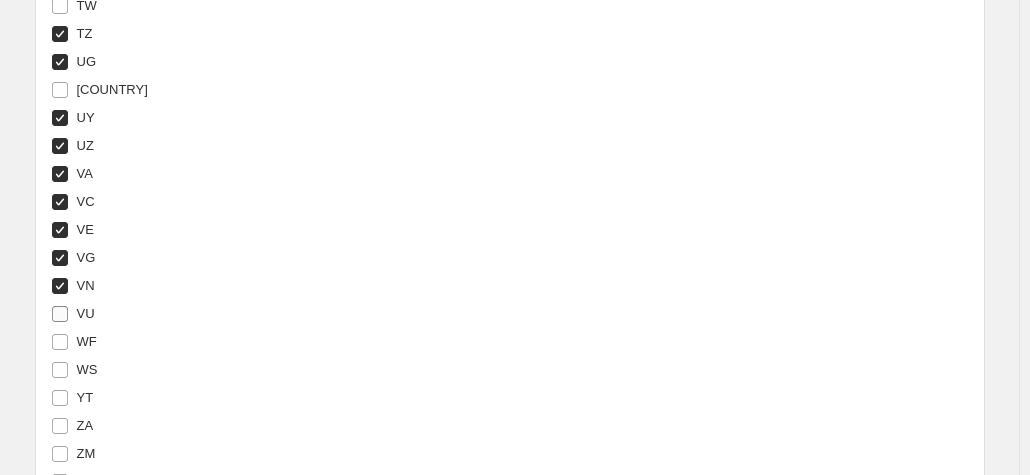 click on "VU" at bounding box center (86, 313) 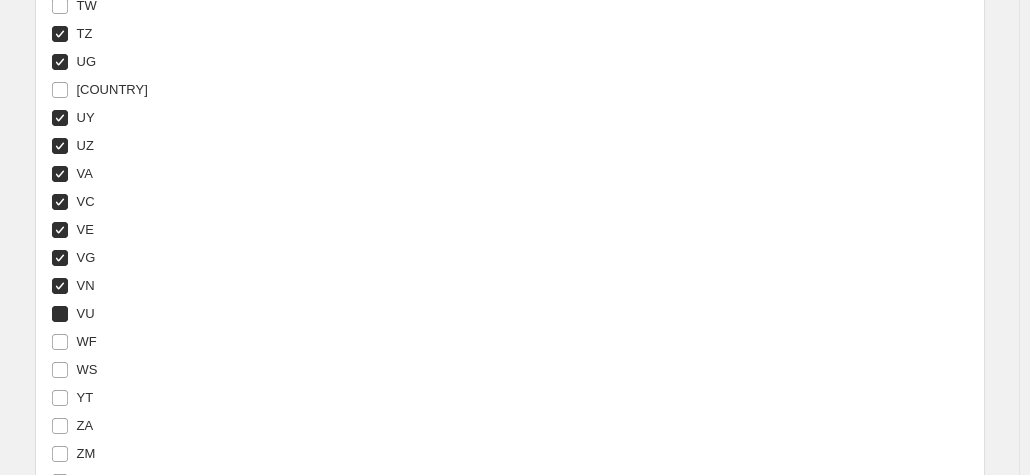 checkbox on "true" 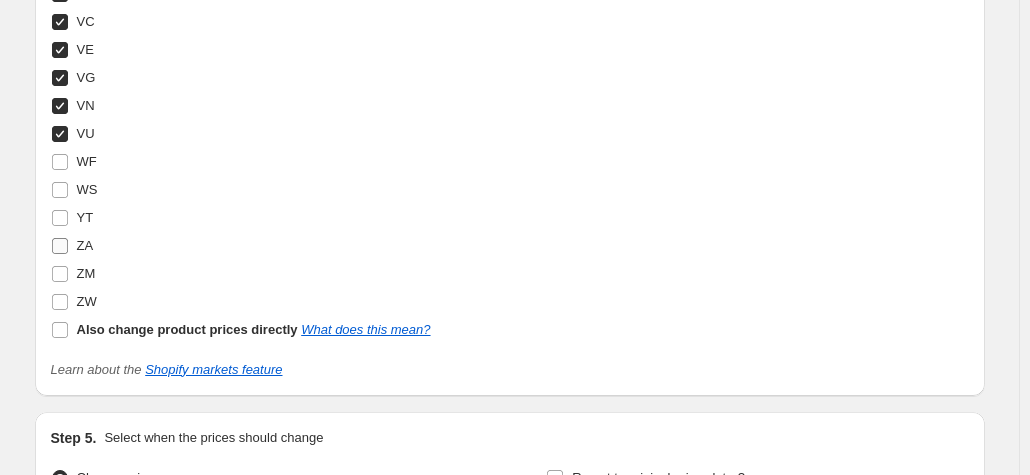 scroll, scrollTop: 7228, scrollLeft: 0, axis: vertical 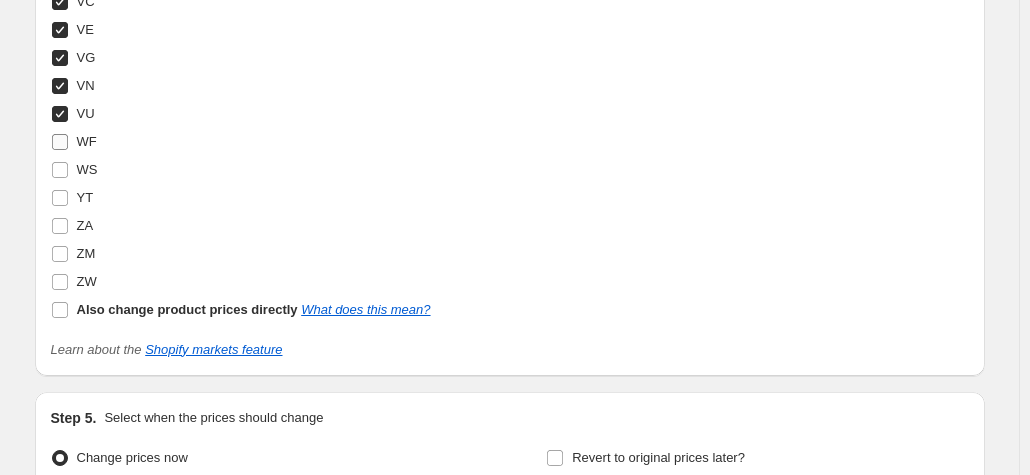 click on "WF" at bounding box center (87, 141) 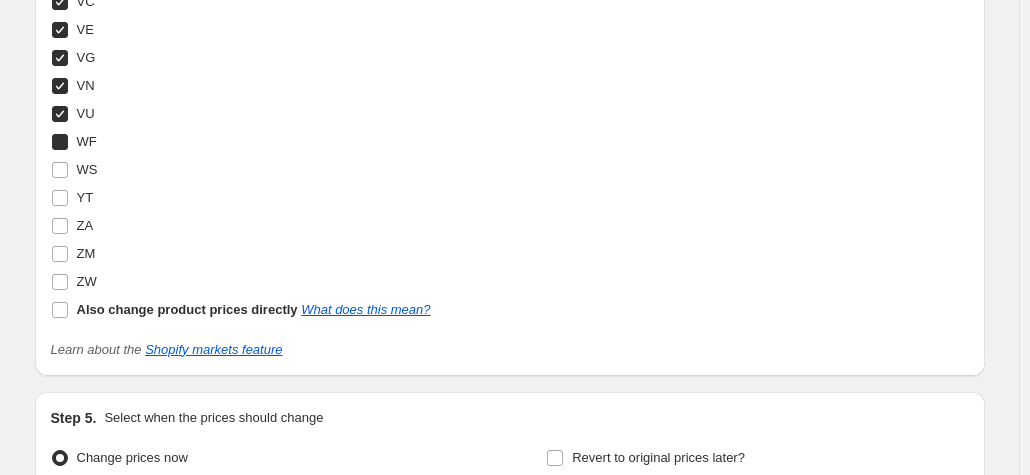 checkbox on "true" 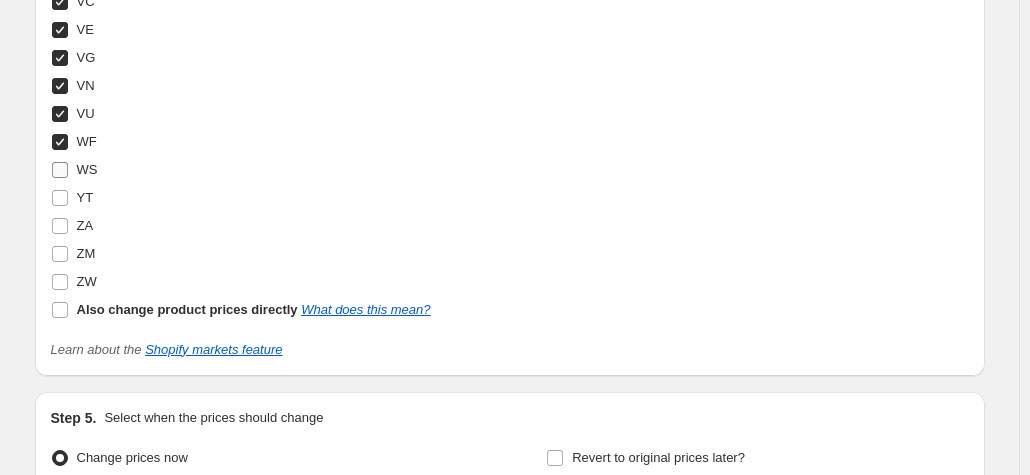drag, startPoint x: 92, startPoint y: 162, endPoint x: 90, endPoint y: 175, distance: 13.152946 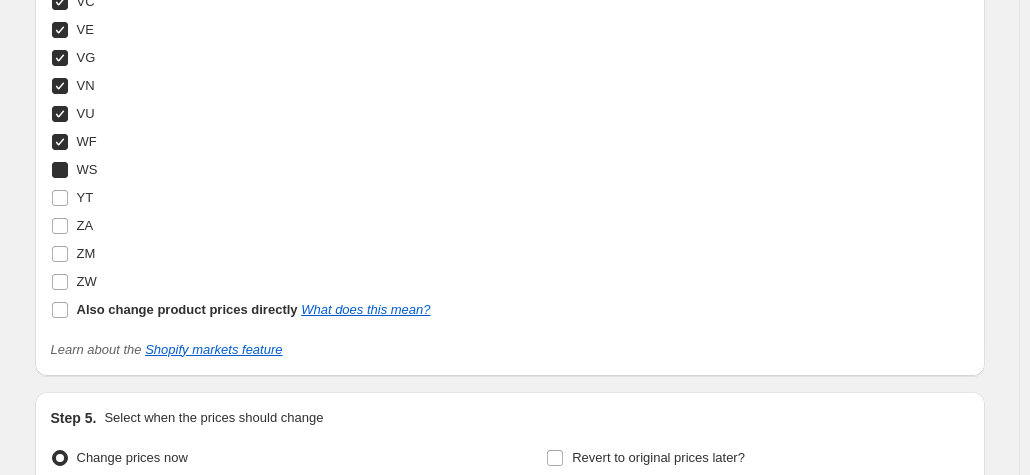 checkbox on "true" 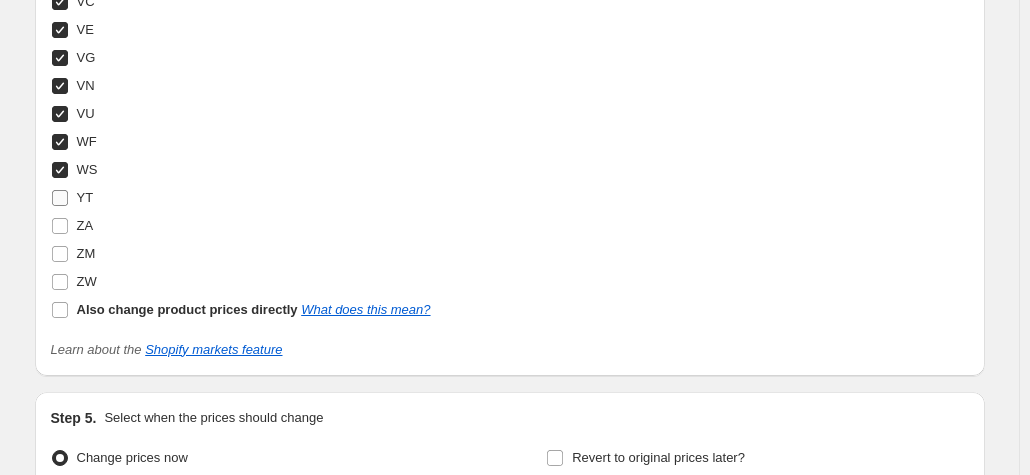 click on "YT" at bounding box center [85, 197] 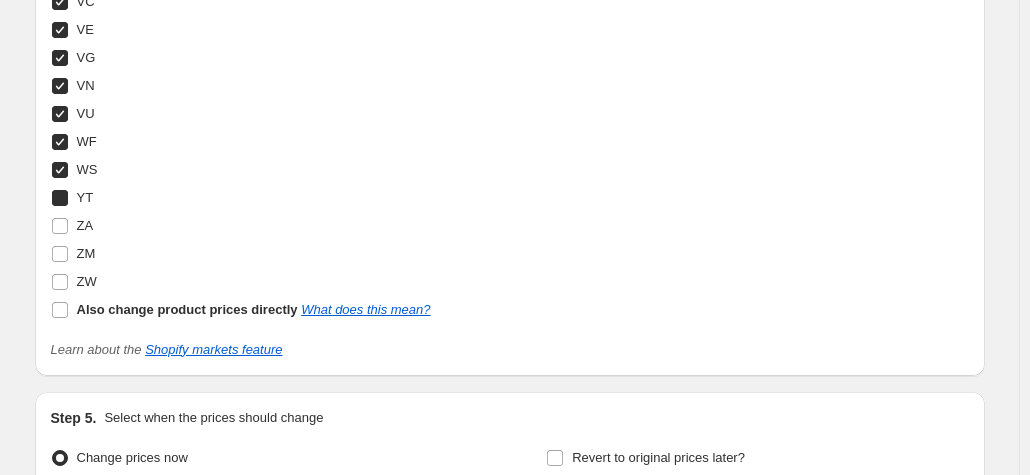 checkbox on "true" 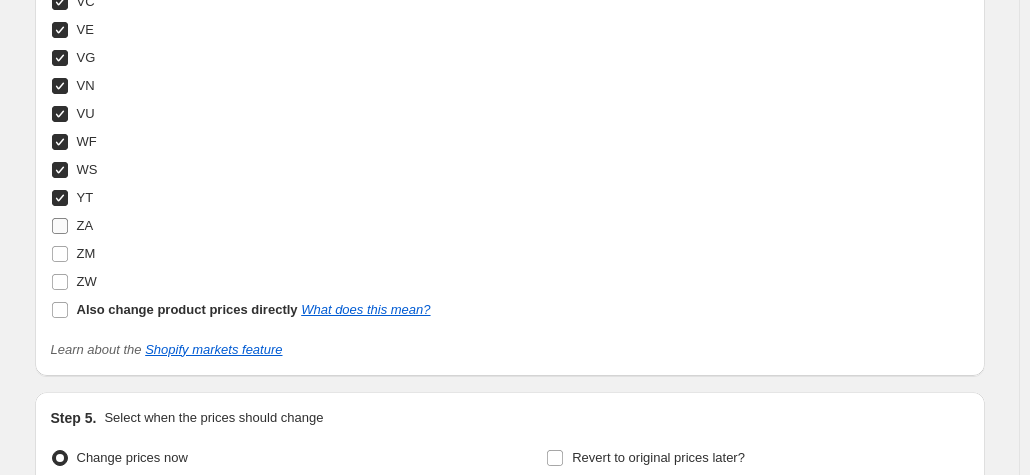 drag, startPoint x: 86, startPoint y: 206, endPoint x: 85, endPoint y: 227, distance: 21.023796 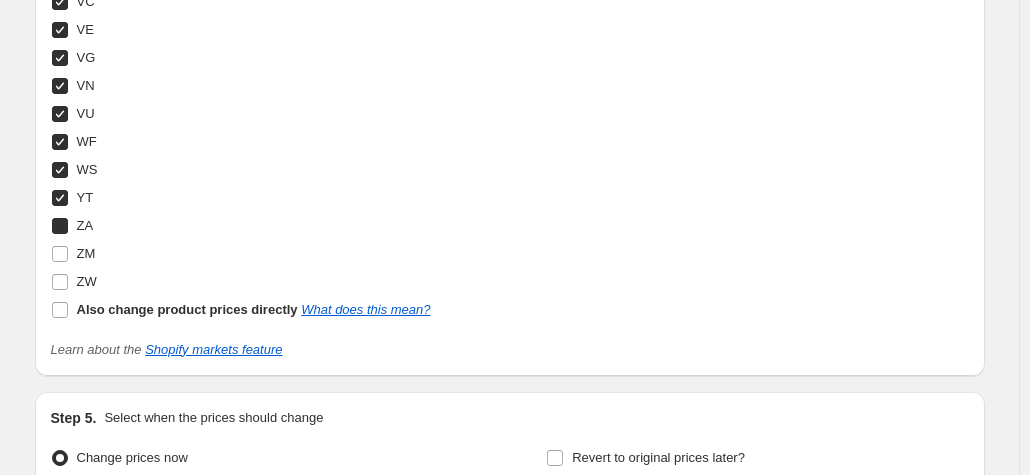 checkbox on "true" 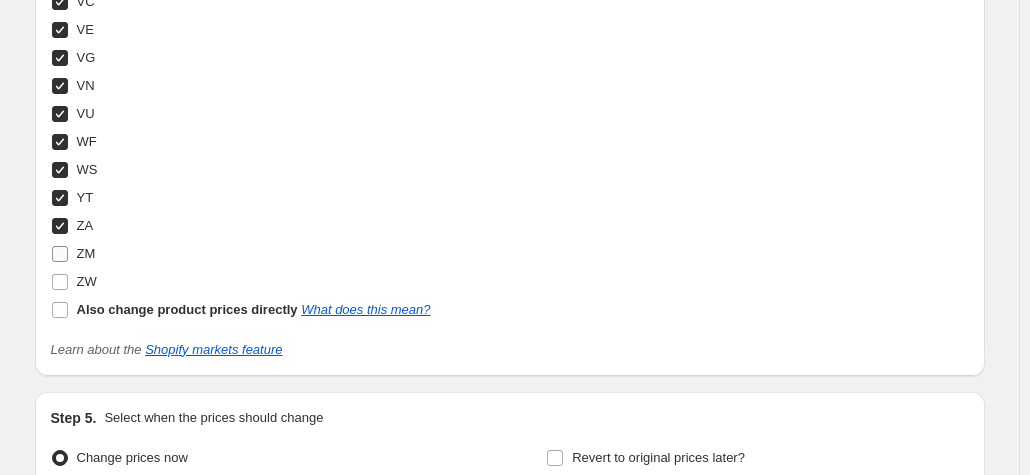 click on "ZM" at bounding box center [86, 253] 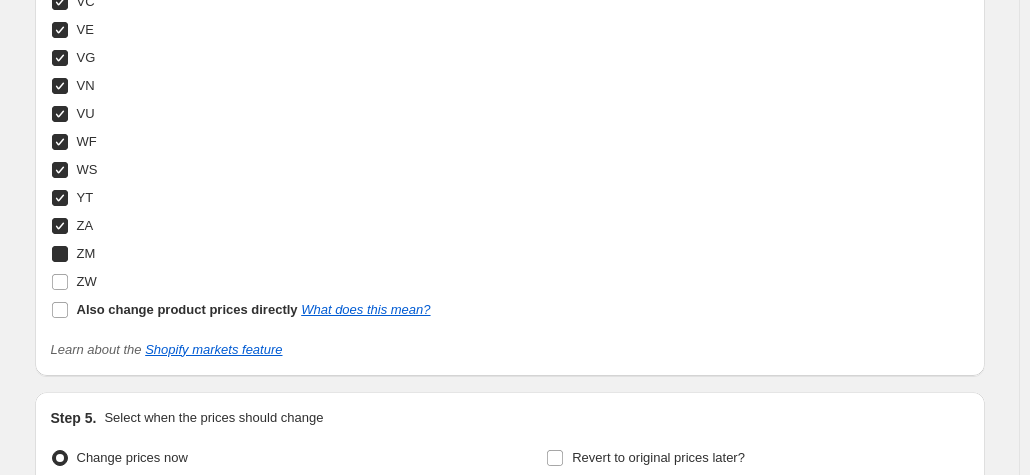 checkbox on "true" 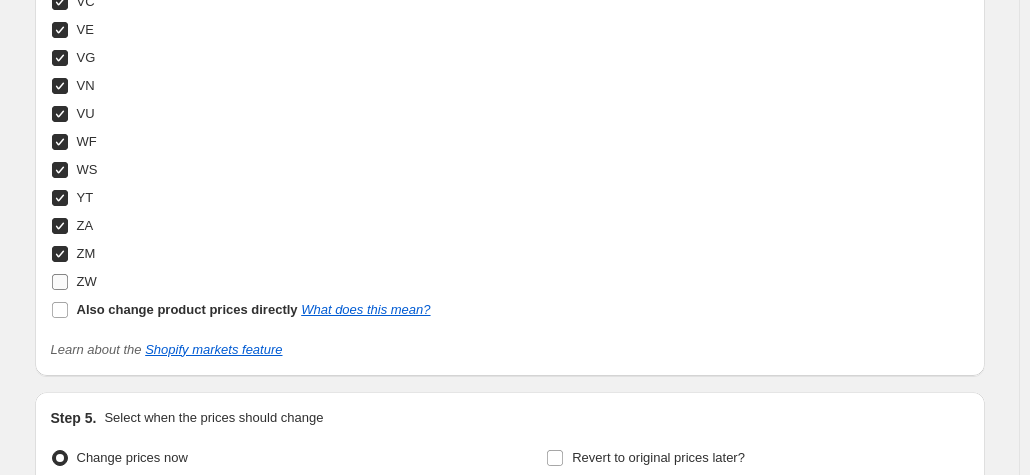 click on "ZW" at bounding box center (74, 282) 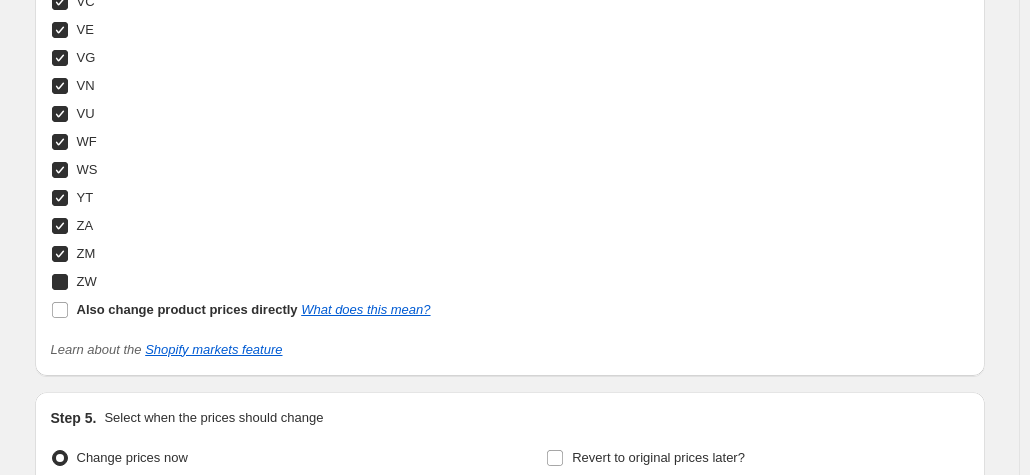 checkbox on "true" 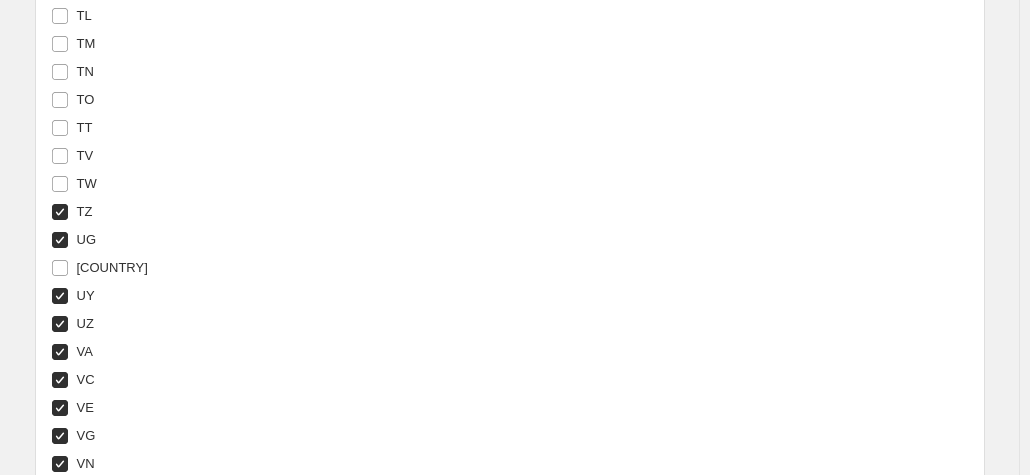 scroll, scrollTop: 6628, scrollLeft: 0, axis: vertical 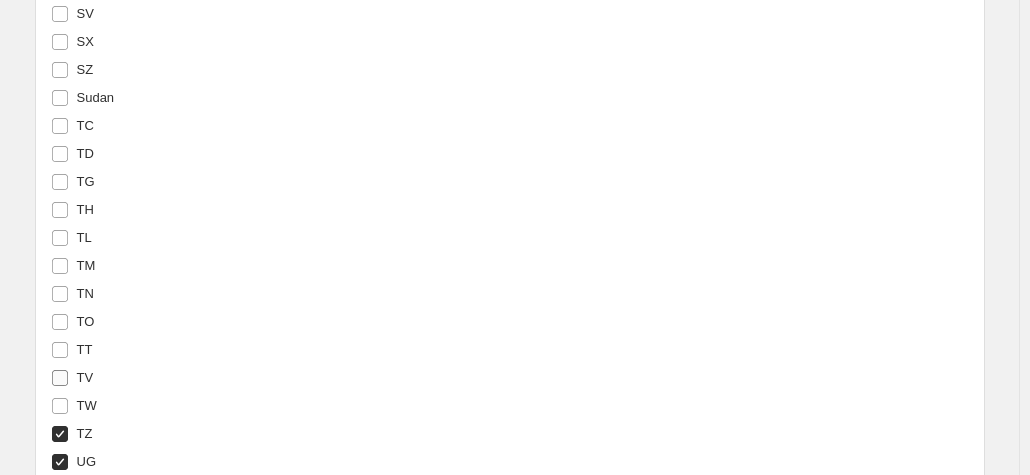 click on "TV" at bounding box center (85, 377) 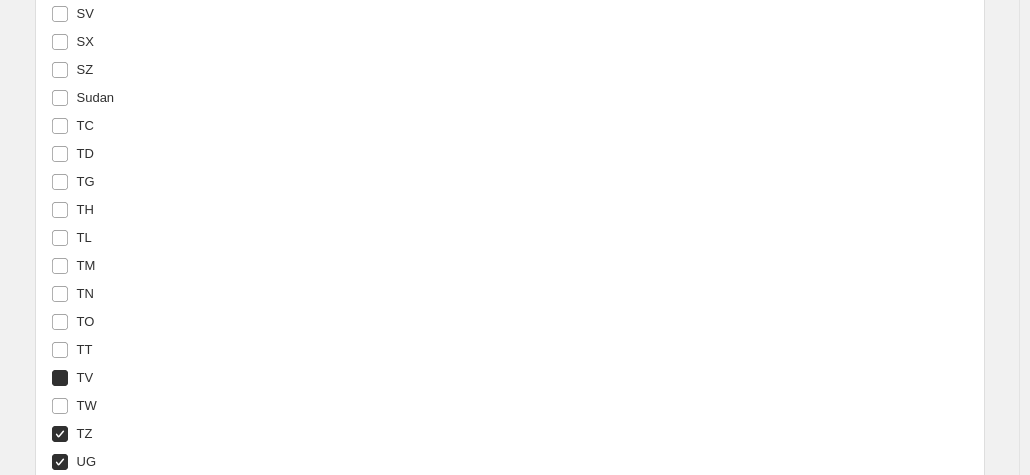 checkbox on "true" 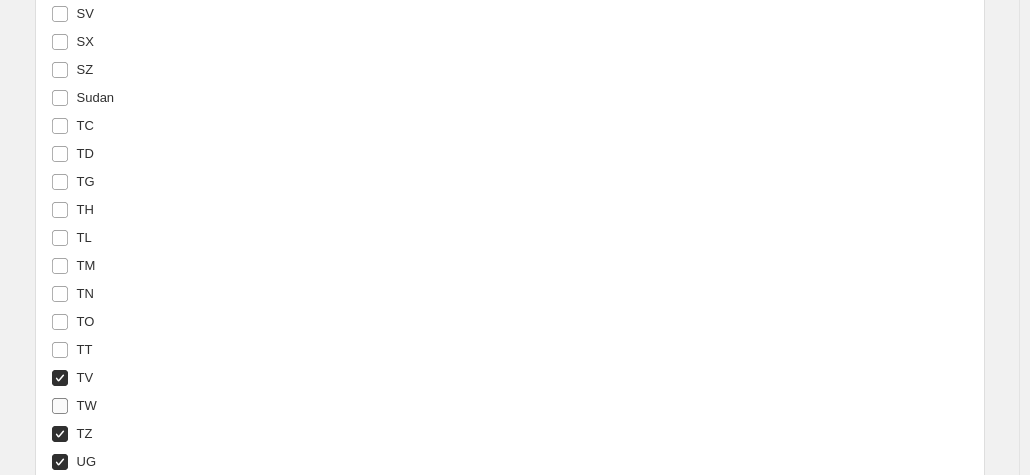 click on "TW" at bounding box center (87, 405) 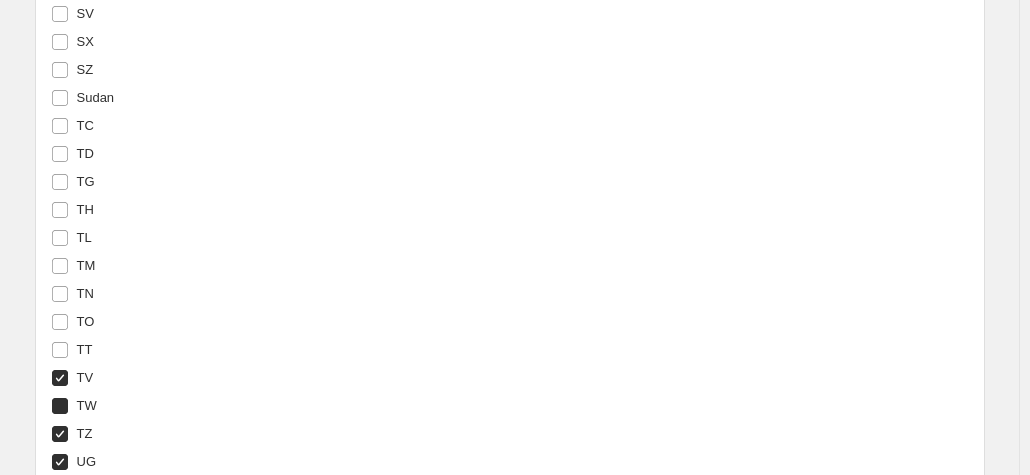 checkbox on "true" 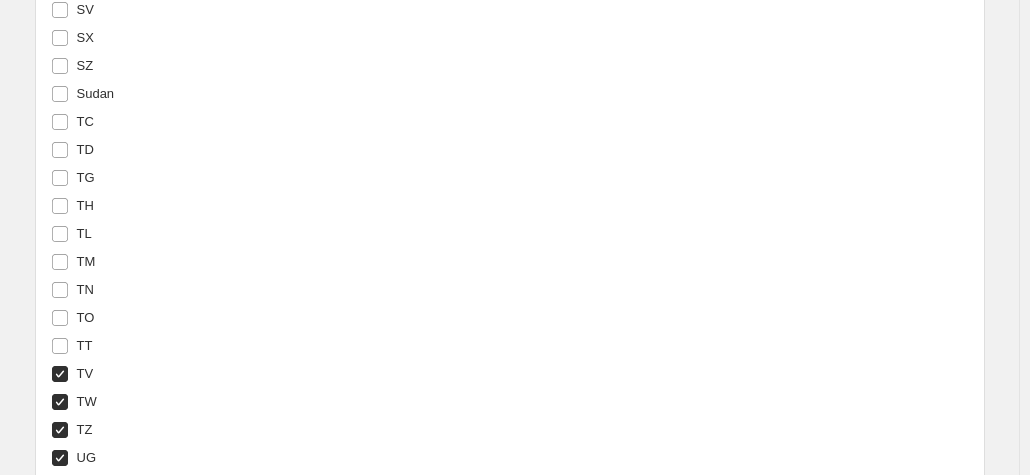 scroll, scrollTop: 6628, scrollLeft: 0, axis: vertical 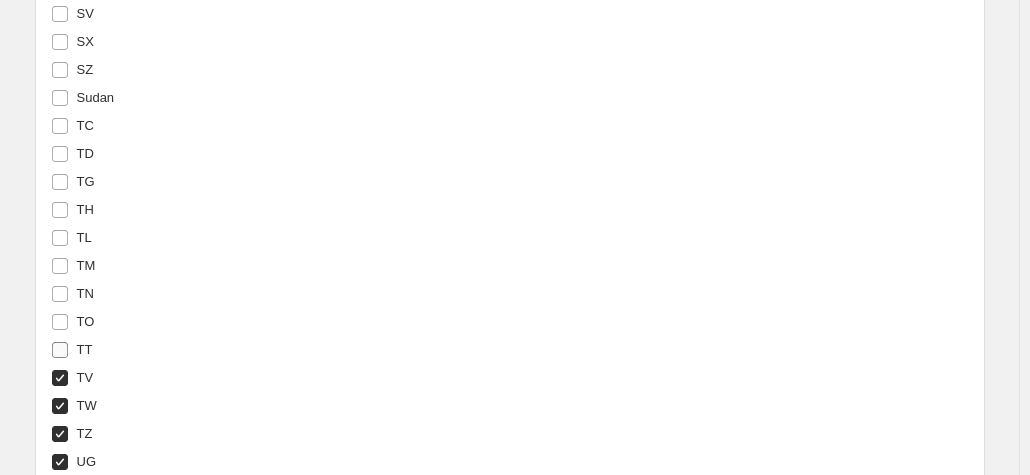 click on "TT" at bounding box center (85, 349) 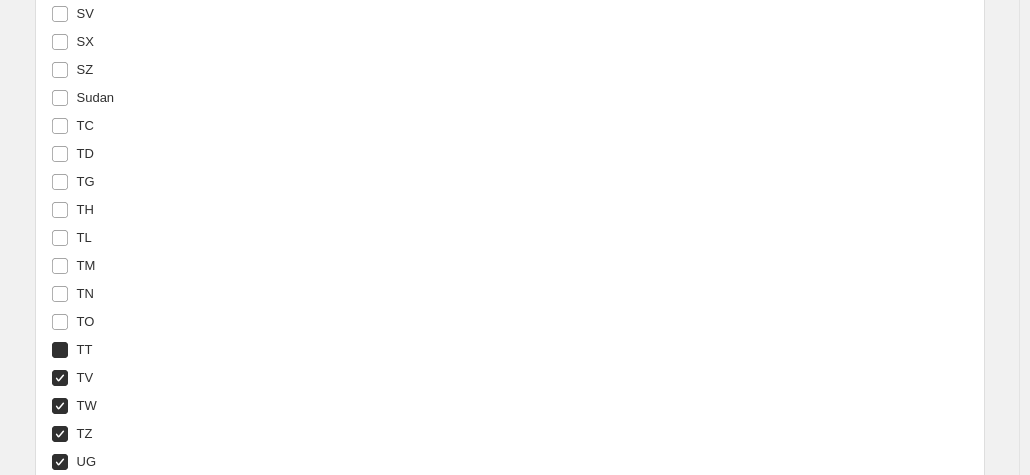 checkbox on "true" 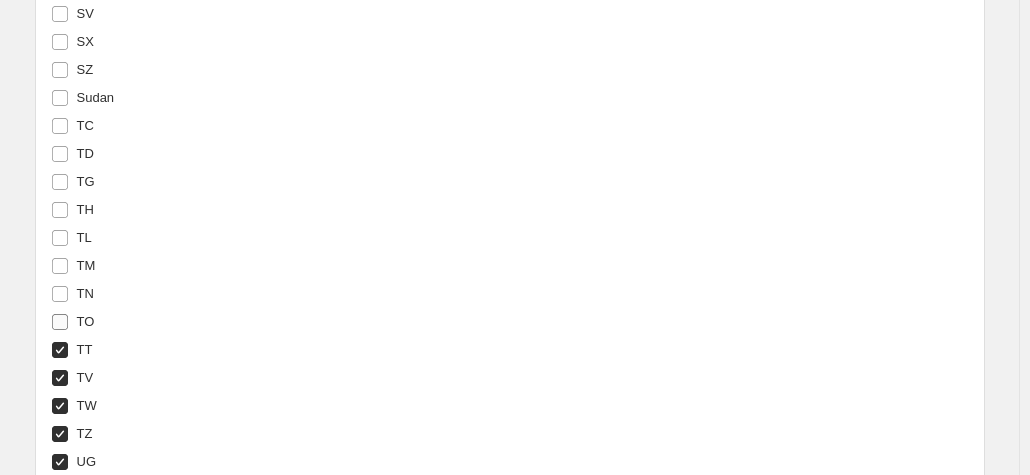 click on "TO" at bounding box center [86, 321] 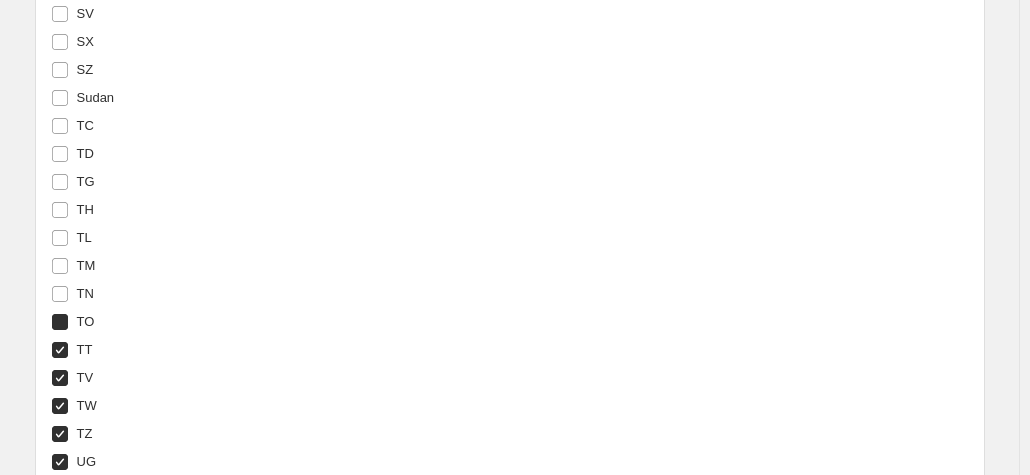 checkbox on "true" 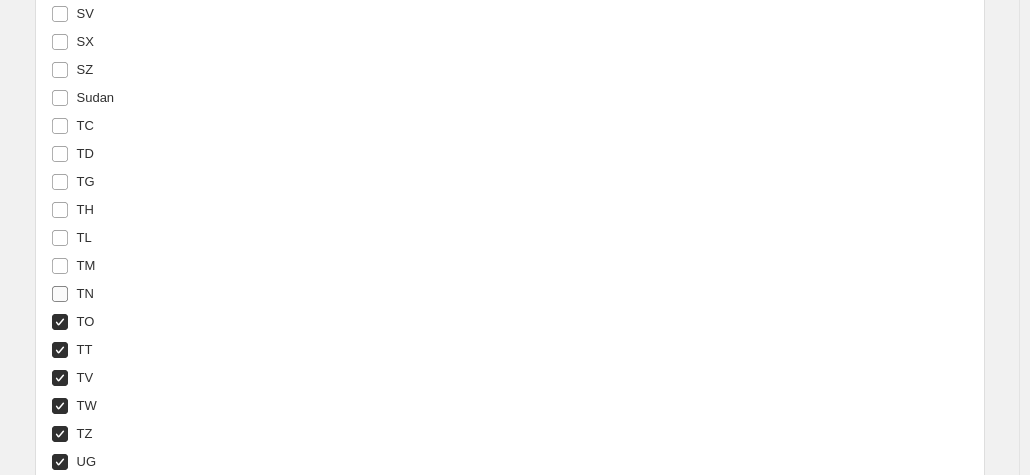 click on "TN" at bounding box center (85, 293) 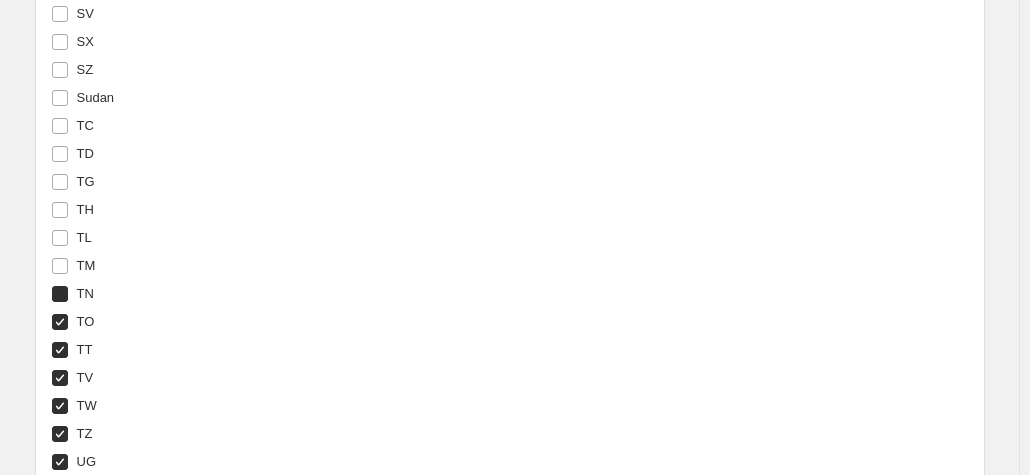 type 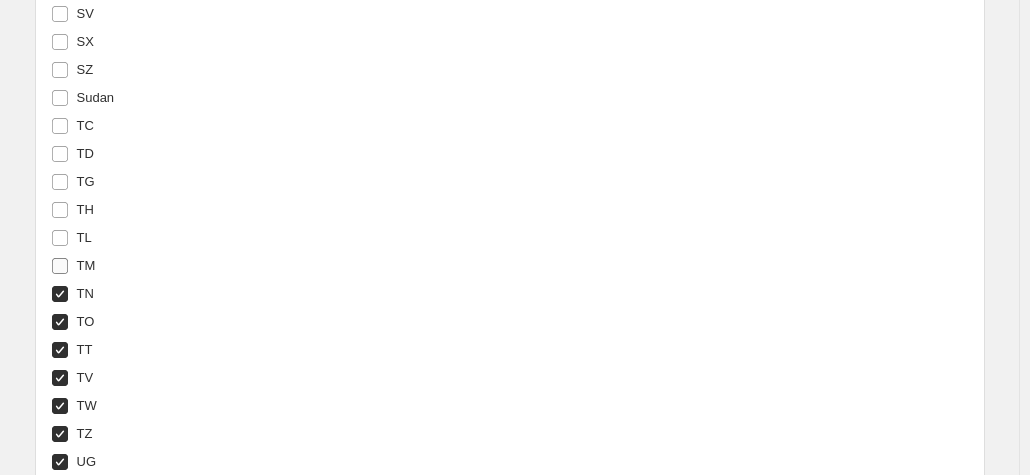 click on "TM" at bounding box center [86, 265] 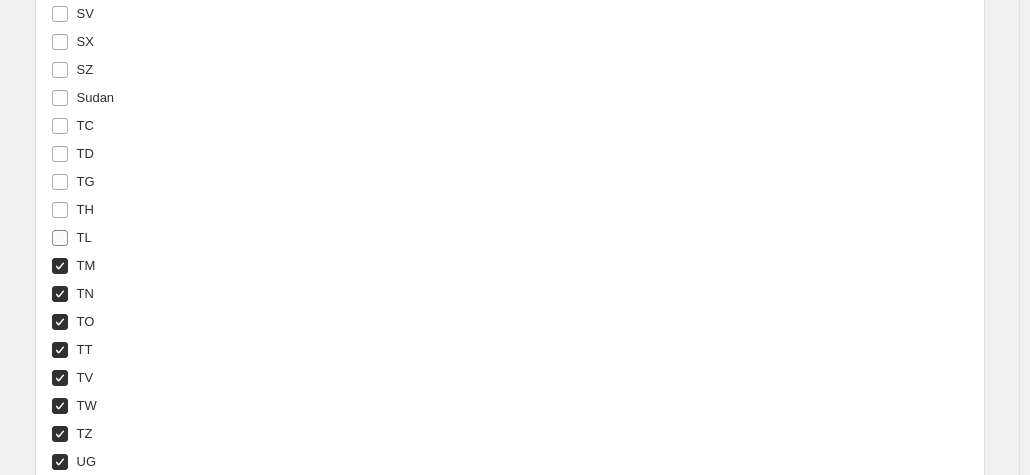 click on "TL" at bounding box center [84, 237] 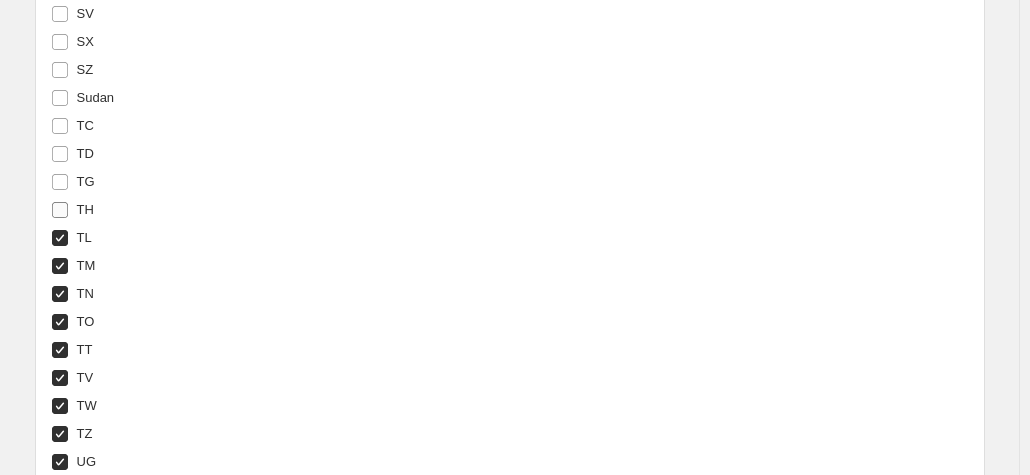 click on "TH" at bounding box center [72, 210] 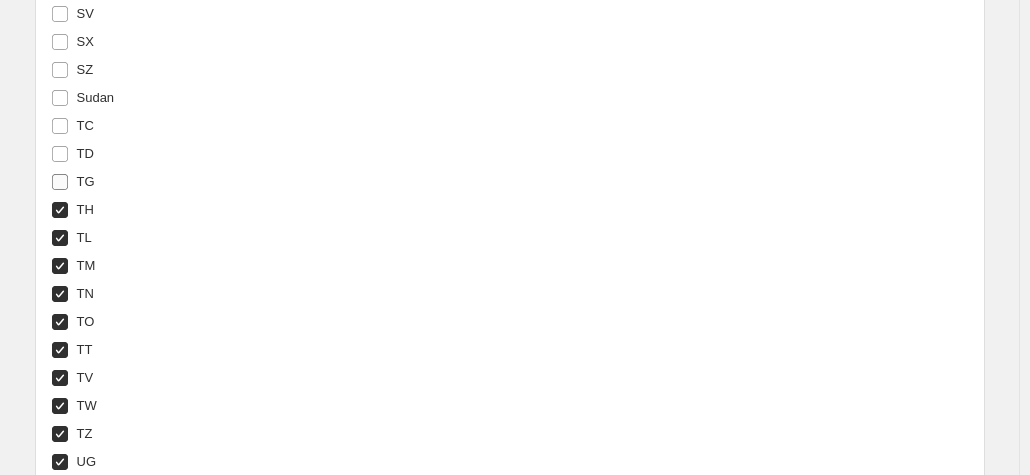 click on "TG" at bounding box center [86, 181] 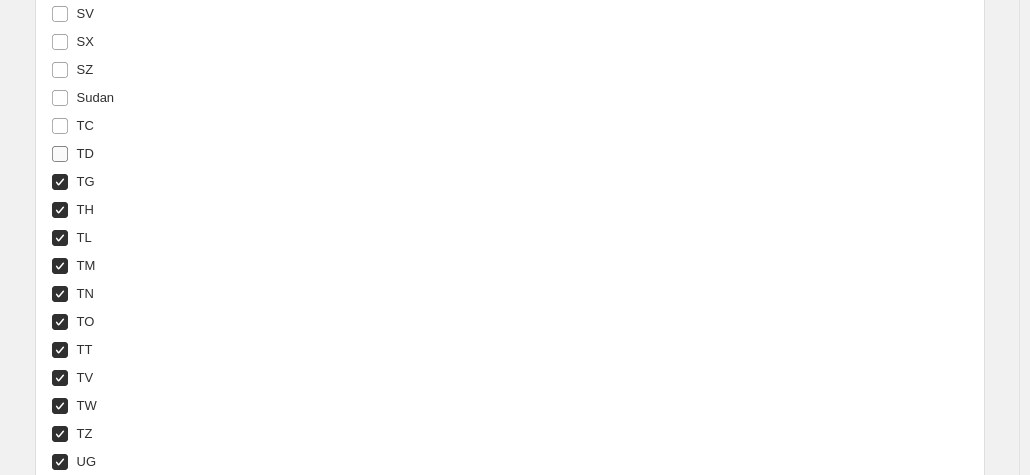 click on "TD" at bounding box center [85, 153] 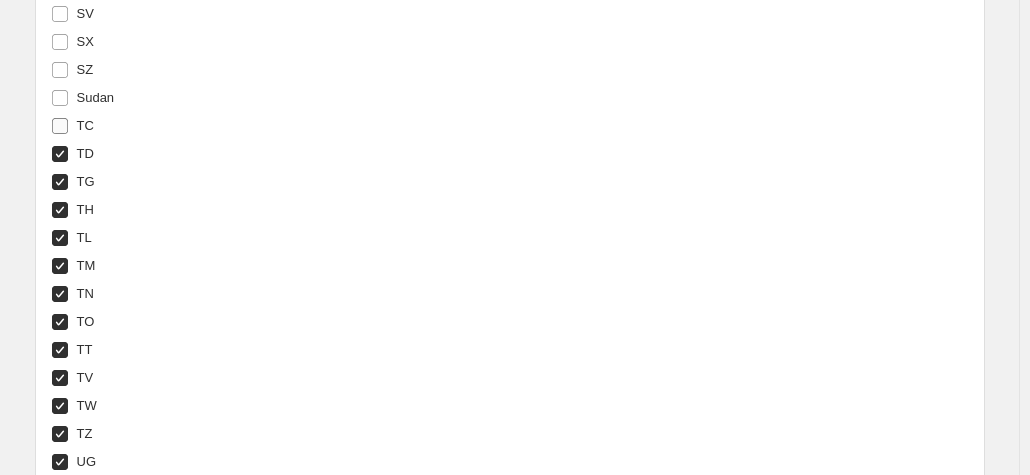 click on "TC" at bounding box center (85, 125) 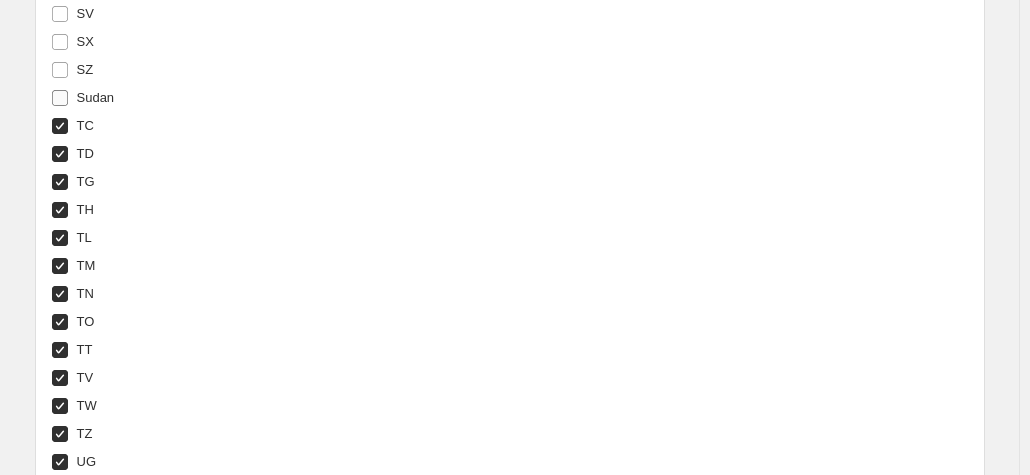 click on "Sudan" at bounding box center (96, 97) 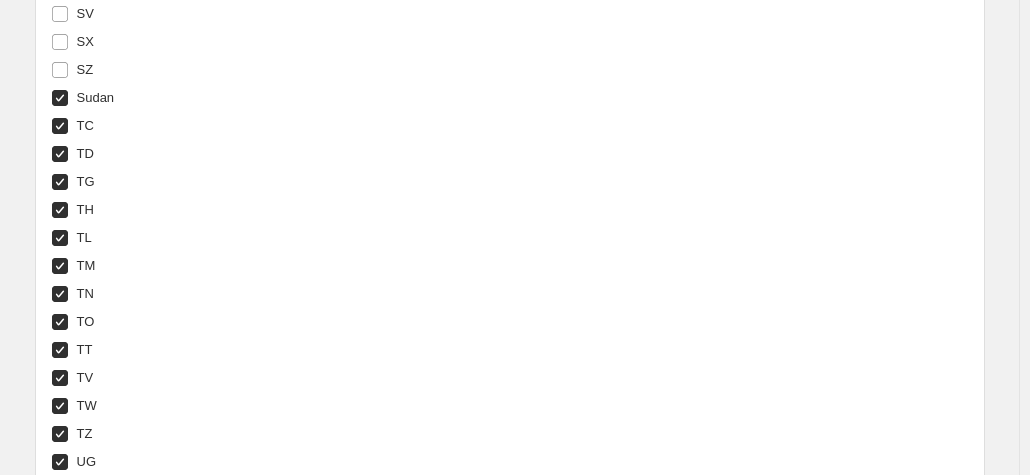 click on "SZ" at bounding box center (241, 70) 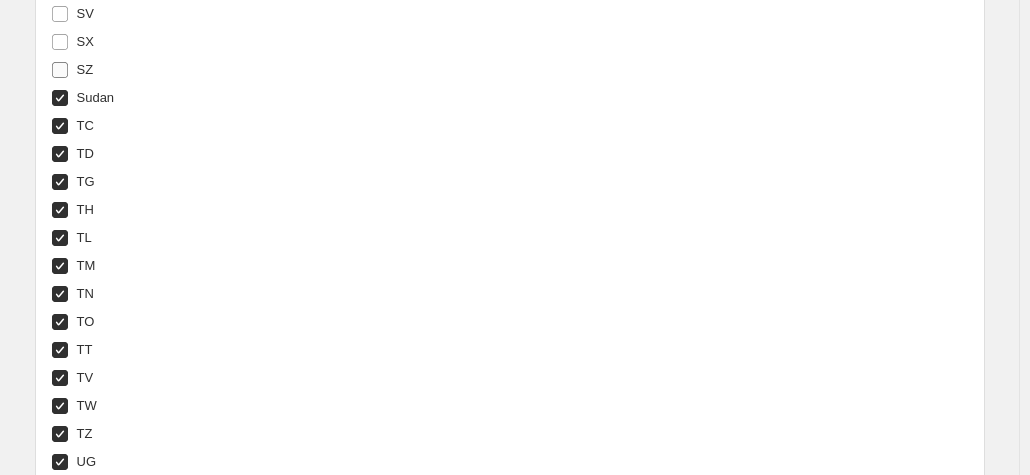 click on "SZ" at bounding box center (85, 69) 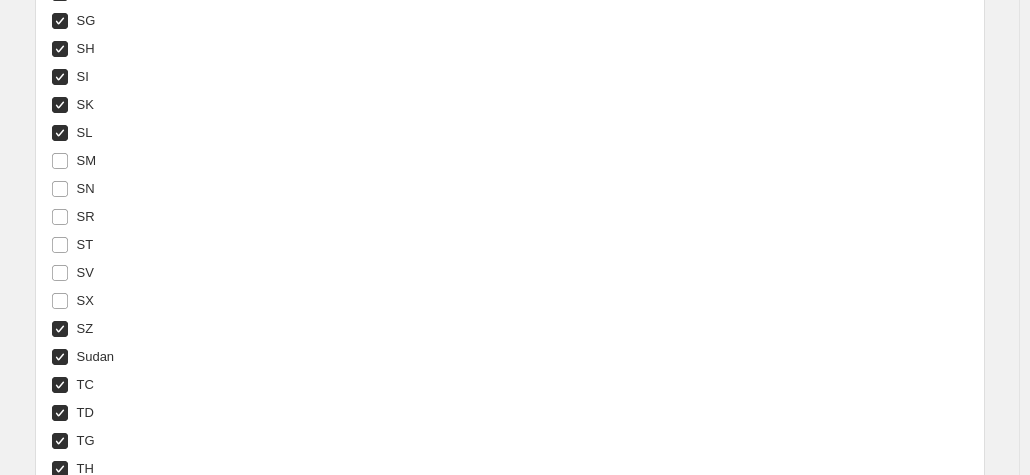 scroll, scrollTop: 6328, scrollLeft: 0, axis: vertical 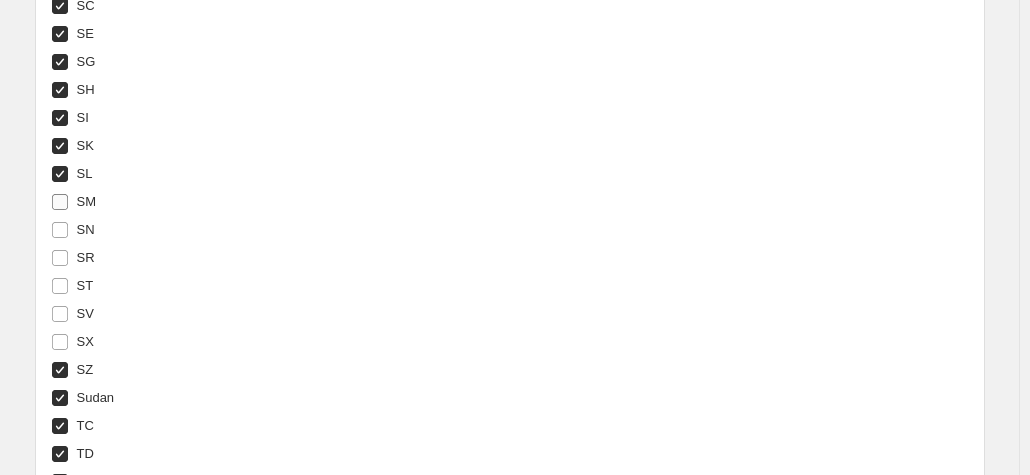 click on "SM" at bounding box center (87, 201) 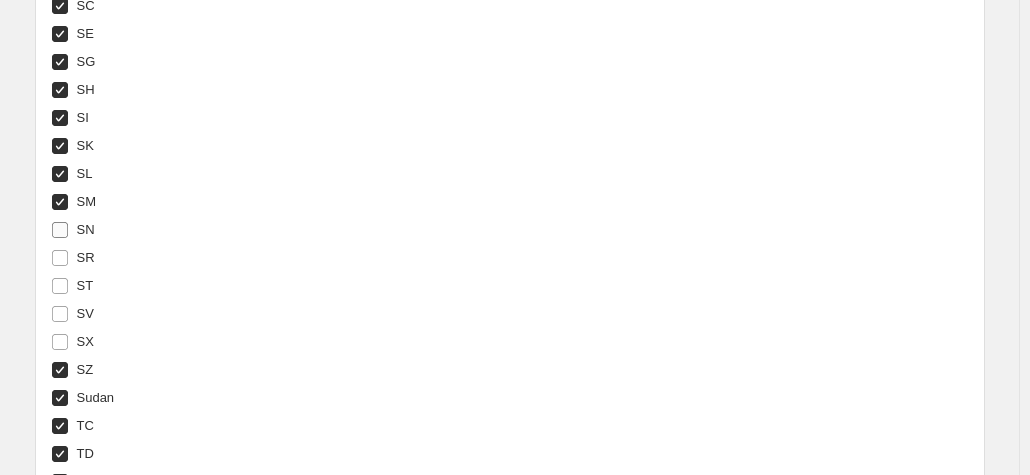 click on "SN" at bounding box center (86, 229) 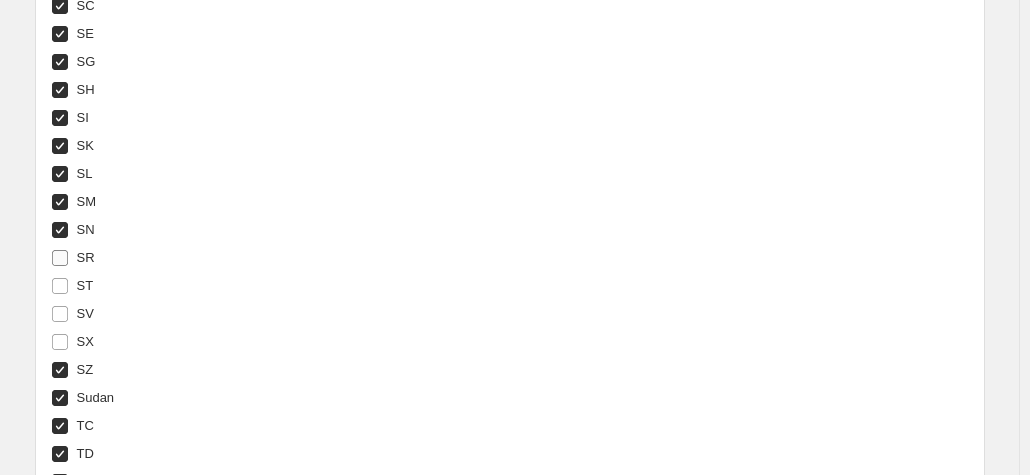 click on "SR" at bounding box center (86, 257) 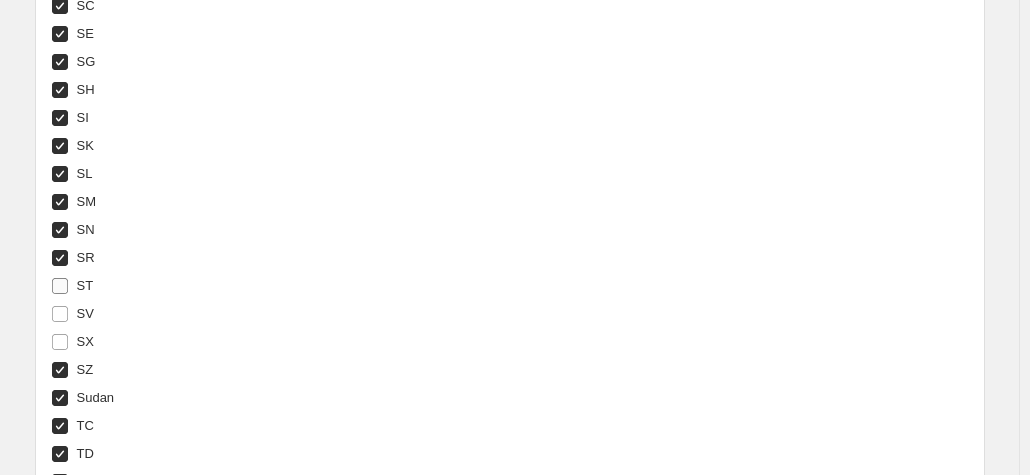 click on "ST" at bounding box center (85, 285) 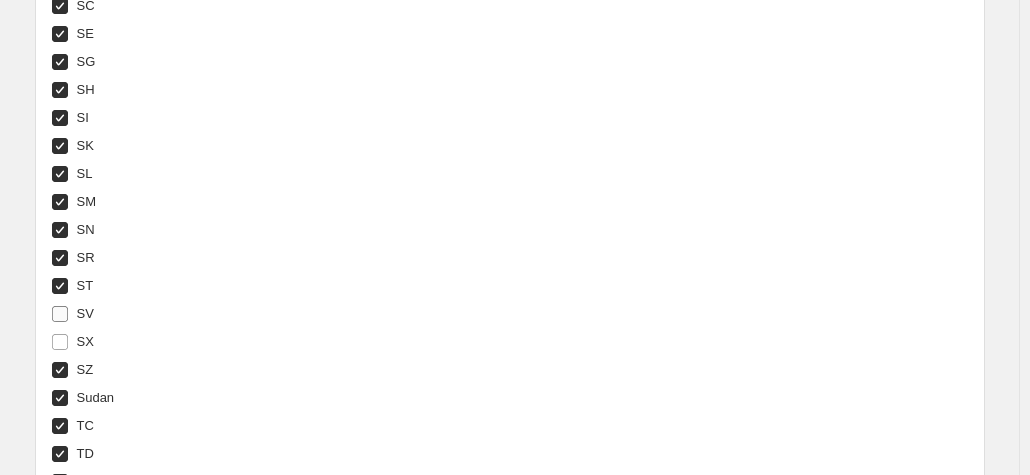 drag, startPoint x: 84, startPoint y: 301, endPoint x: 88, endPoint y: 313, distance: 12.649111 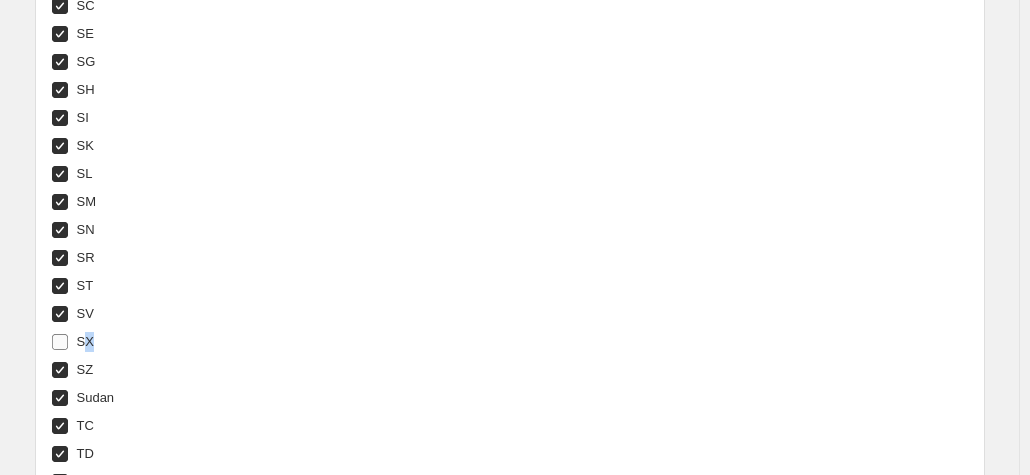 click on "SX" at bounding box center [85, 341] 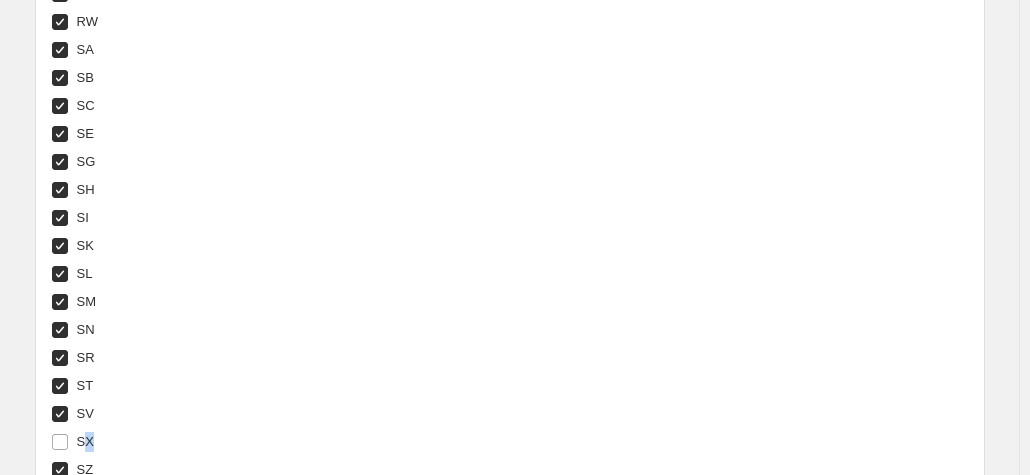 scroll, scrollTop: 6428, scrollLeft: 0, axis: vertical 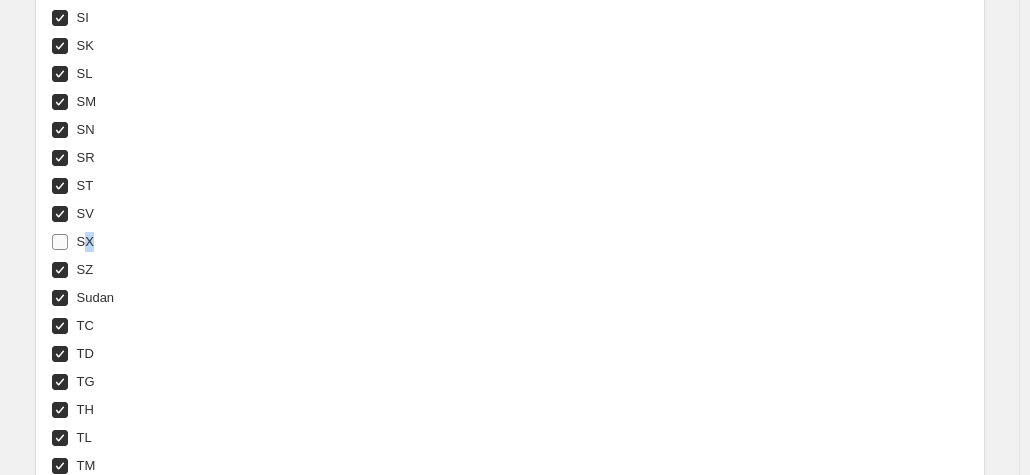 click on "SX" at bounding box center (60, 242) 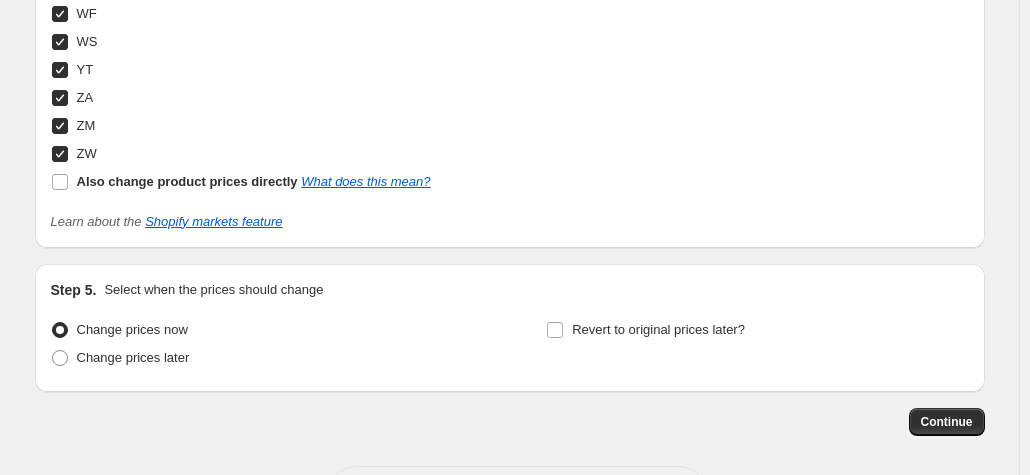 scroll, scrollTop: 7328, scrollLeft: 0, axis: vertical 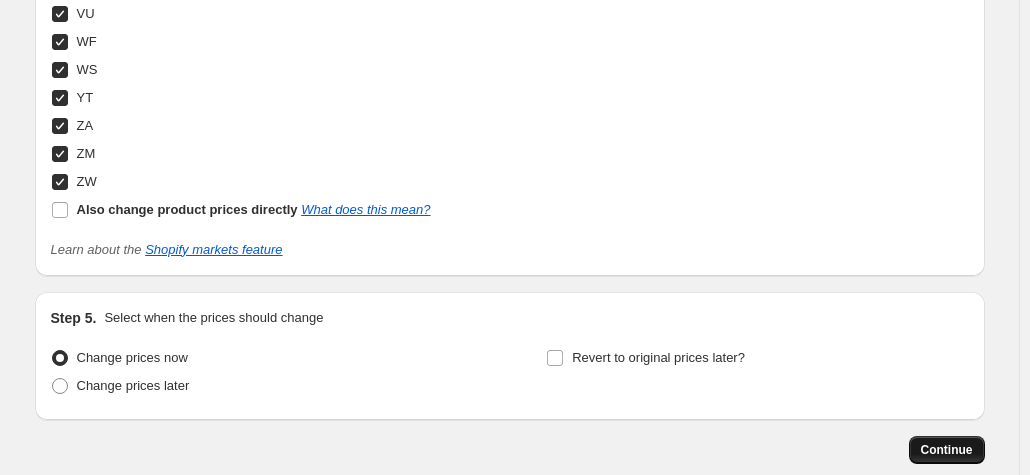 click on "Continue" at bounding box center [947, 450] 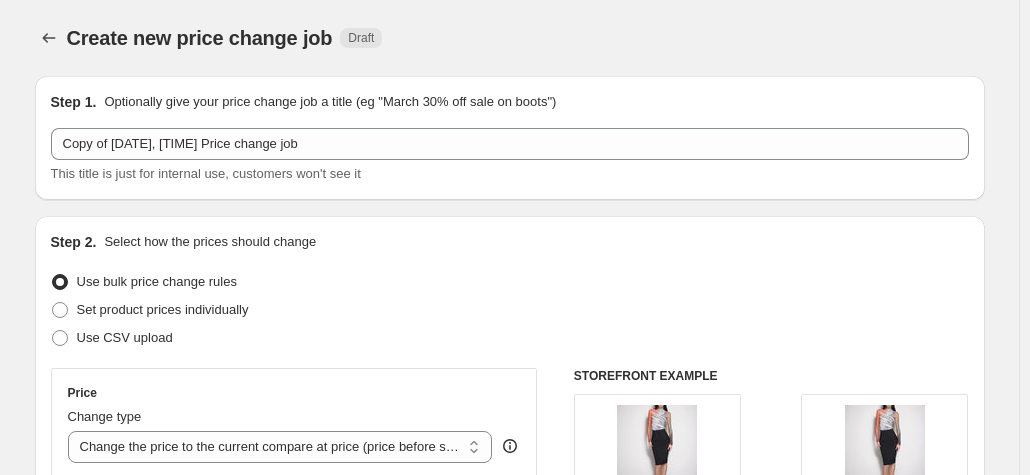 scroll, scrollTop: 7328, scrollLeft: 0, axis: vertical 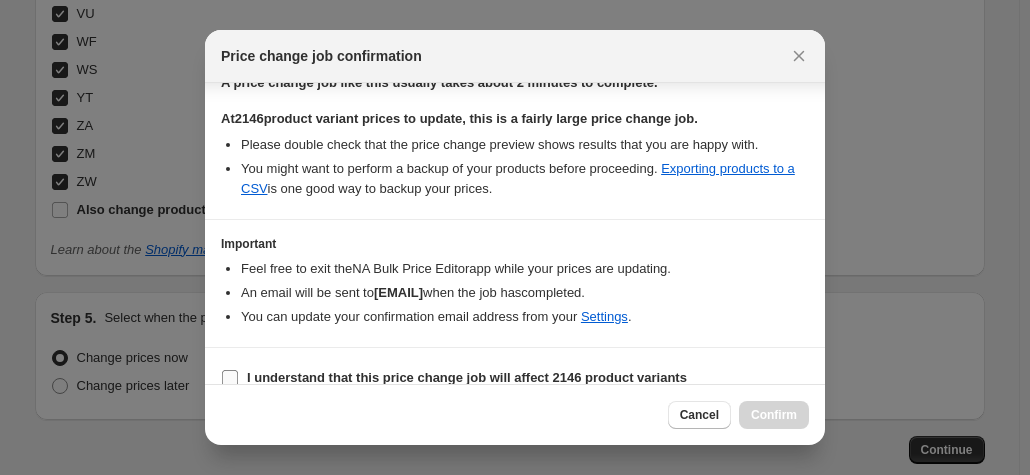 click on "I understand that this price change job will affect 2146 product variants" at bounding box center [467, 377] 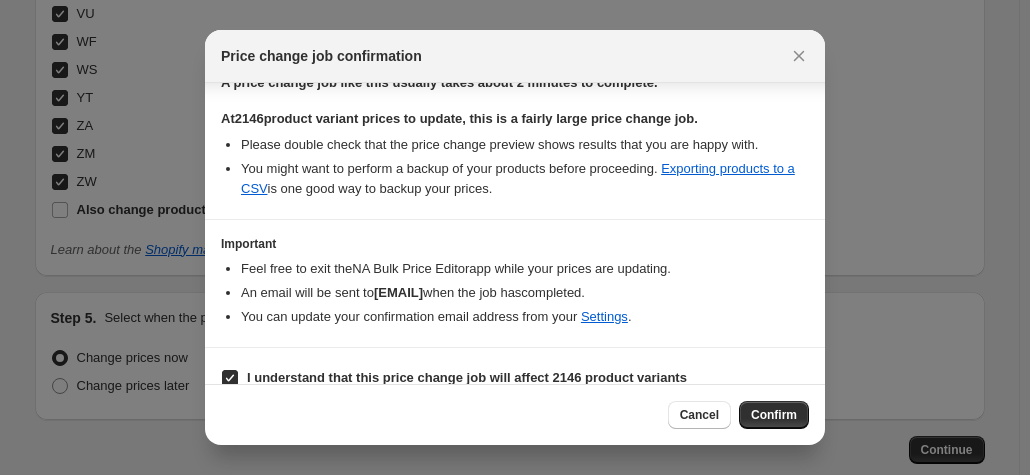 click on "Confirm" at bounding box center (774, 415) 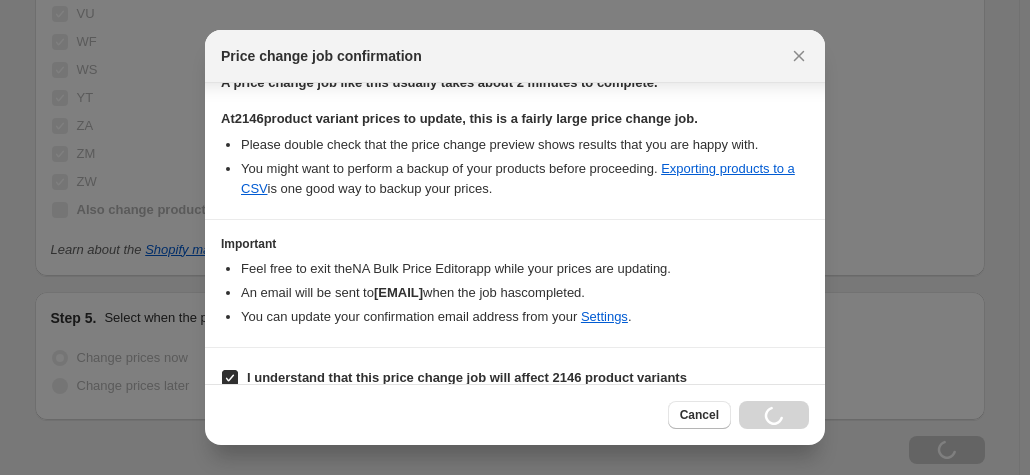 scroll, scrollTop: 7396, scrollLeft: 0, axis: vertical 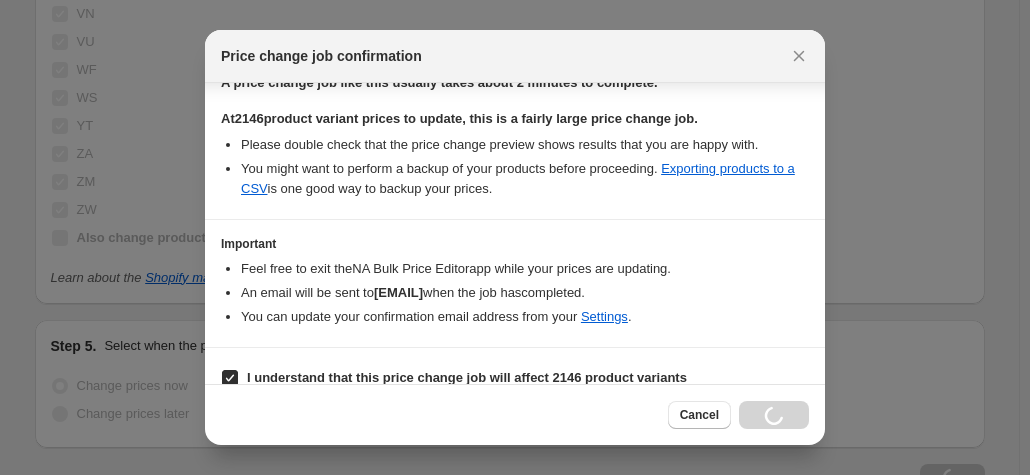 drag, startPoint x: 747, startPoint y: 369, endPoint x: 778, endPoint y: 335, distance: 46.010868 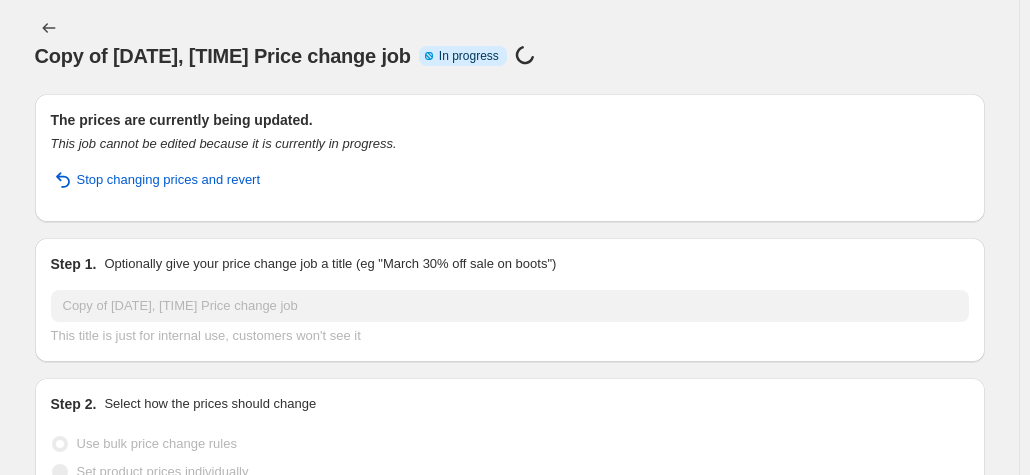 scroll, scrollTop: 0, scrollLeft: 0, axis: both 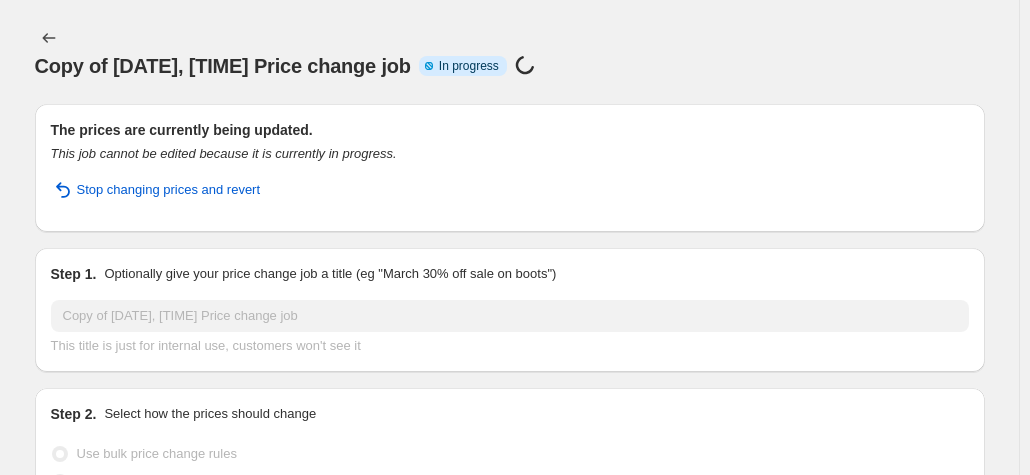 click on "Copy of [DATE], [TIME] Price change job. This page is ready Copy of [DATE], [TIME] Price change job Info Partially complete In progress Price change job in progress..." at bounding box center (510, 52) 